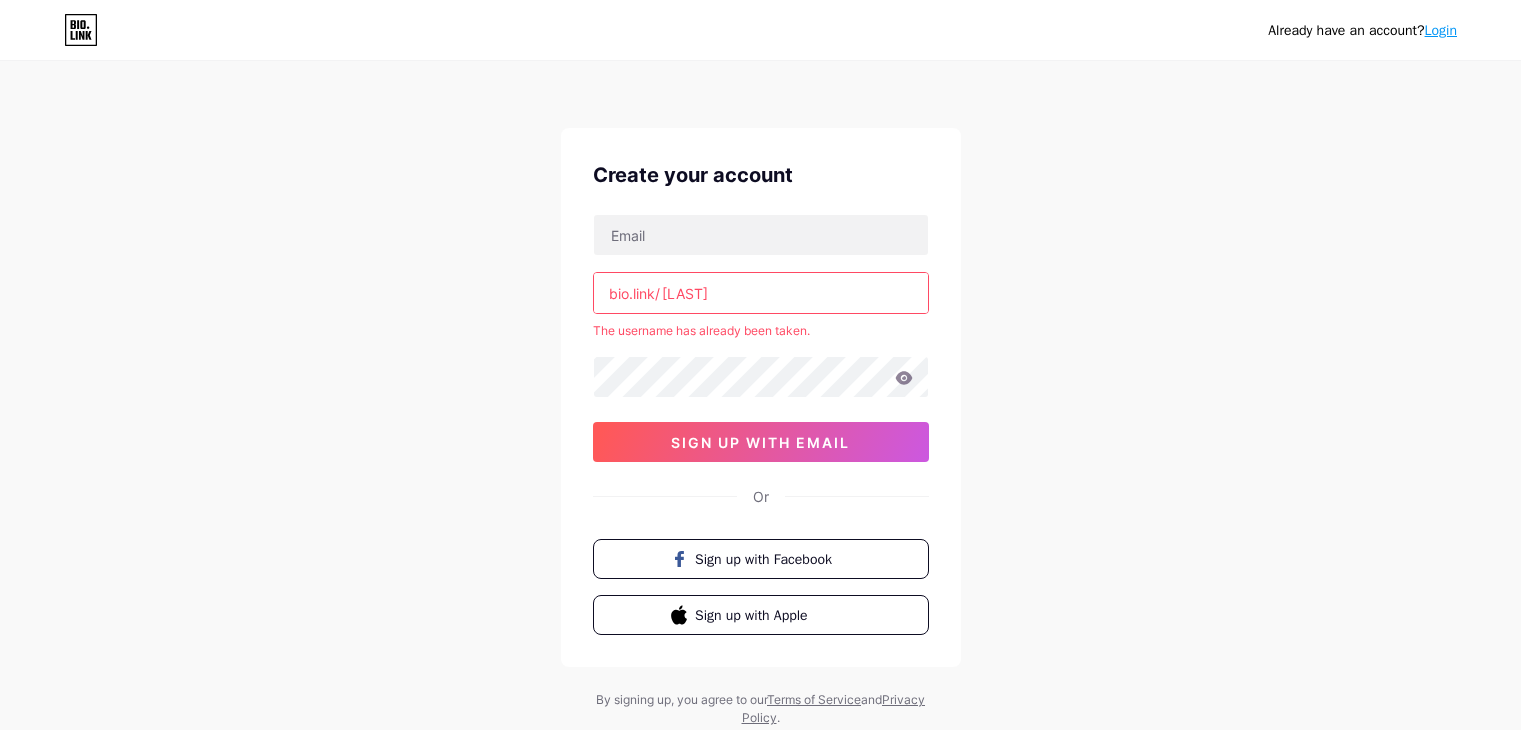scroll, scrollTop: 0, scrollLeft: 0, axis: both 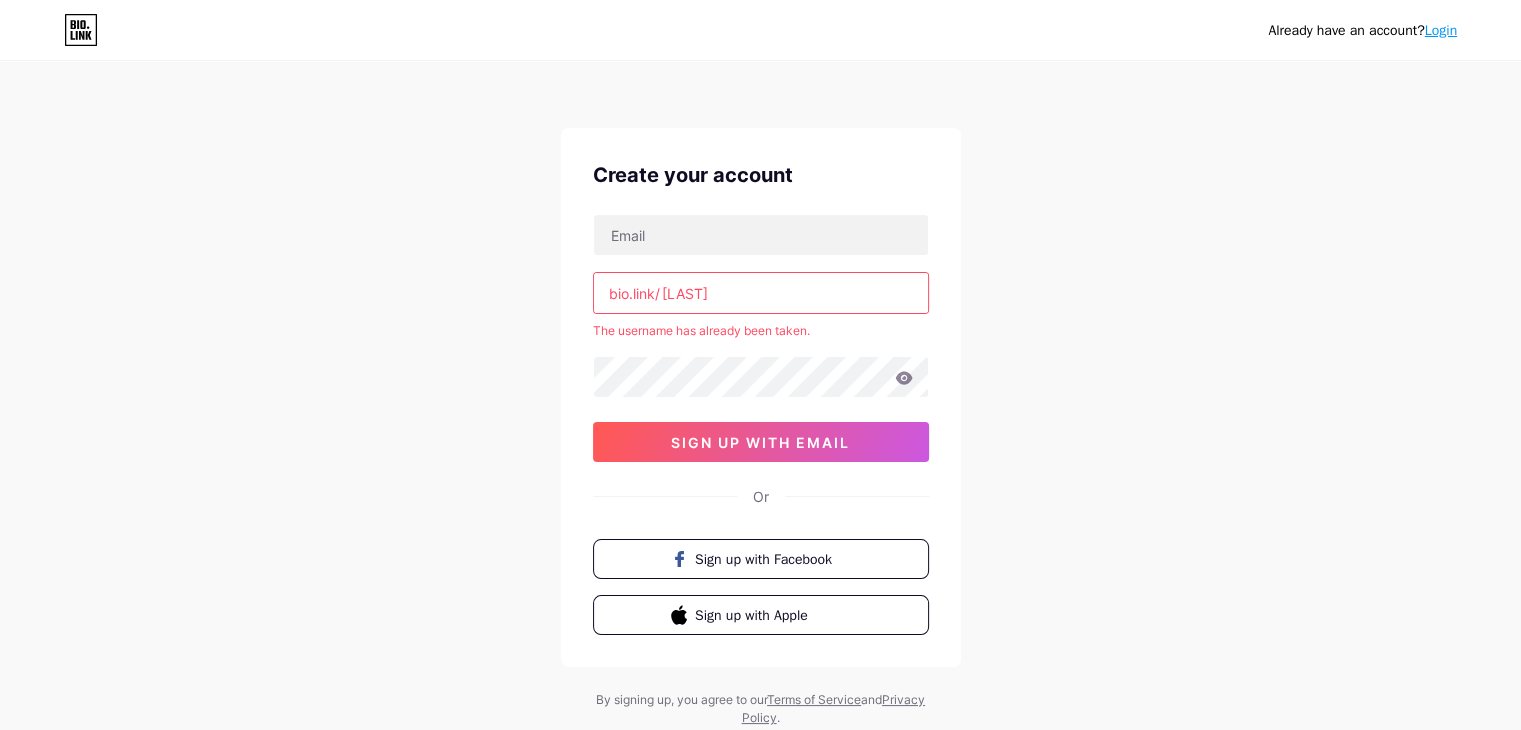 click on "[LAST]" at bounding box center [761, 293] 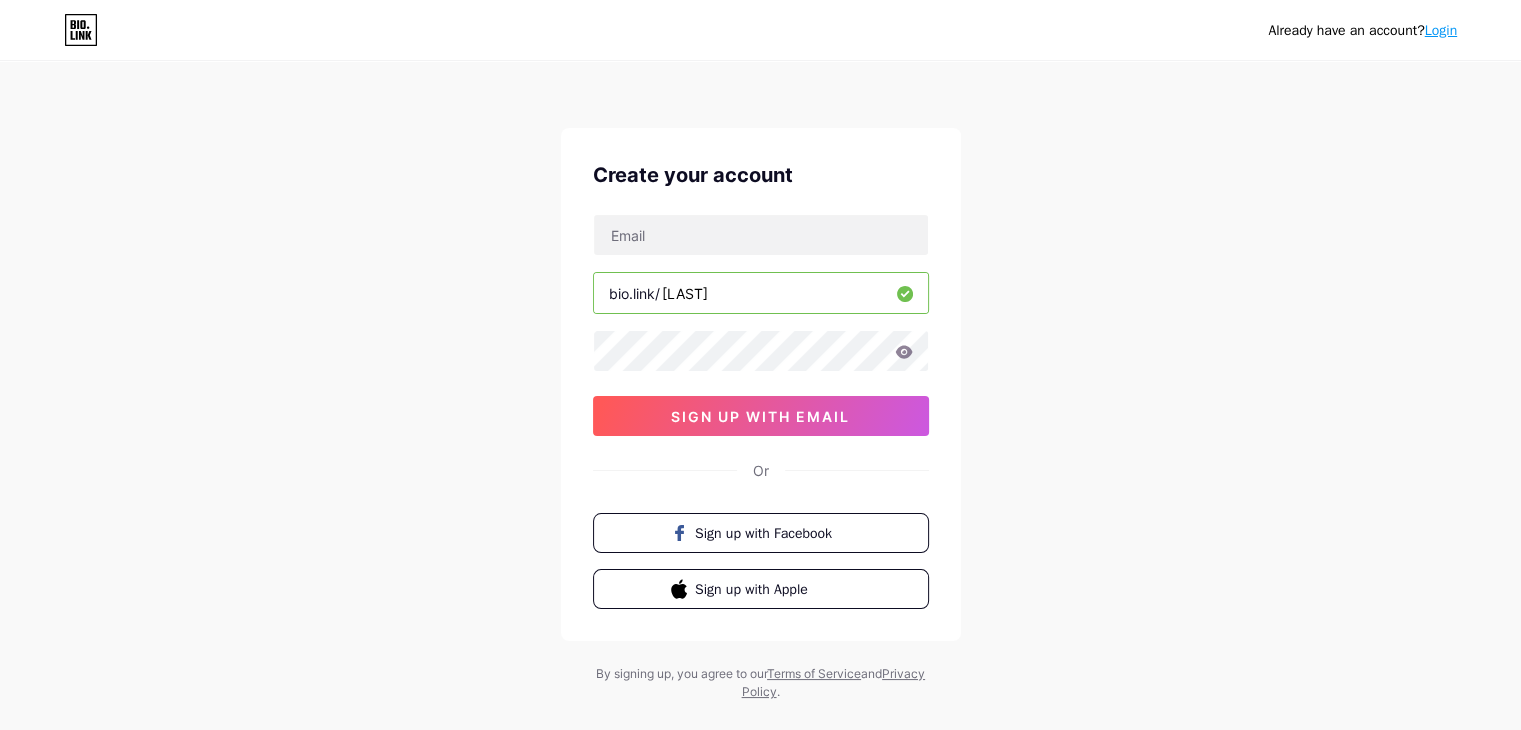 click on "[LAST]" at bounding box center (761, 293) 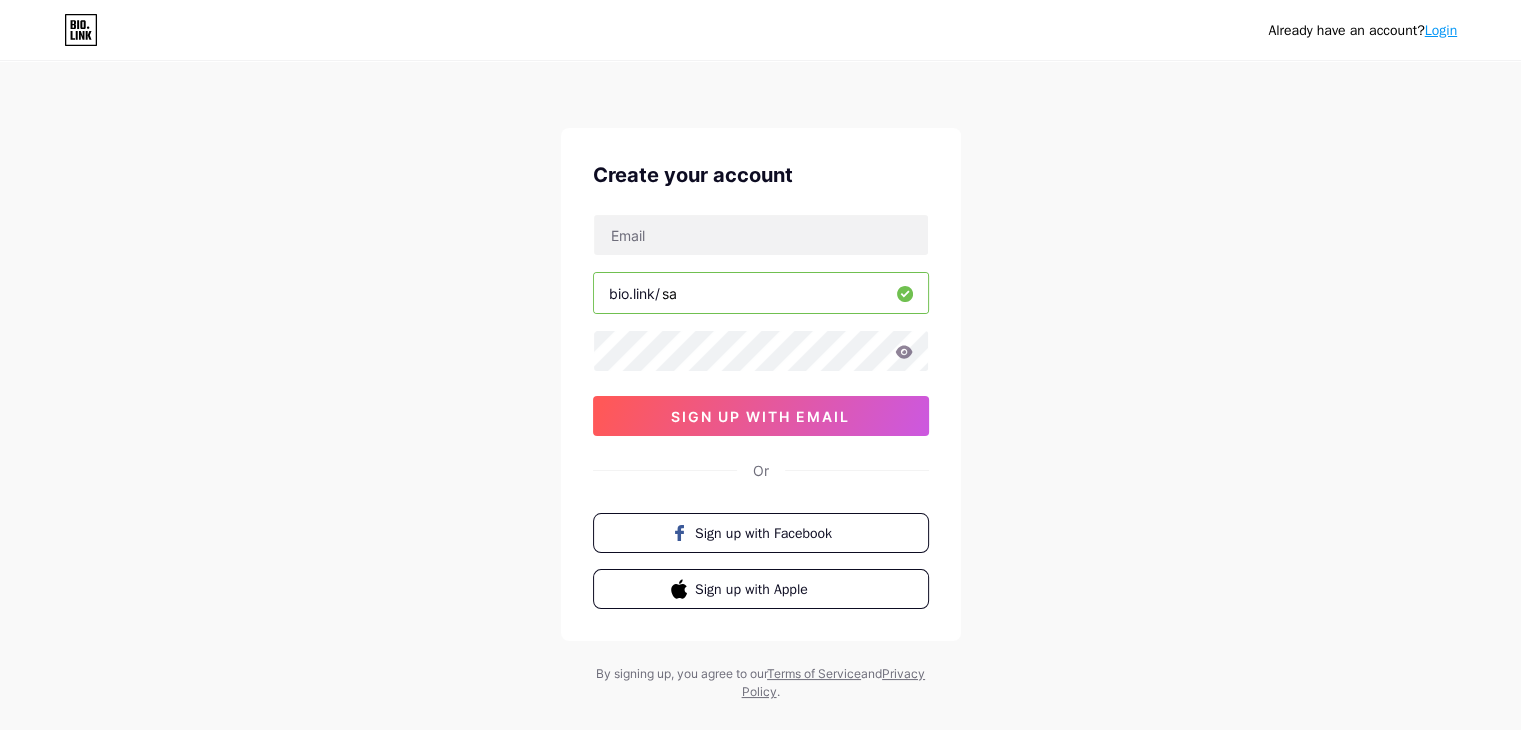type on "s" 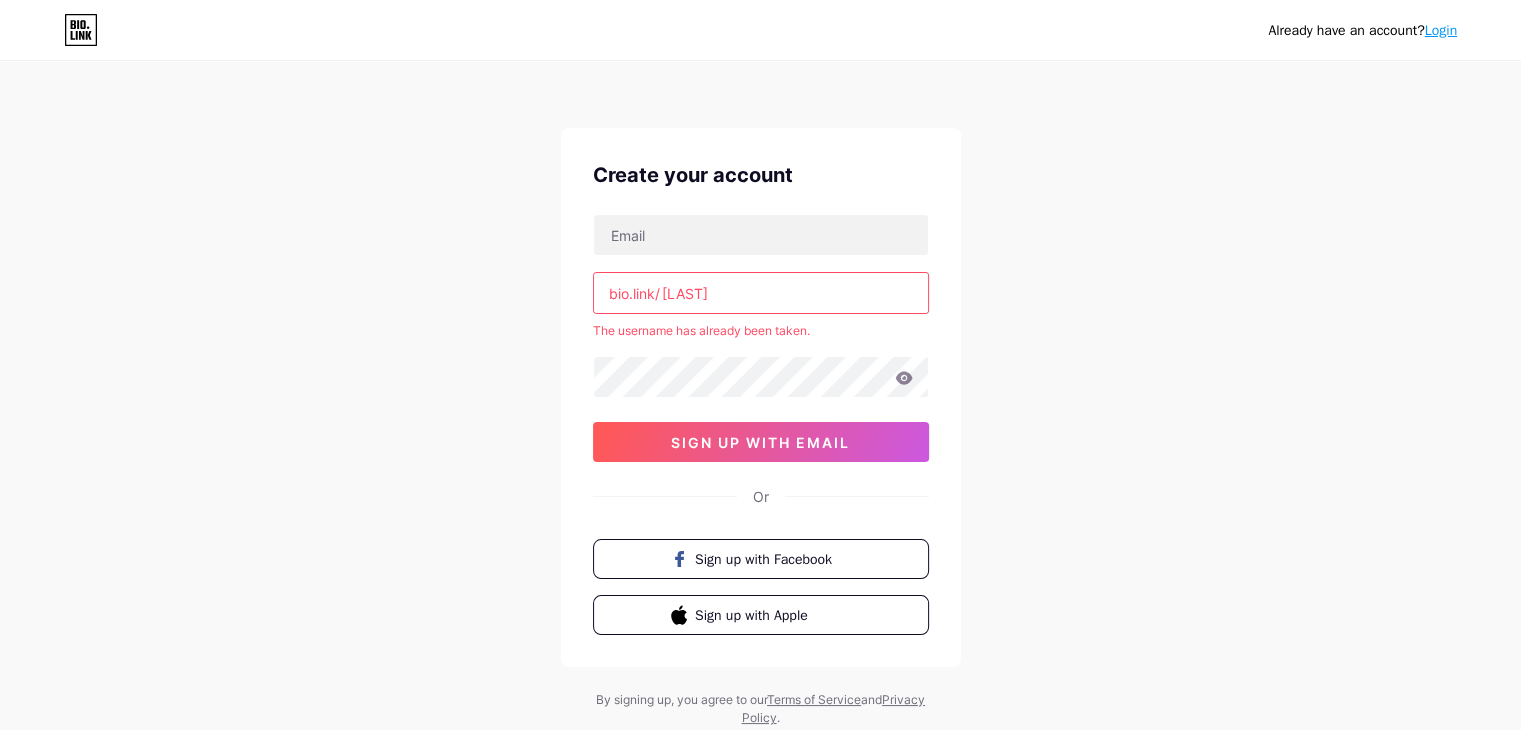 click on "[LAST]" at bounding box center (761, 293) 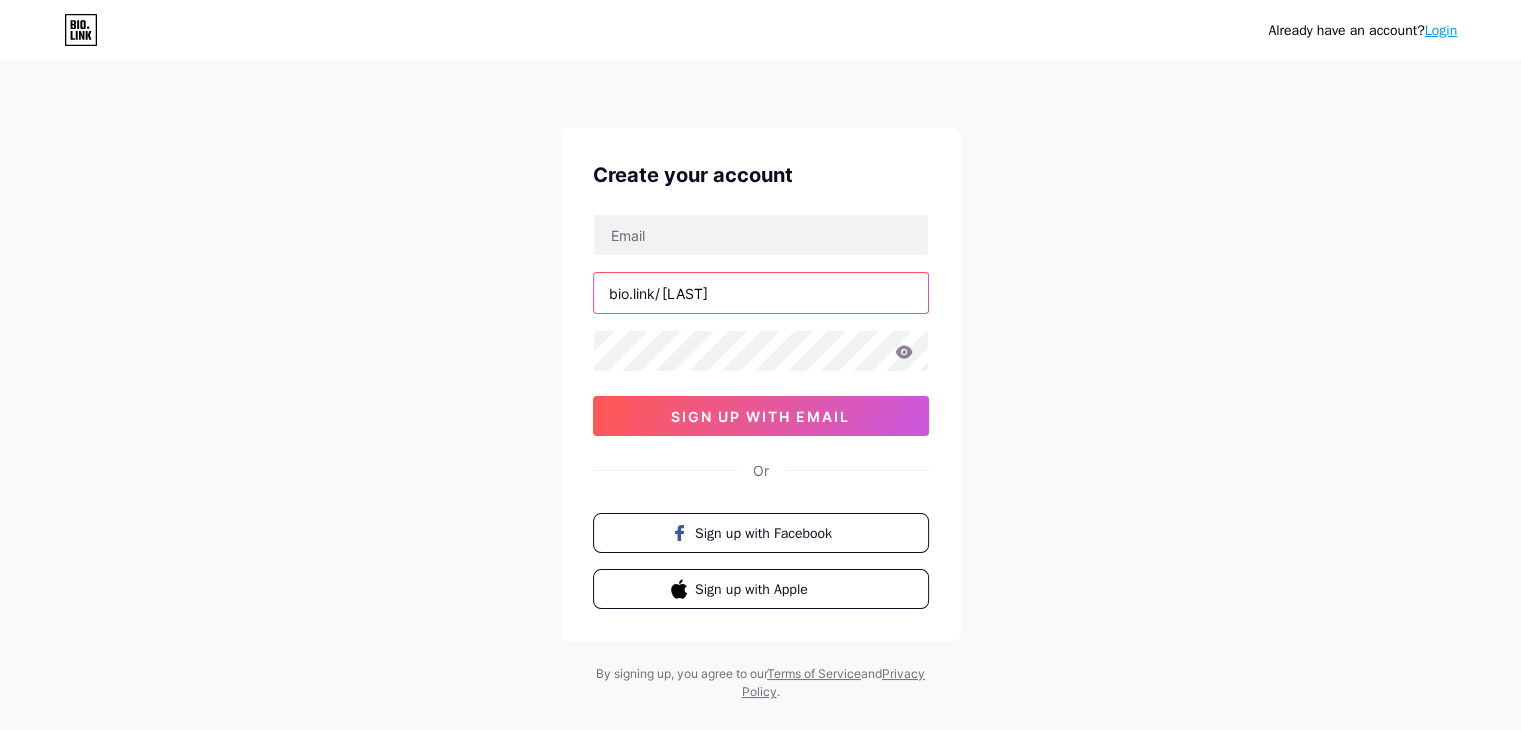 click on "[LAST]" at bounding box center [761, 293] 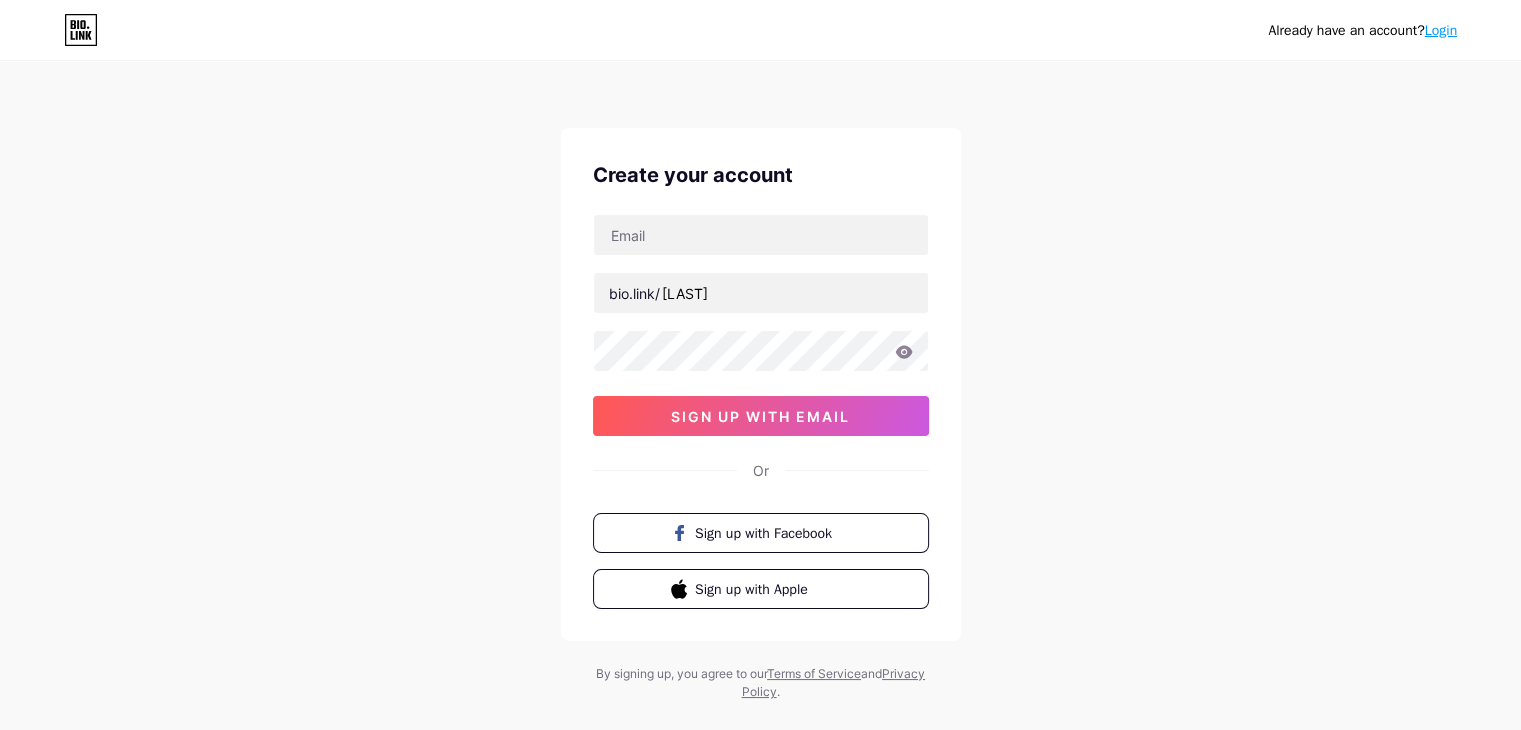click 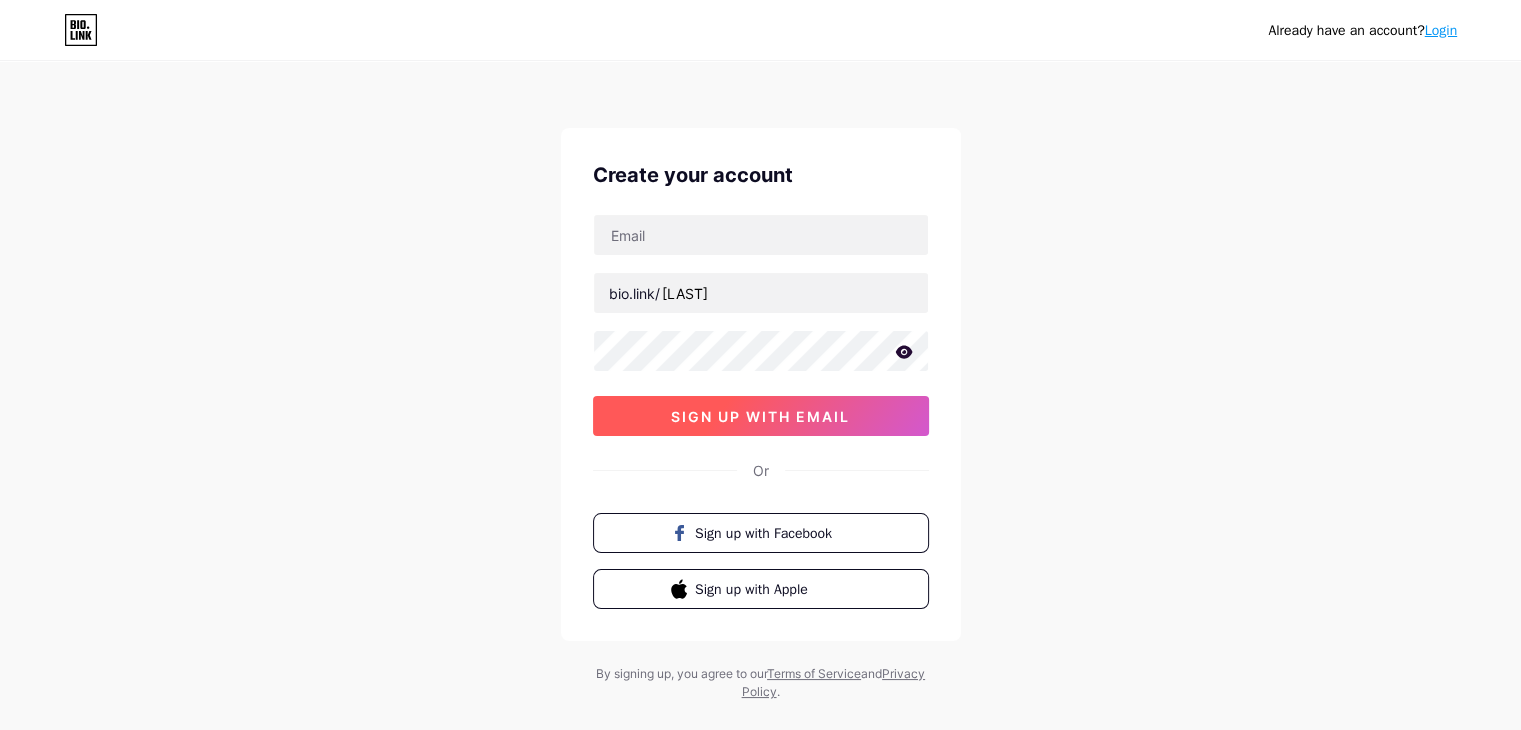 click on "sign up with email" at bounding box center [760, 416] 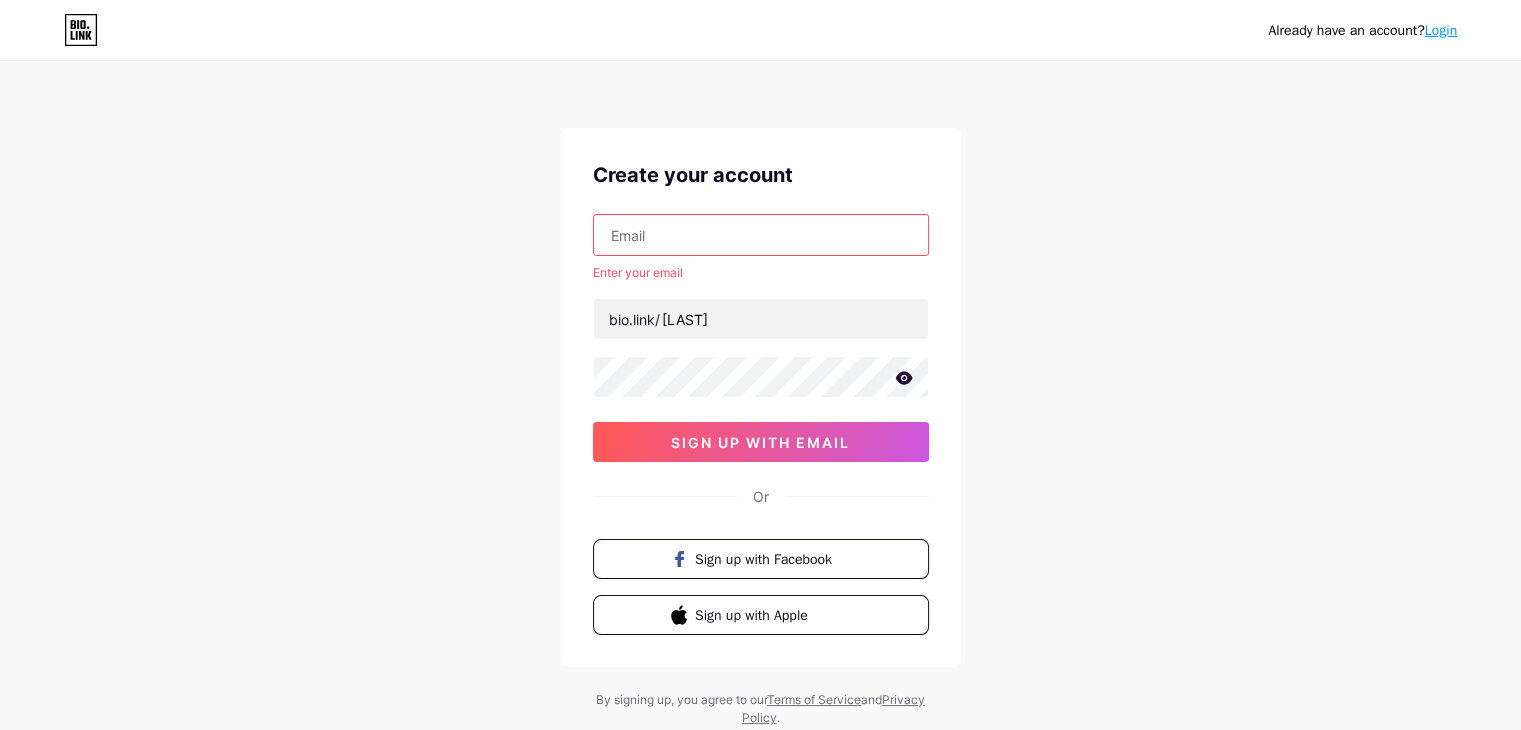 click at bounding box center (761, 235) 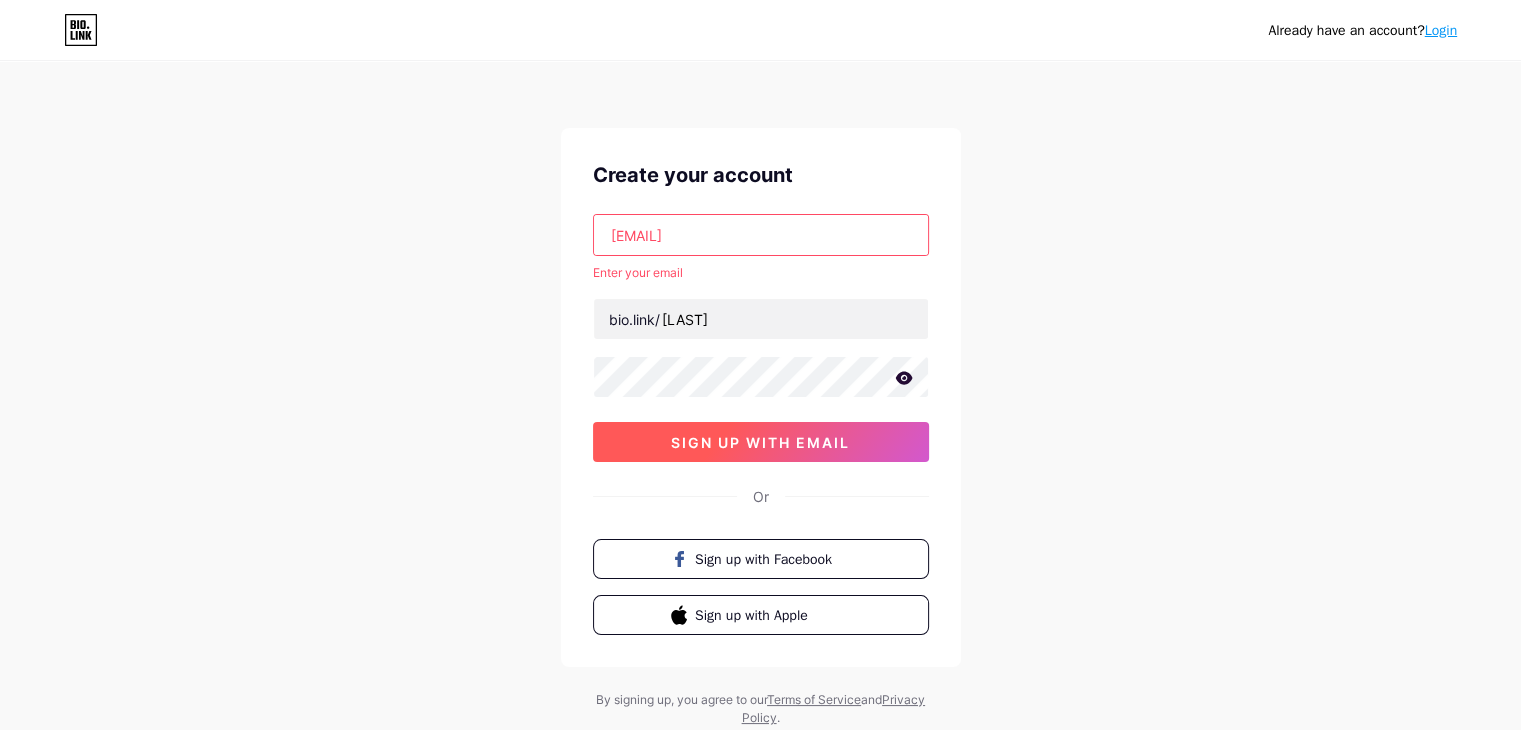 click on "sign up with email" at bounding box center [760, 442] 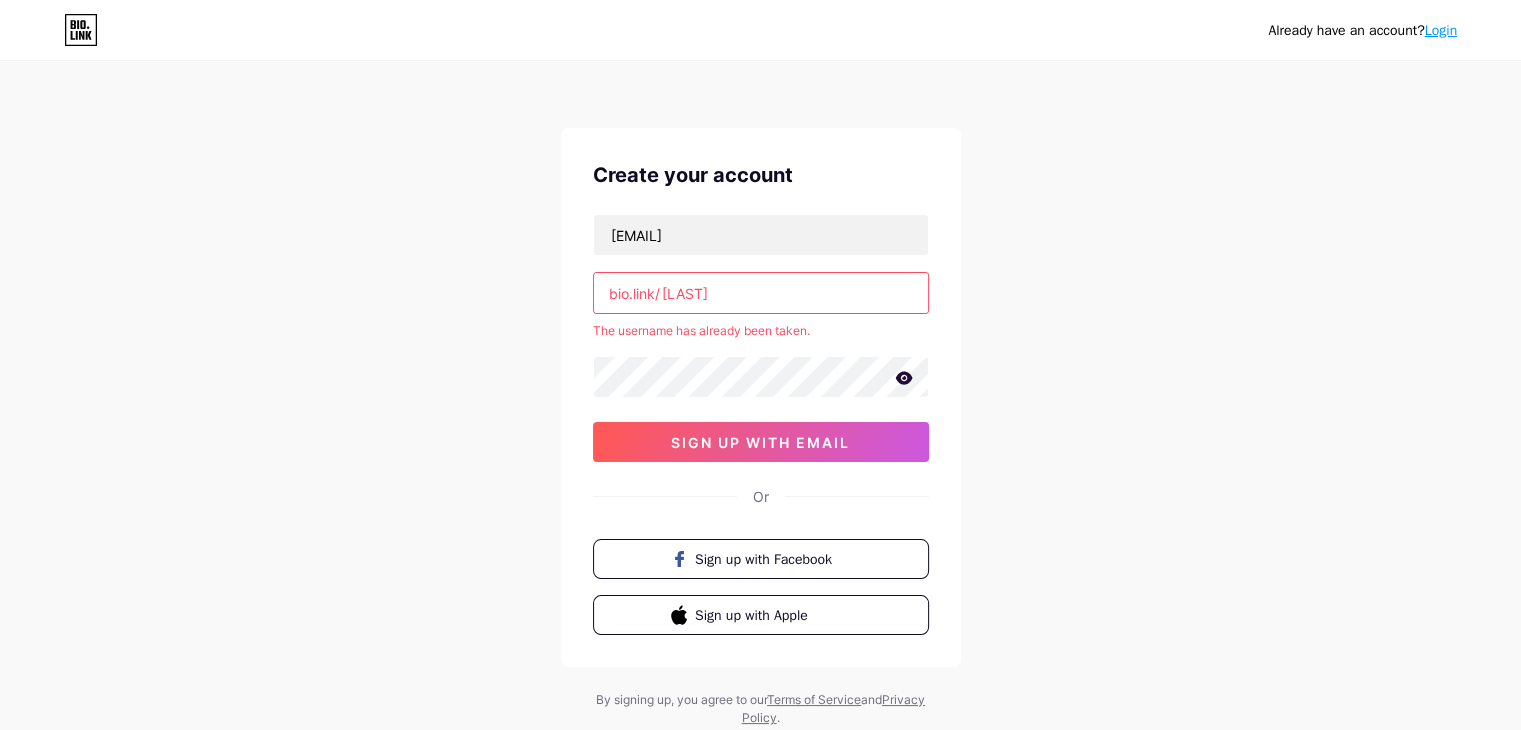 click on "samara" at bounding box center [761, 293] 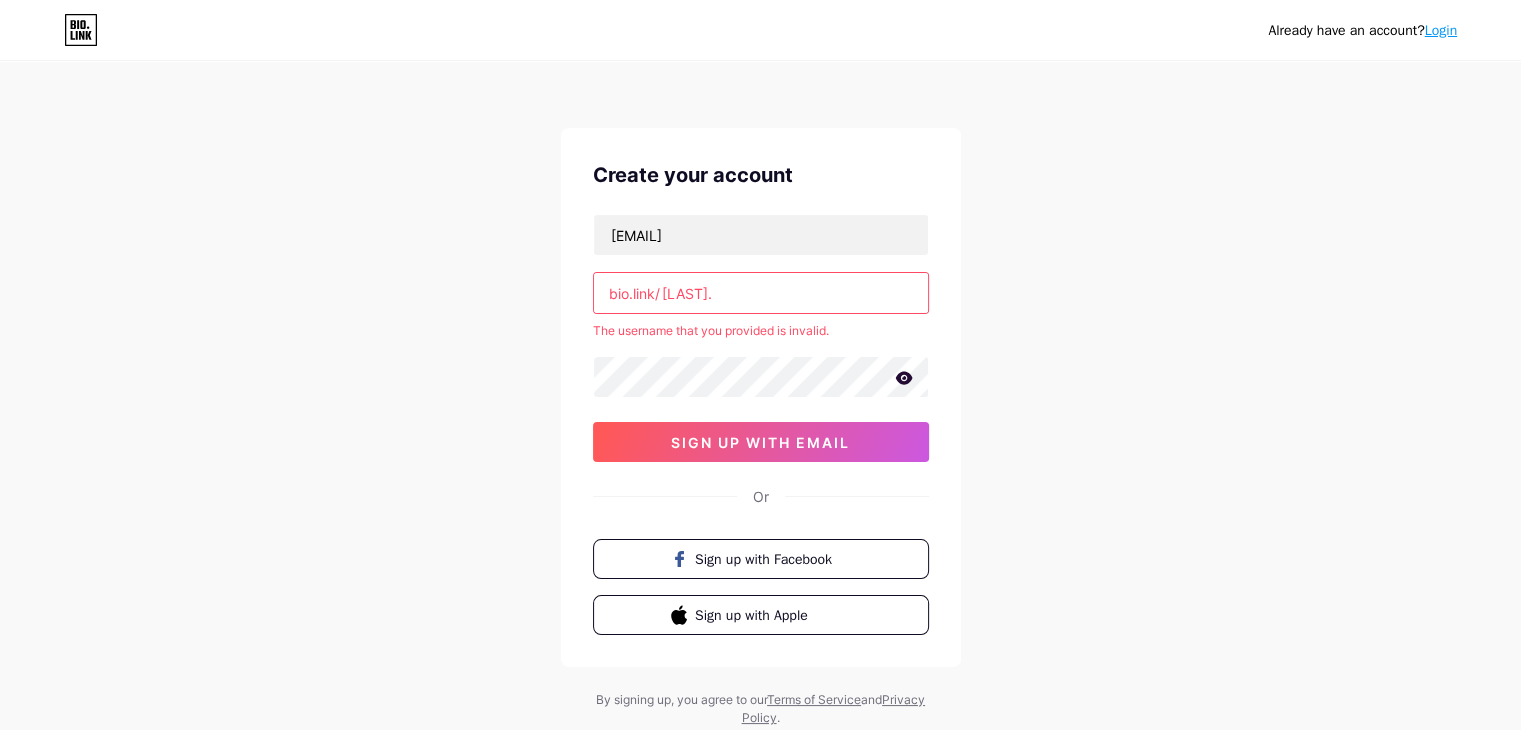 type on "samara.la" 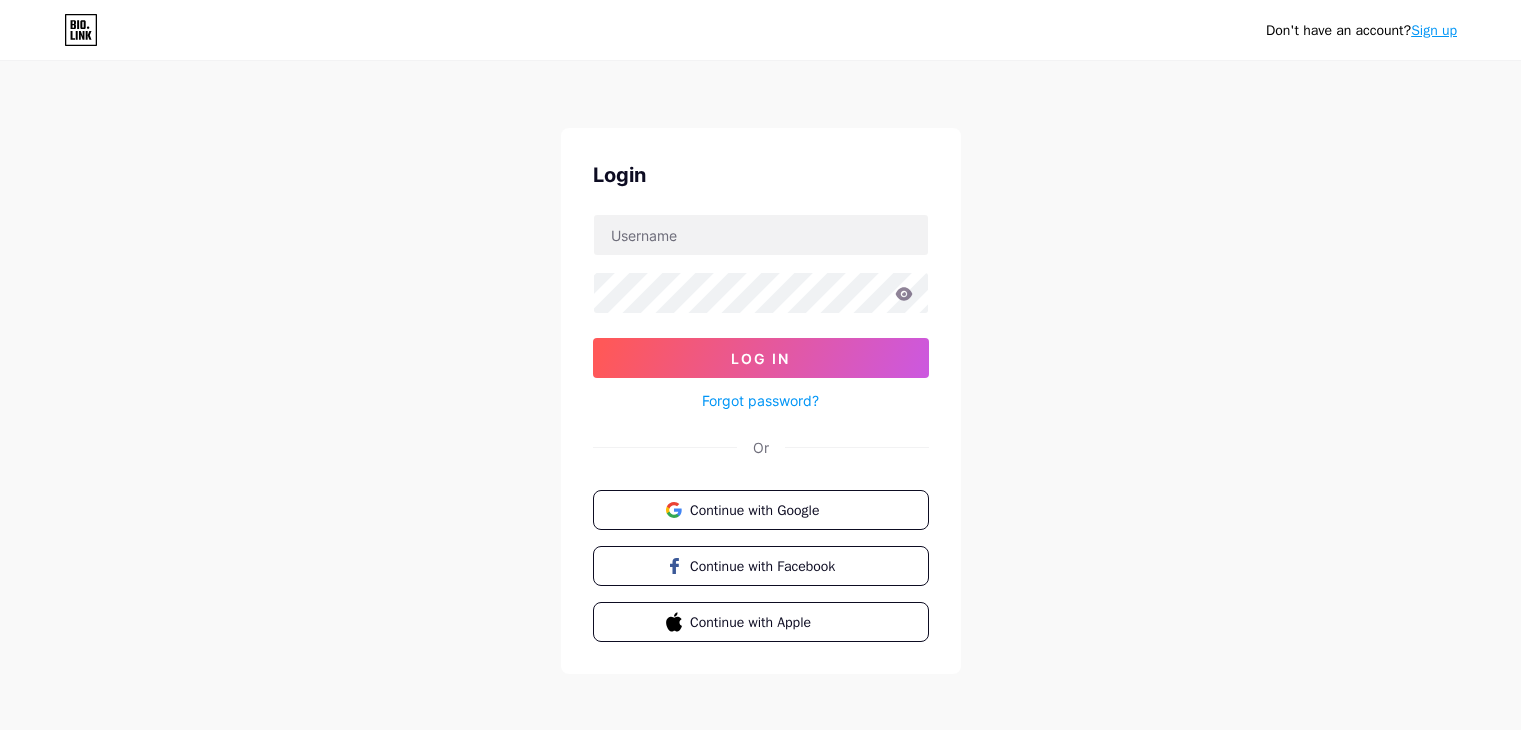 scroll, scrollTop: 0, scrollLeft: 0, axis: both 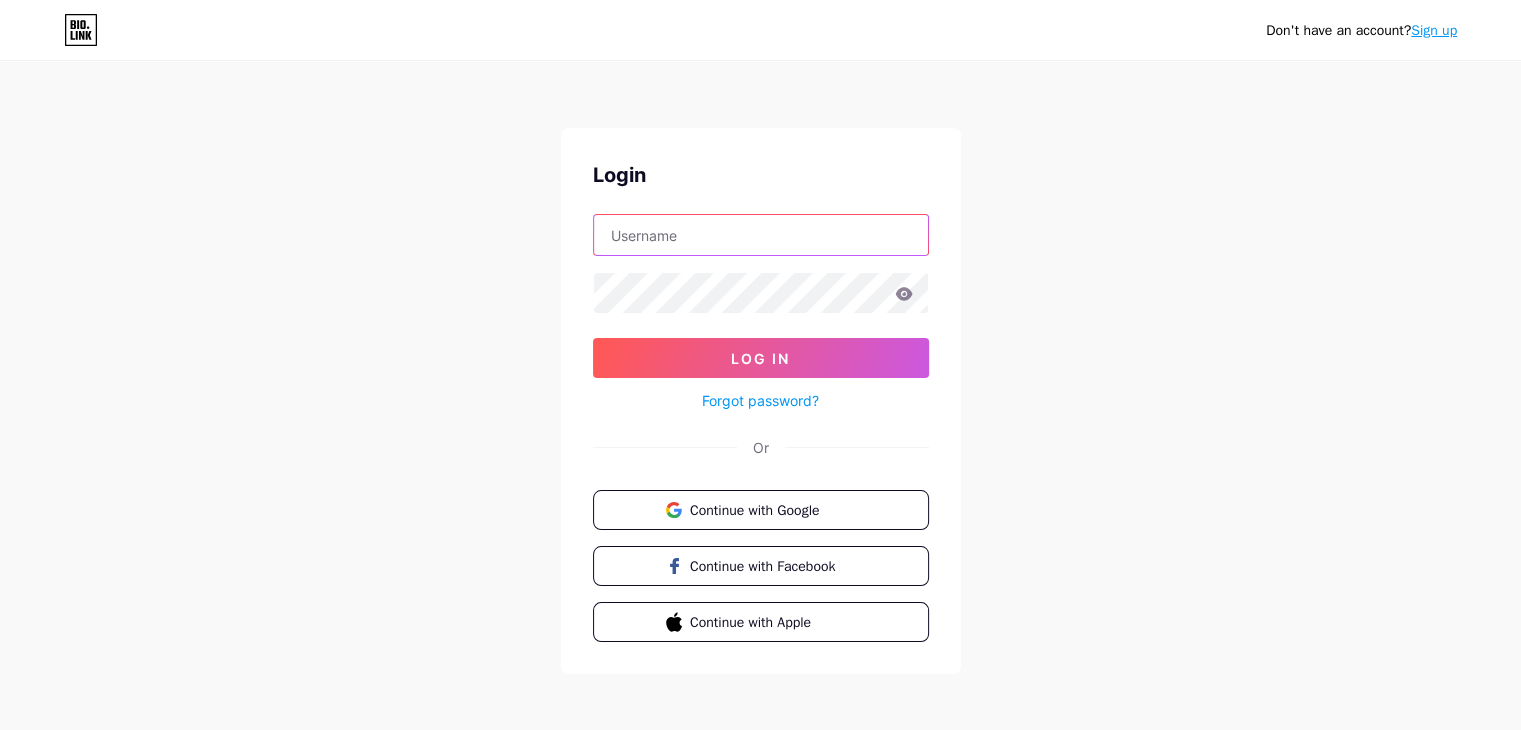 click at bounding box center (761, 235) 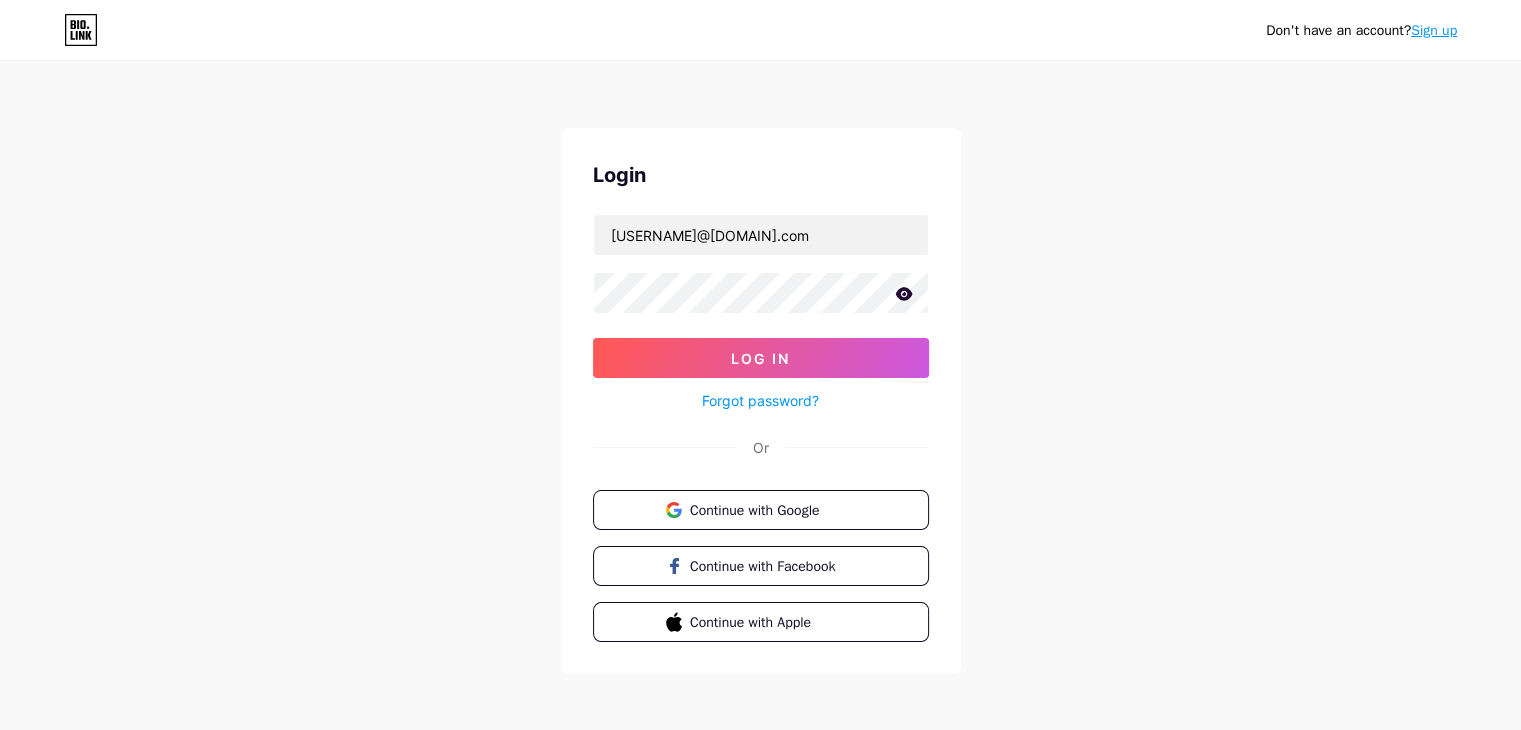 click 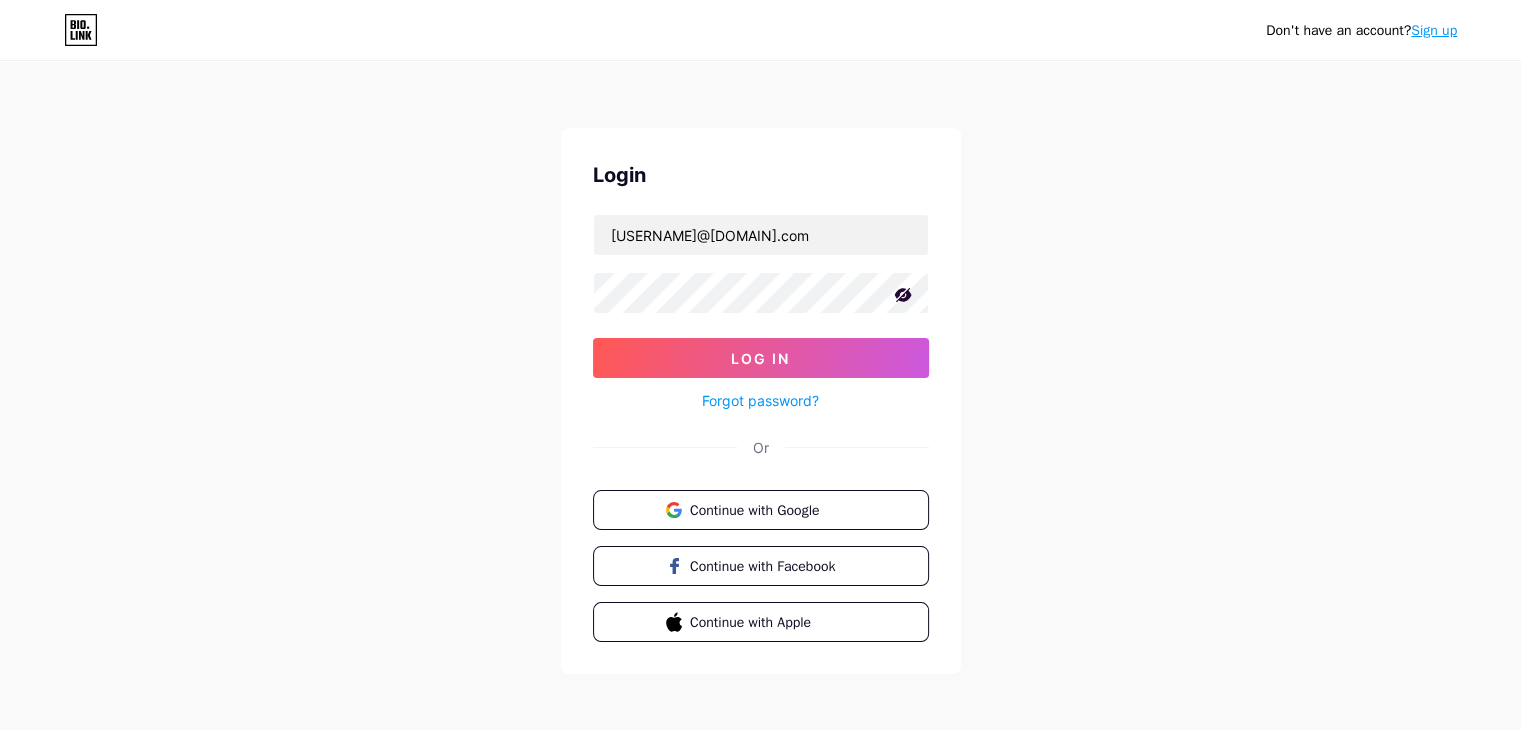 click 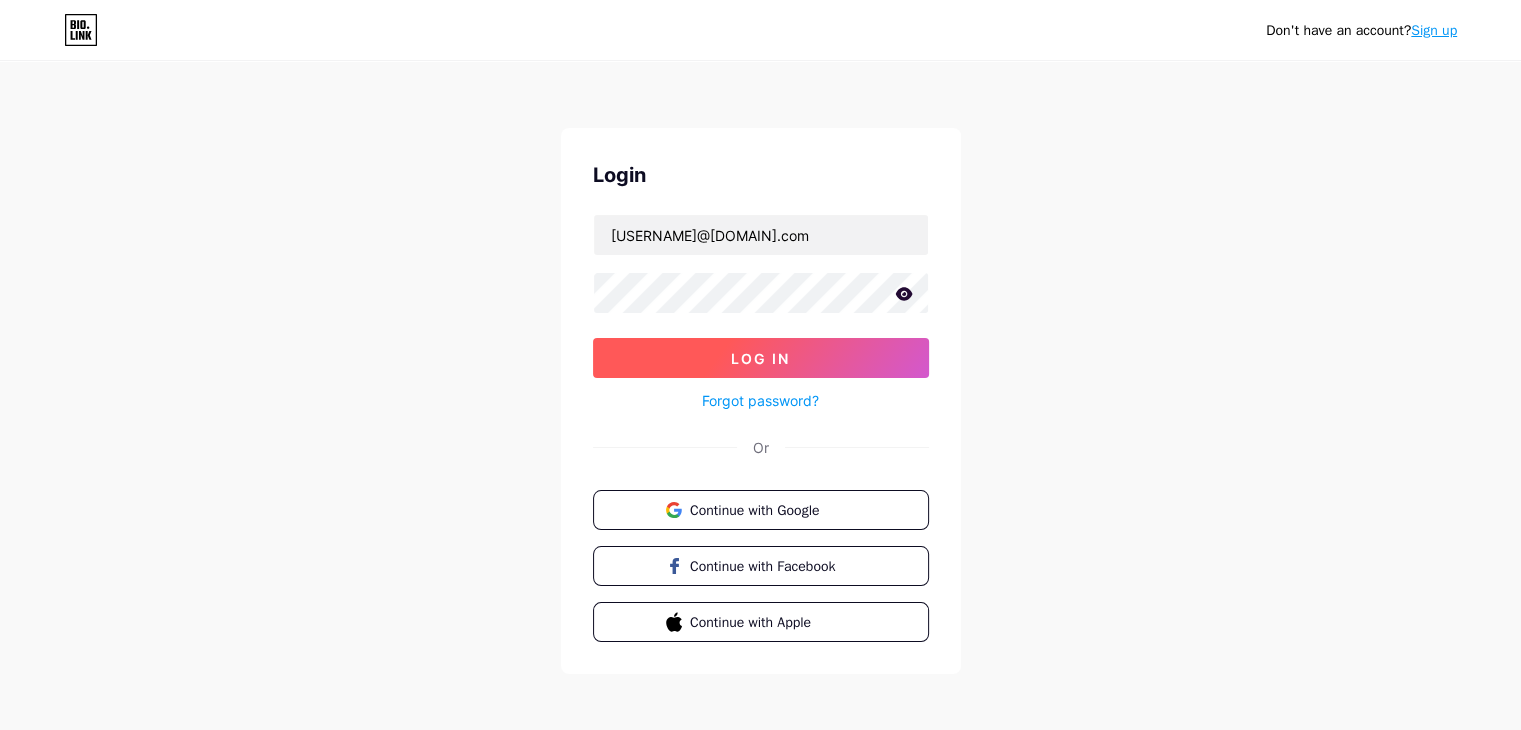 click on "Log In" at bounding box center [761, 358] 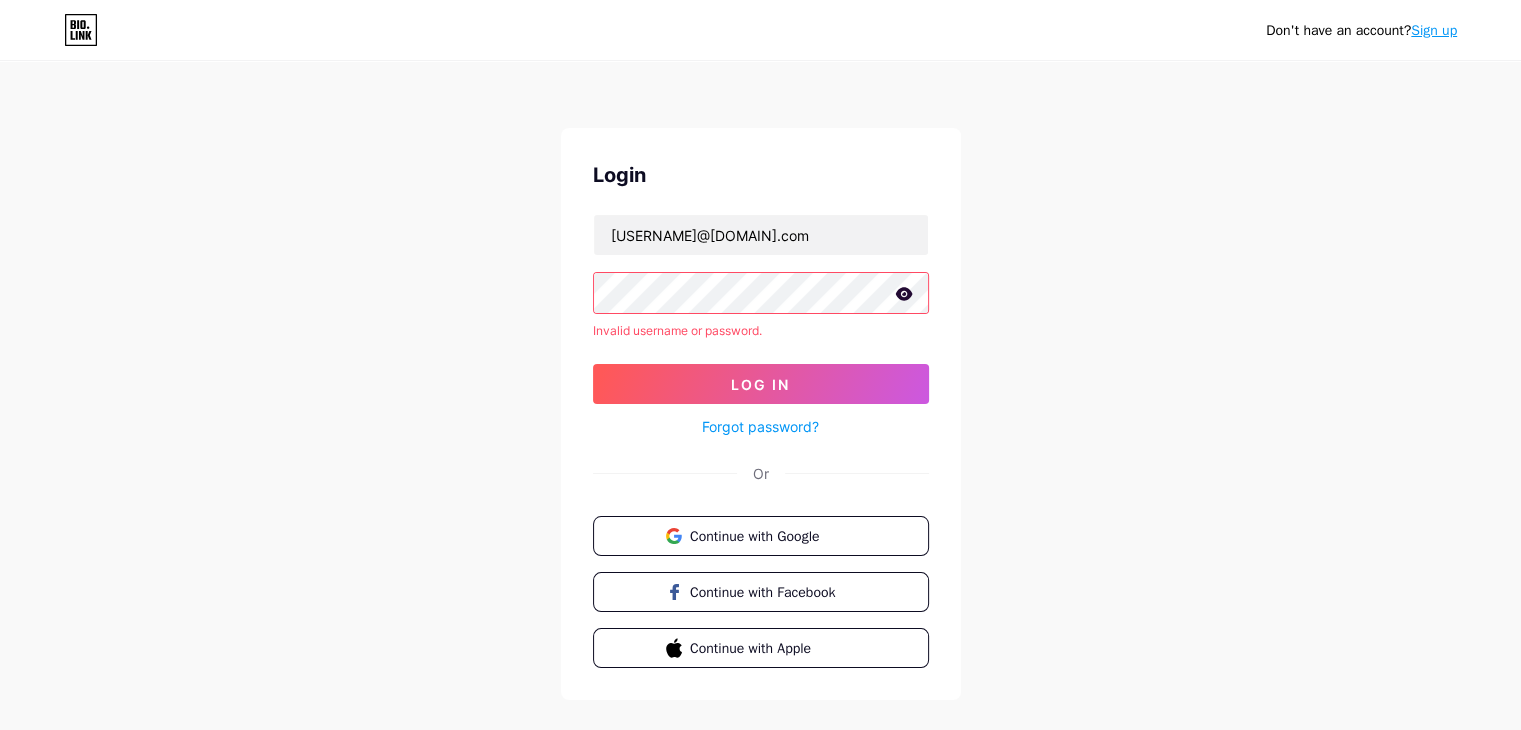 click 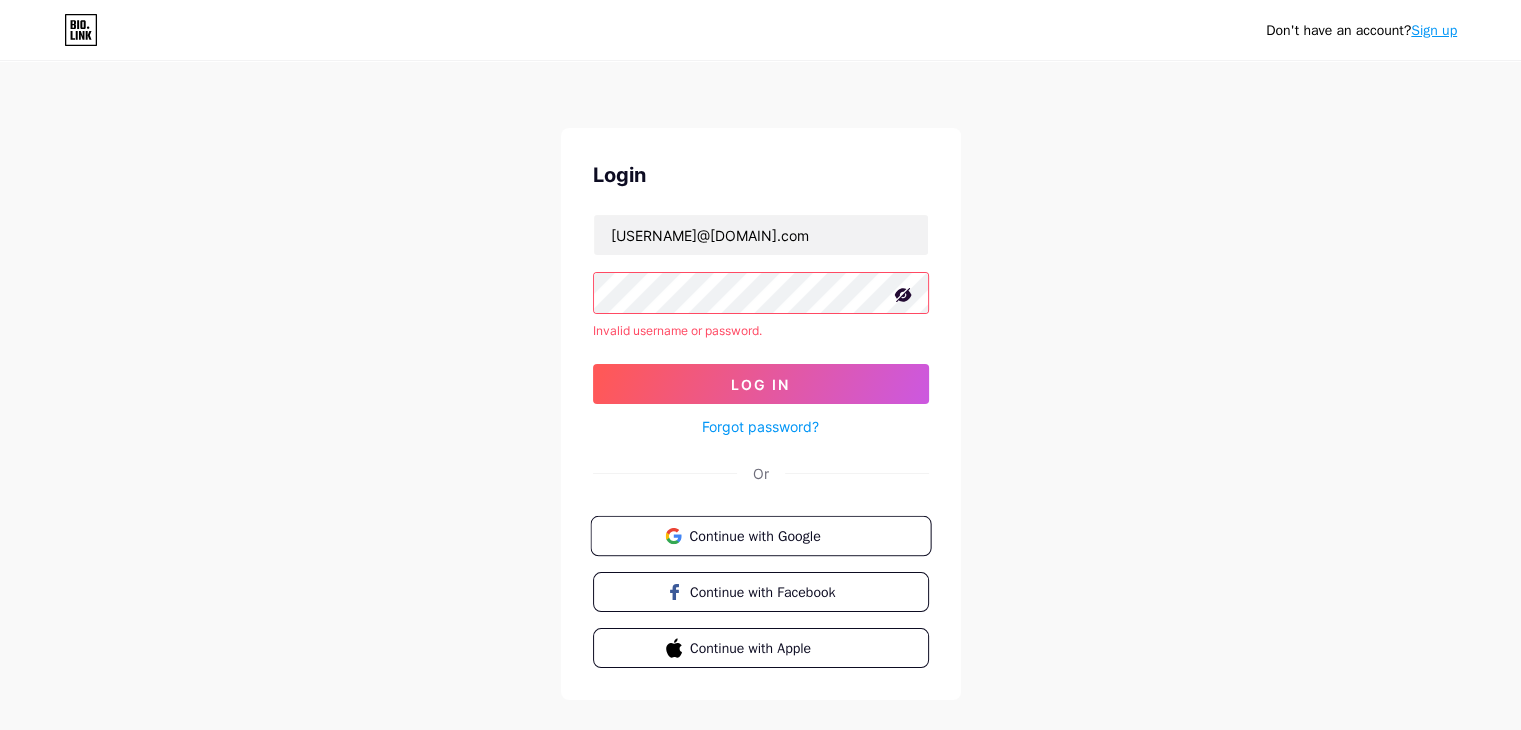 click on "Continue with Google" at bounding box center (772, 535) 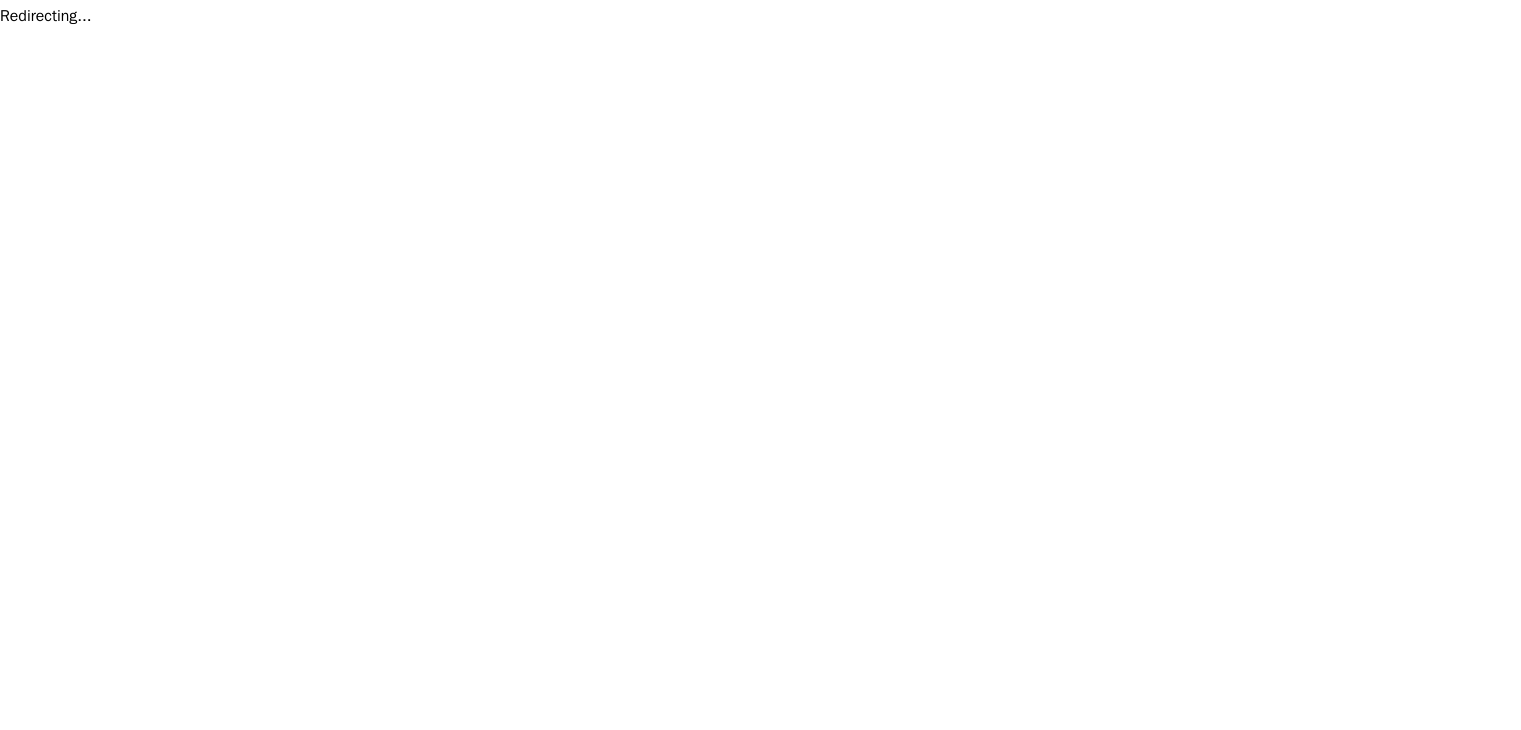 scroll, scrollTop: 0, scrollLeft: 0, axis: both 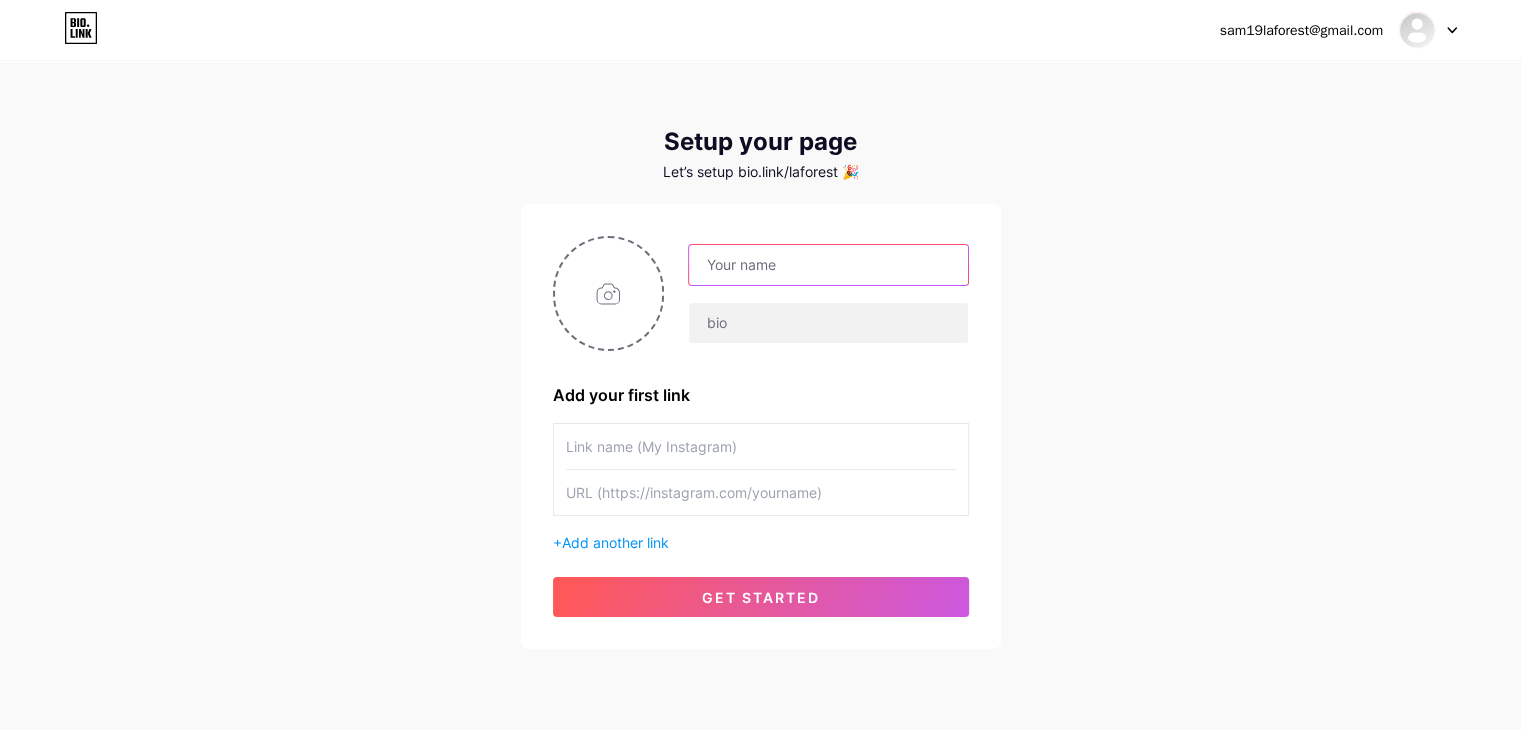 click at bounding box center [828, 265] 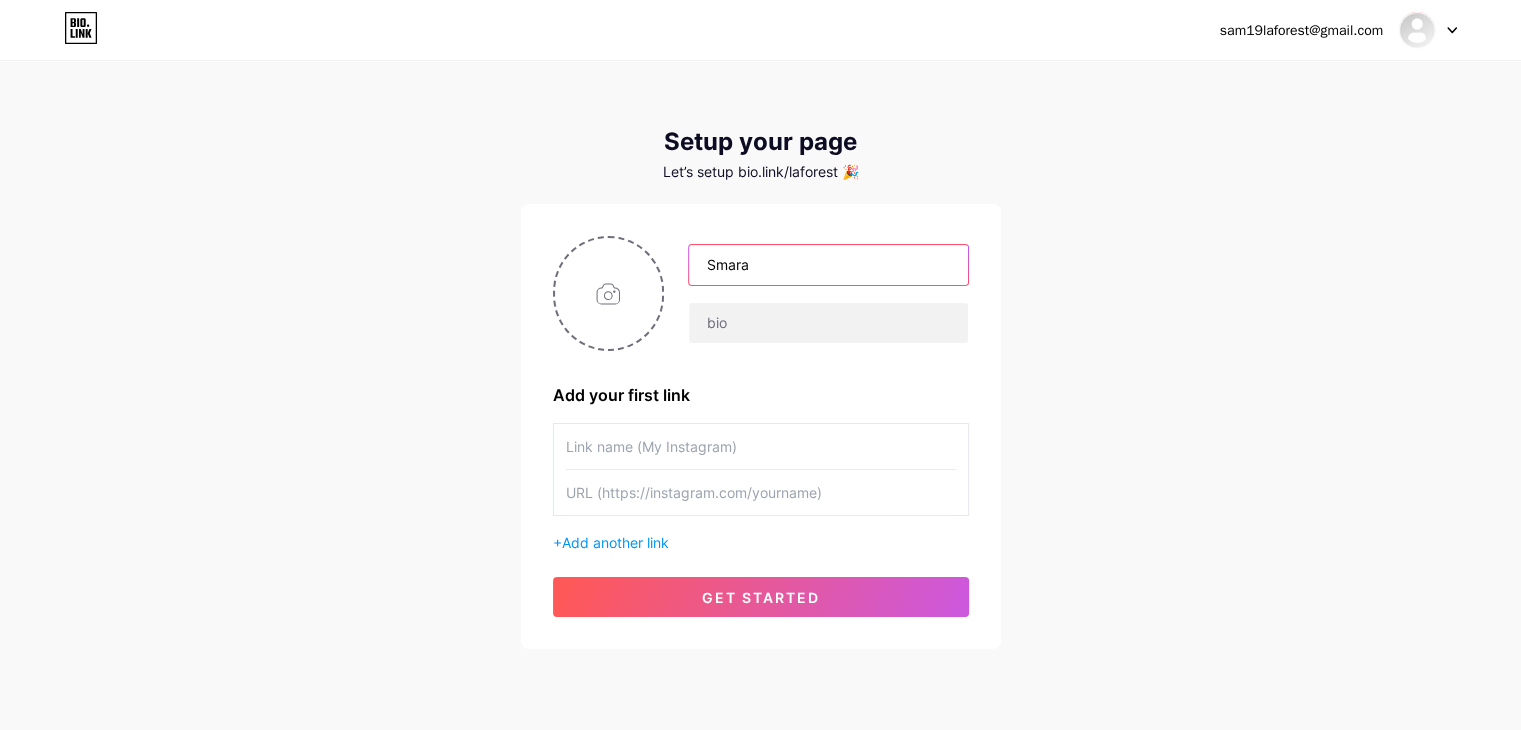 click on "Smara" at bounding box center [828, 265] 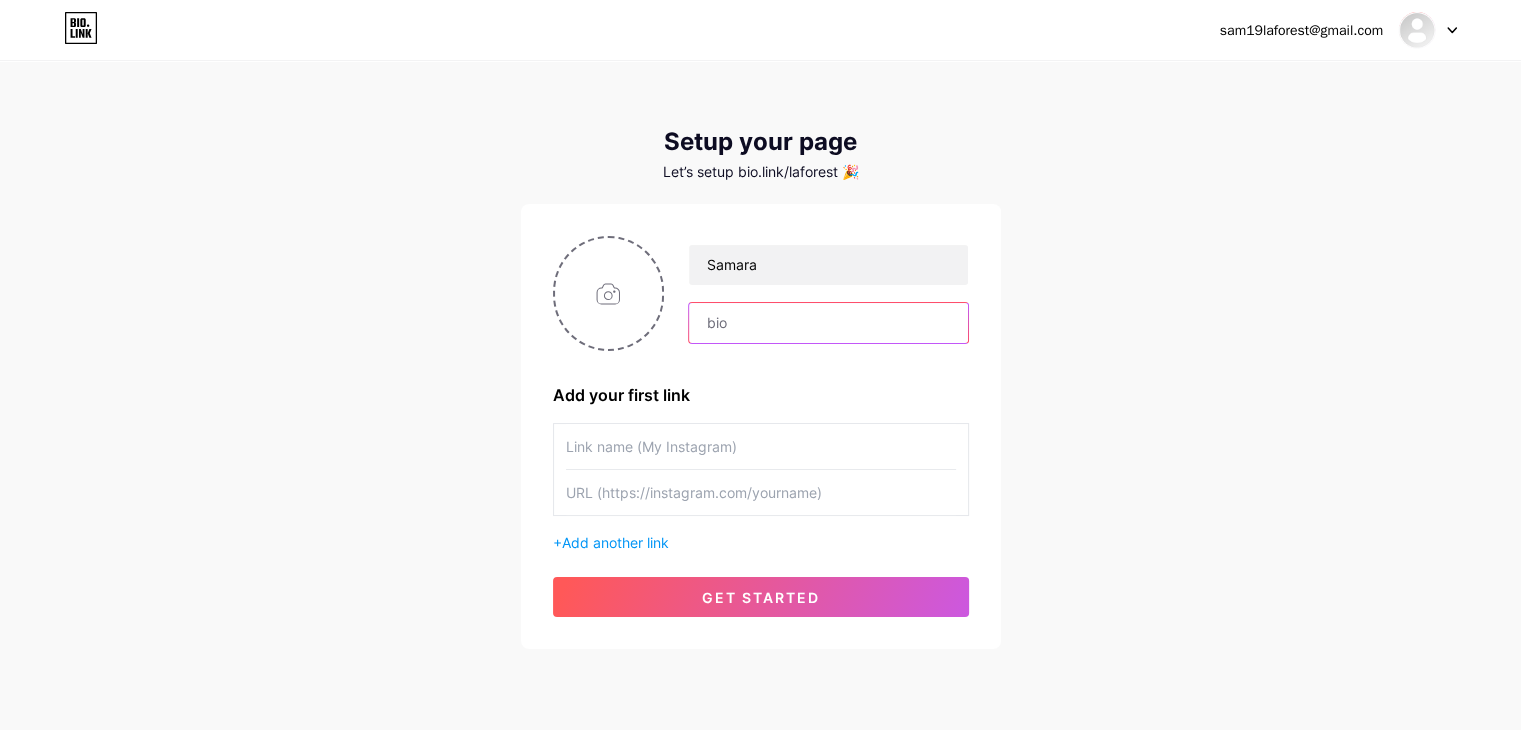click at bounding box center [828, 323] 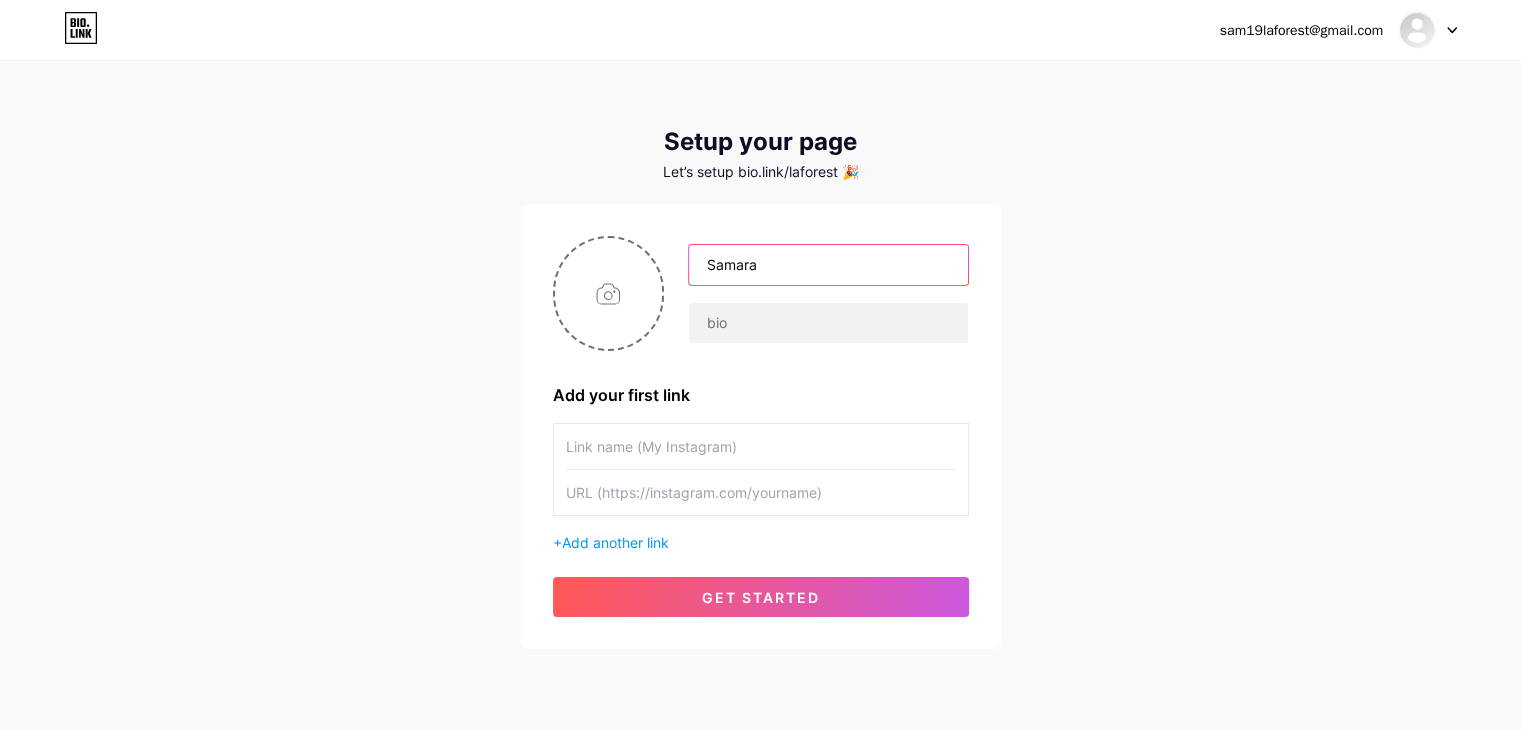 click on "Samara" at bounding box center (828, 265) 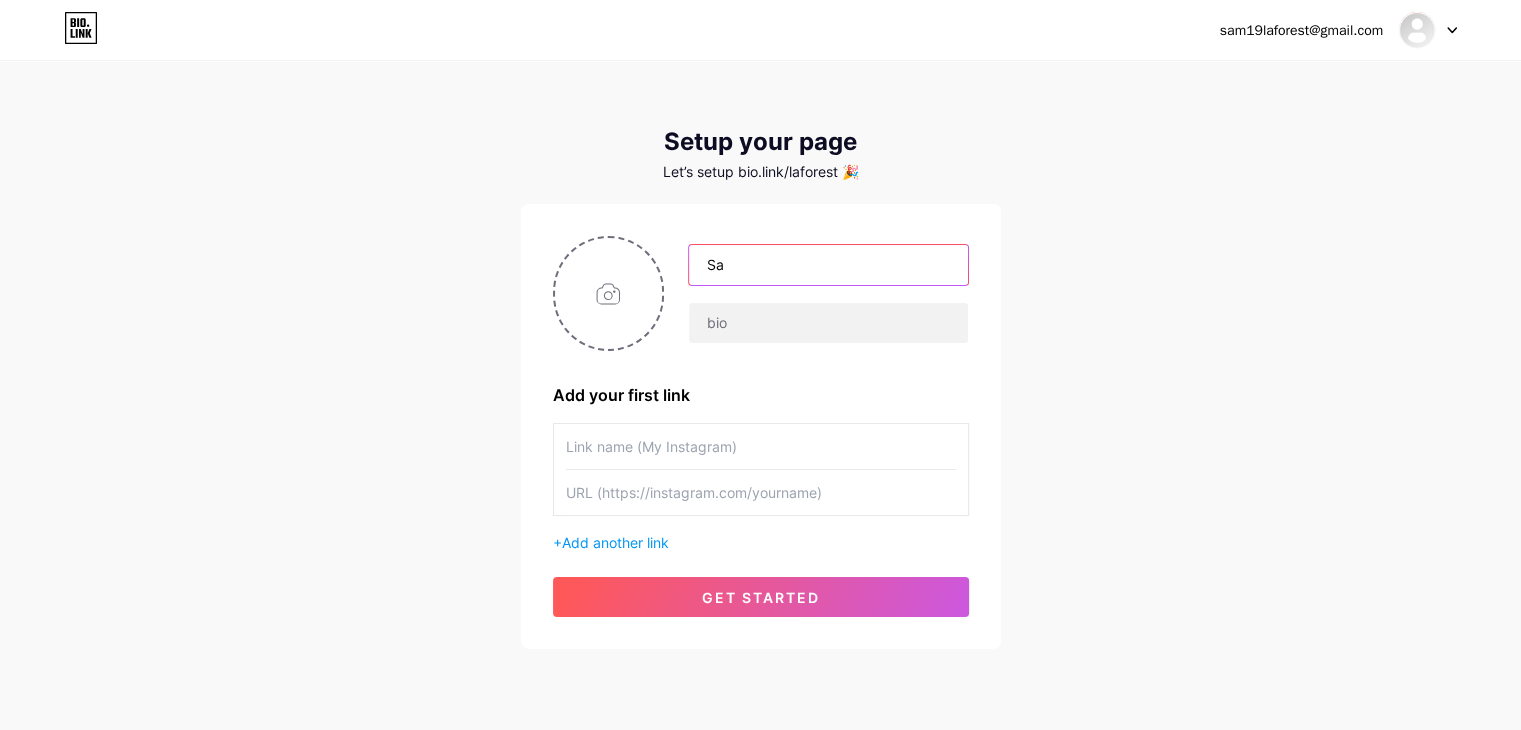 type on "S" 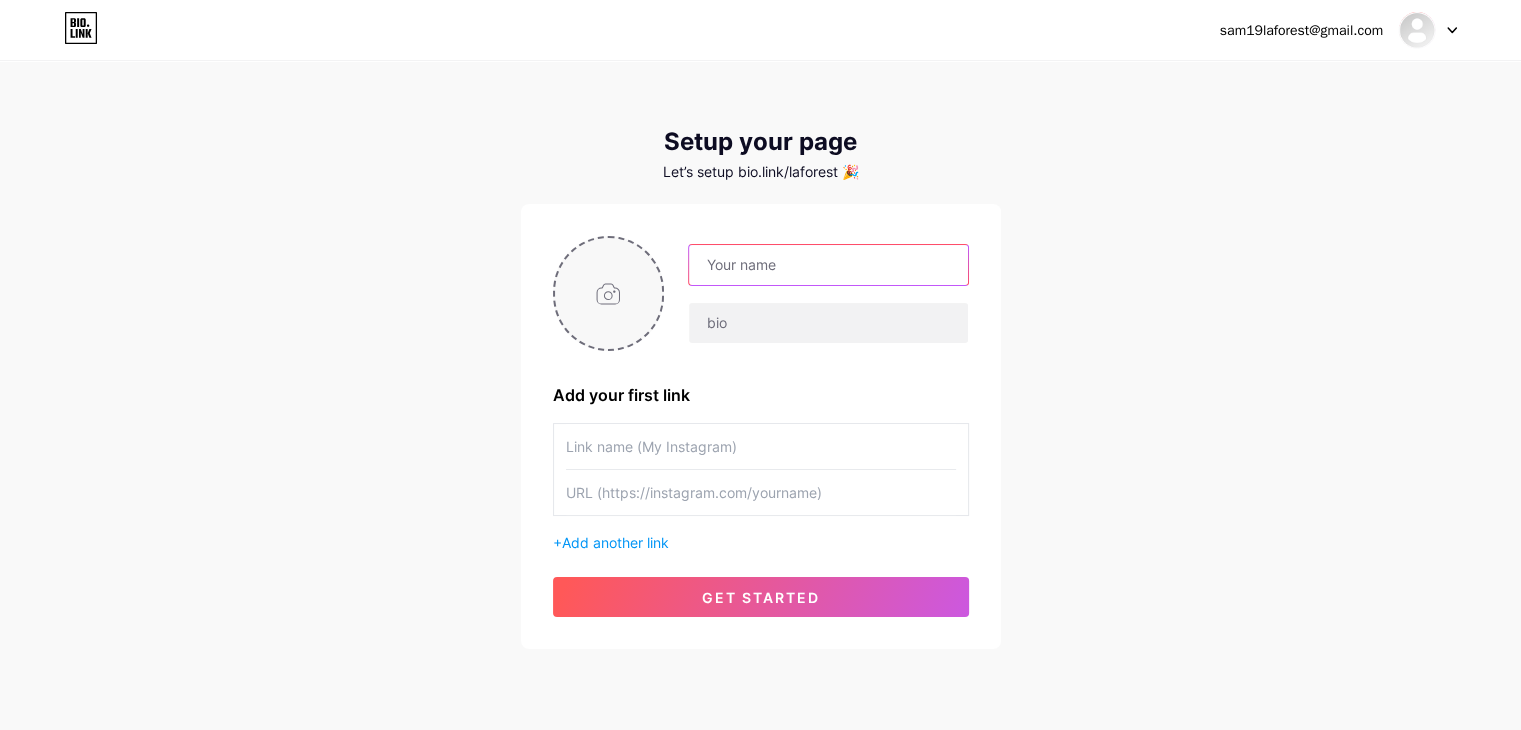 type 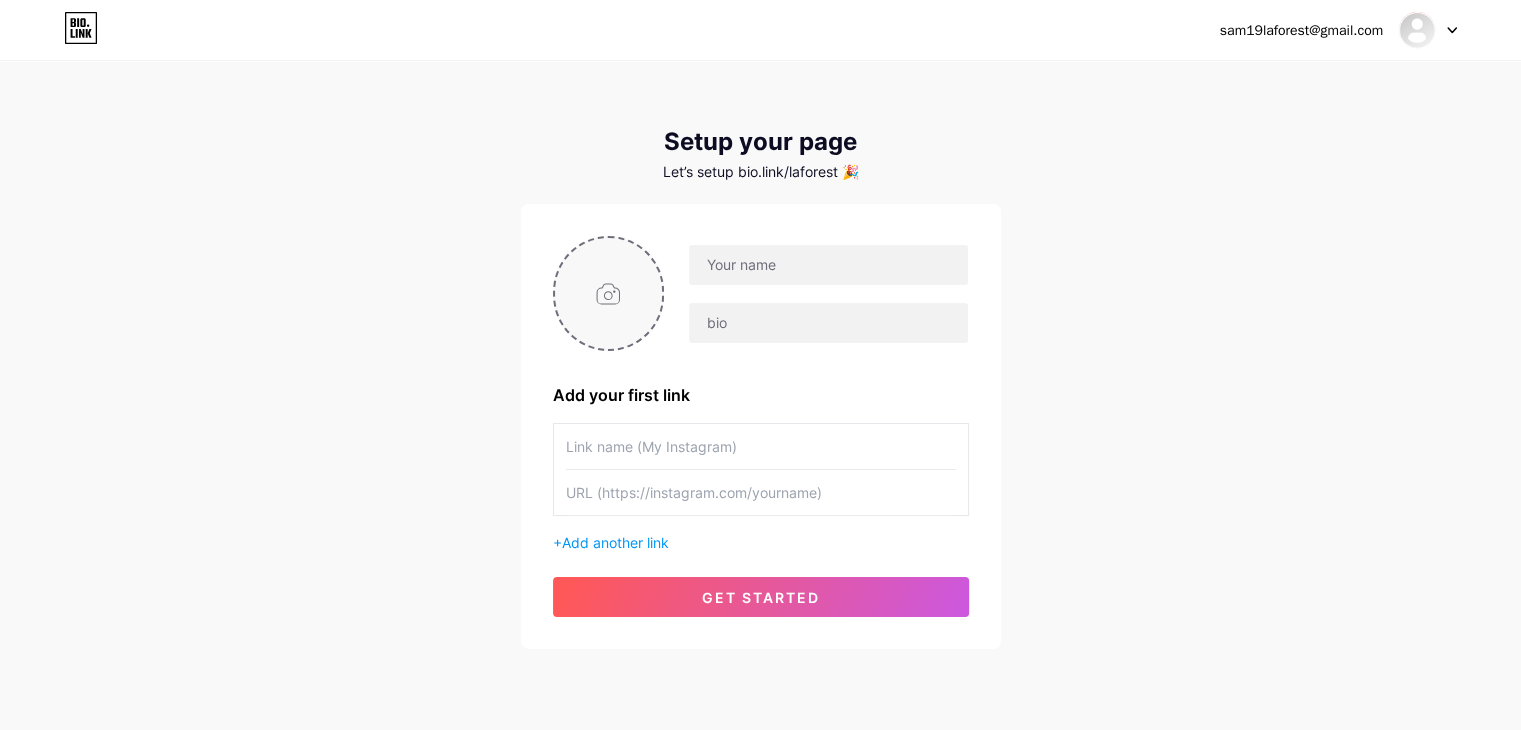 click at bounding box center (609, 293) 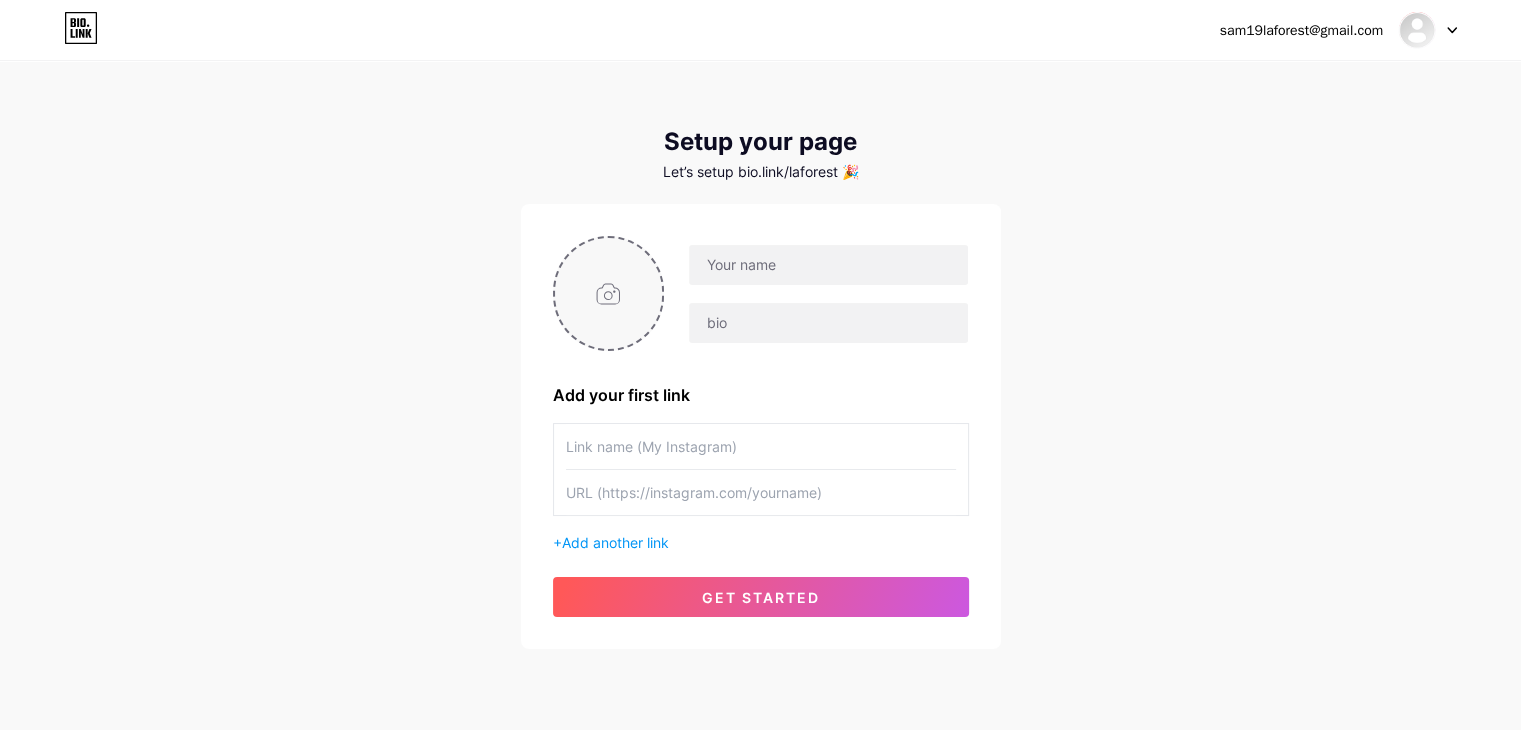 type on "C:\fakepath\logo.png" 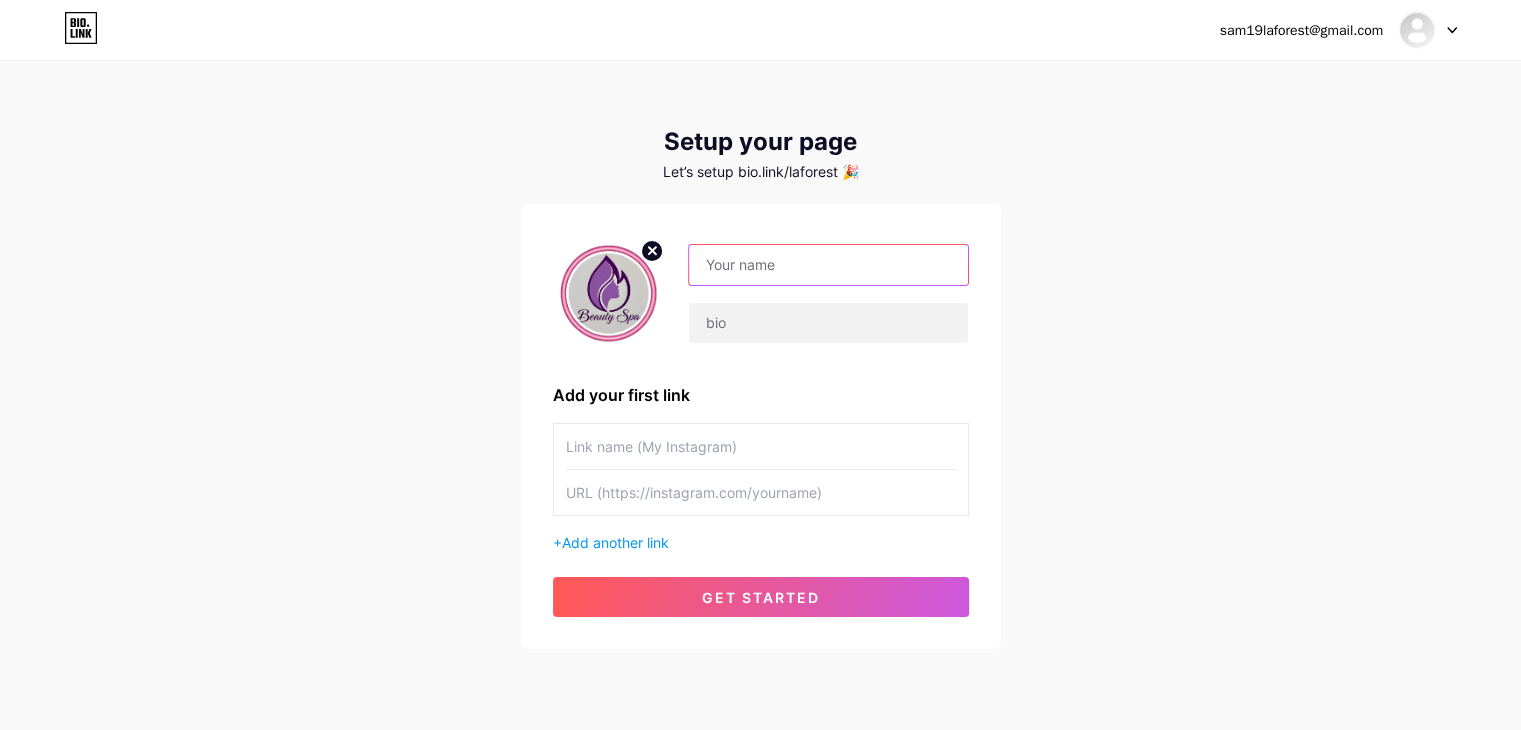 click at bounding box center (828, 265) 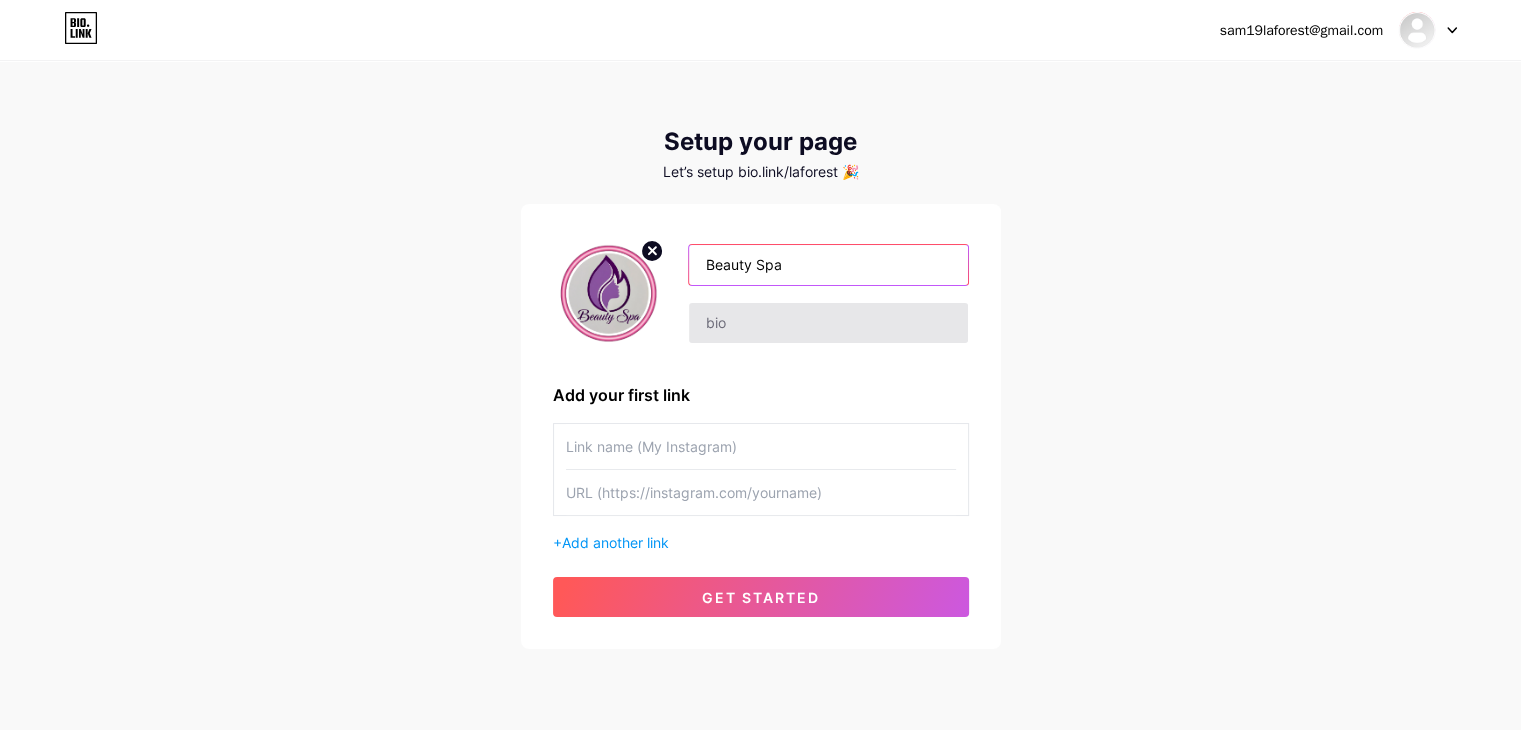 type on "Beauty Spa" 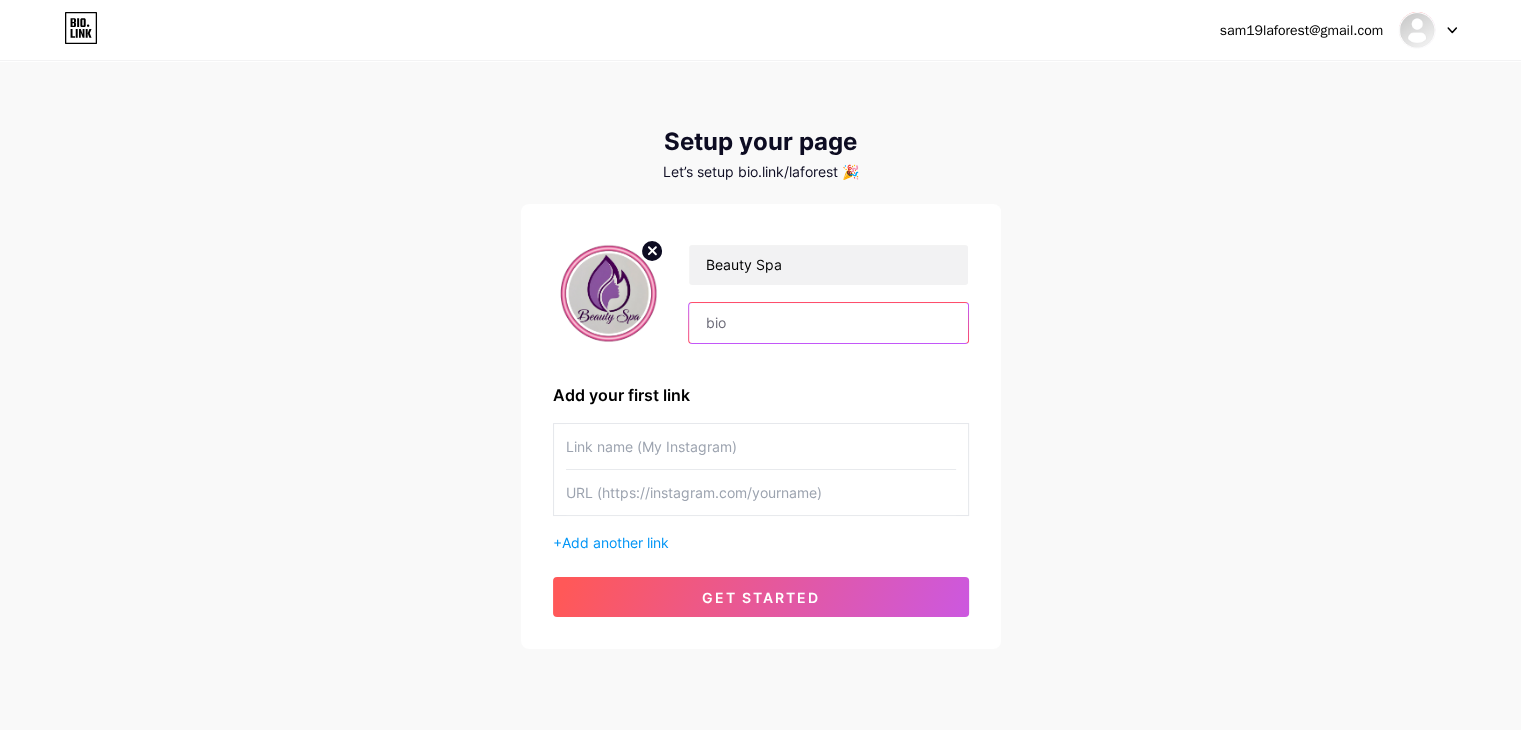 click at bounding box center (828, 323) 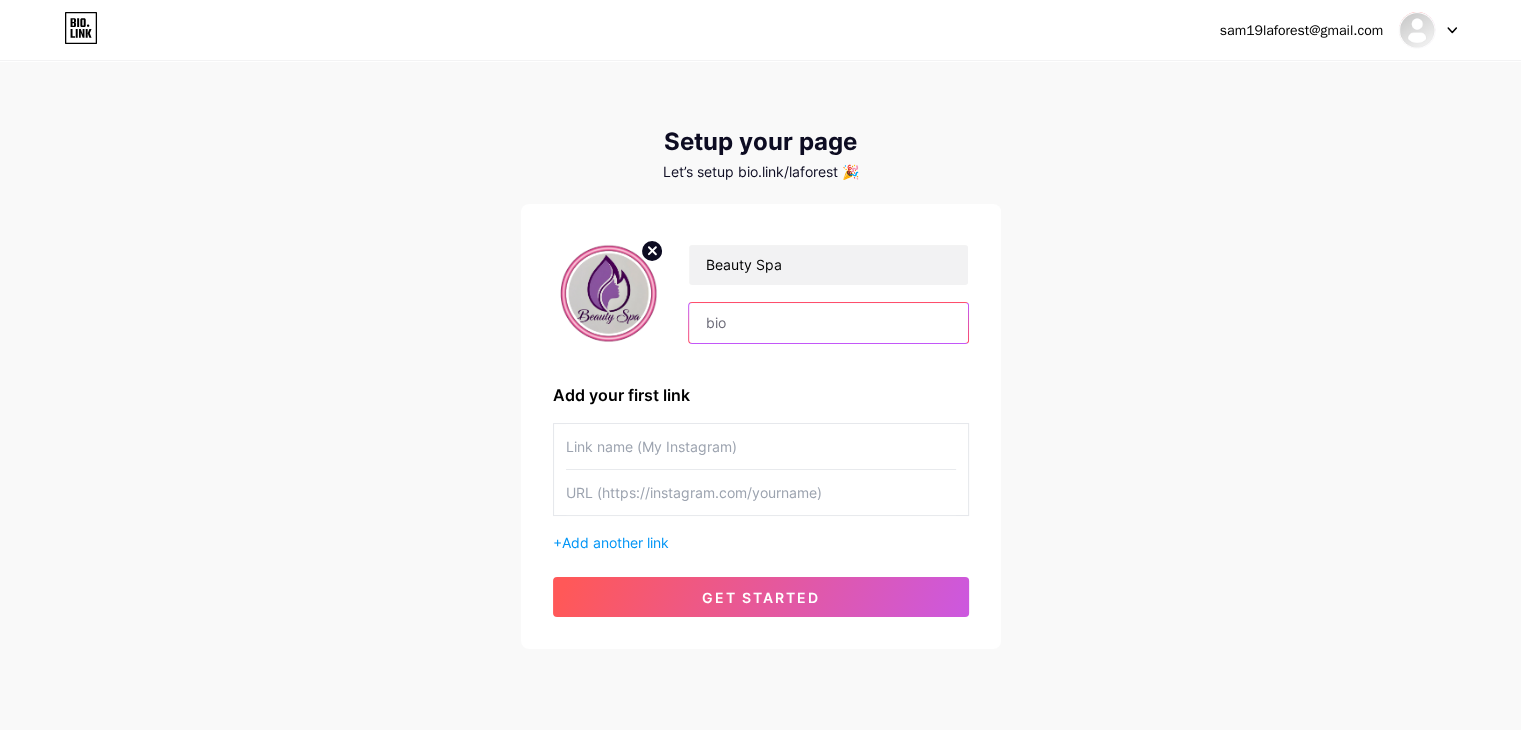 type on "V" 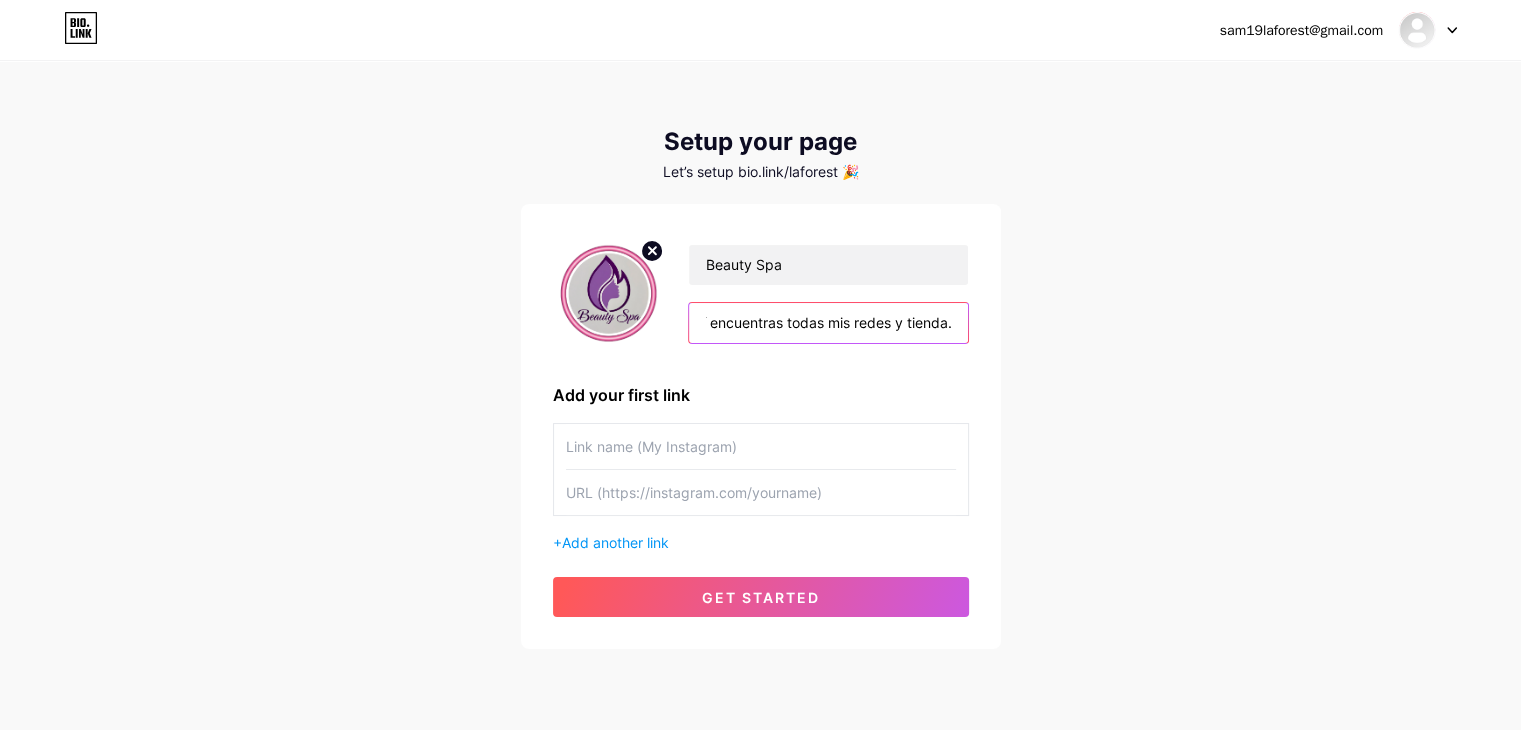 scroll, scrollTop: 0, scrollLeft: 271, axis: horizontal 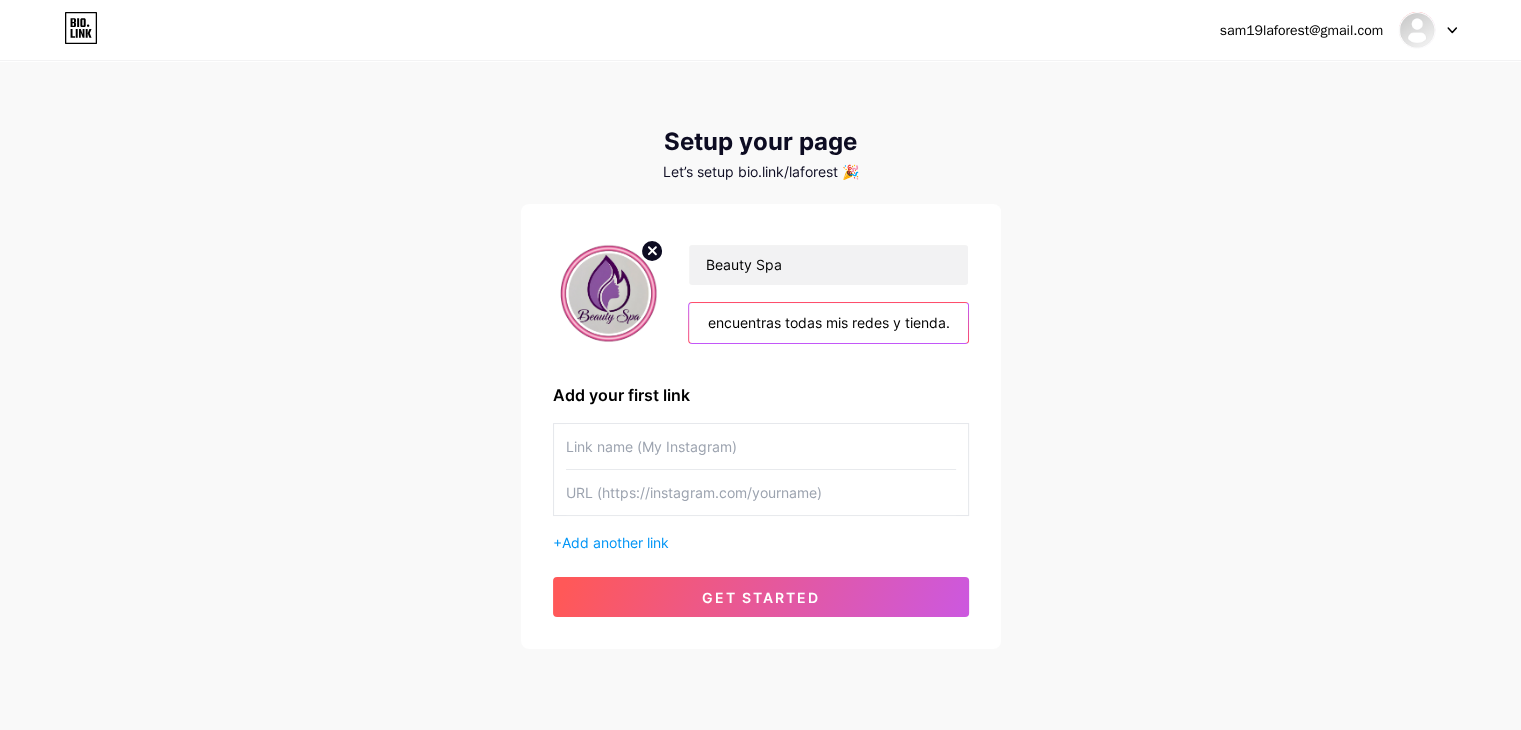 type on "Bienvenida a mi espacio de belleza. Aquí encuentras todas mis redes y tienda." 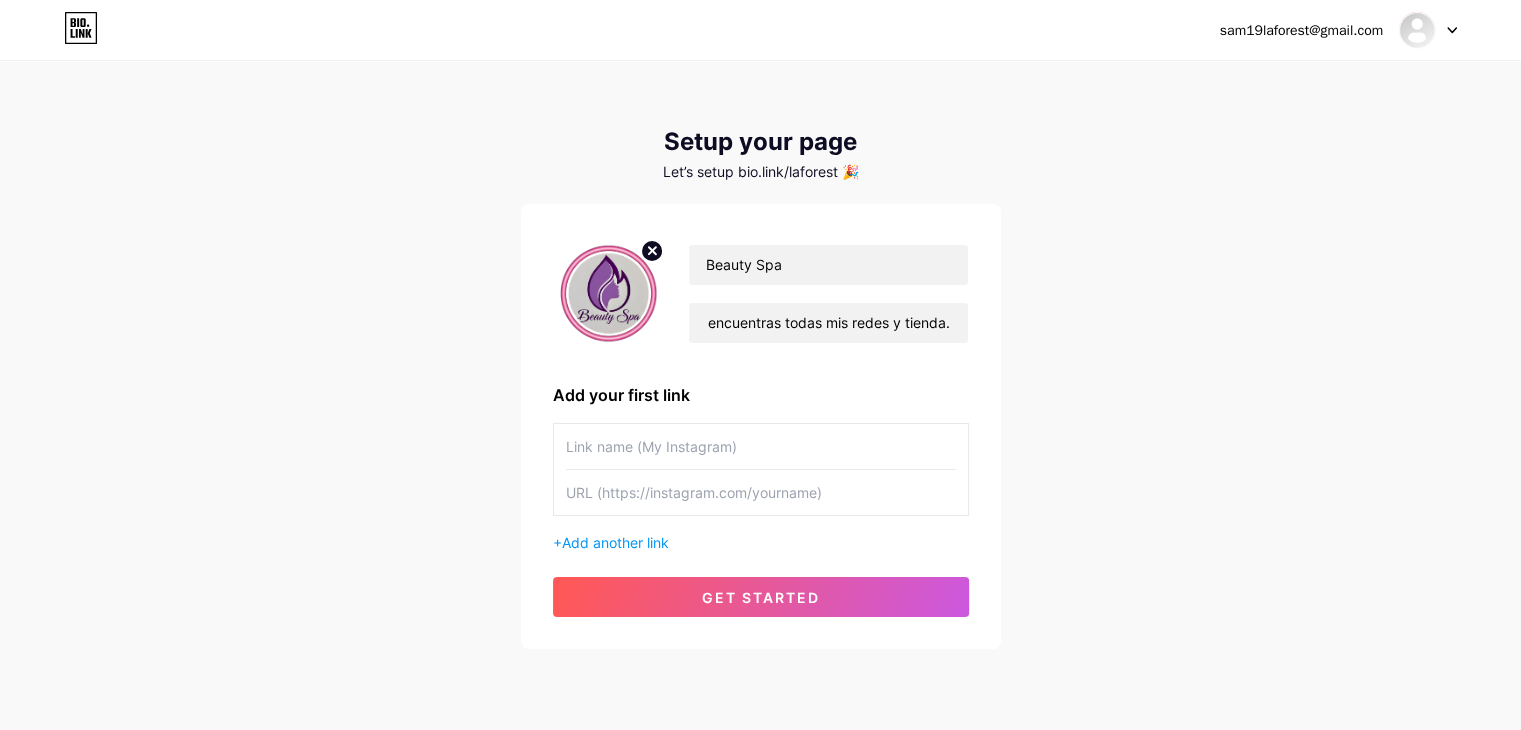click at bounding box center [761, 446] 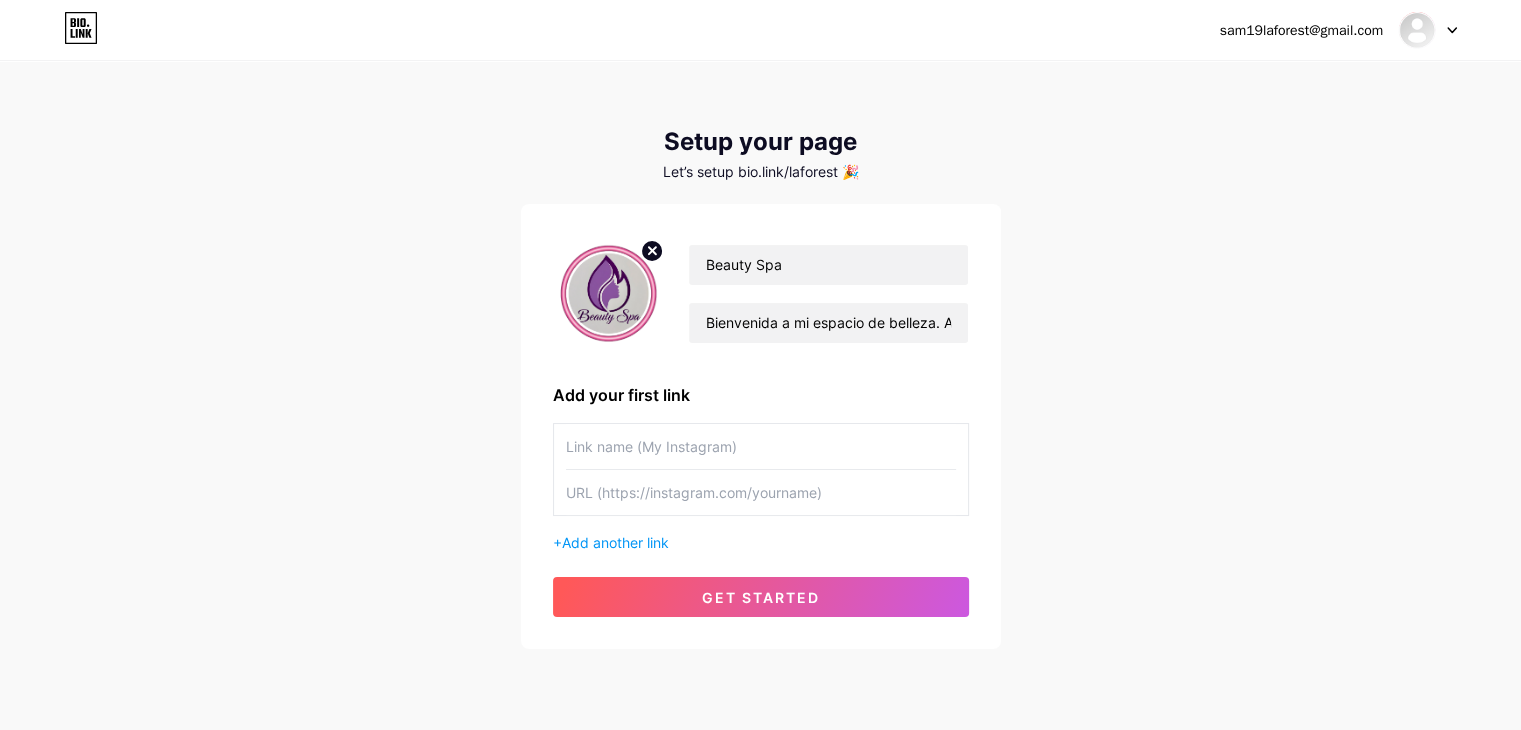 click on "+  Add another link" at bounding box center [761, 542] 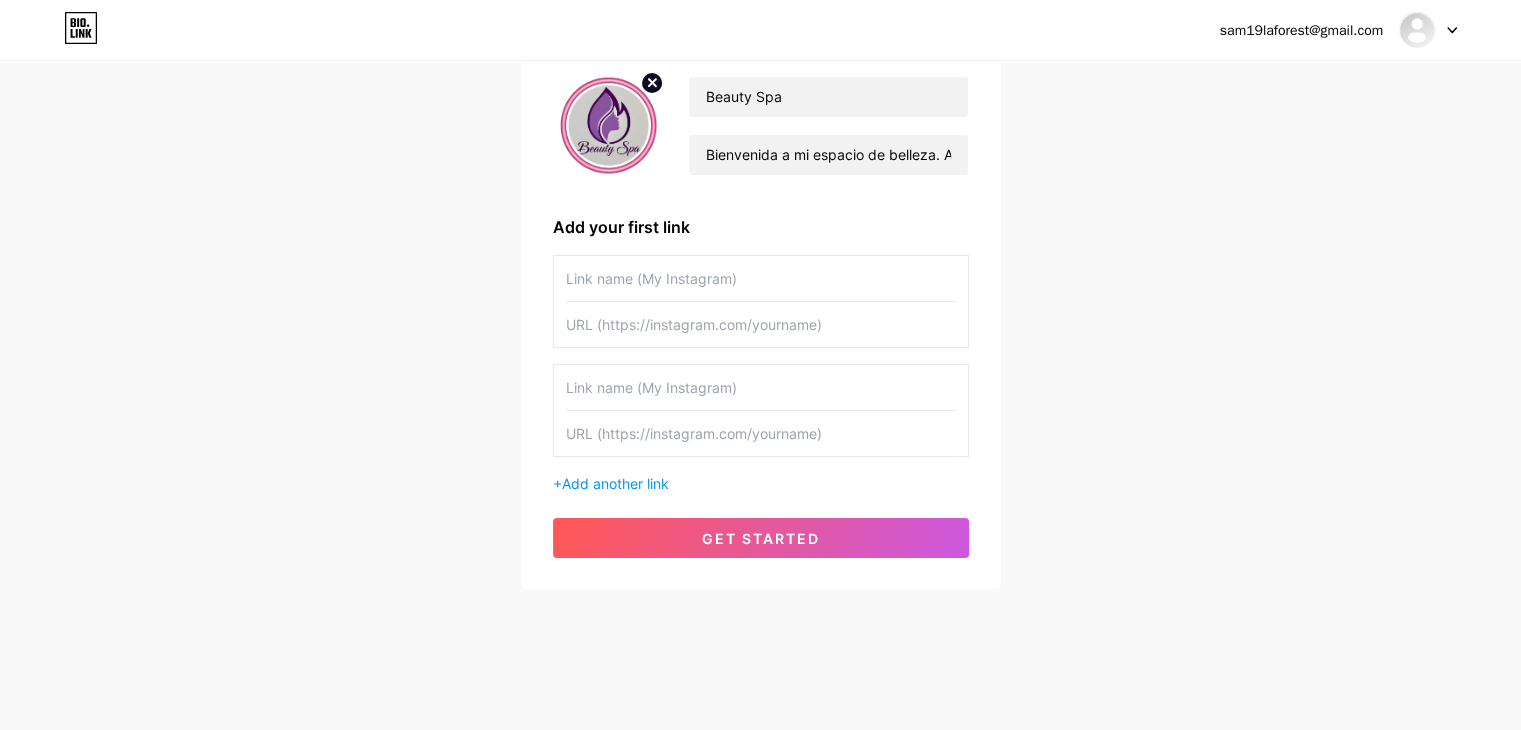 scroll, scrollTop: 171, scrollLeft: 0, axis: vertical 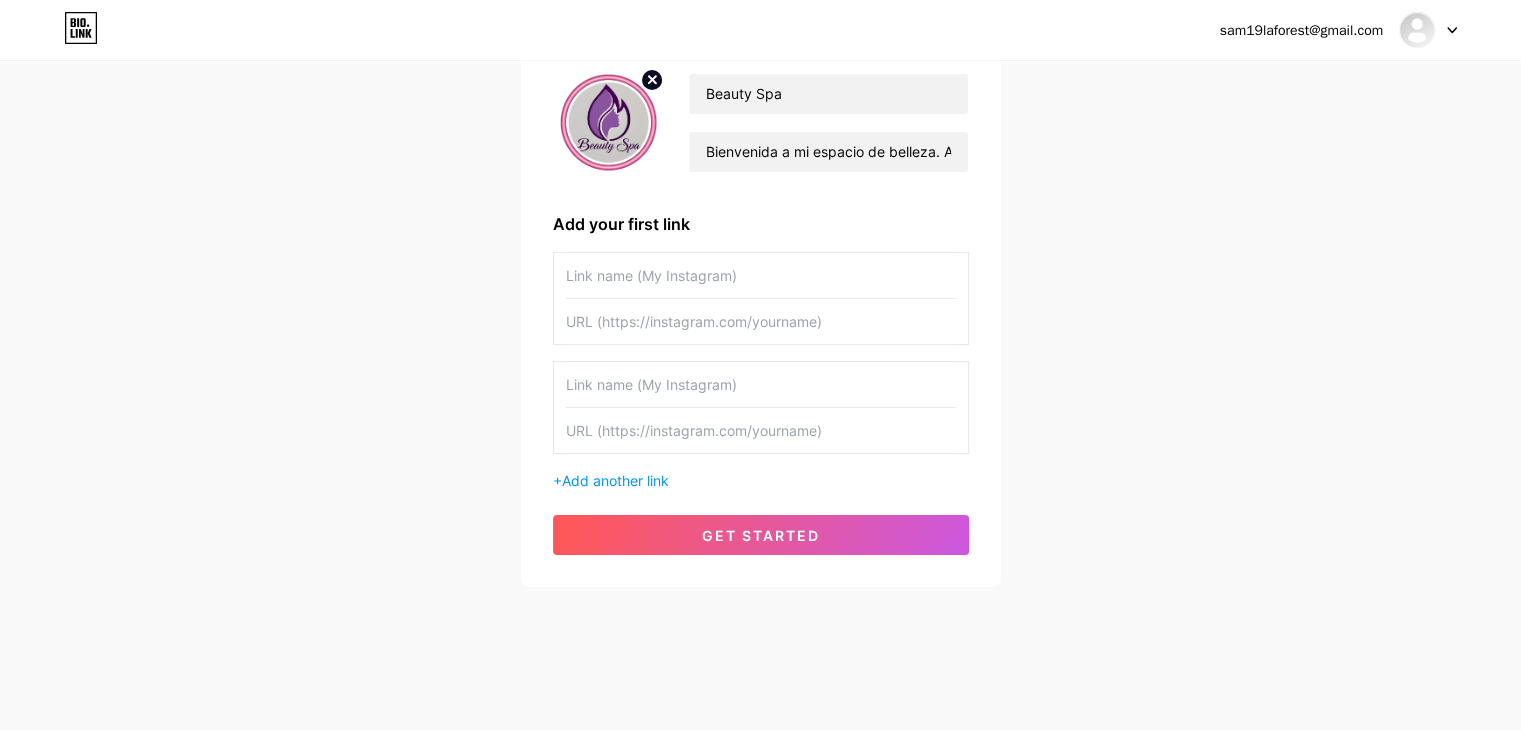 click at bounding box center [761, 275] 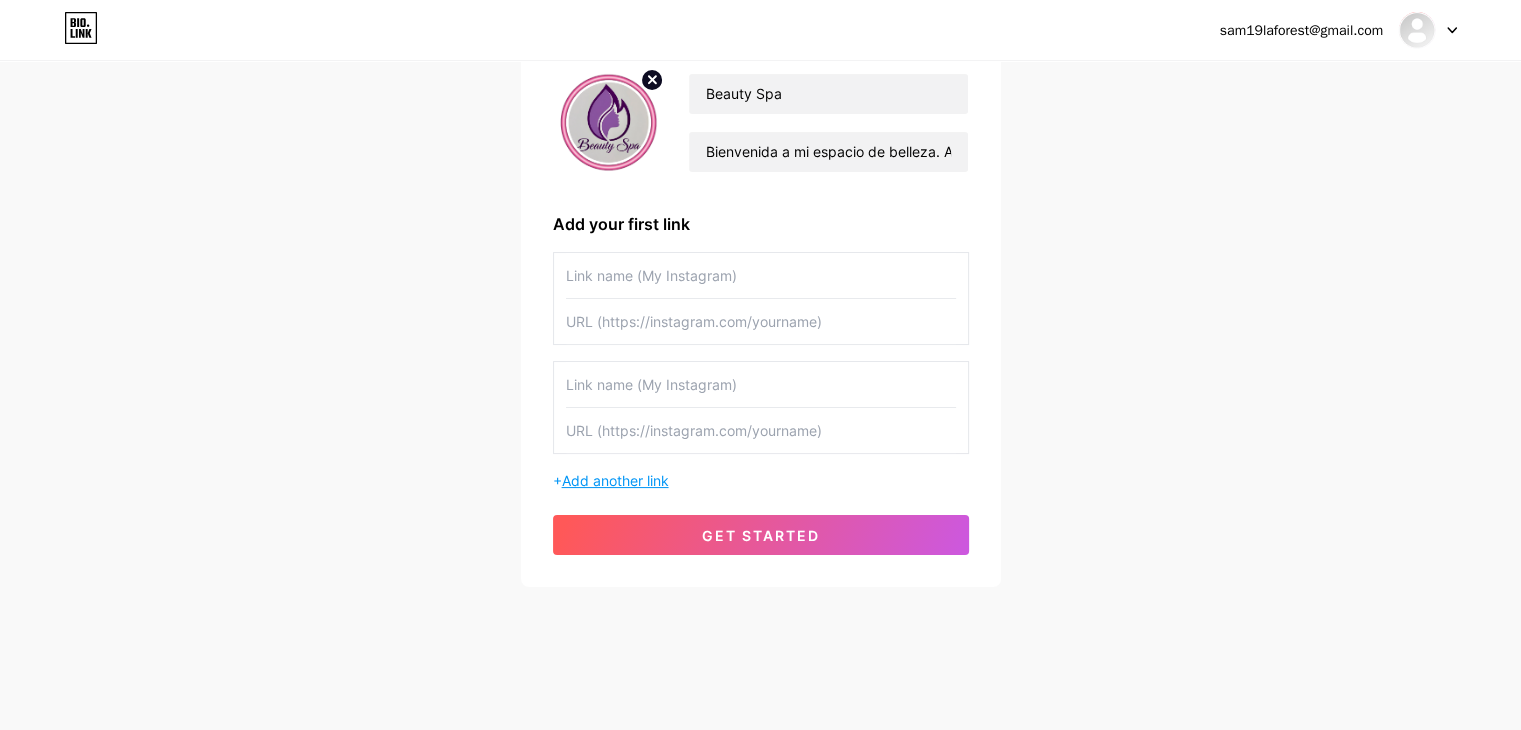 click on "Add another link" at bounding box center (615, 480) 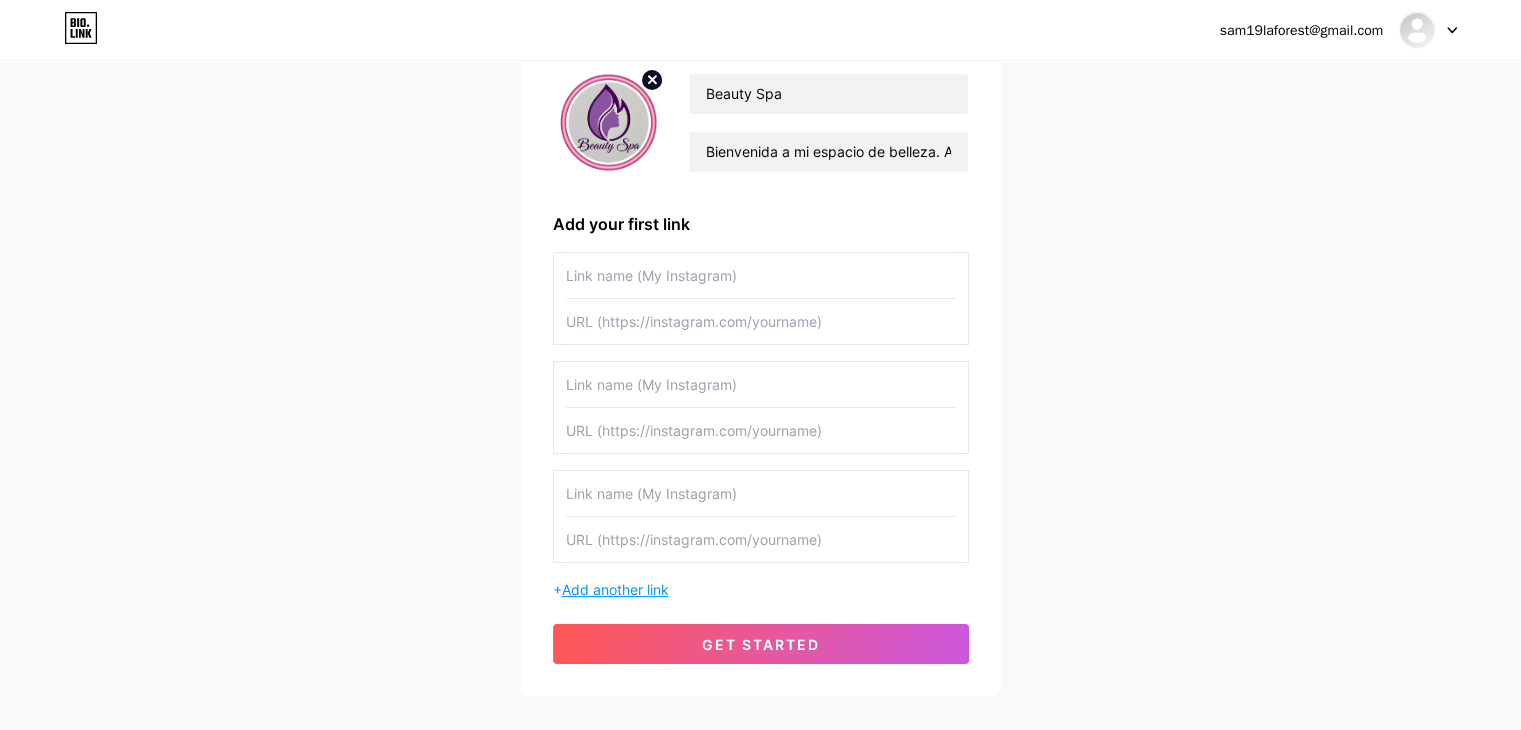 click on "Add another link" at bounding box center (615, 589) 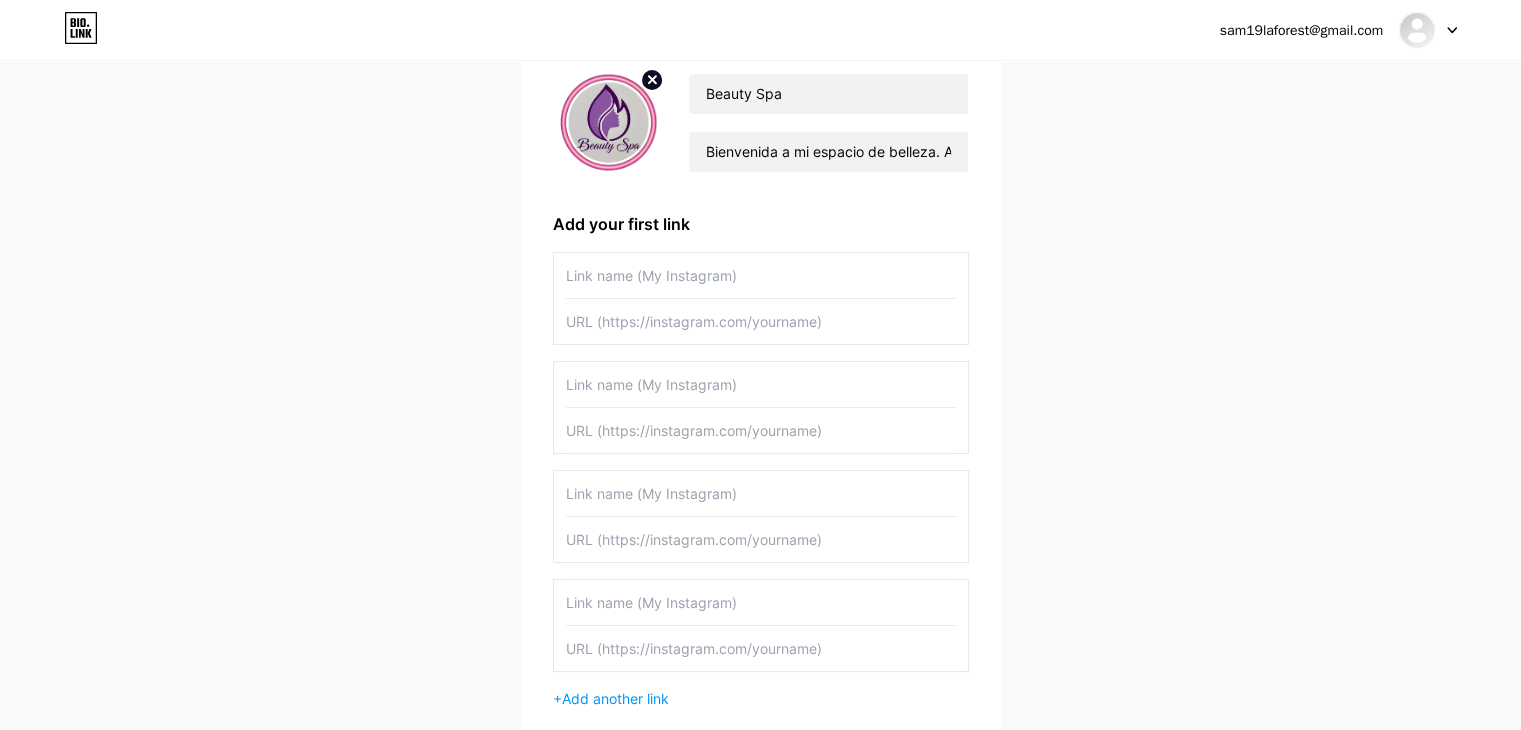 click at bounding box center [761, 275] 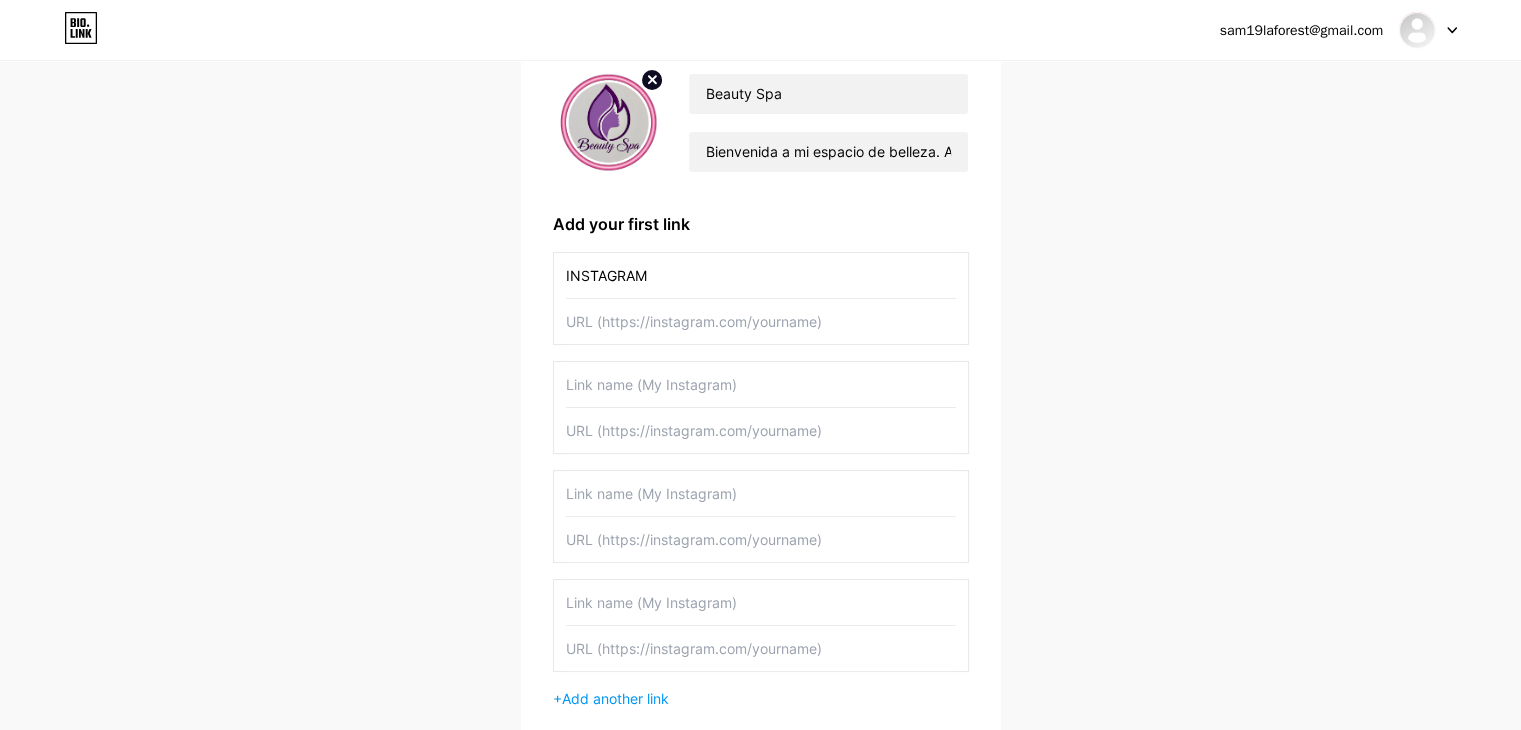 type on "INSTAGRAM" 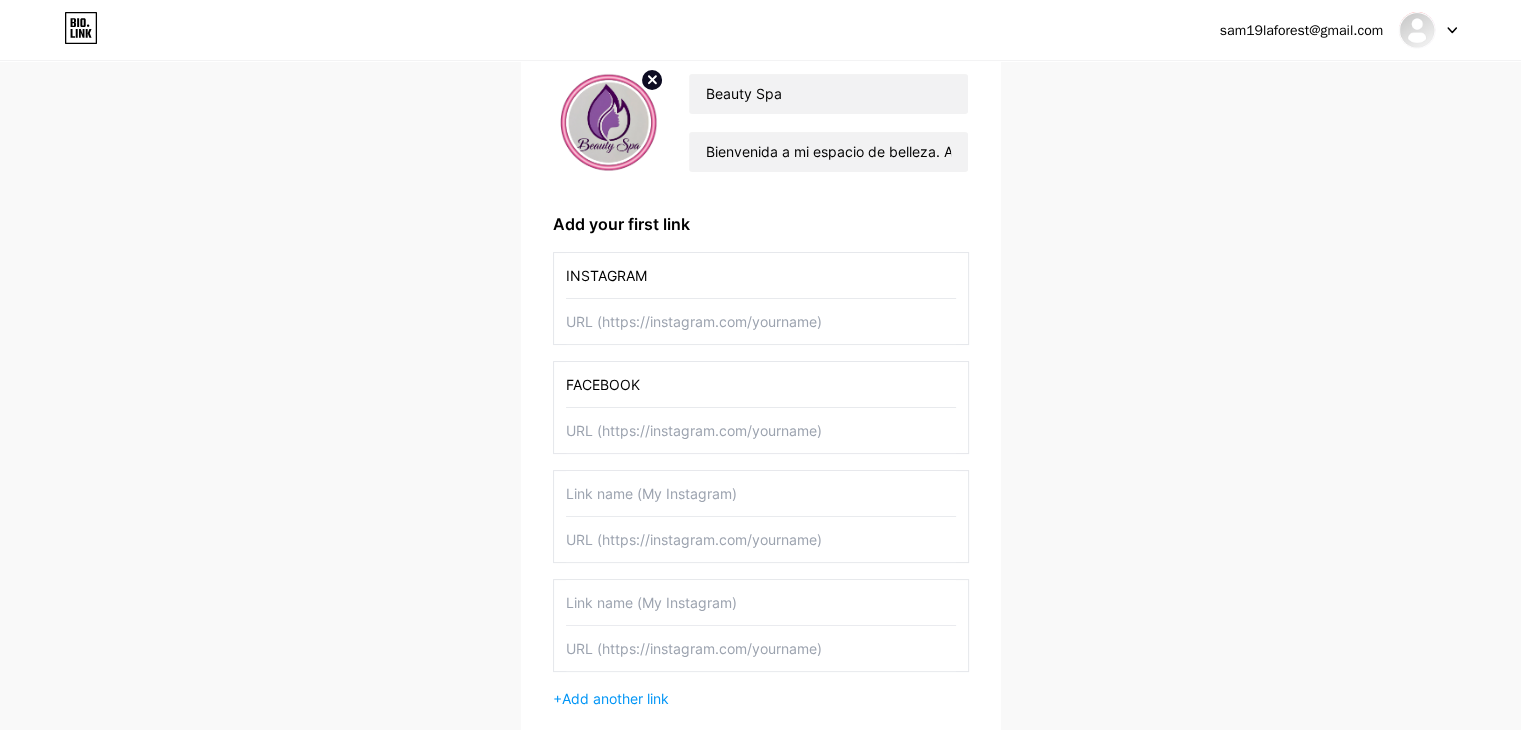 type on "FACEBOOK" 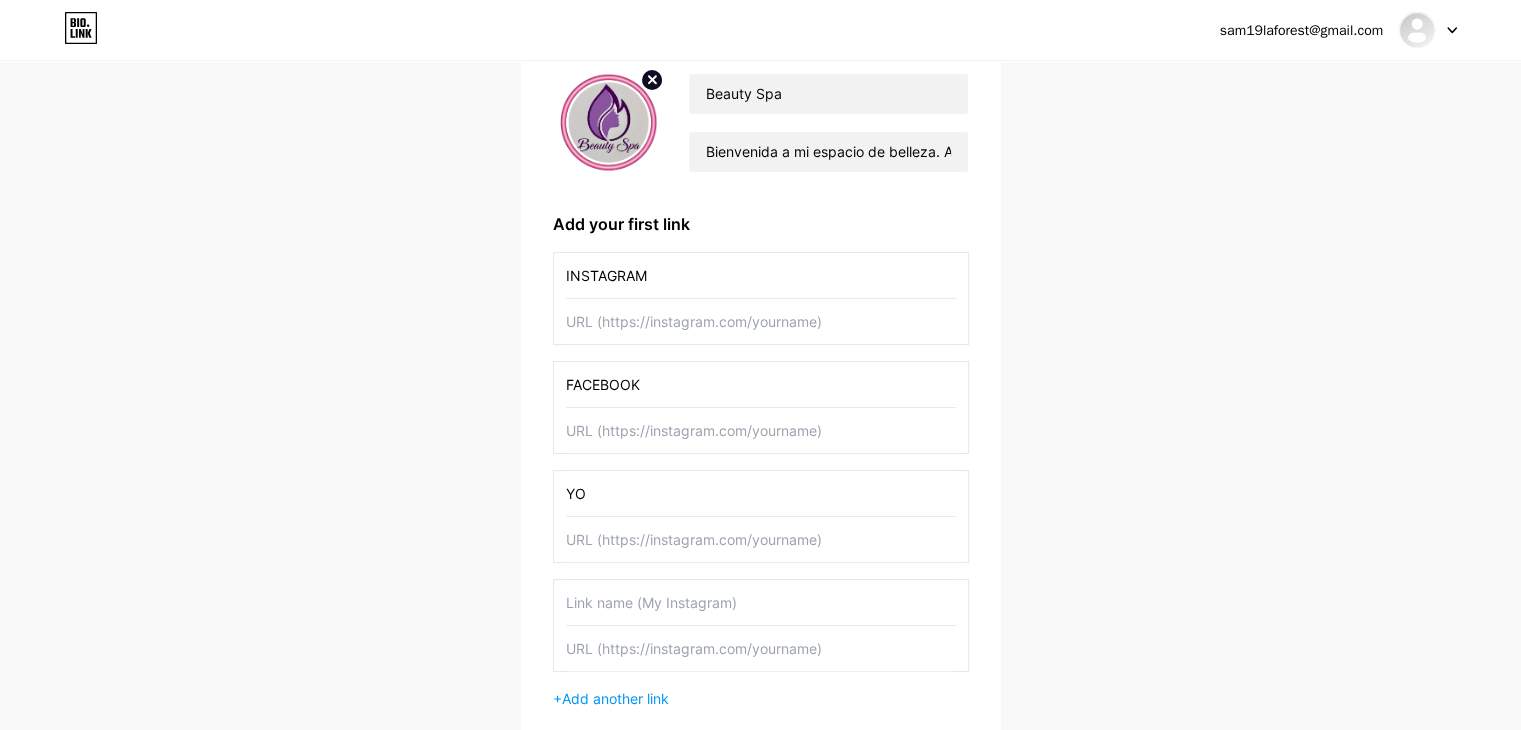 type on "Y" 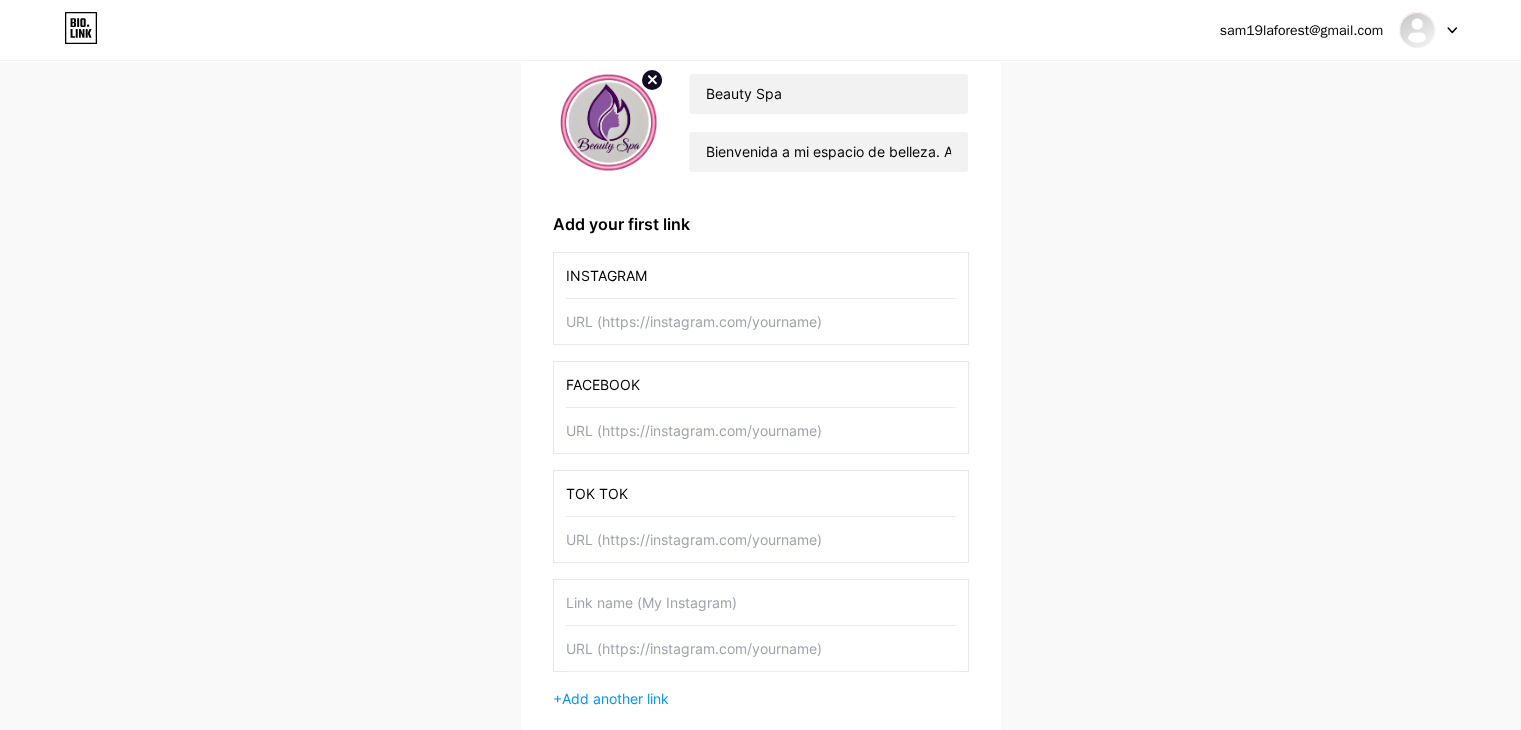 click on "TOK TOK" at bounding box center (761, 493) 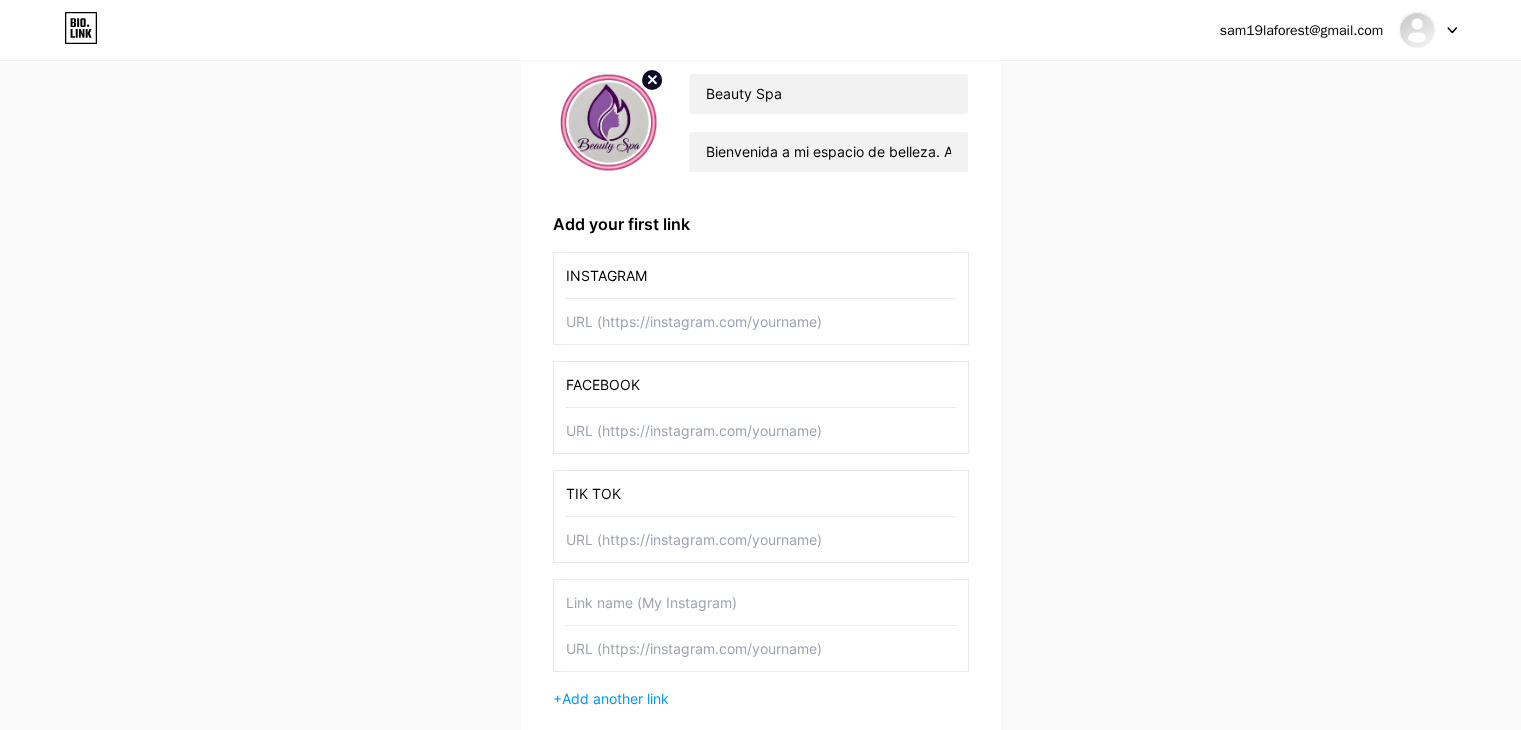 click on "TIK TOK" at bounding box center (761, 493) 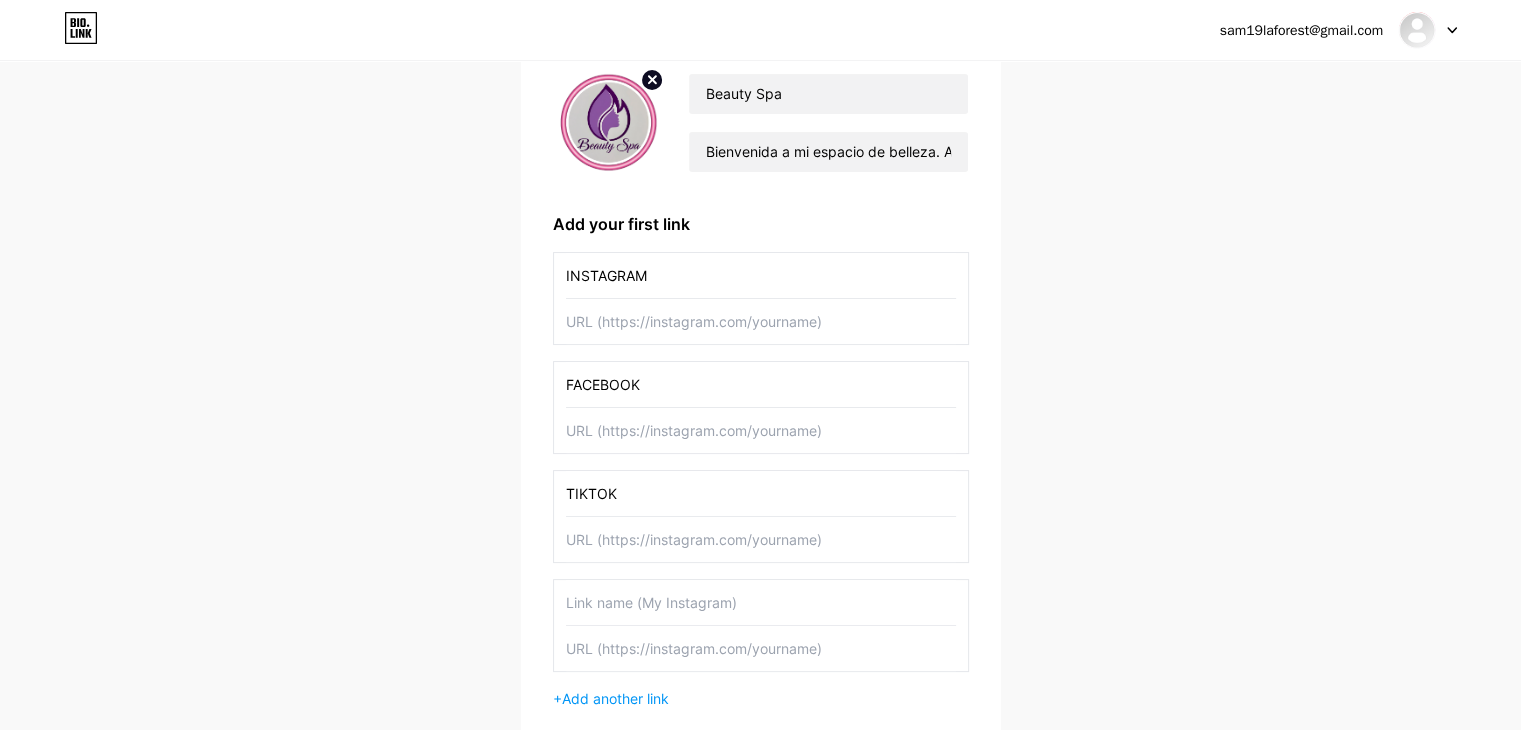 type on "TIKTOK" 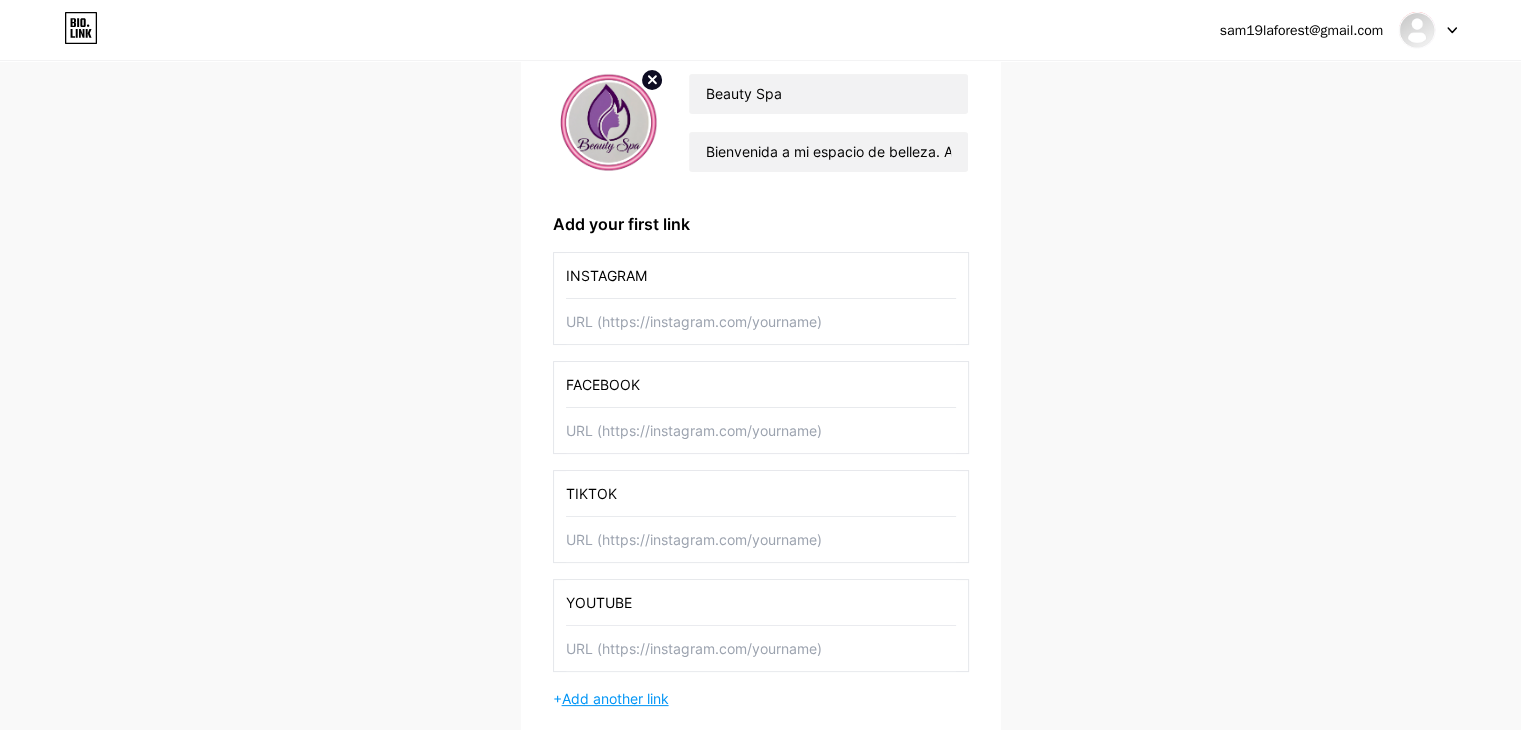 type on "YOUTUBE" 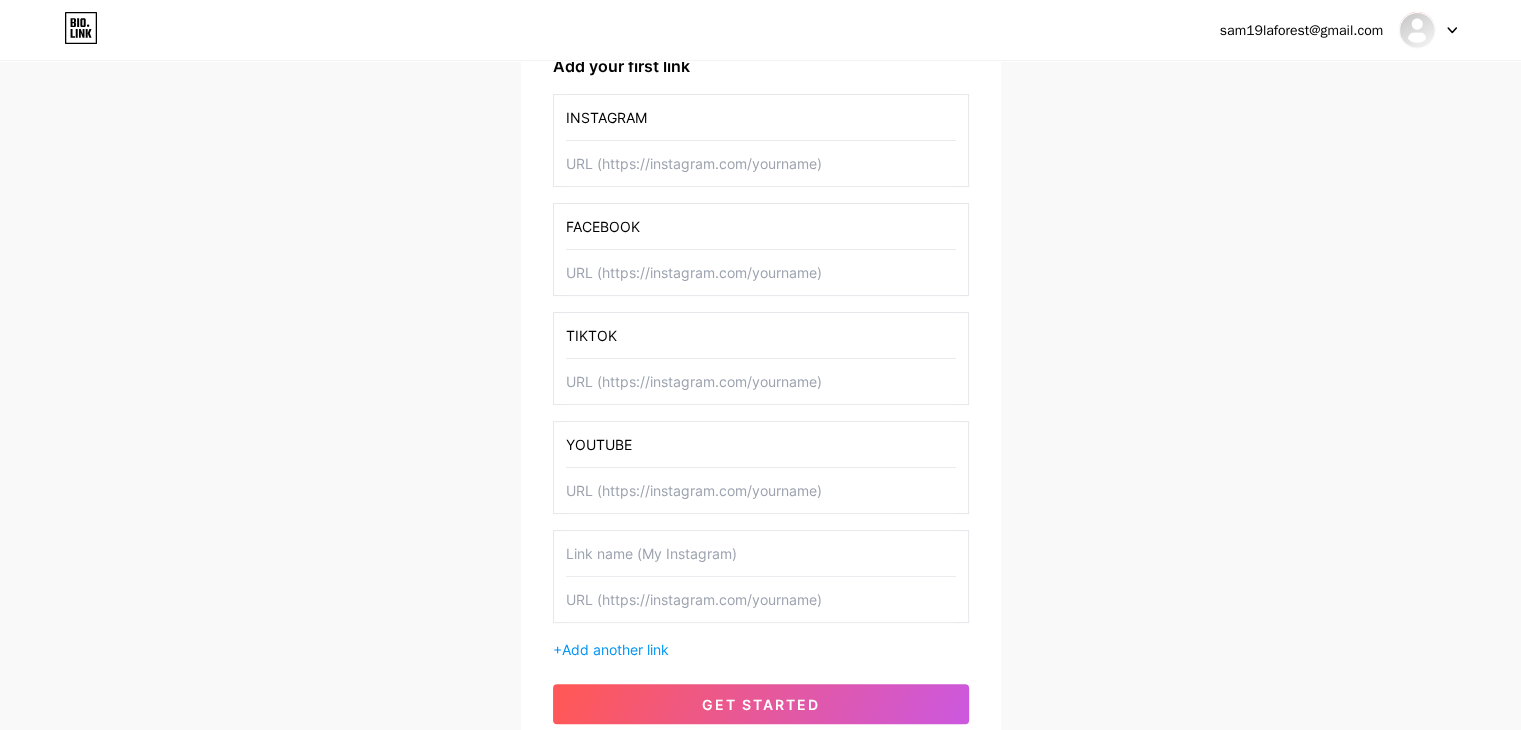 scroll, scrollTop: 337, scrollLeft: 0, axis: vertical 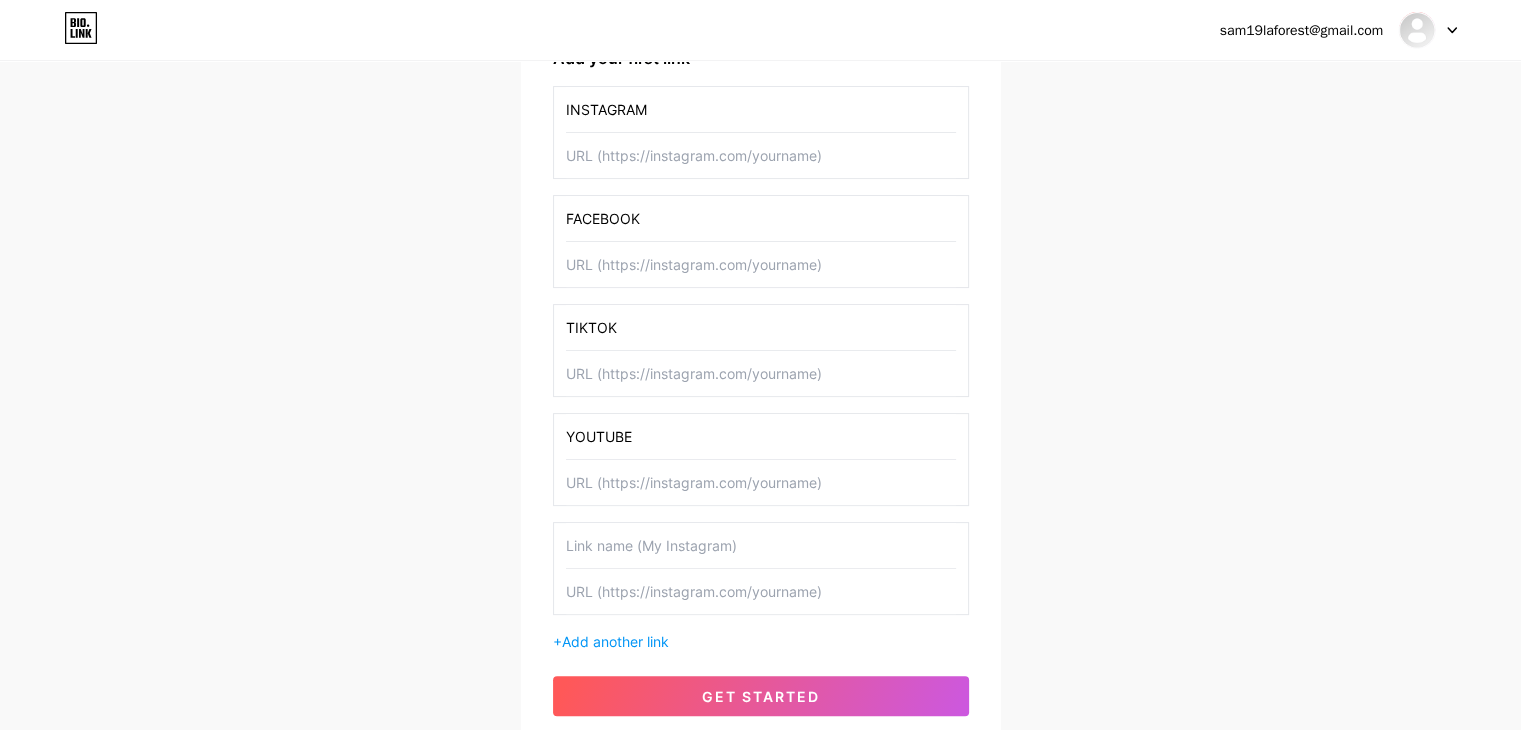click at bounding box center [761, 545] 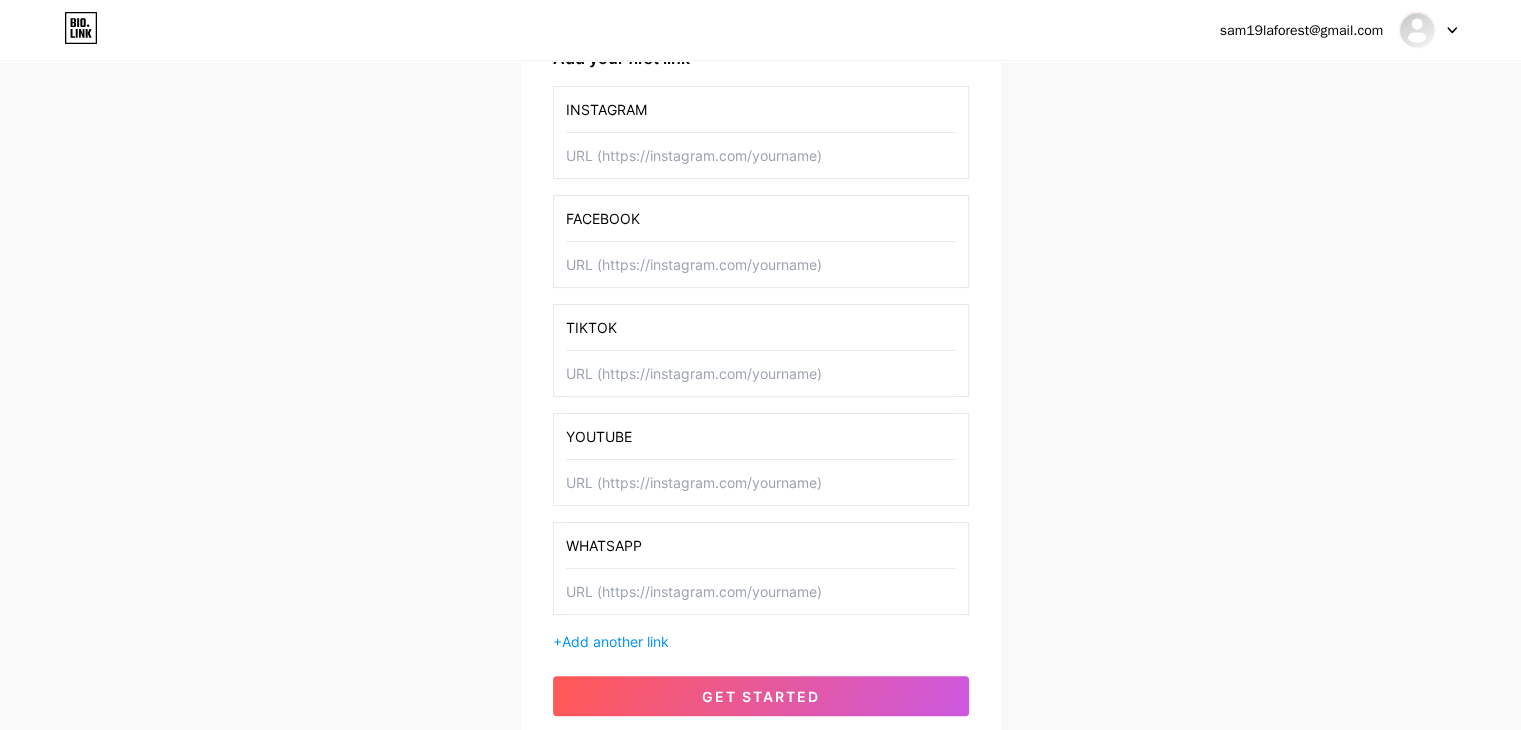 type on "WHATSAPP" 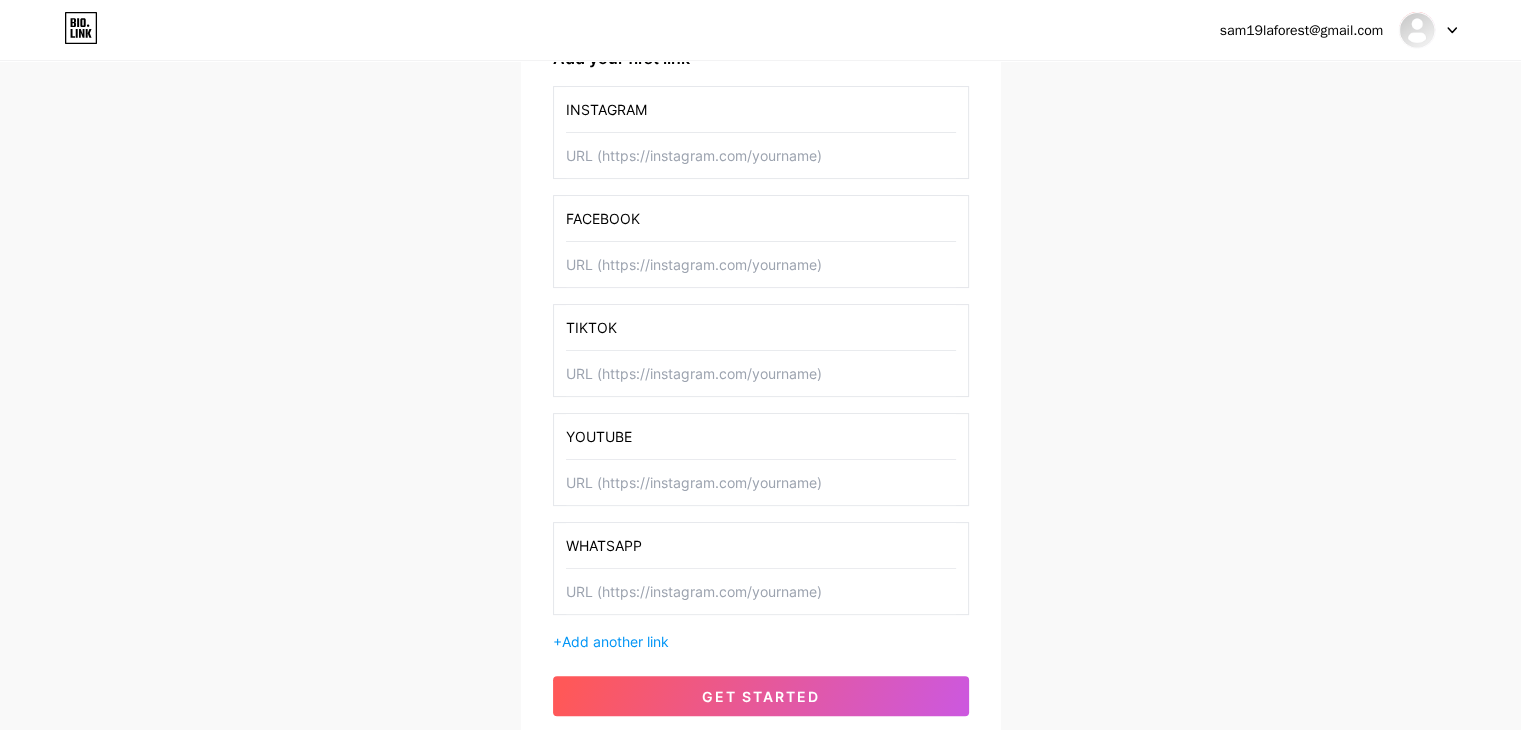 paste on "https://www.instagram.com/beau.tyspa10?igsh=azAydmF0OXQwcTli" 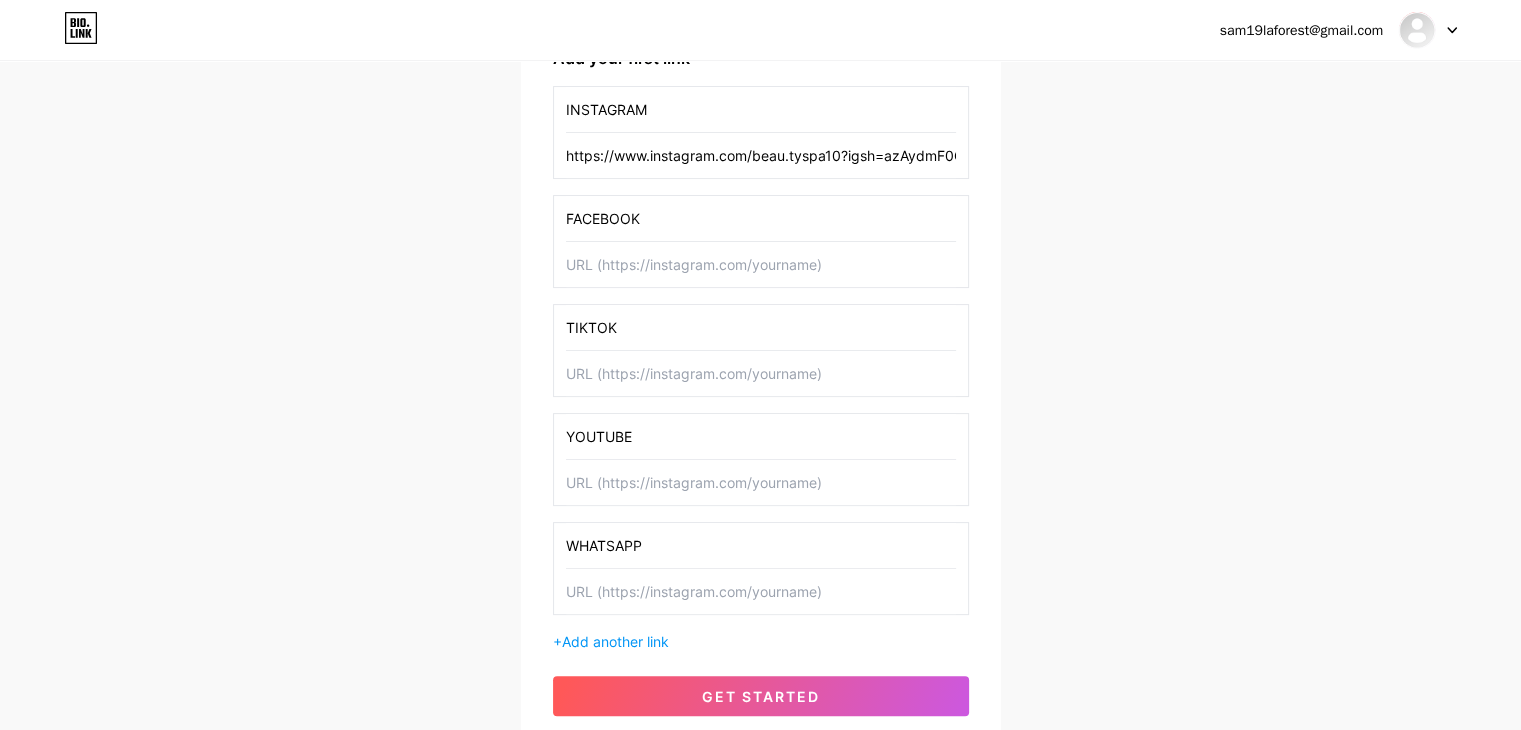 scroll, scrollTop: 0, scrollLeft: 62, axis: horizontal 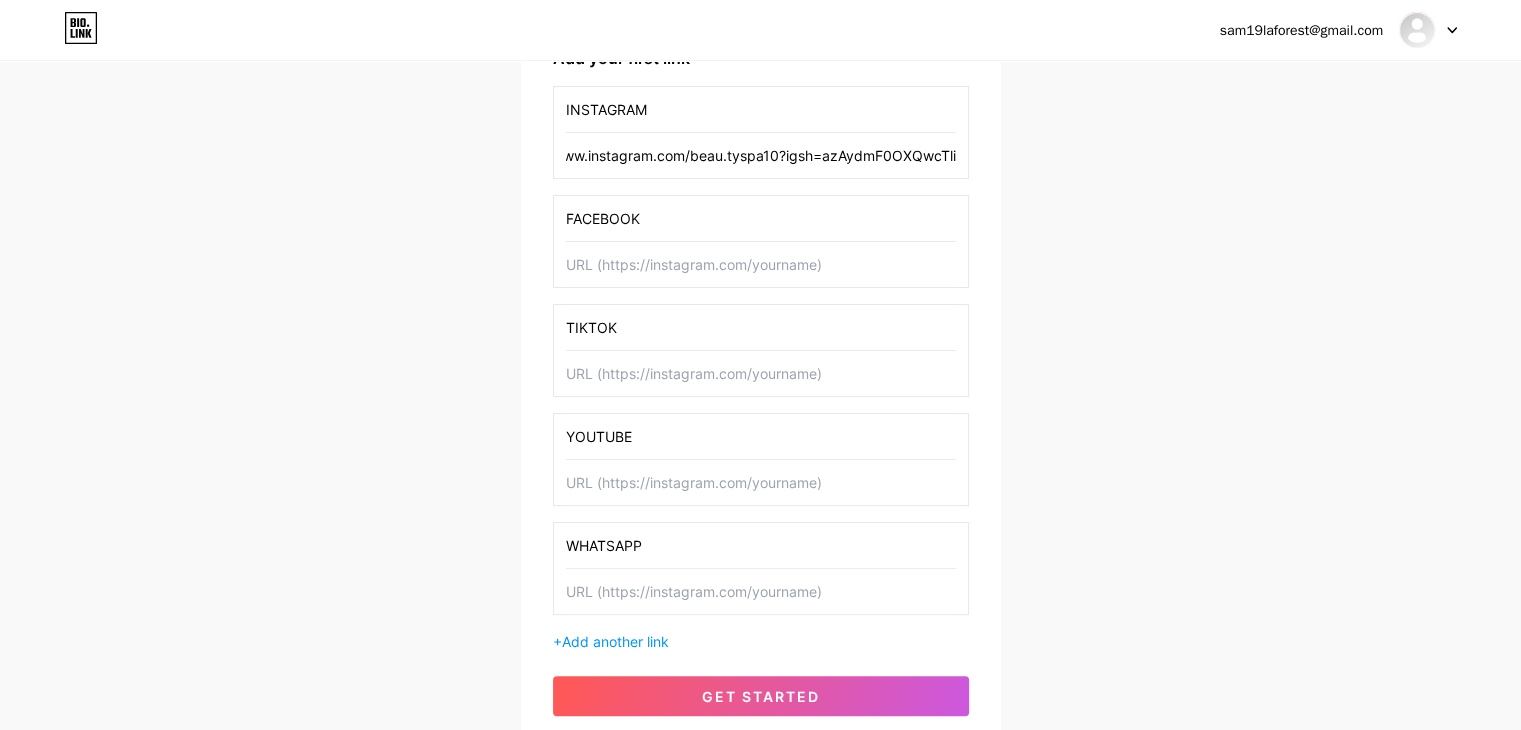 type on "https://www.instagram.com/beau.tyspa10?igsh=azAydmF0OXQwcTli" 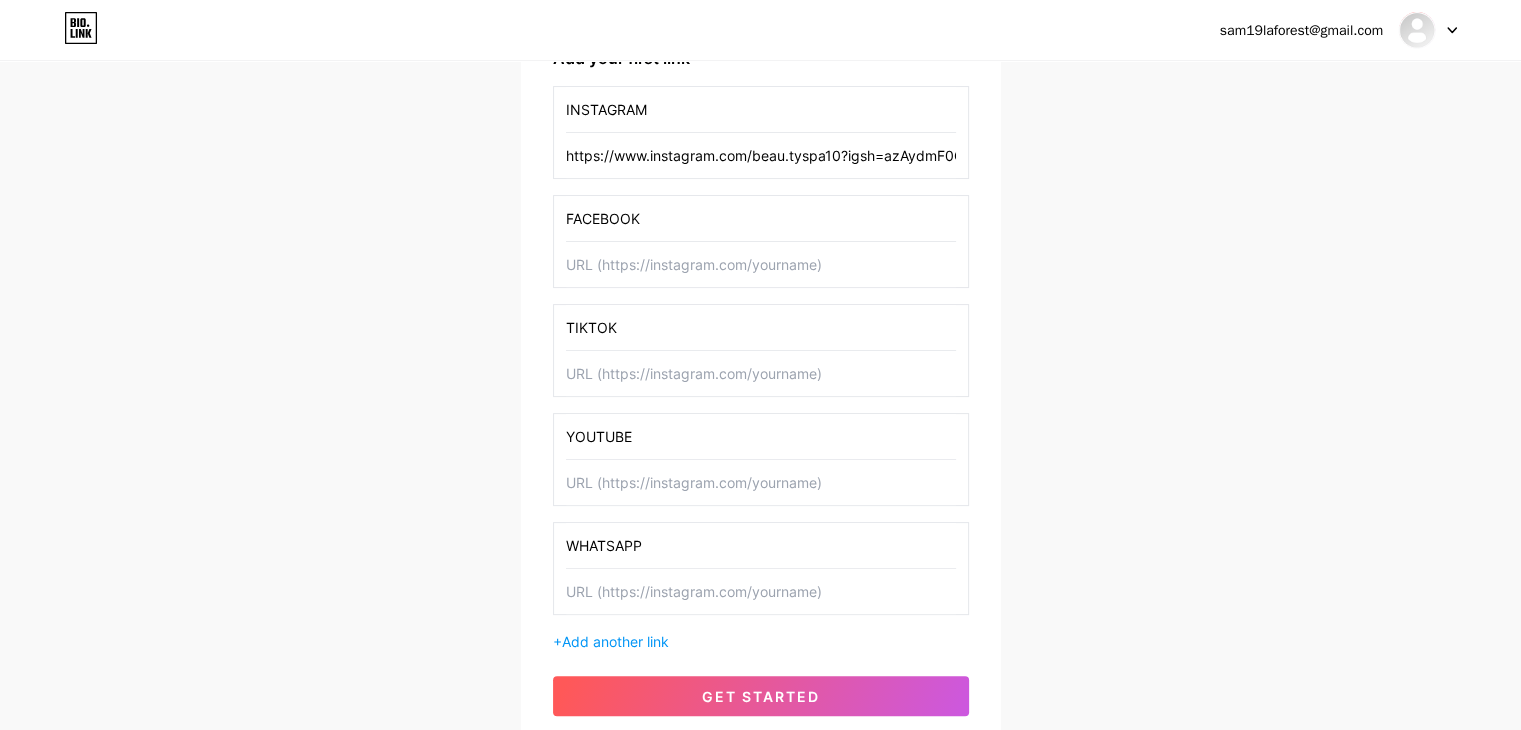 paste on "https://www.facebook.com/share/1EmpQqR5HA/" 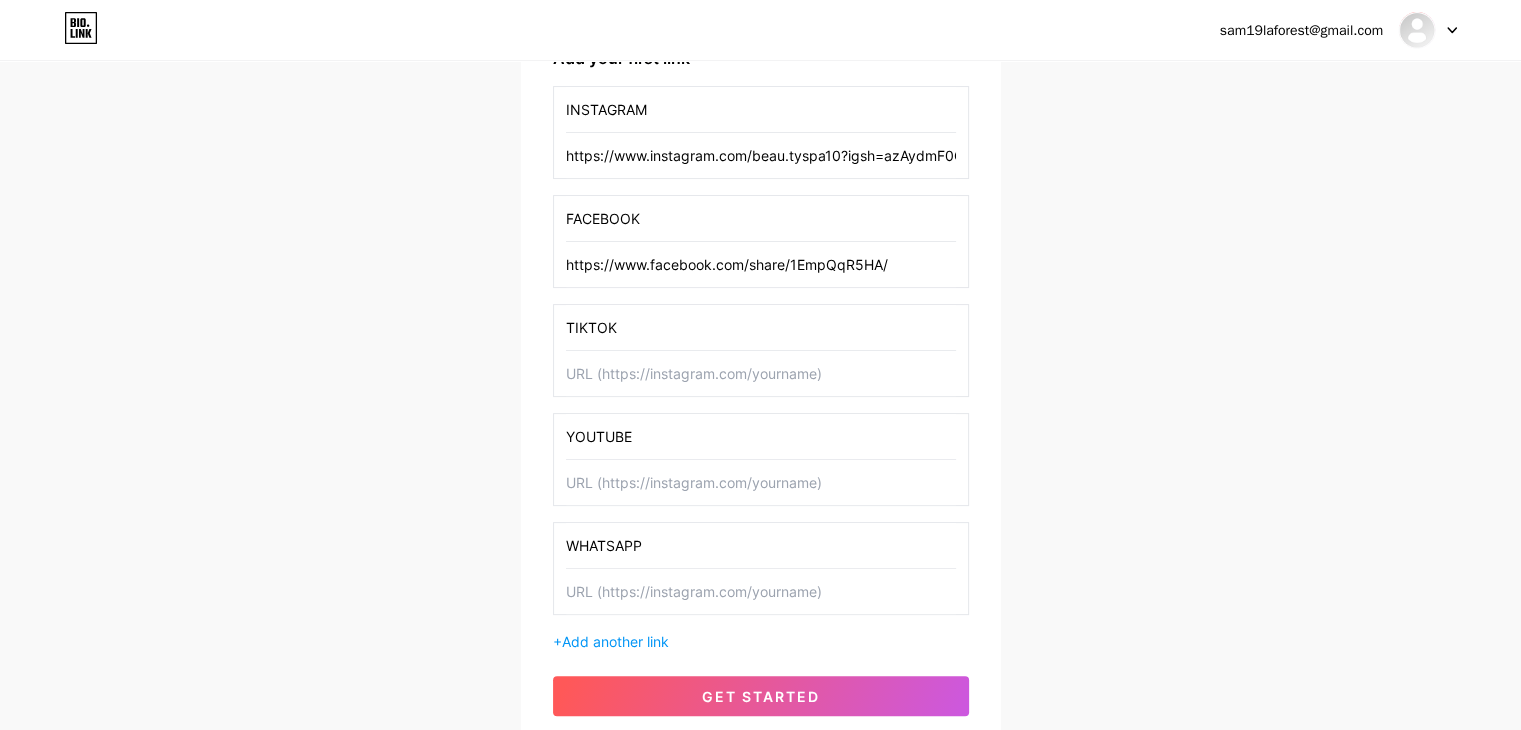 type on "https://www.facebook.com/share/1EmpQqR5HA/" 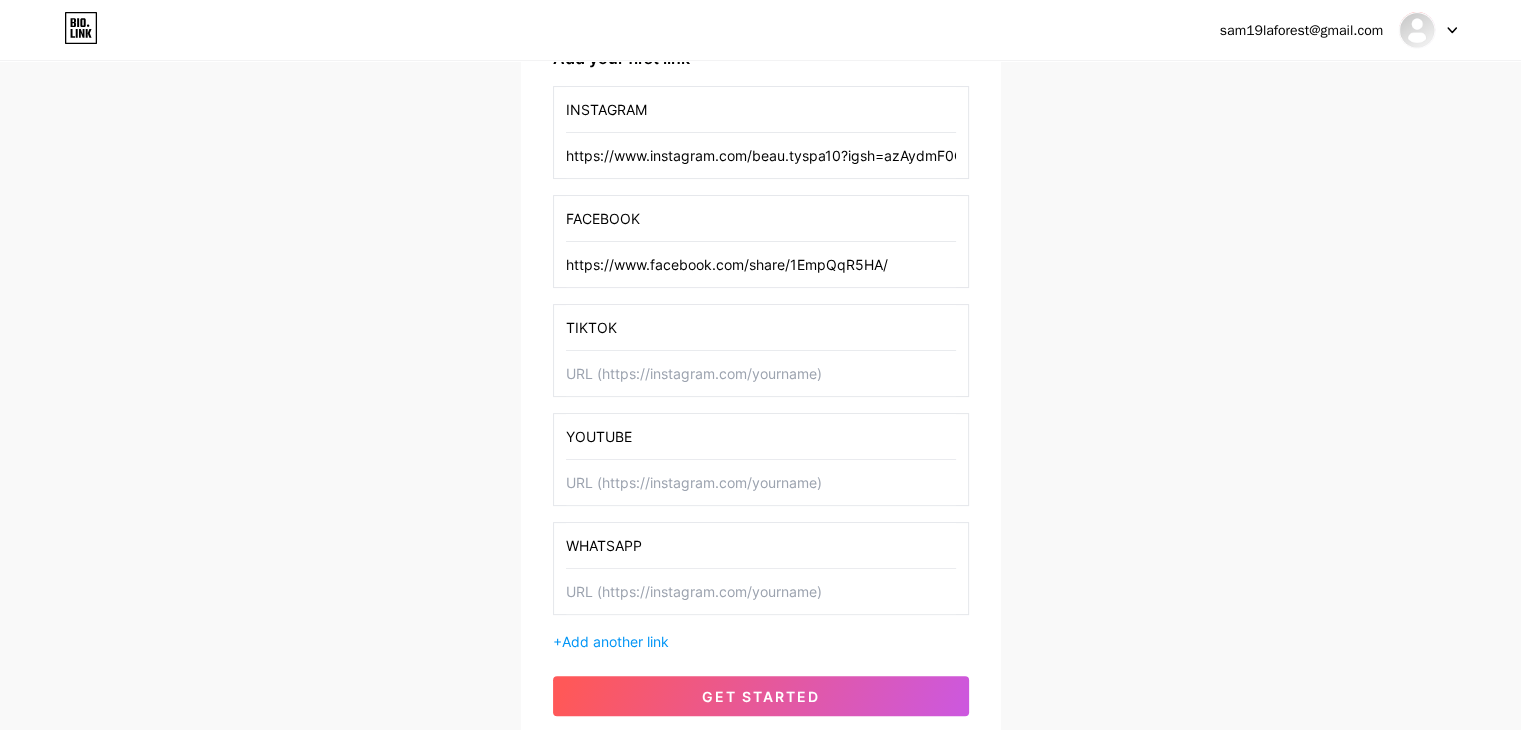 paste on "https://www.tiktok.com/@beauty.spa57?_t=ZS-8ydd48vbDWi&_r=1" 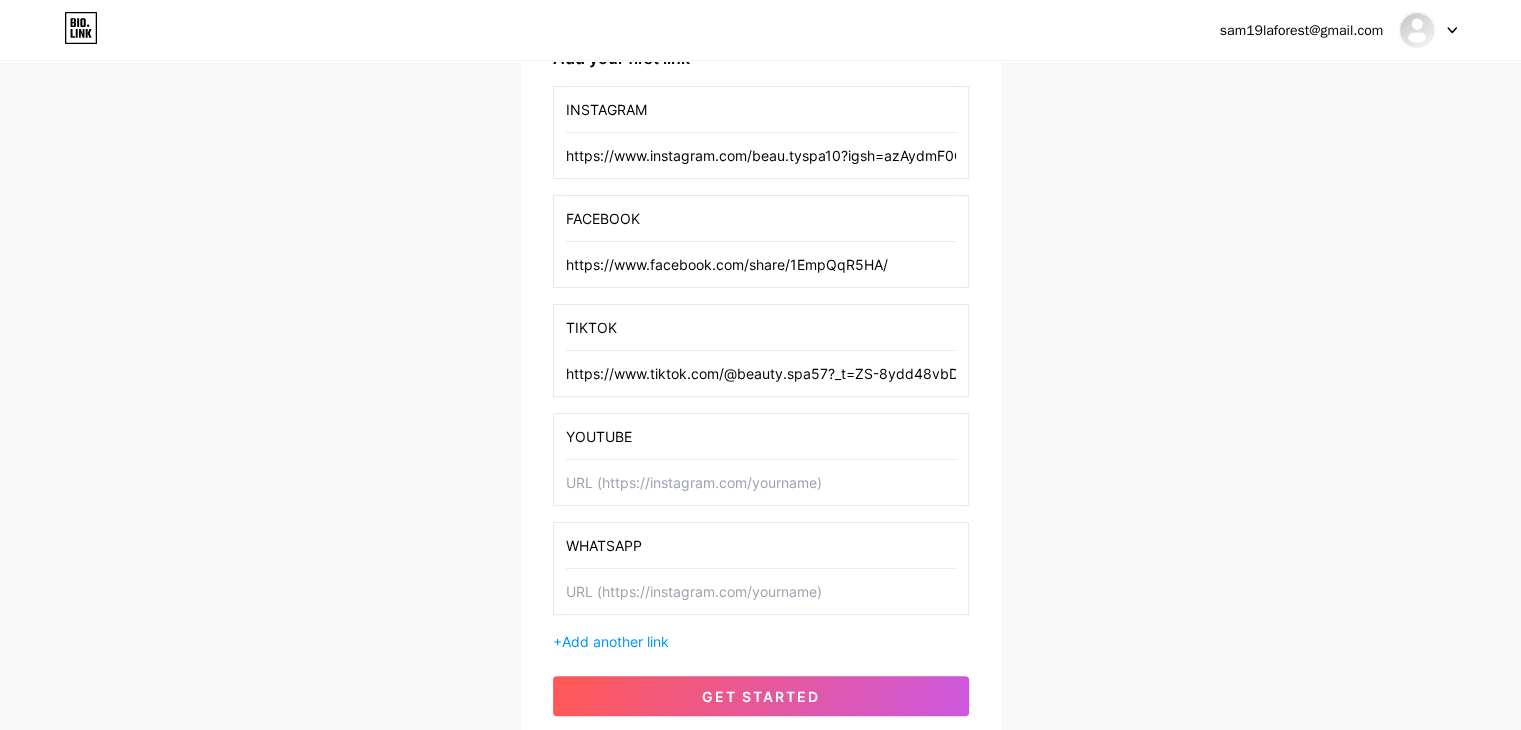 scroll, scrollTop: 0, scrollLeft: 54, axis: horizontal 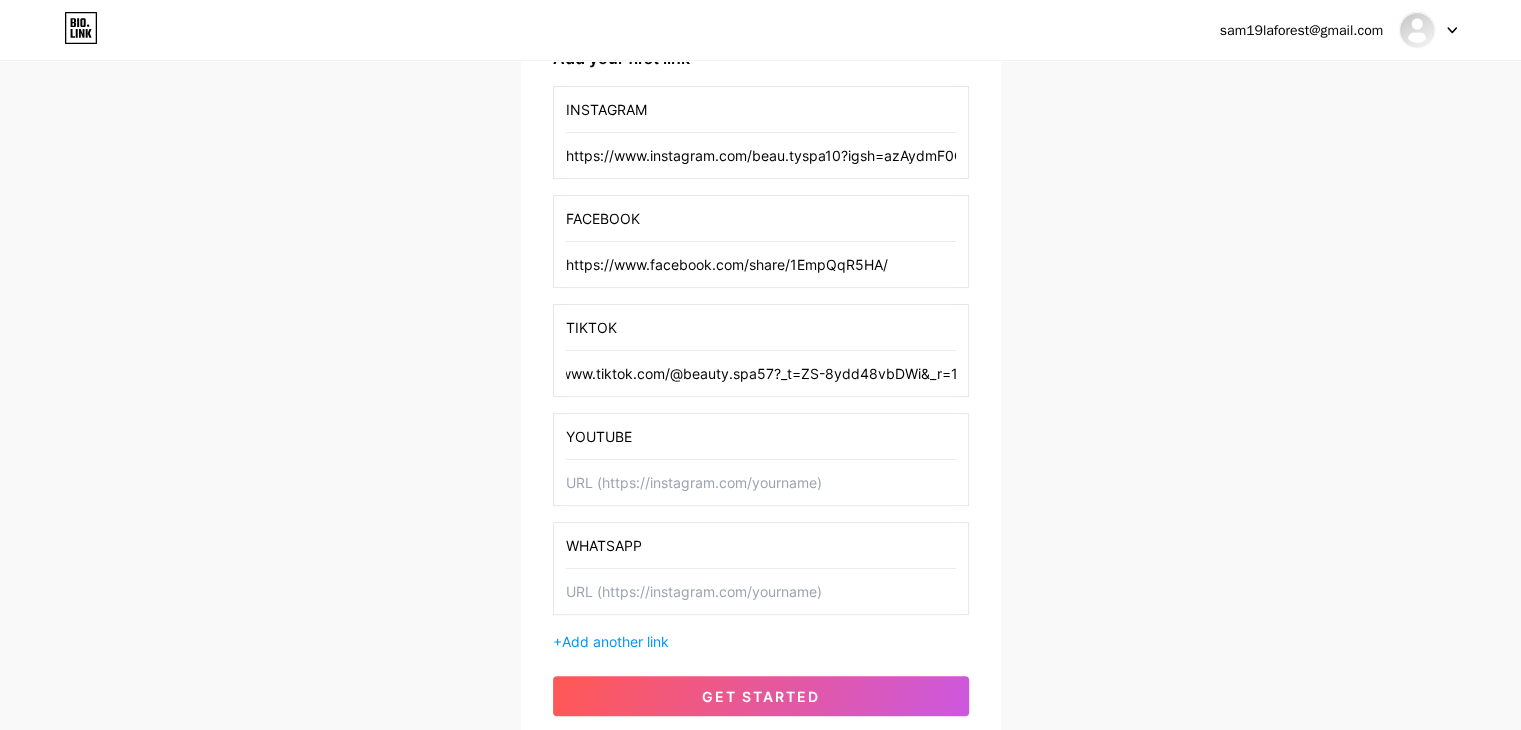 type on "https://www.tiktok.com/@beauty.spa57?_t=ZS-8ydd48vbDWi&_r=1" 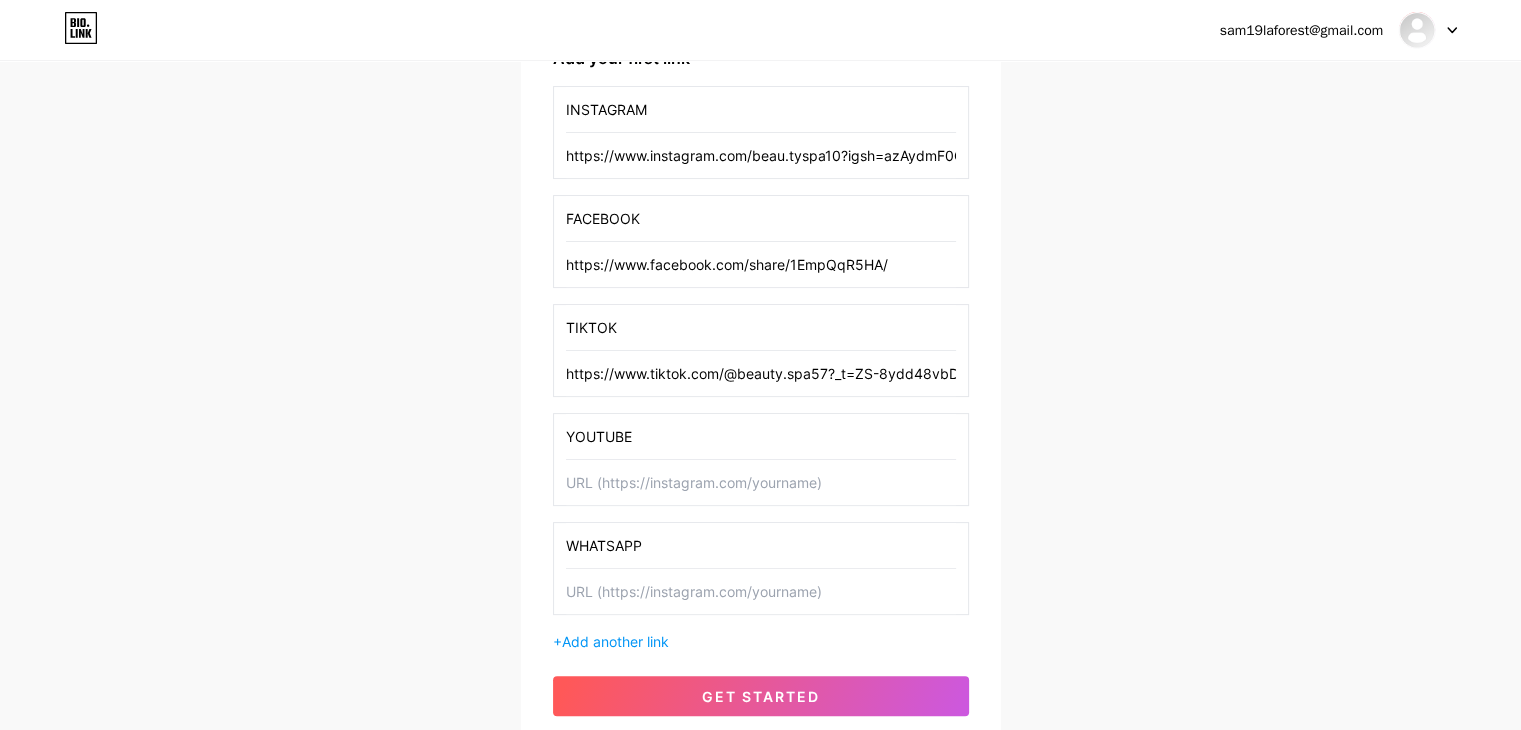 paste on "https://www.youtube.com/@BeautySpa-f7x" 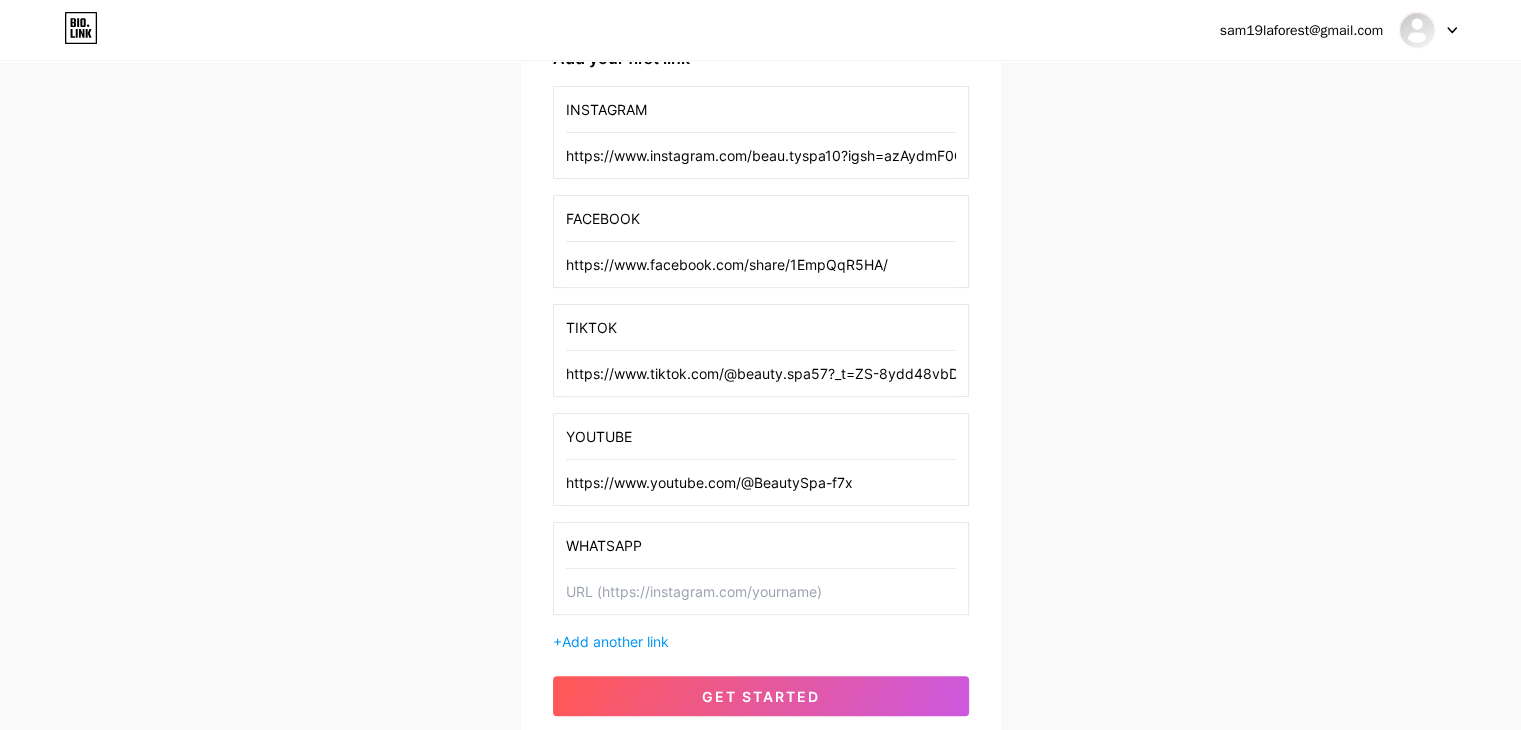 type on "https://www.youtube.com/@BeautySpa-f7x" 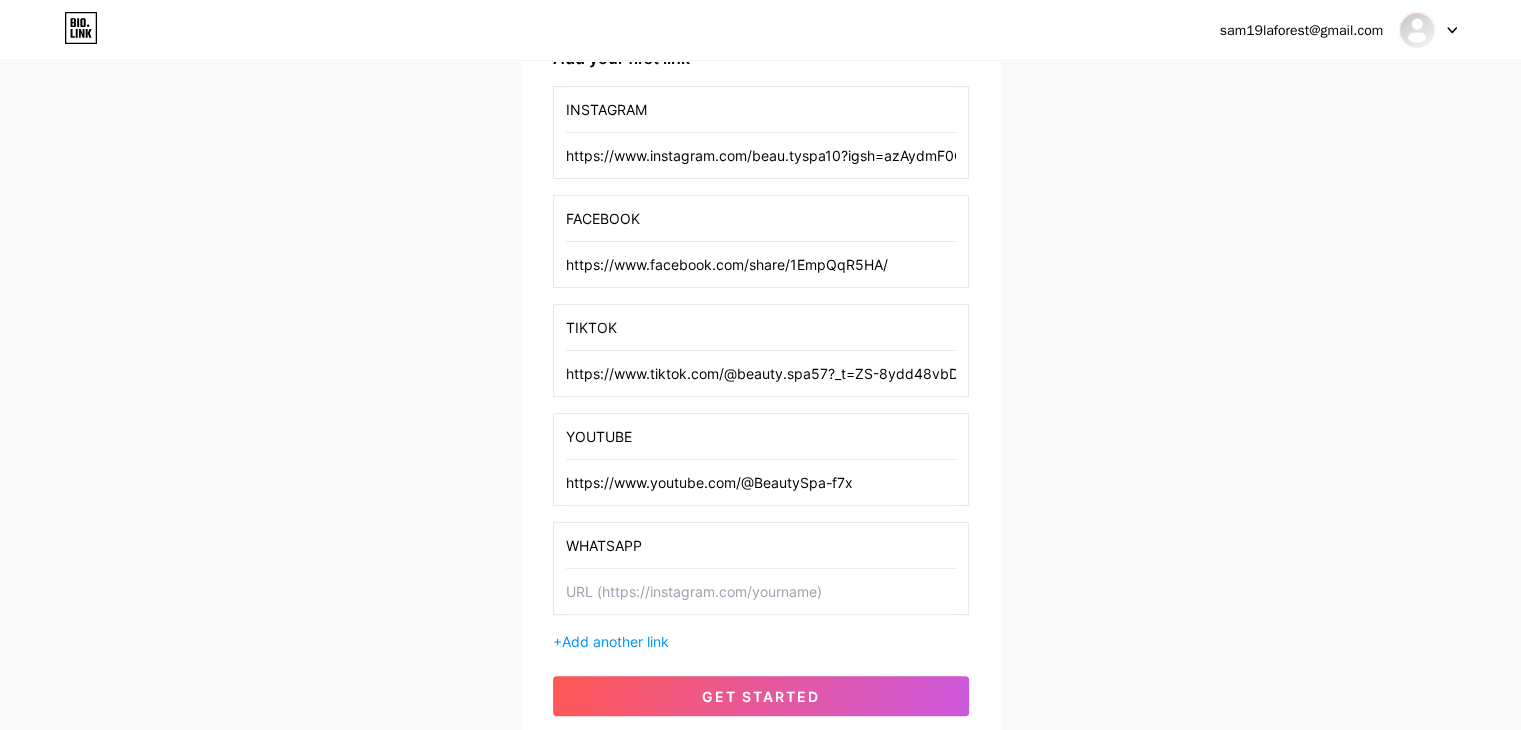 paste on "https://wa.me/c/5215639629394" 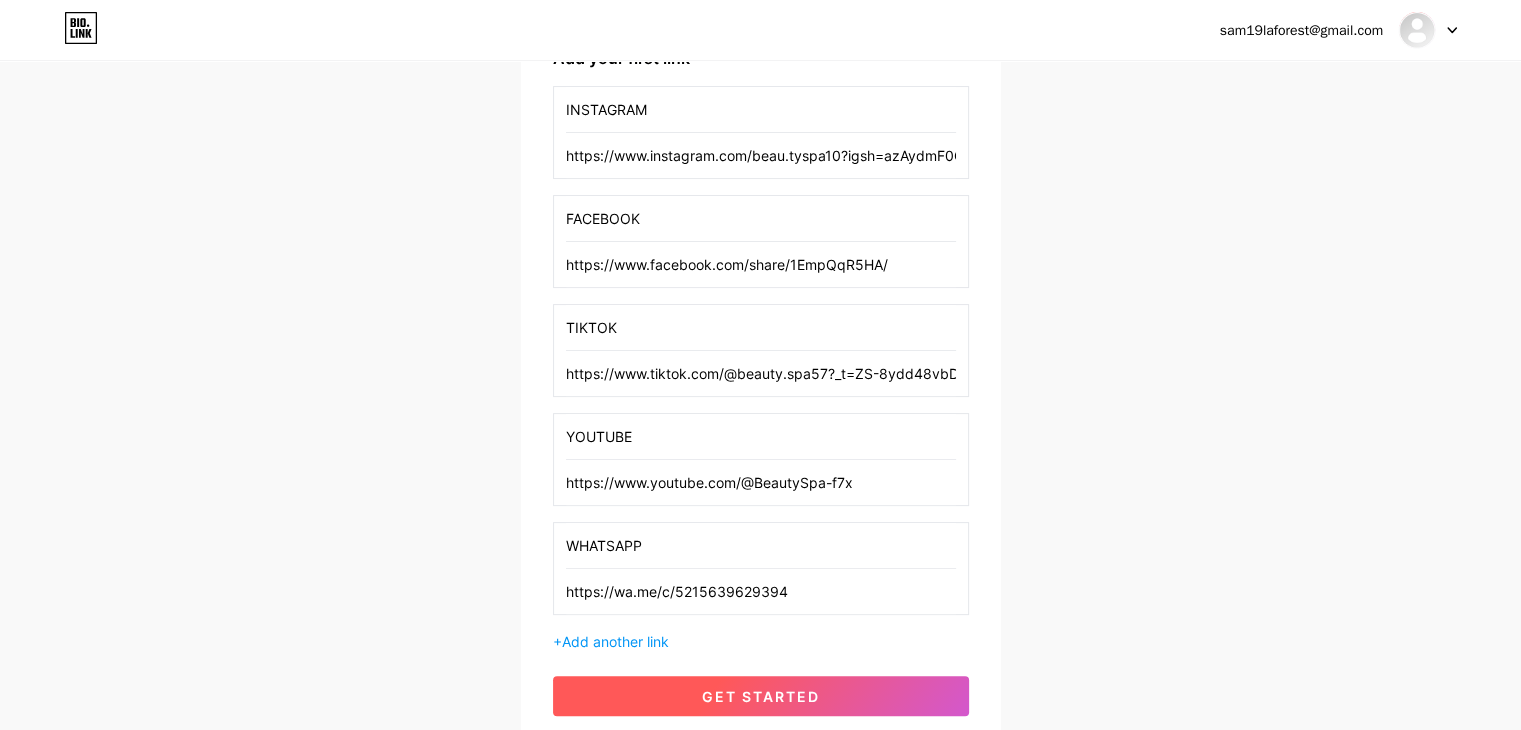 type on "https://wa.me/c/5215639629394" 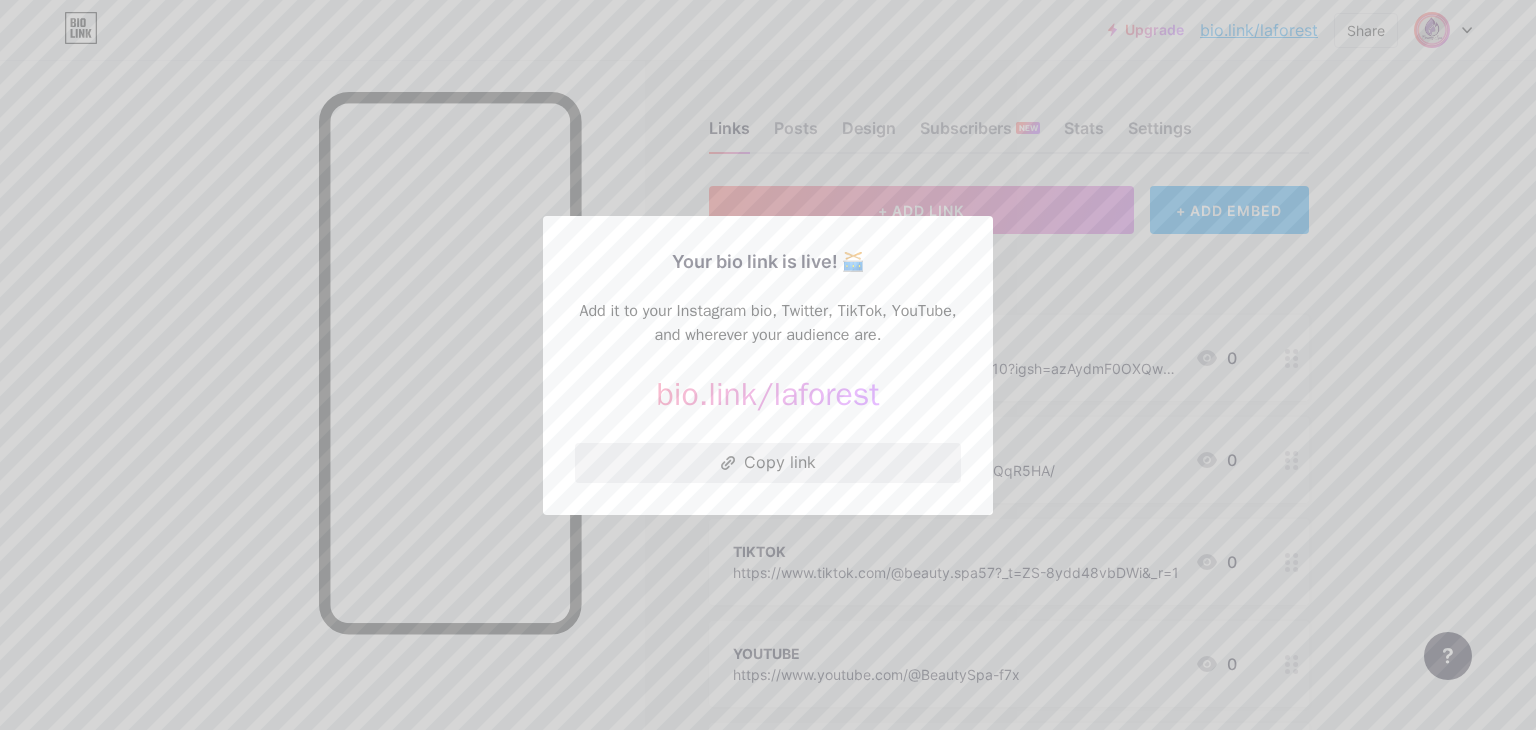 click on "Copy link" at bounding box center [768, 463] 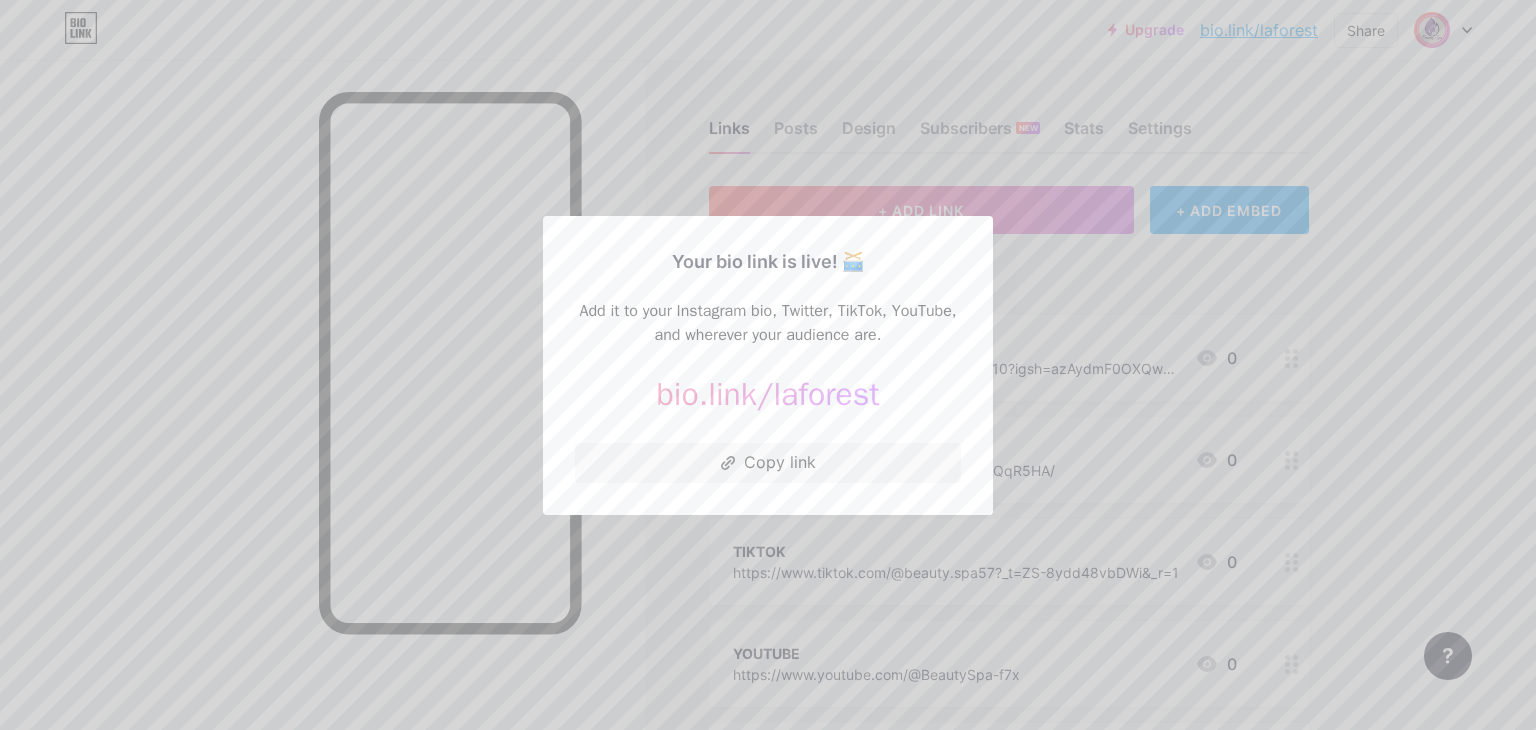 click on "bio.link/ laforest" at bounding box center (768, 395) 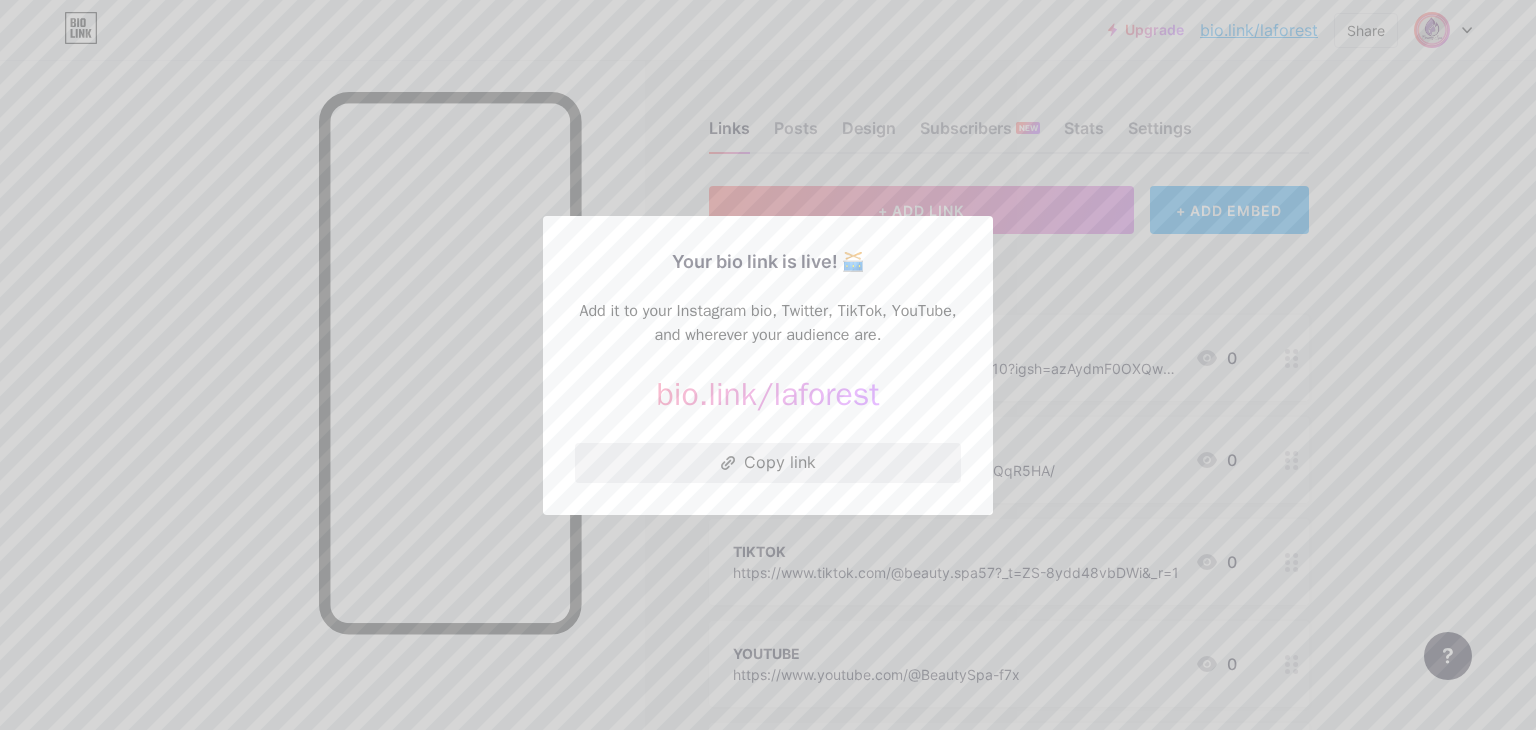 click on "Copy link" at bounding box center [768, 463] 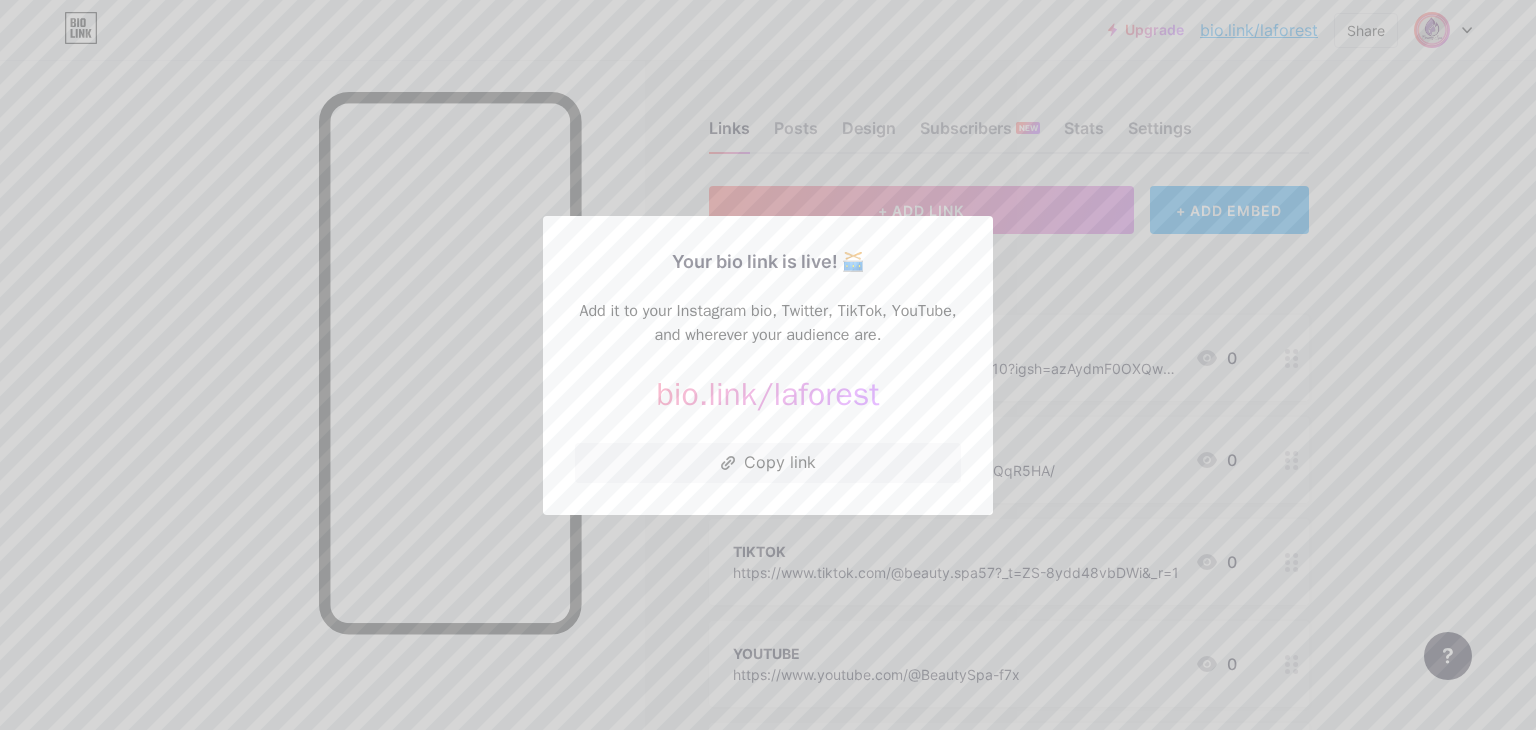 click at bounding box center (768, 365) 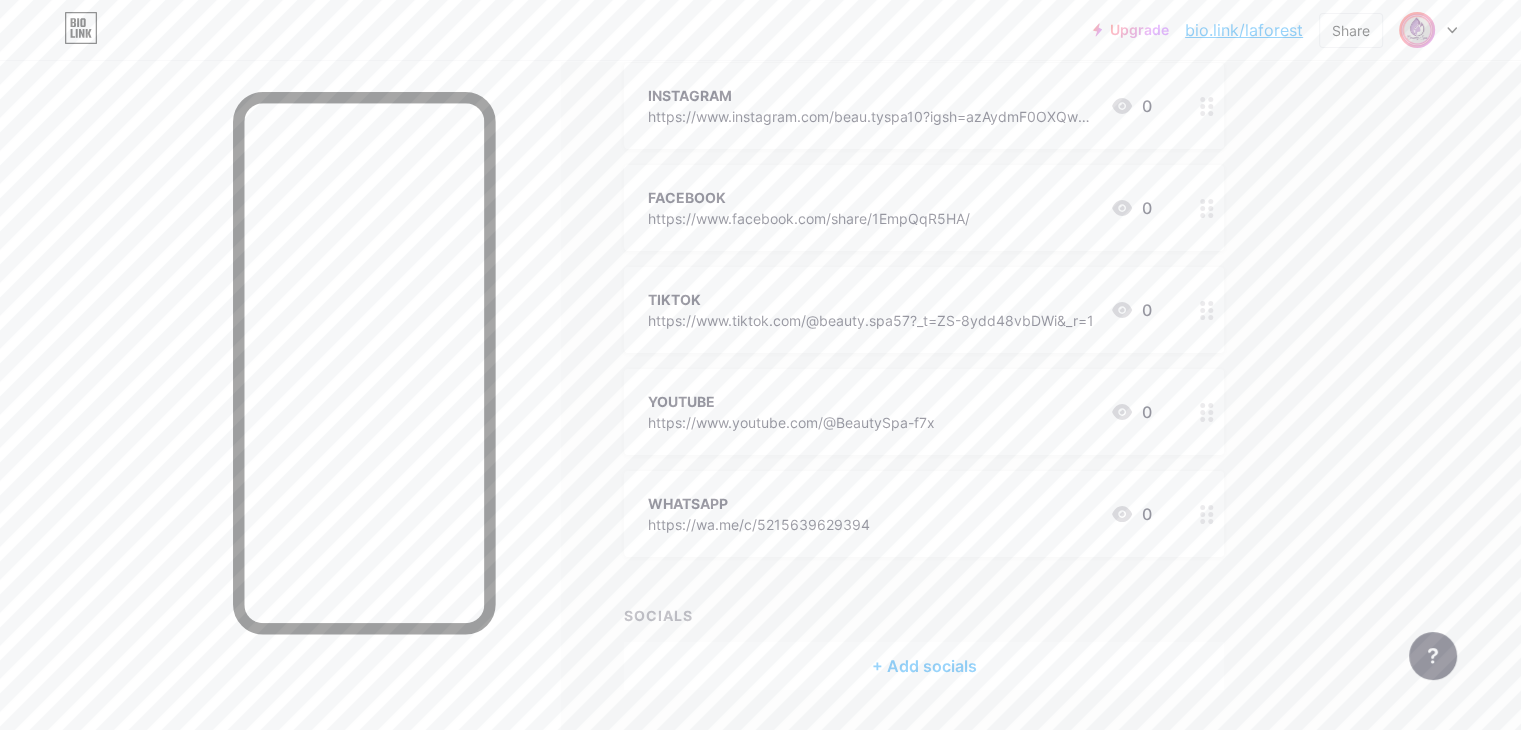 scroll, scrollTop: 283, scrollLeft: 0, axis: vertical 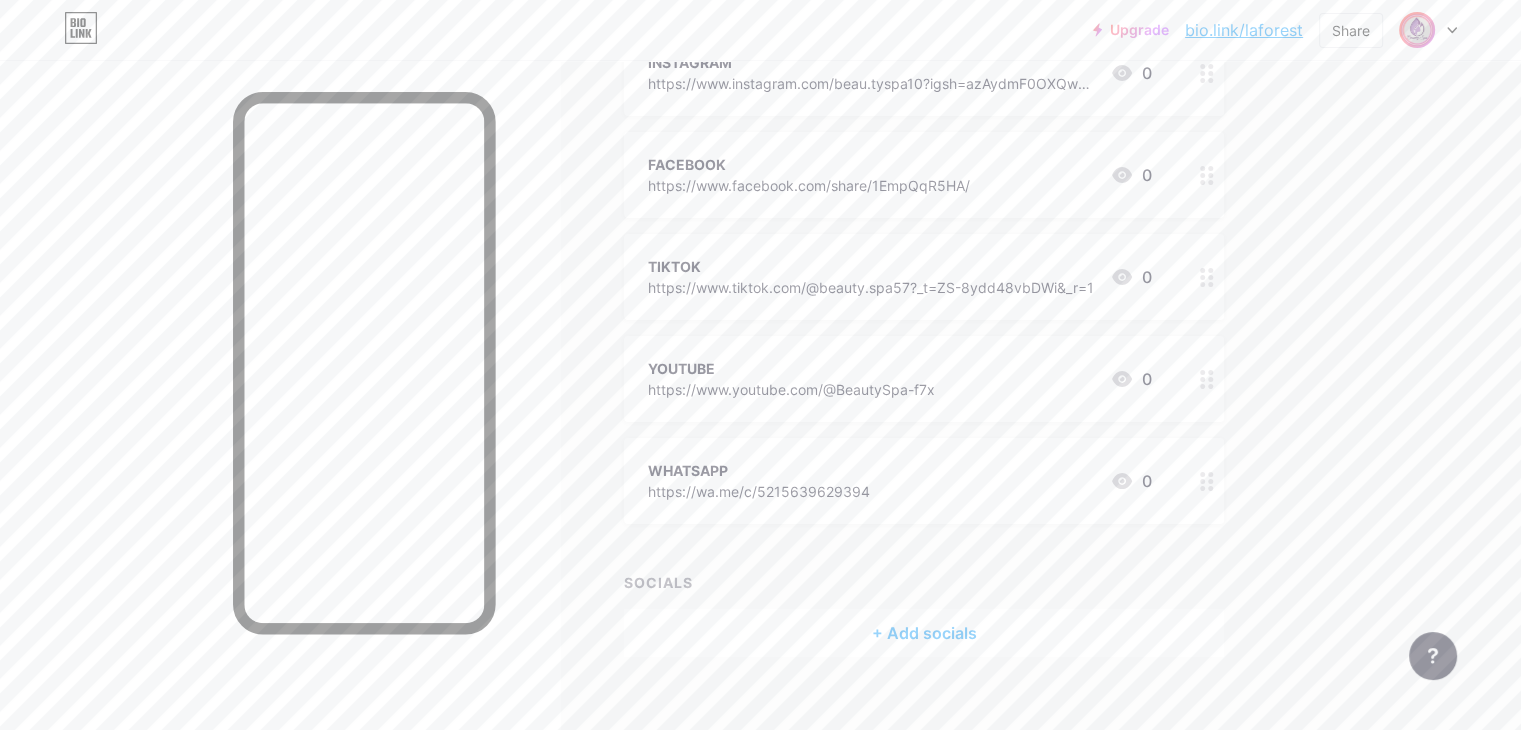 click on "+ Add socials" at bounding box center [924, 633] 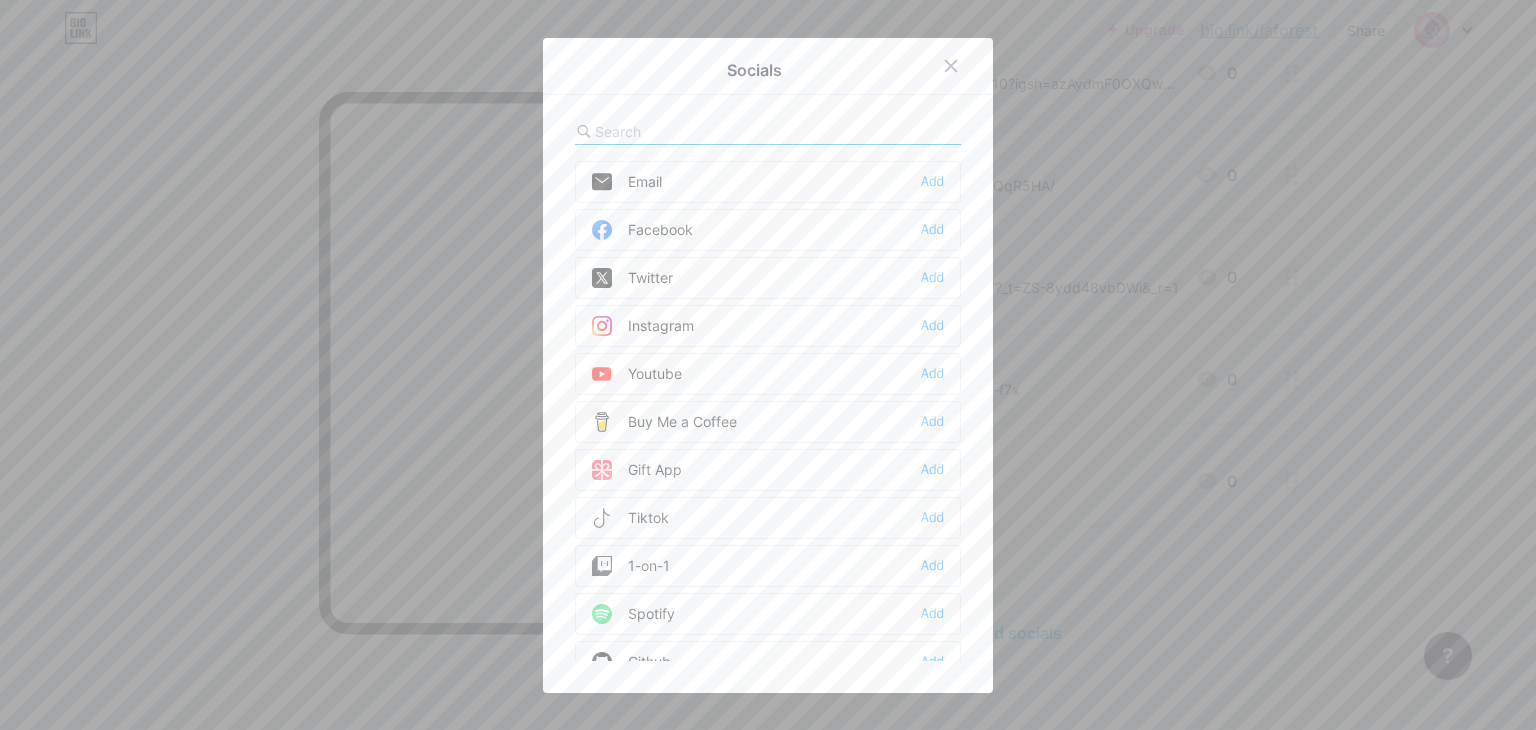 click at bounding box center [705, 131] 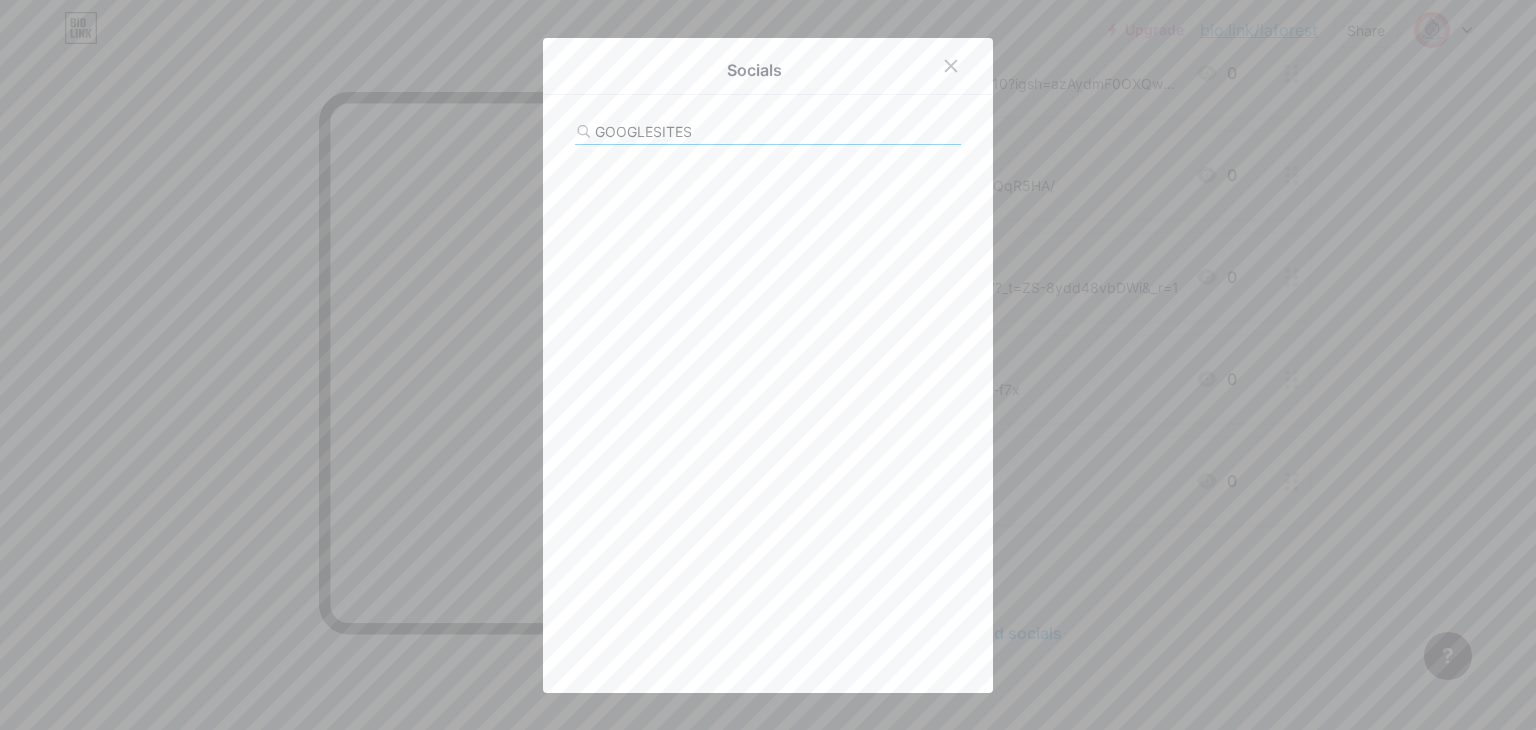 type on "GOOGLESITES" 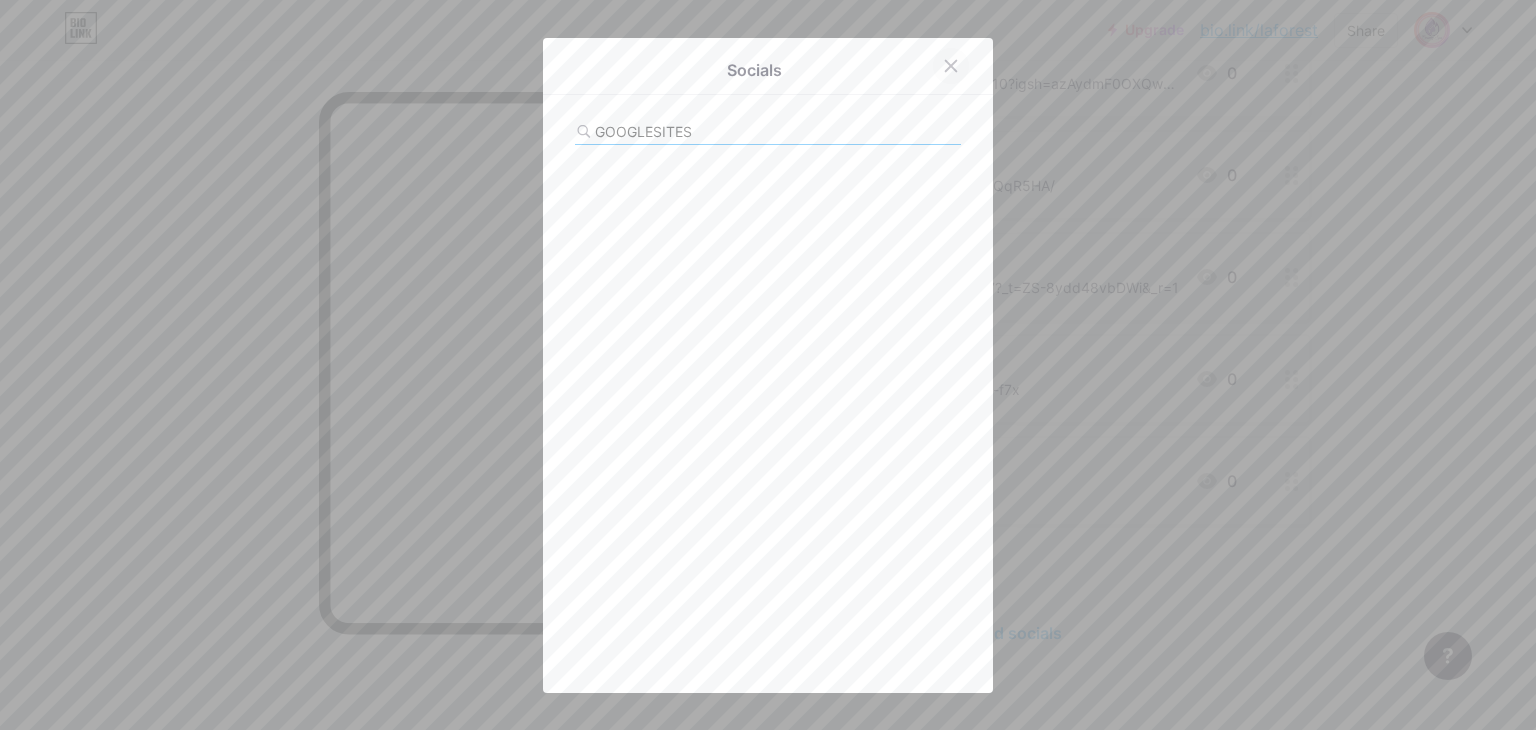 click 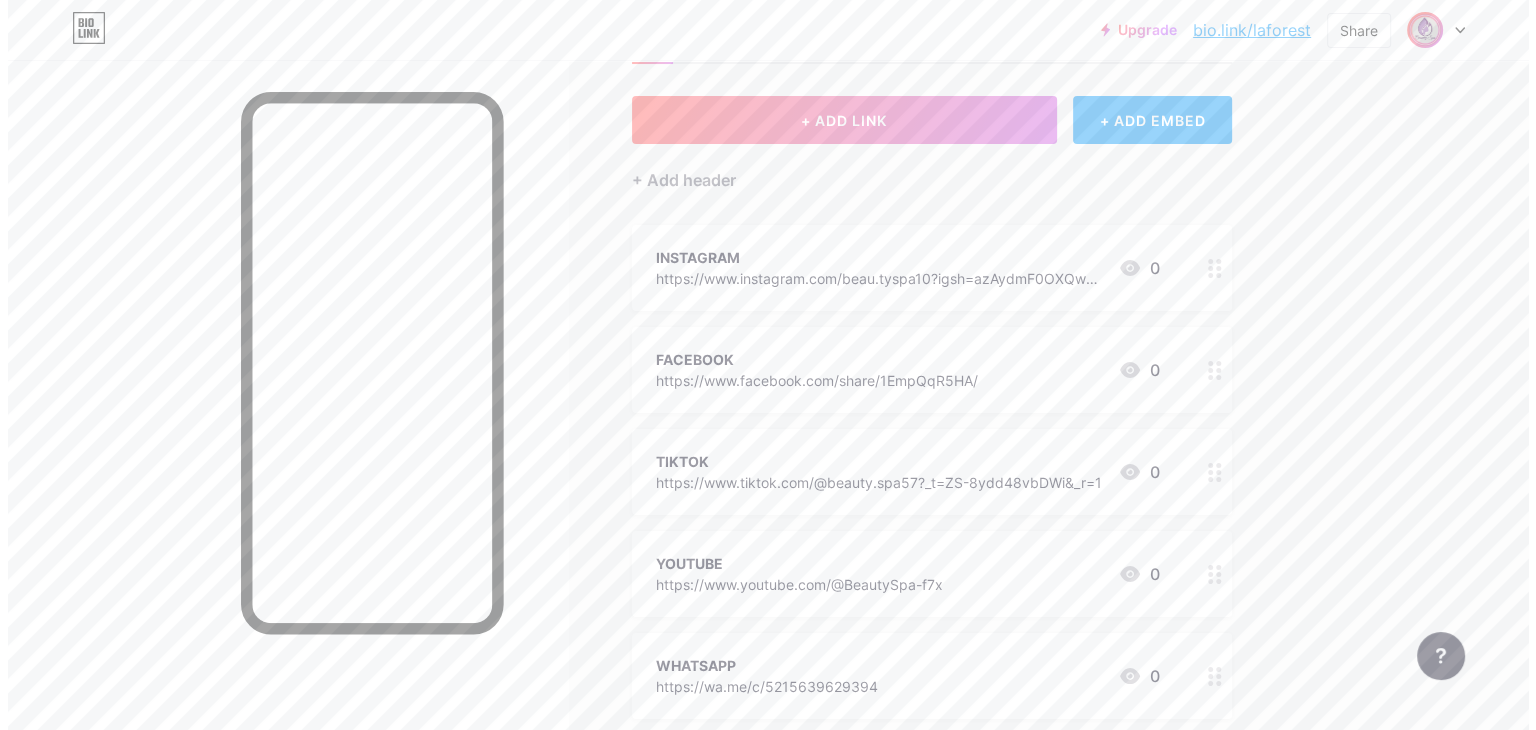 scroll, scrollTop: 0, scrollLeft: 0, axis: both 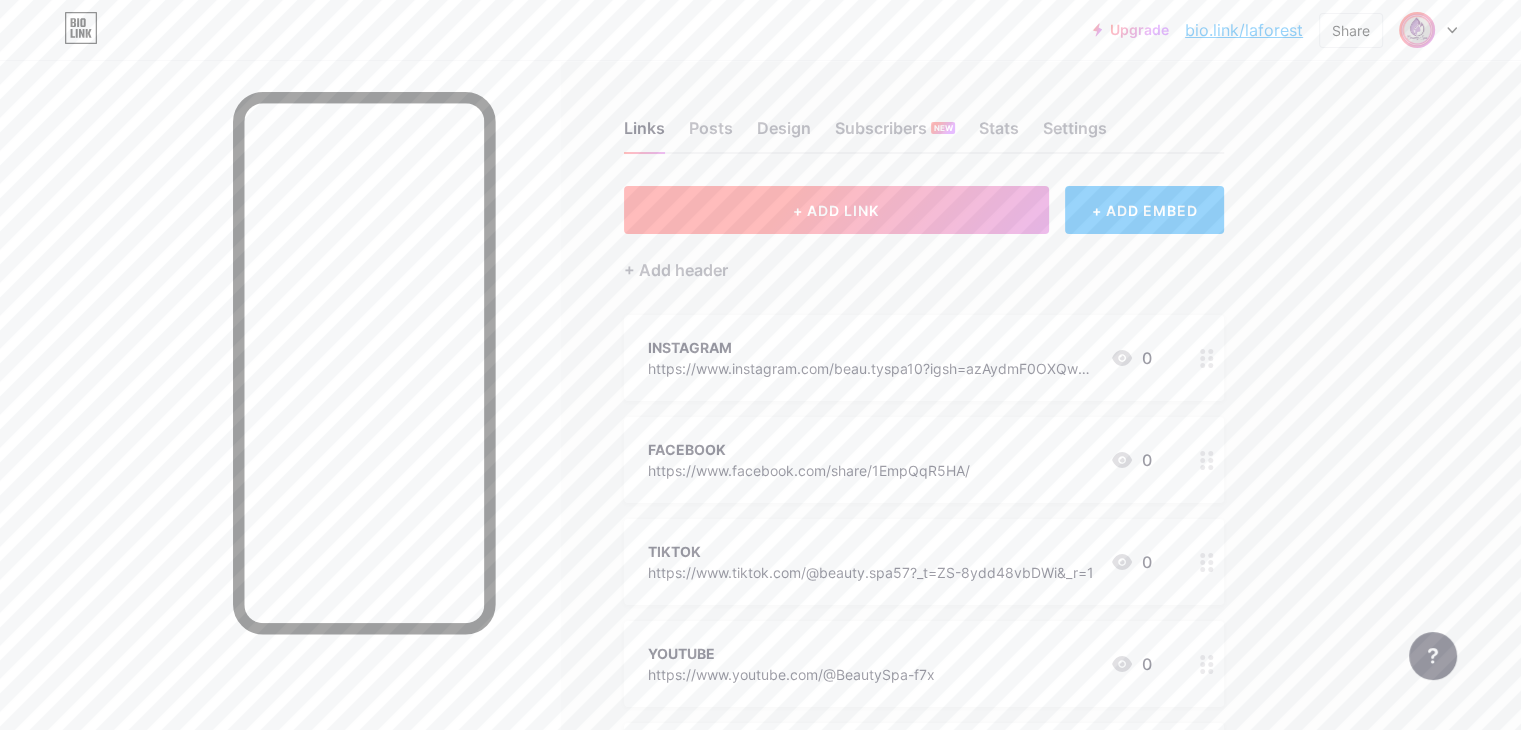 click on "+ ADD LINK" at bounding box center [836, 210] 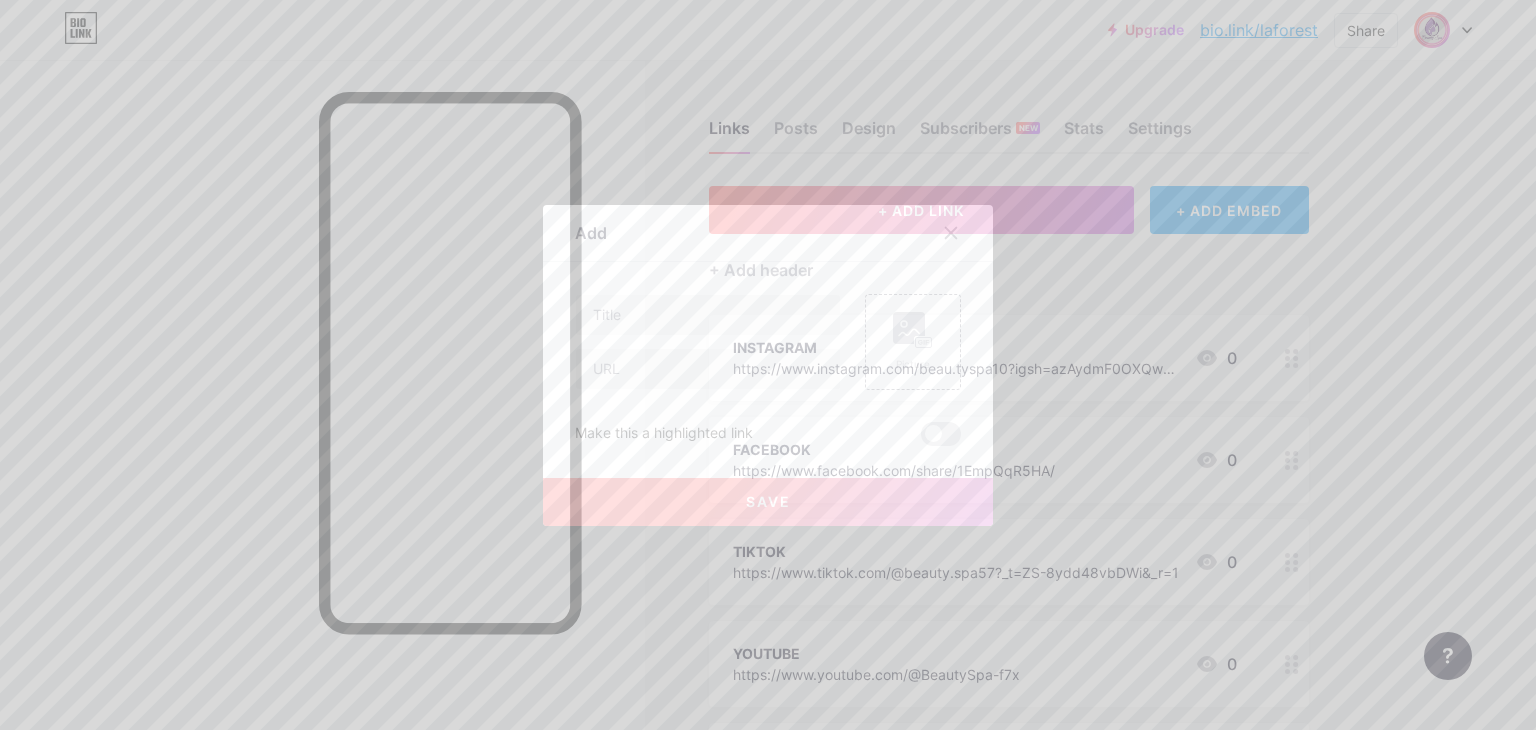 click at bounding box center [708, 315] 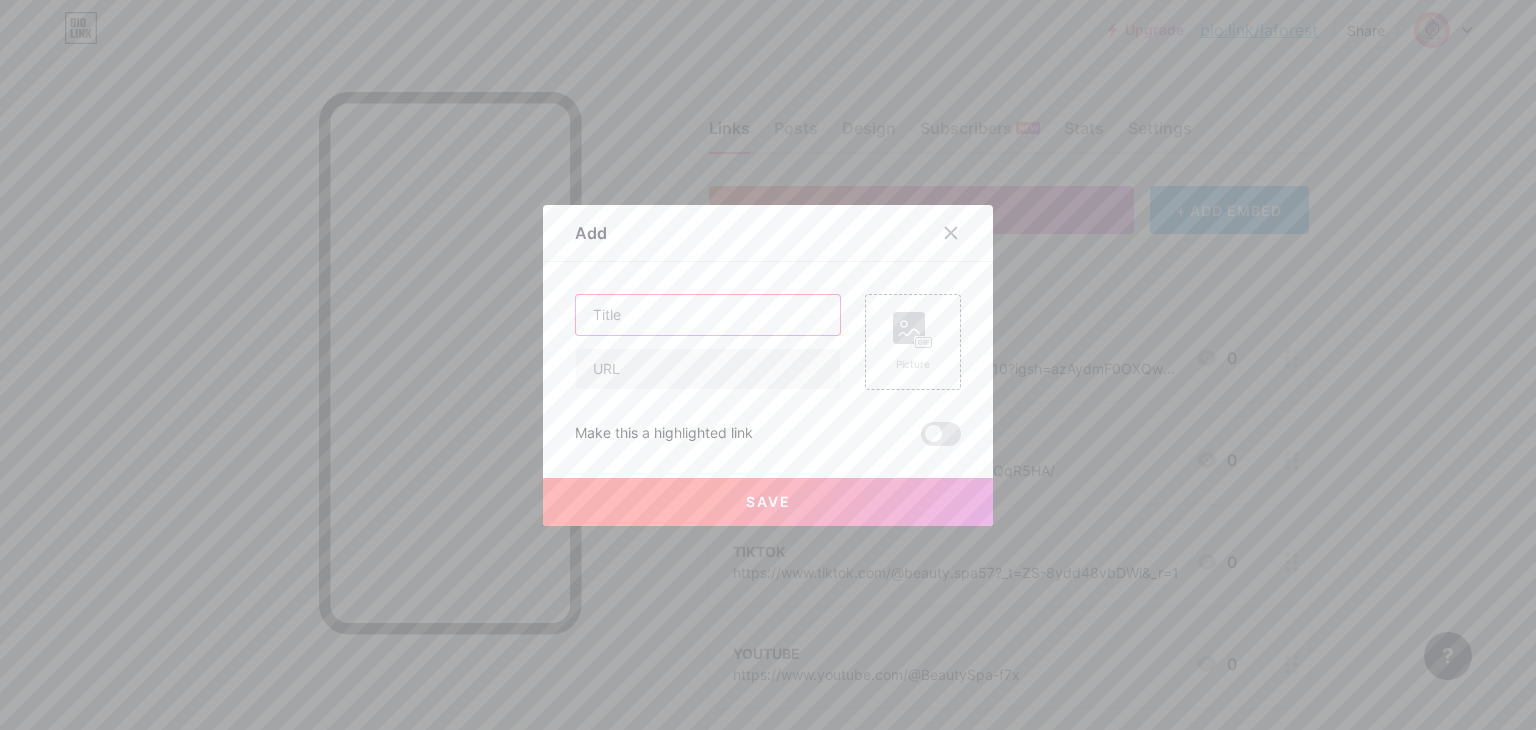 click at bounding box center (708, 315) 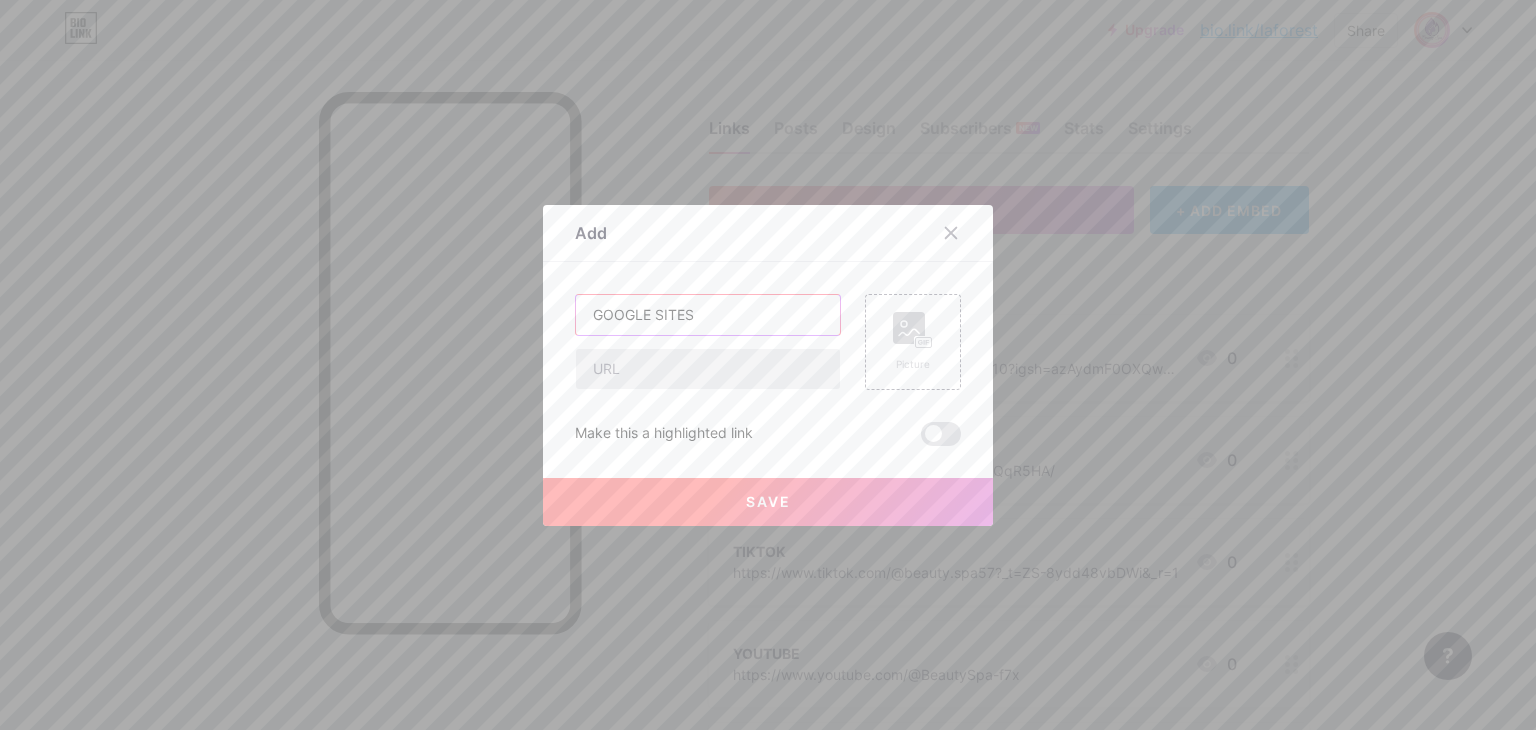 type on "GOOGLE SITES" 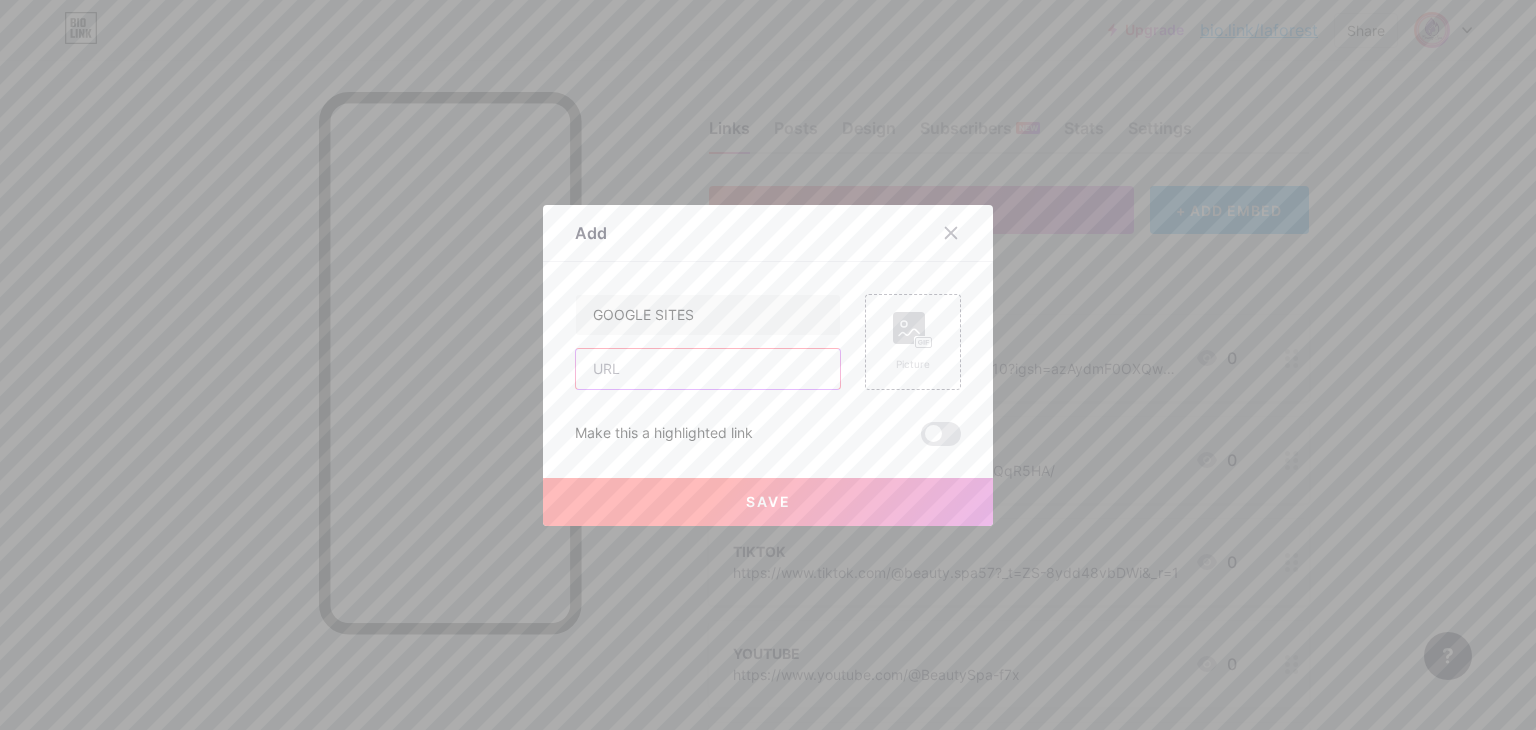 click at bounding box center [708, 369] 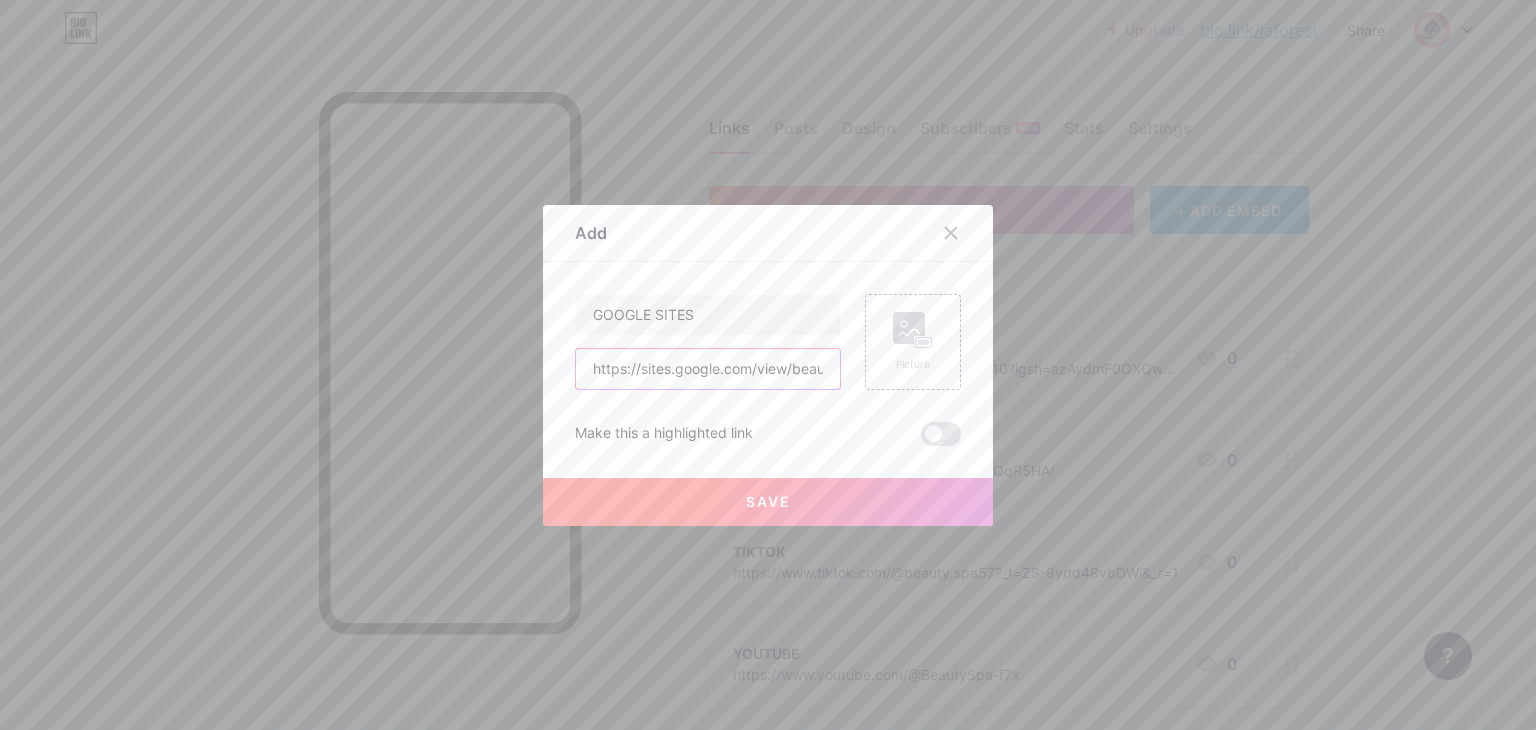 scroll, scrollTop: 0, scrollLeft: 93, axis: horizontal 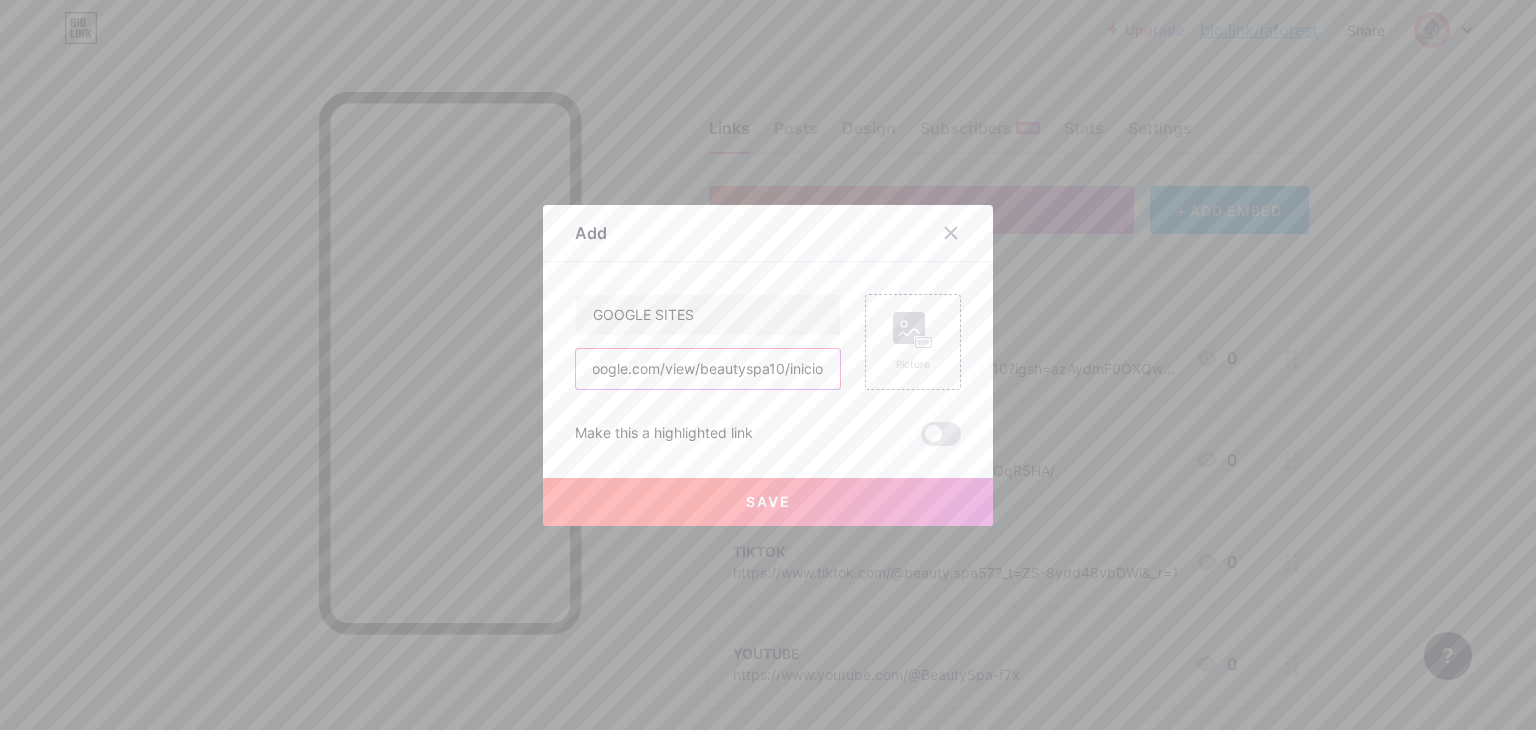 type on "https://sites.google.com/view/beautyspa10/inicio" 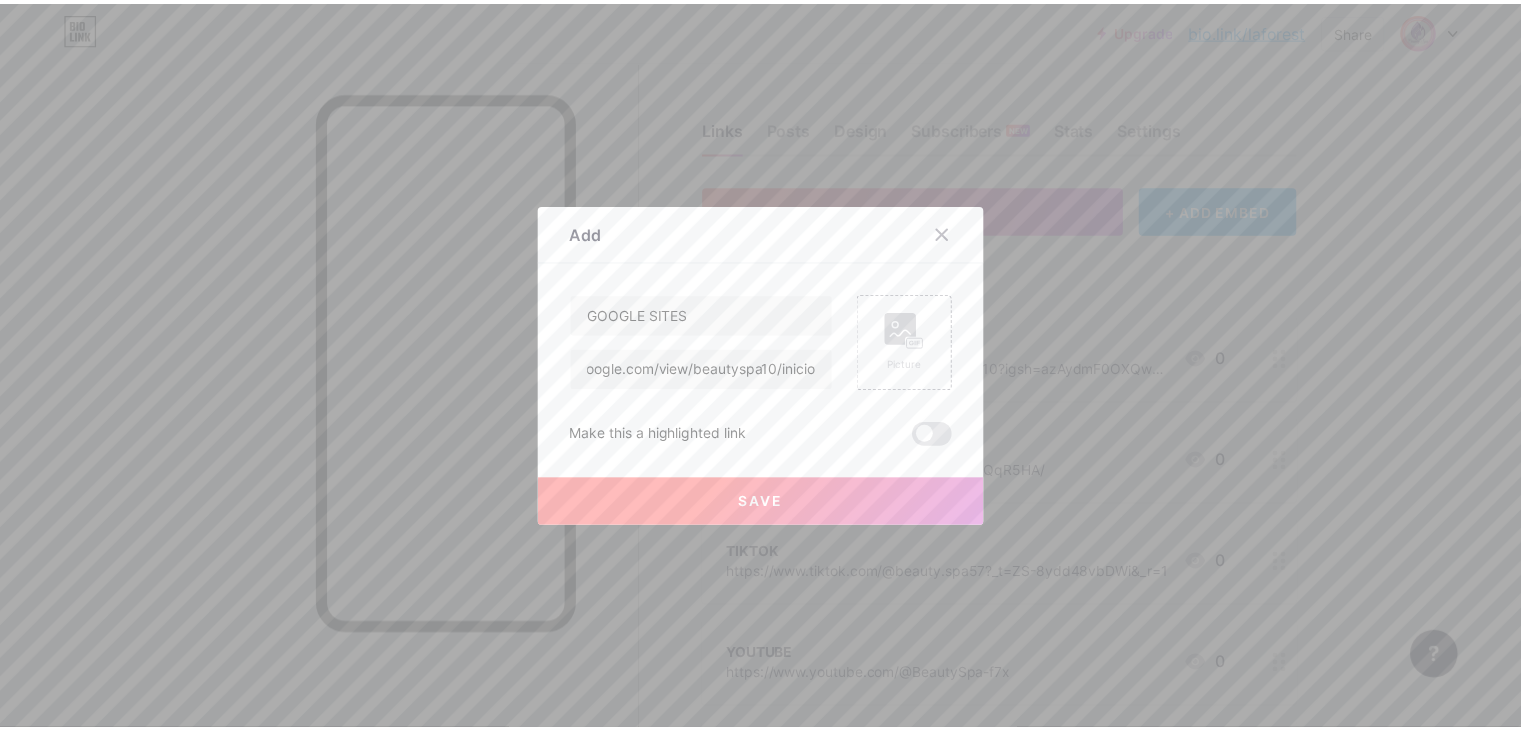 scroll, scrollTop: 0, scrollLeft: 0, axis: both 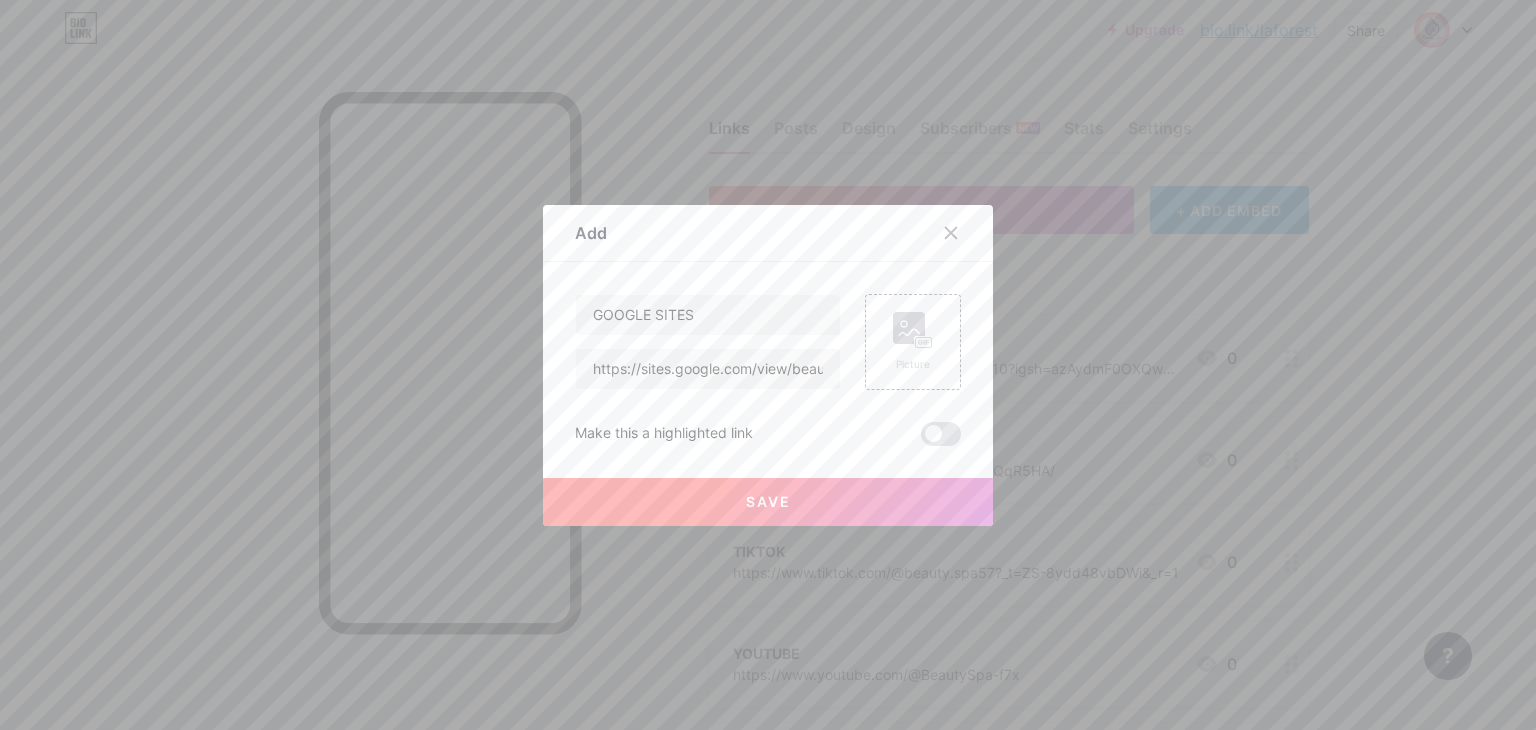 click on "Save" at bounding box center (768, 502) 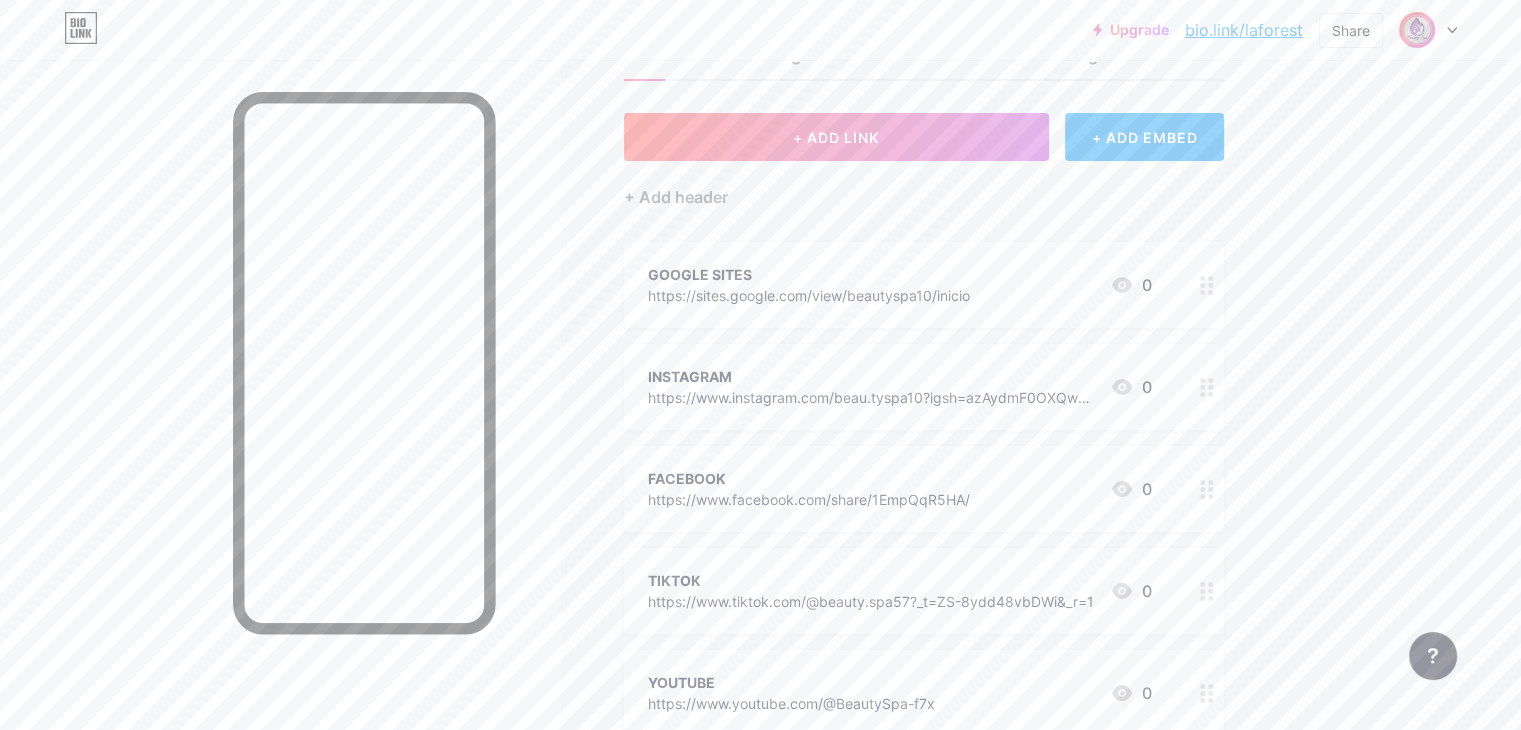 scroll, scrollTop: 0, scrollLeft: 0, axis: both 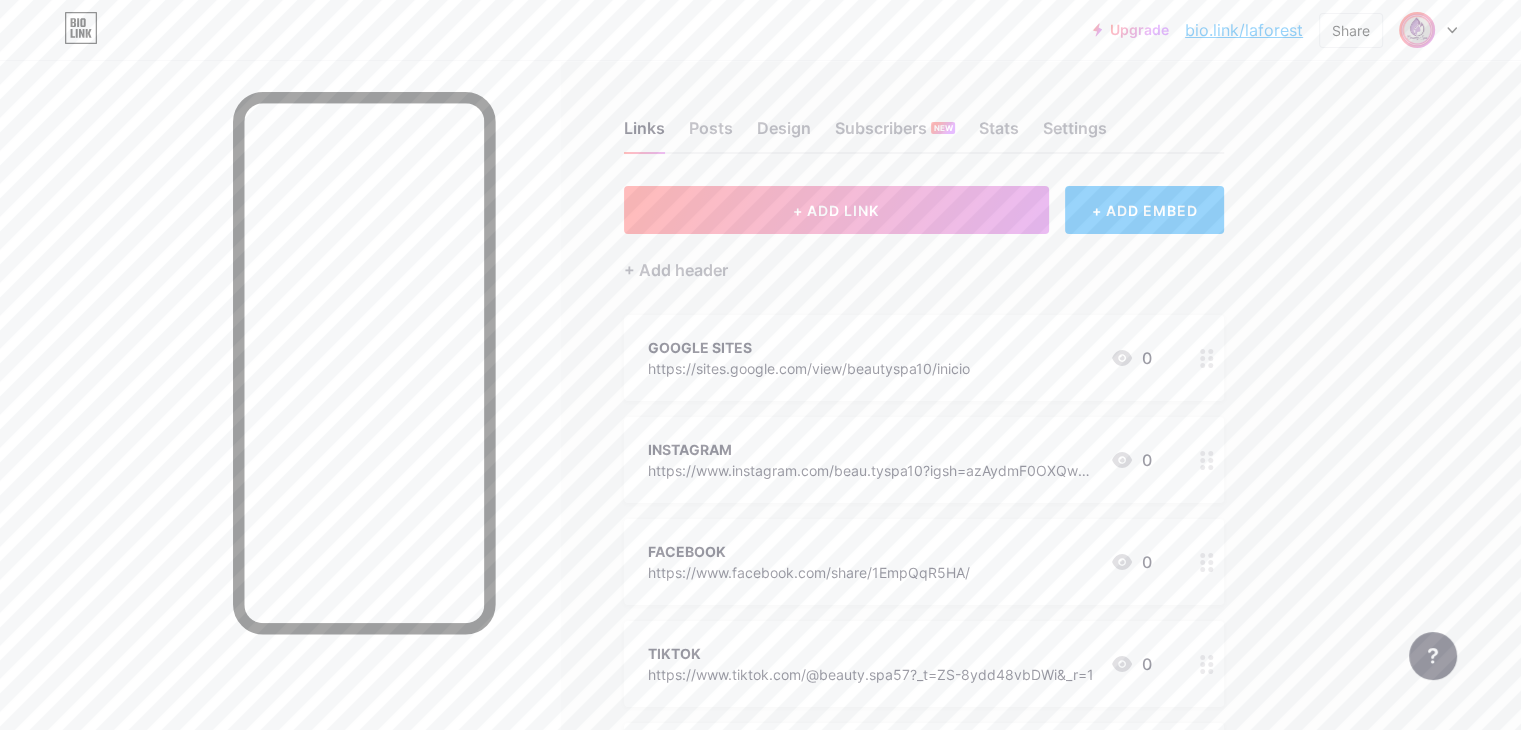 click at bounding box center [1428, 30] 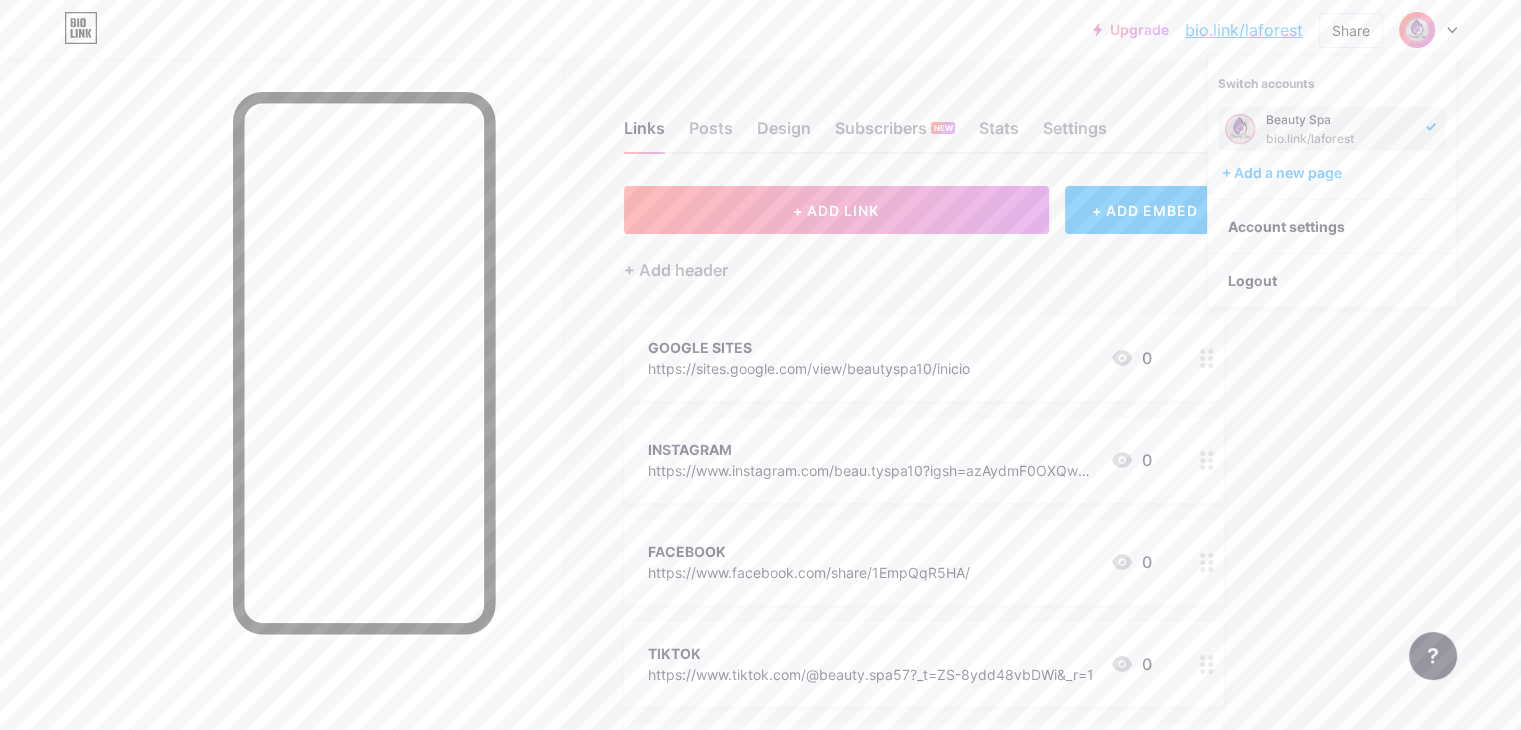 click on "Upgrade   bio.link/lafore...   bio.link/laforest   Share               Switch accounts     Beauty Spa   bio.link/laforest       + Add a new page        Account settings   Logout   Link Copied
Links
Posts
Design
Subscribers
NEW
Stats
Settings       + ADD LINK     + ADD EMBED
+ Add header
GOOGLE SITES
https://sites.google.com/view/beautyspa10/inicio
0
INSTAGRAM
https://www.instagram.com/beau.tyspa10?igsh=azAydmF0OXQwcTli
0
FACEBOOK
https://www.facebook.com/share/1EmpQqR5HA/
0
TIKTOK
https://www.tiktok.com/@beauty.spa57?_t=ZS-8ydd48vbDWi&_r=1
0" at bounding box center [760, 572] 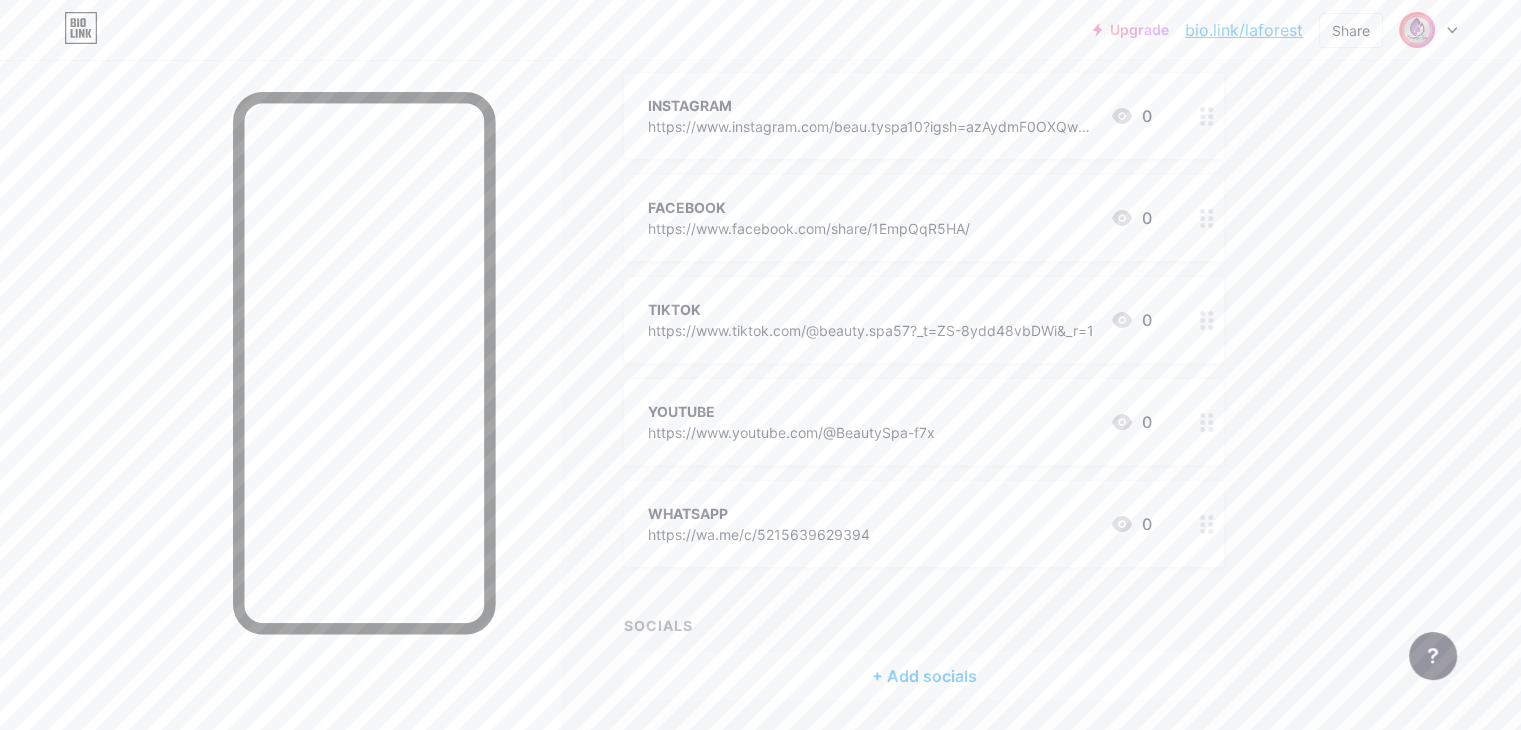 scroll, scrollTop: 412, scrollLeft: 0, axis: vertical 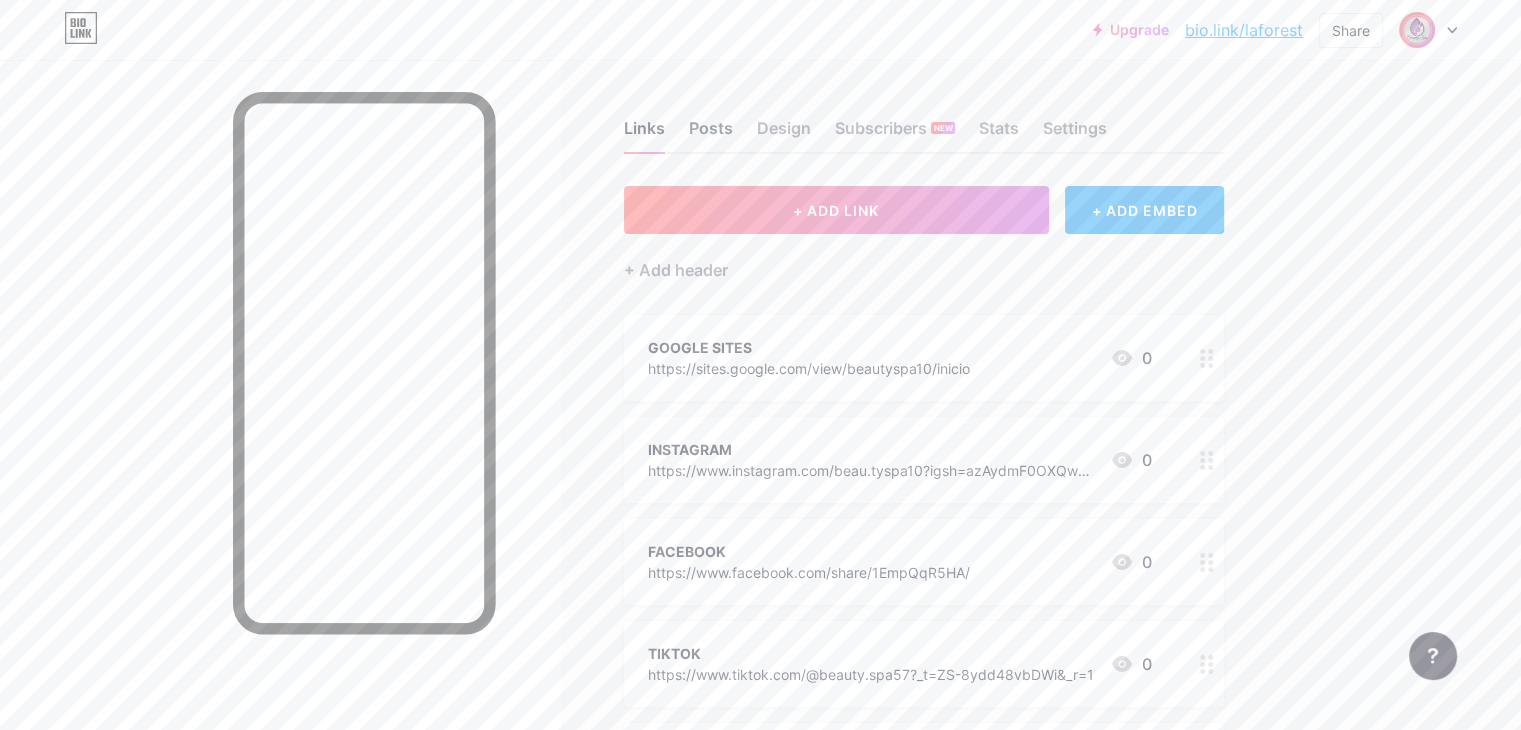 click on "Posts" at bounding box center [711, 134] 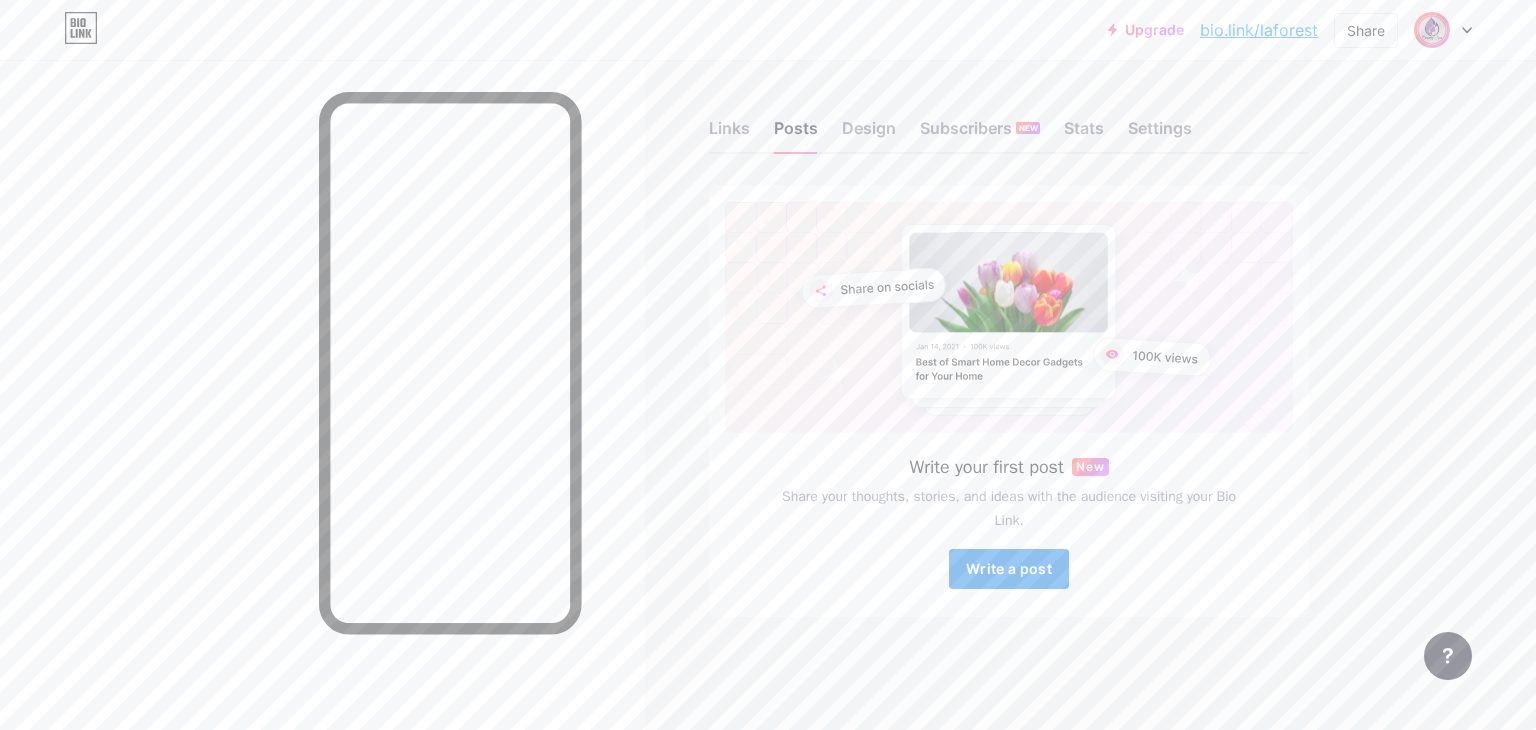 click on "Write a post" at bounding box center [1009, 569] 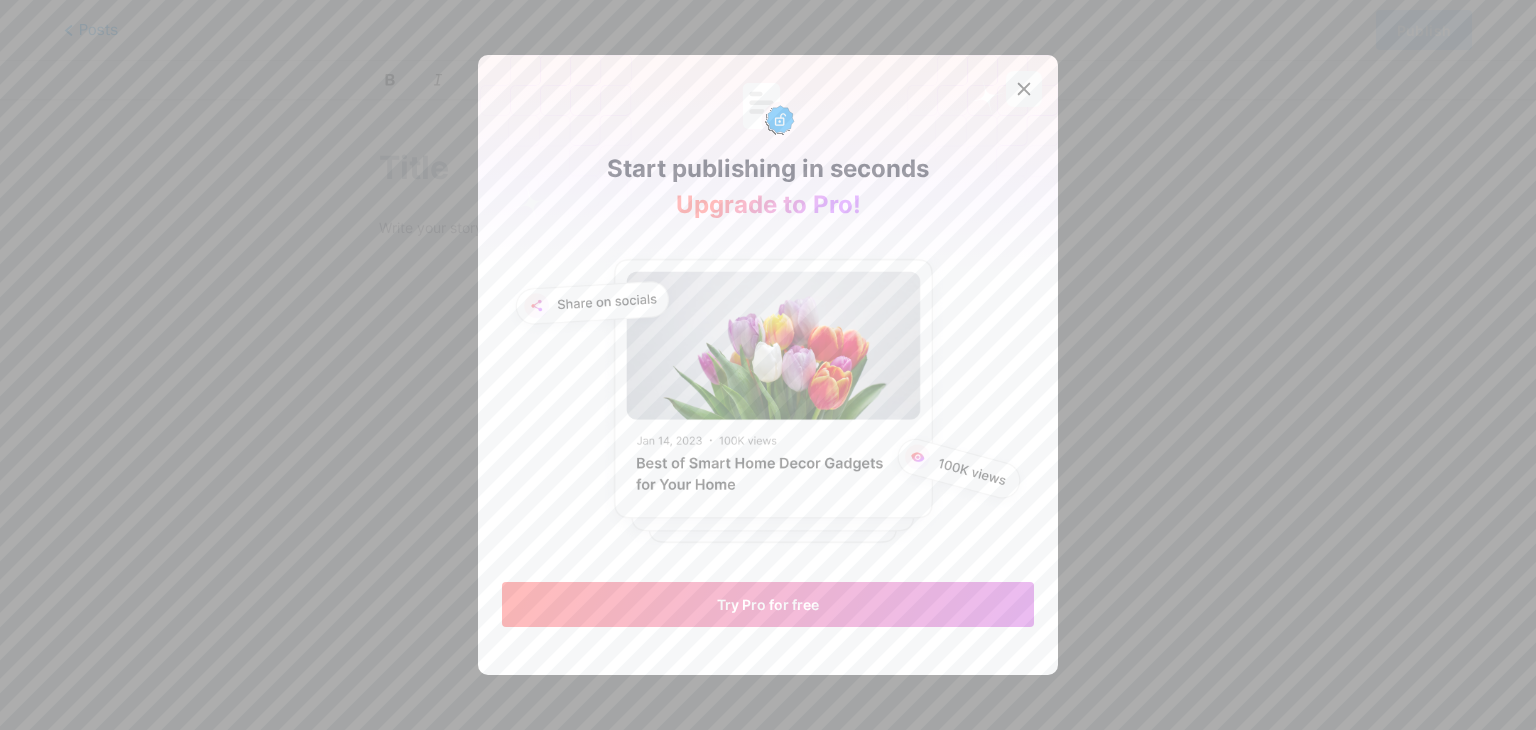 click 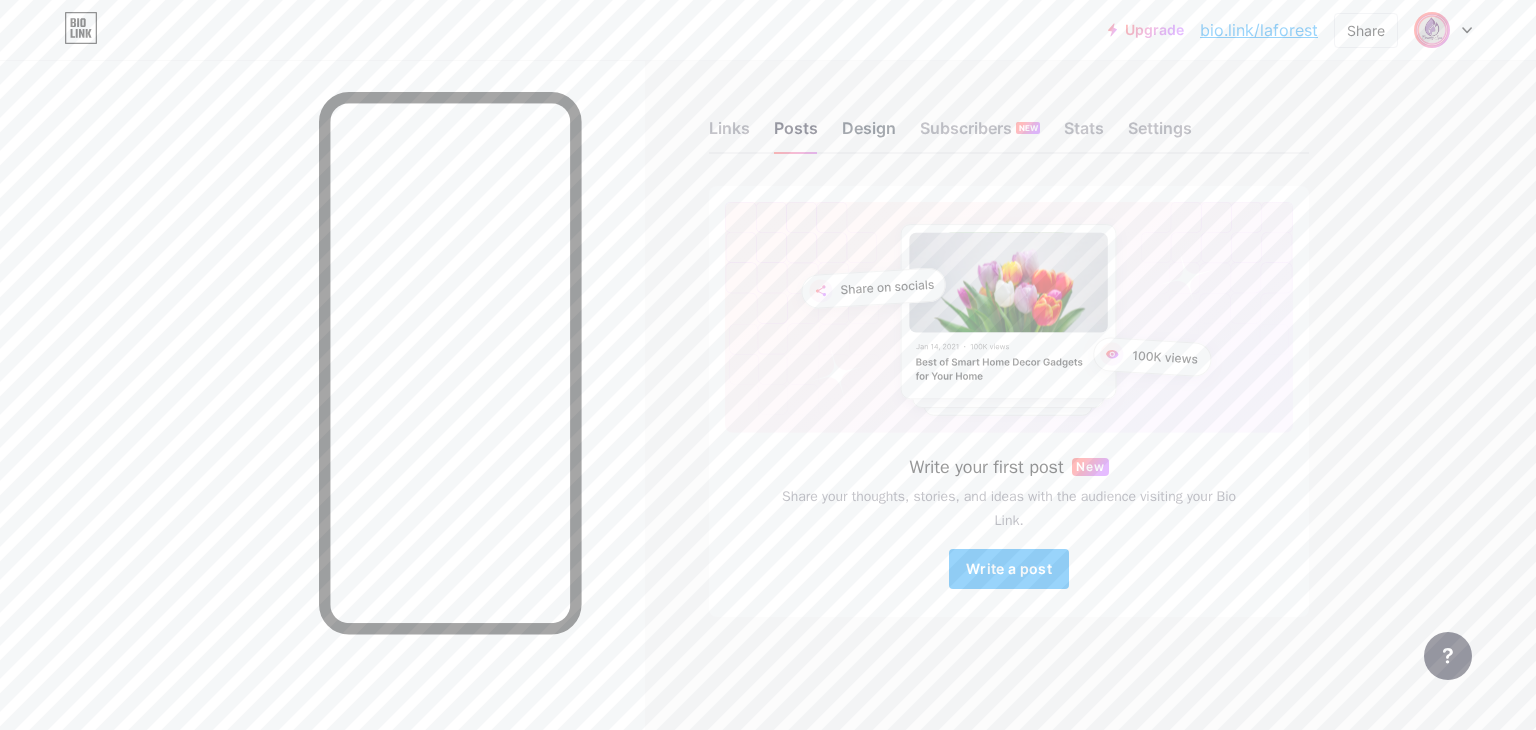 click on "Design" at bounding box center [869, 134] 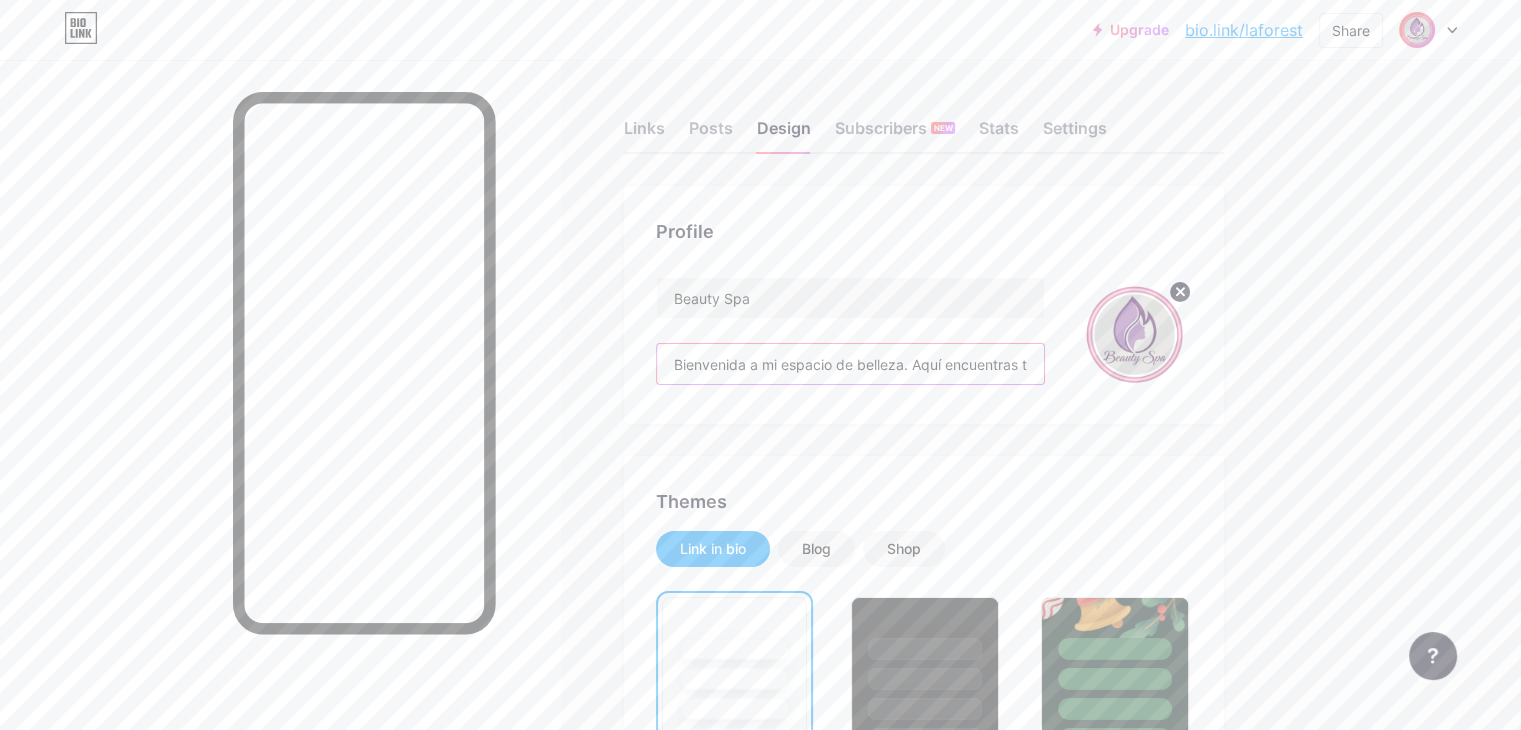 click on "Bienvenida a mi espacio de belleza. Aquí encuentras todas mis redes y tienda." at bounding box center [850, 364] 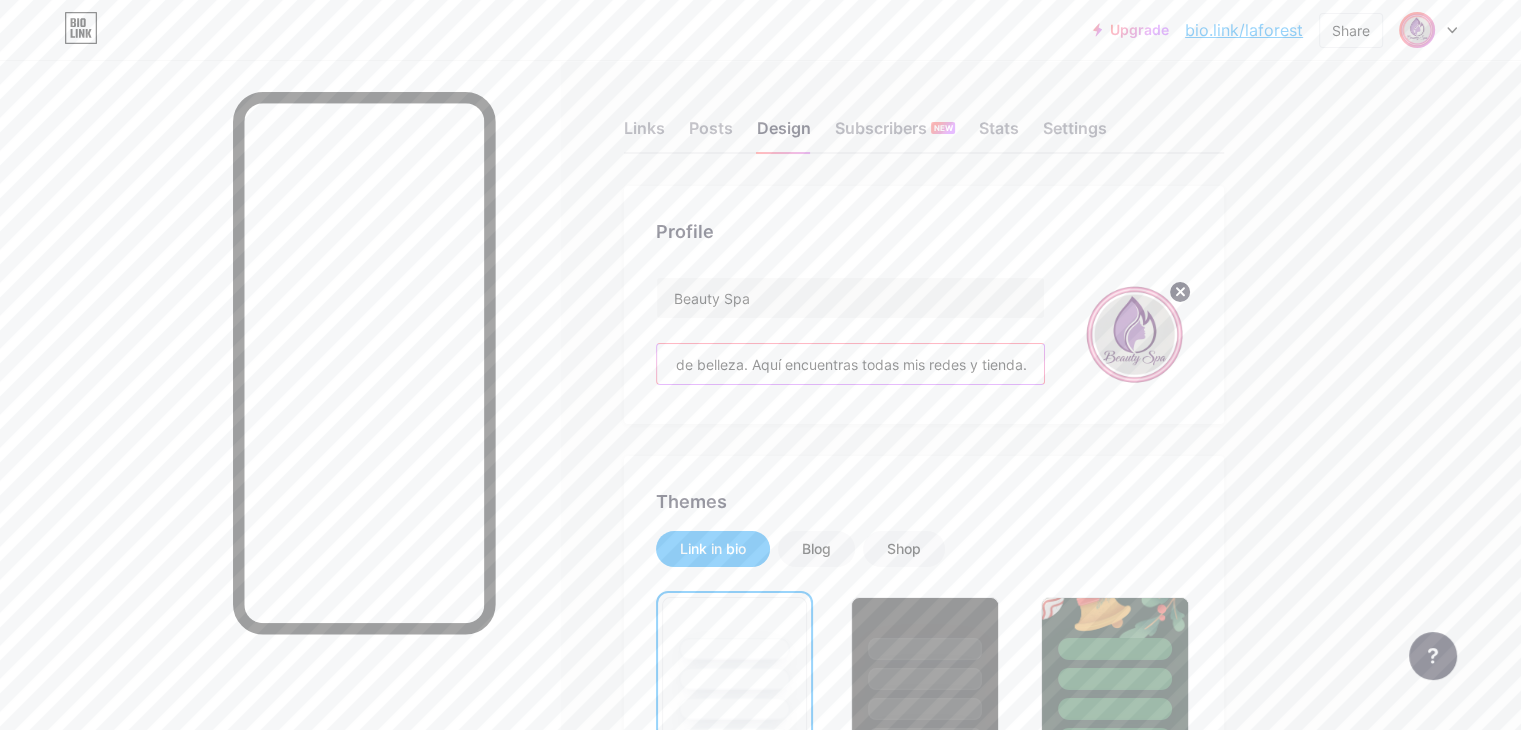 drag, startPoint x: 1095, startPoint y: 367, endPoint x: 1170, endPoint y: 383, distance: 76.687675 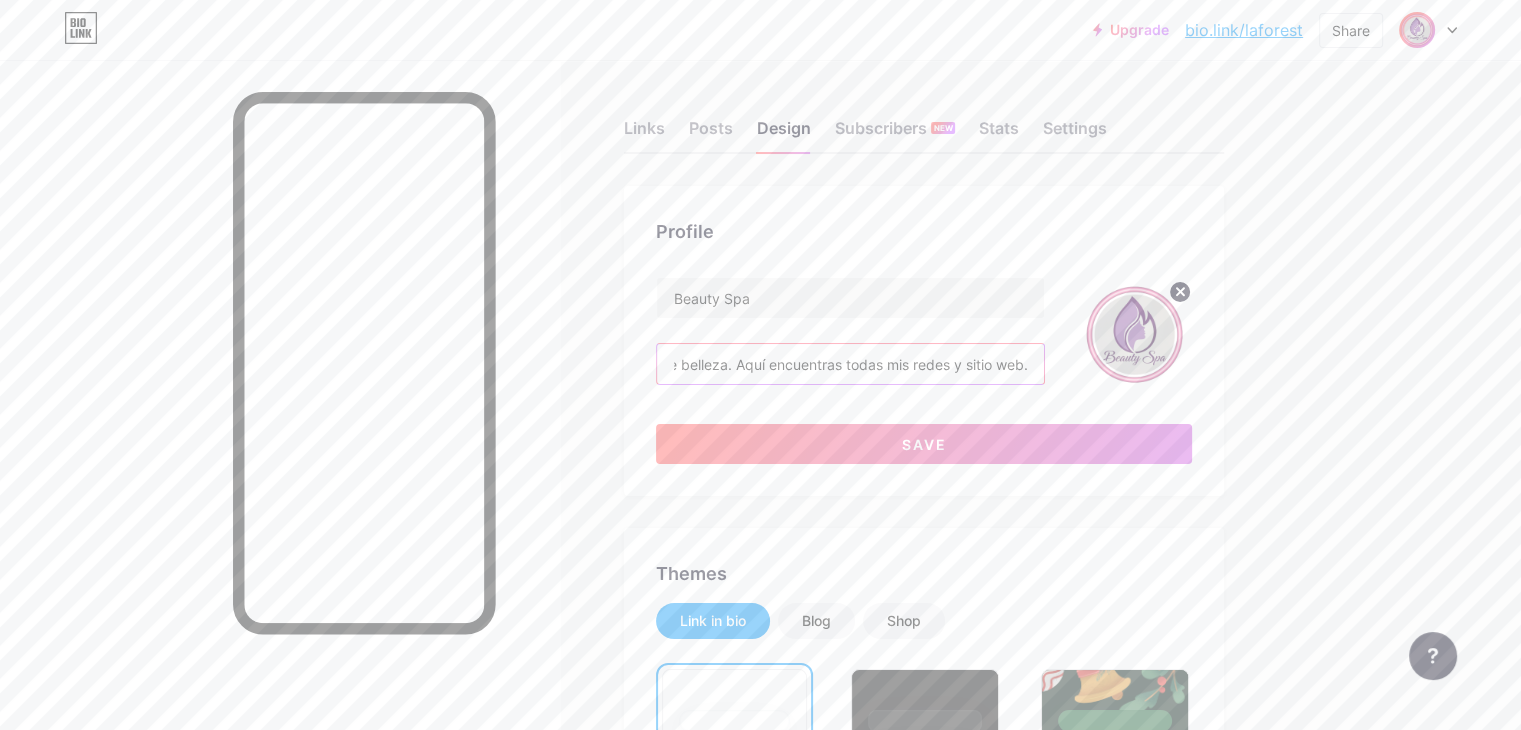 scroll, scrollTop: 0, scrollLeft: 180, axis: horizontal 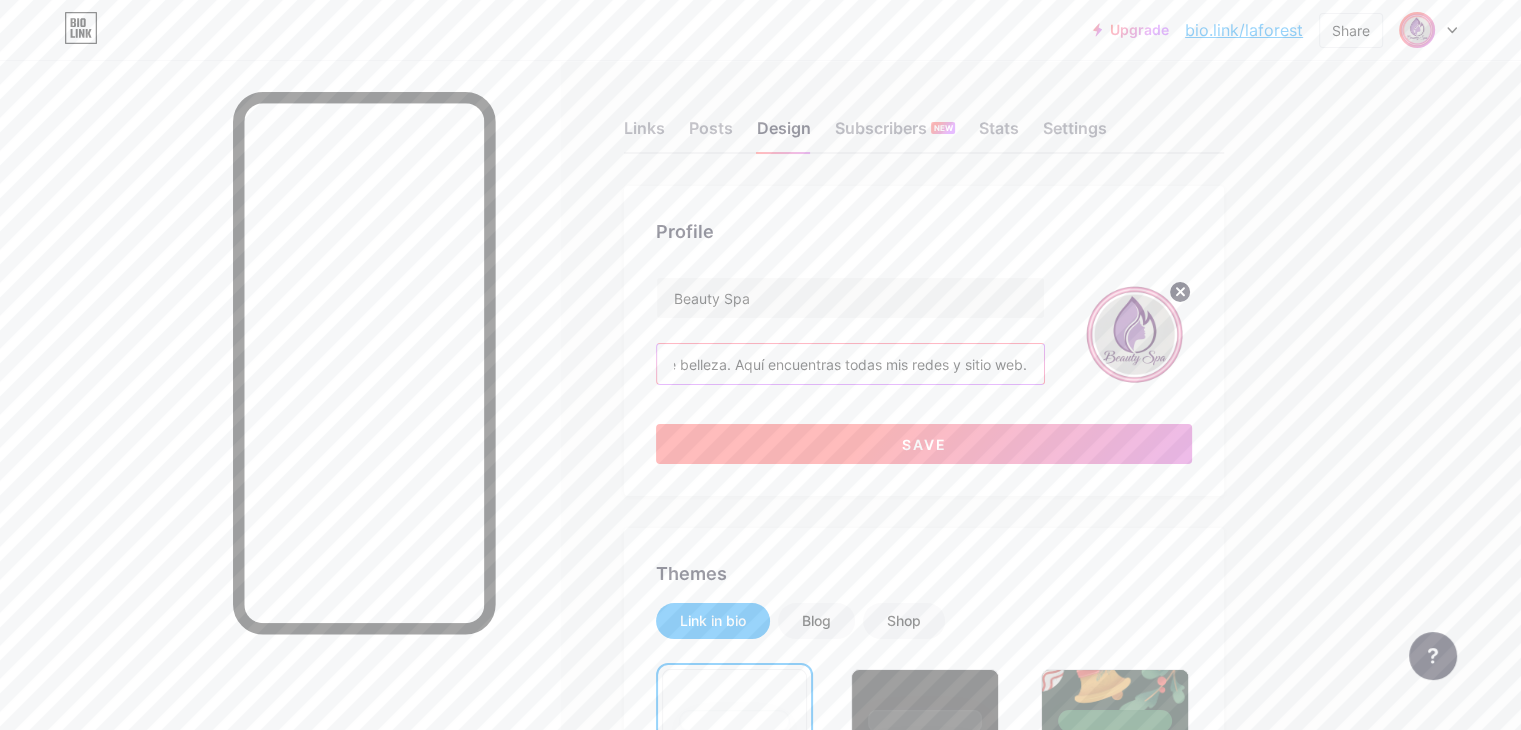 type on "Bienvenida a mi espacio de belleza. Aquí encuentras todas mis redes y sitio web." 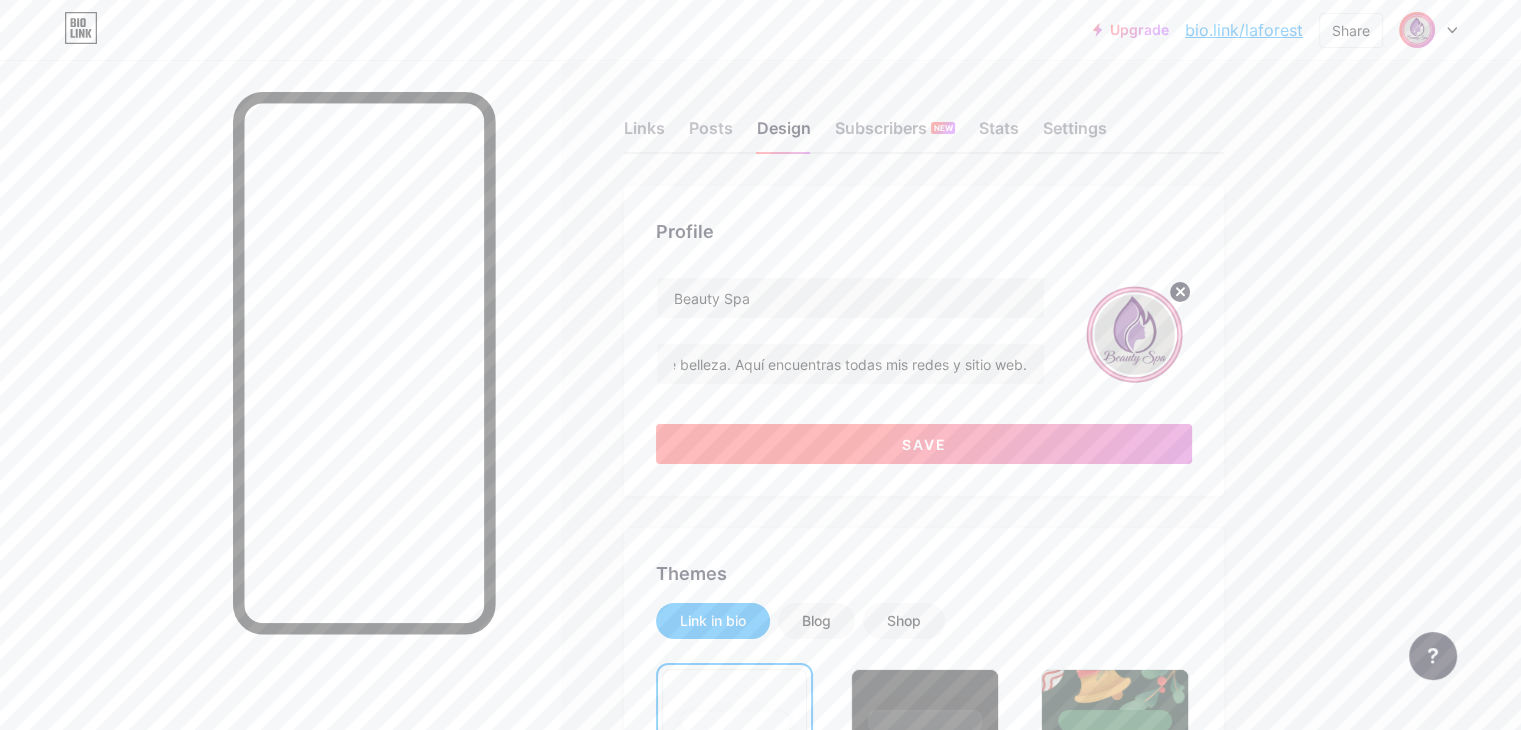 click on "Save" at bounding box center (924, 444) 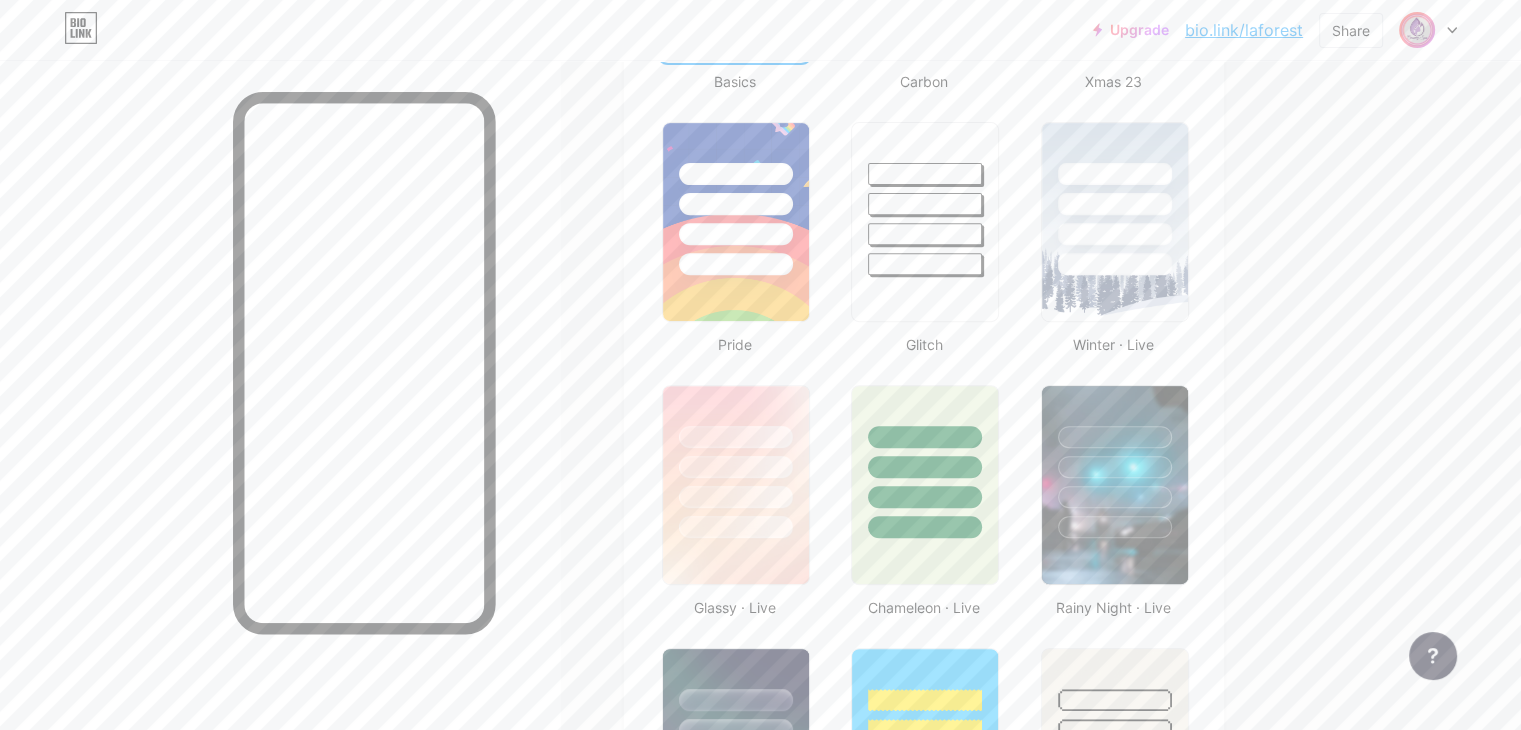 scroll, scrollTop: 792, scrollLeft: 0, axis: vertical 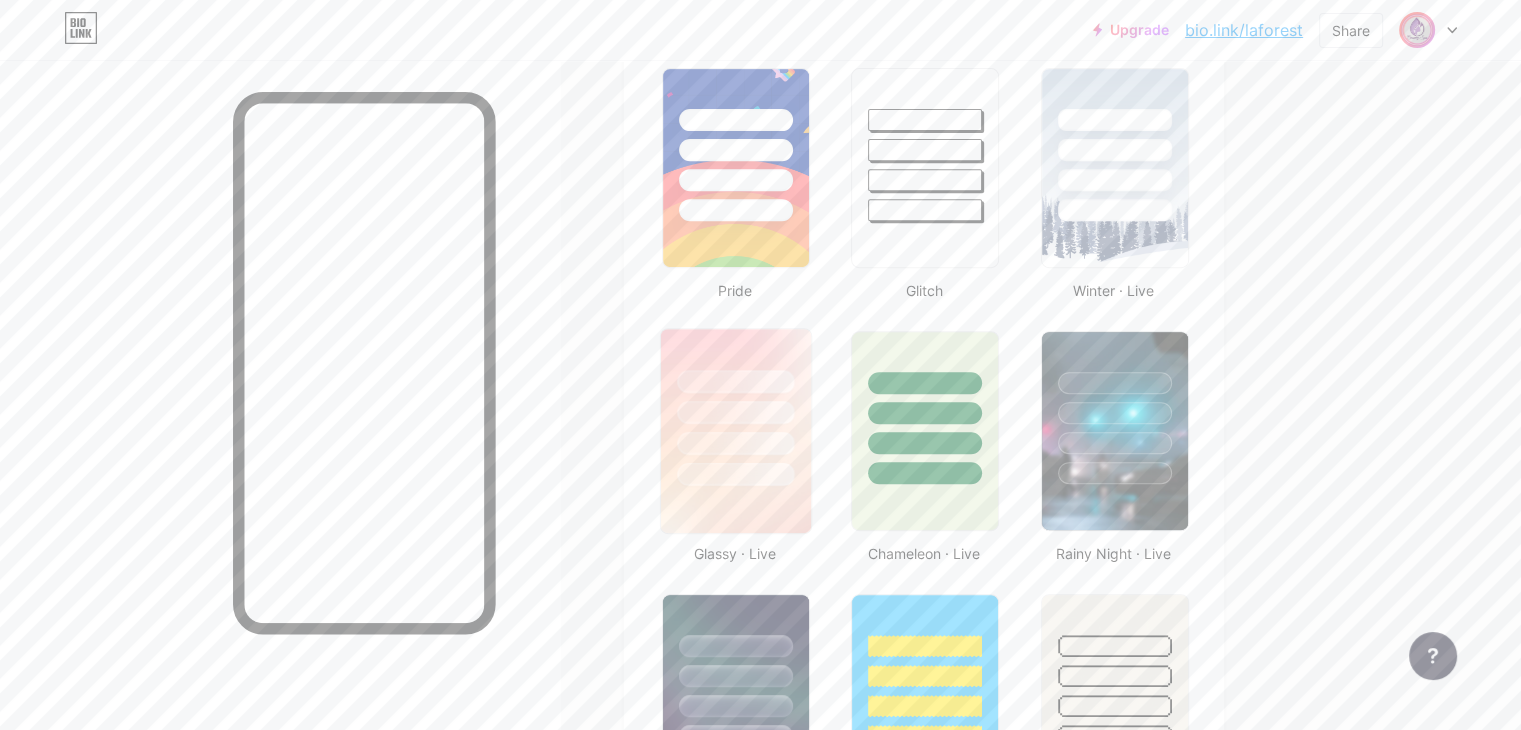 click at bounding box center (735, 474) 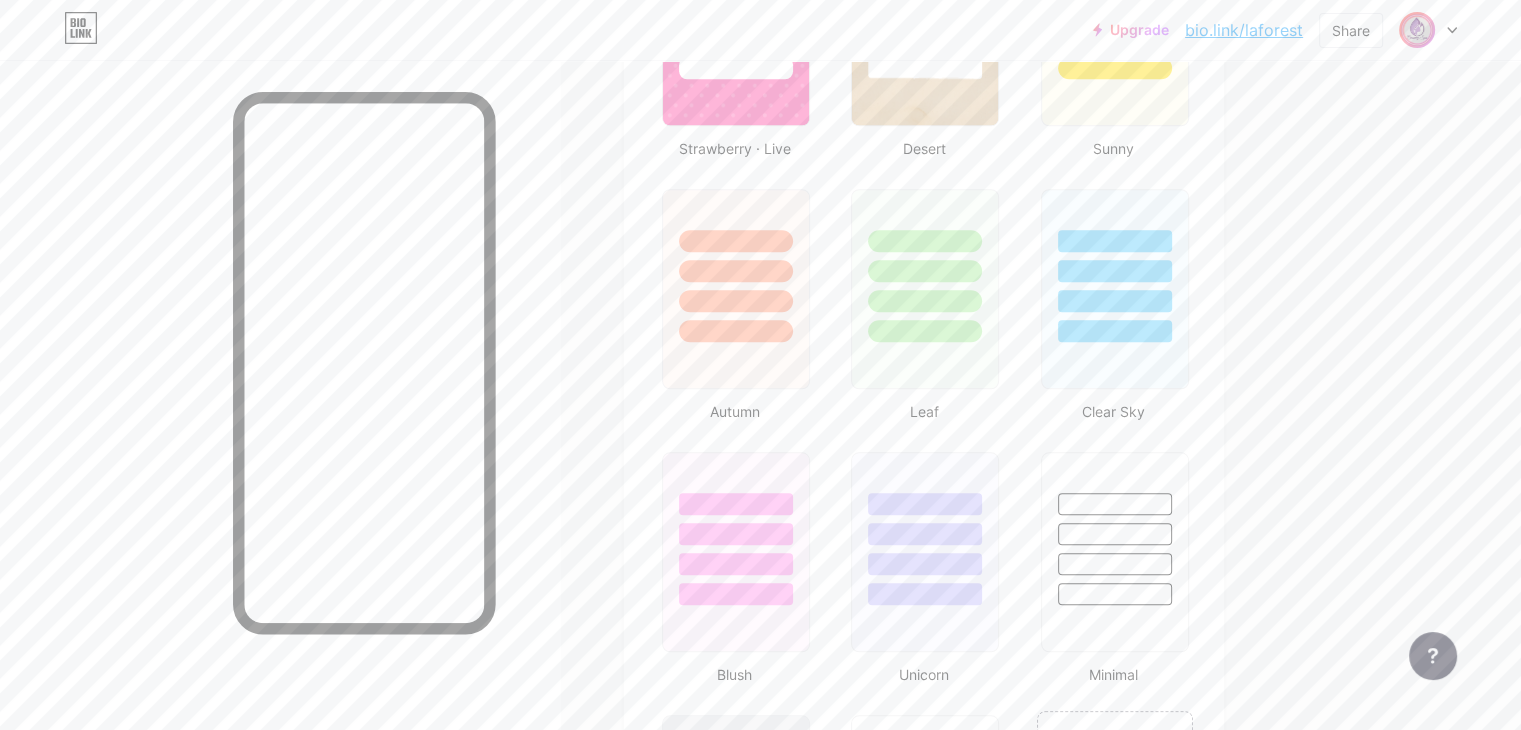 scroll, scrollTop: 1727, scrollLeft: 0, axis: vertical 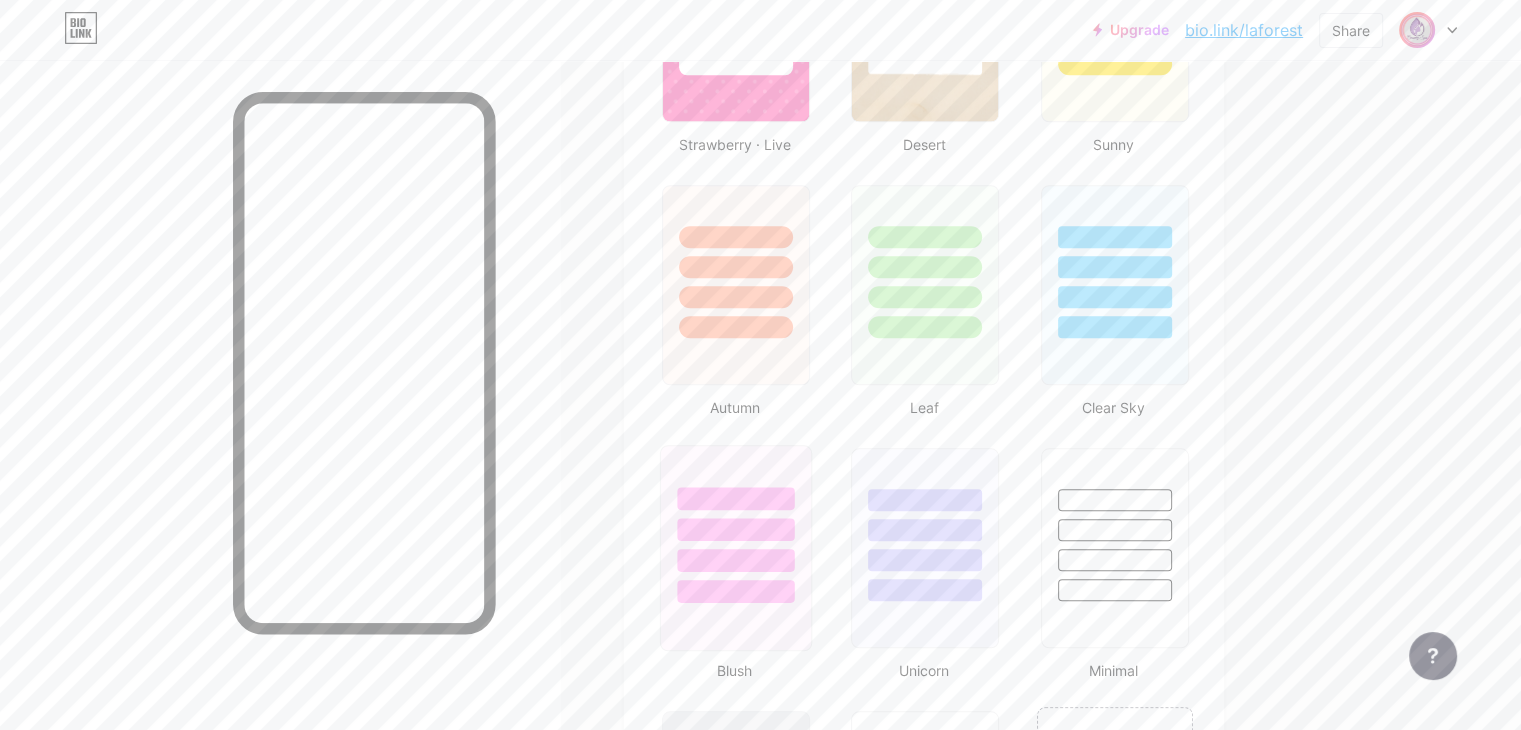 click at bounding box center (735, 560) 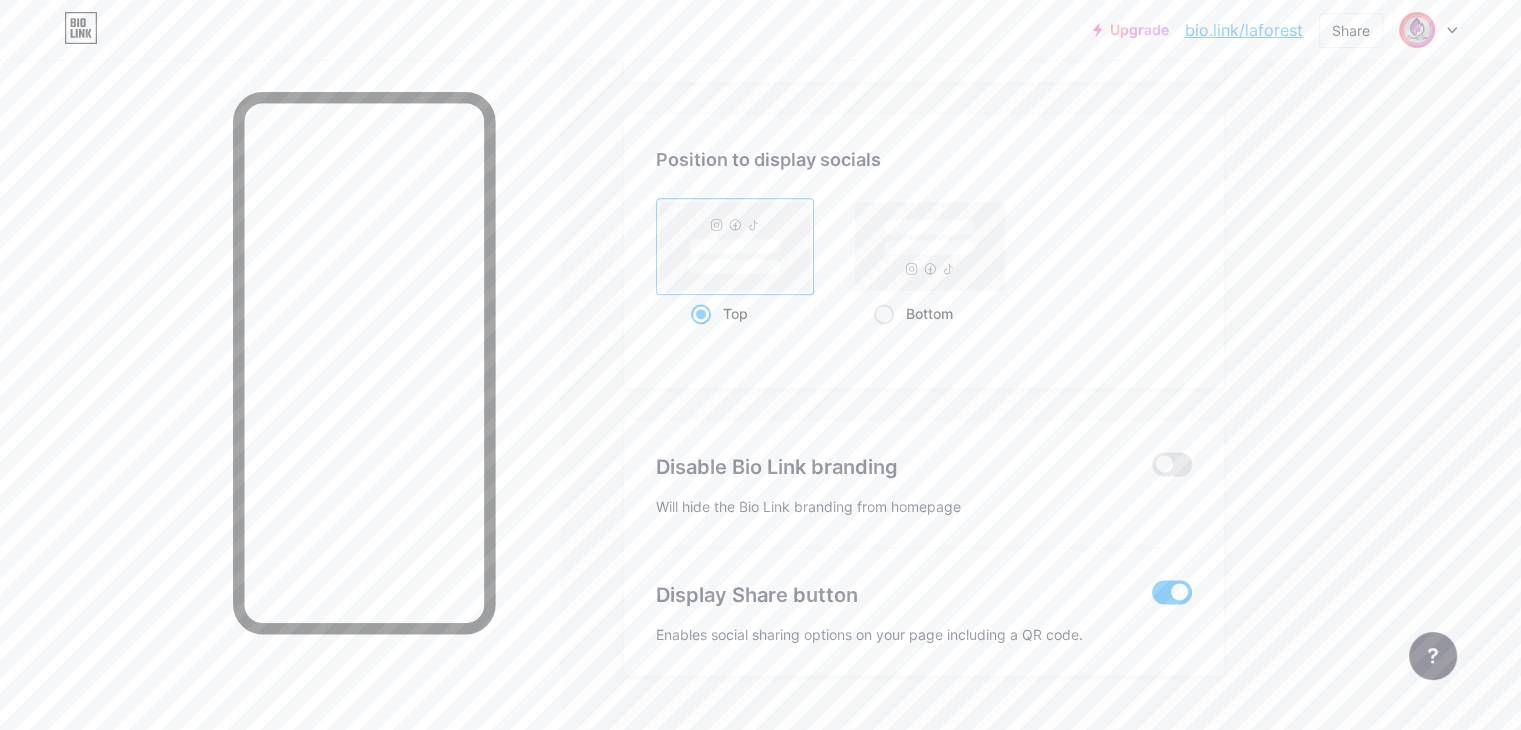 scroll, scrollTop: 2660, scrollLeft: 0, axis: vertical 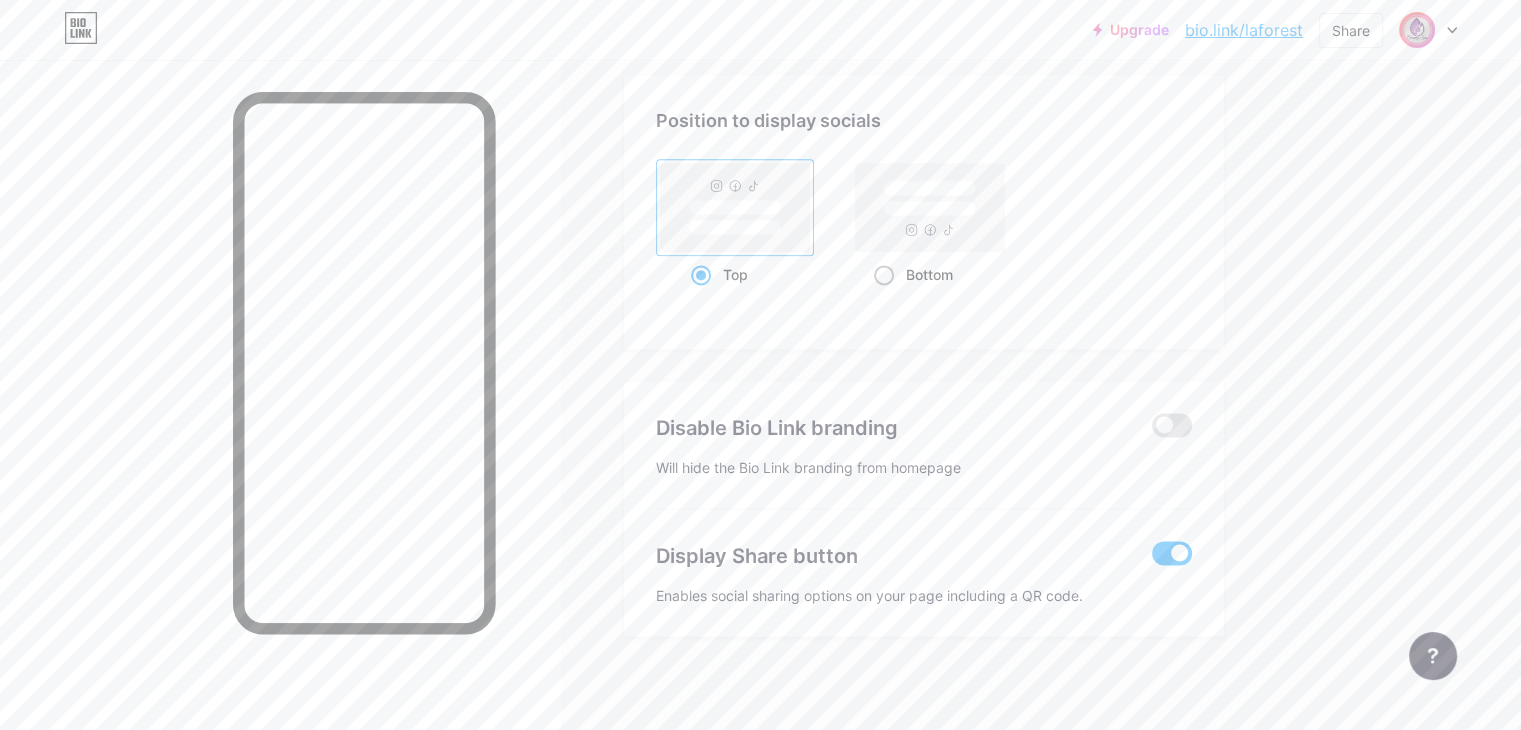 click at bounding box center (884, 275) 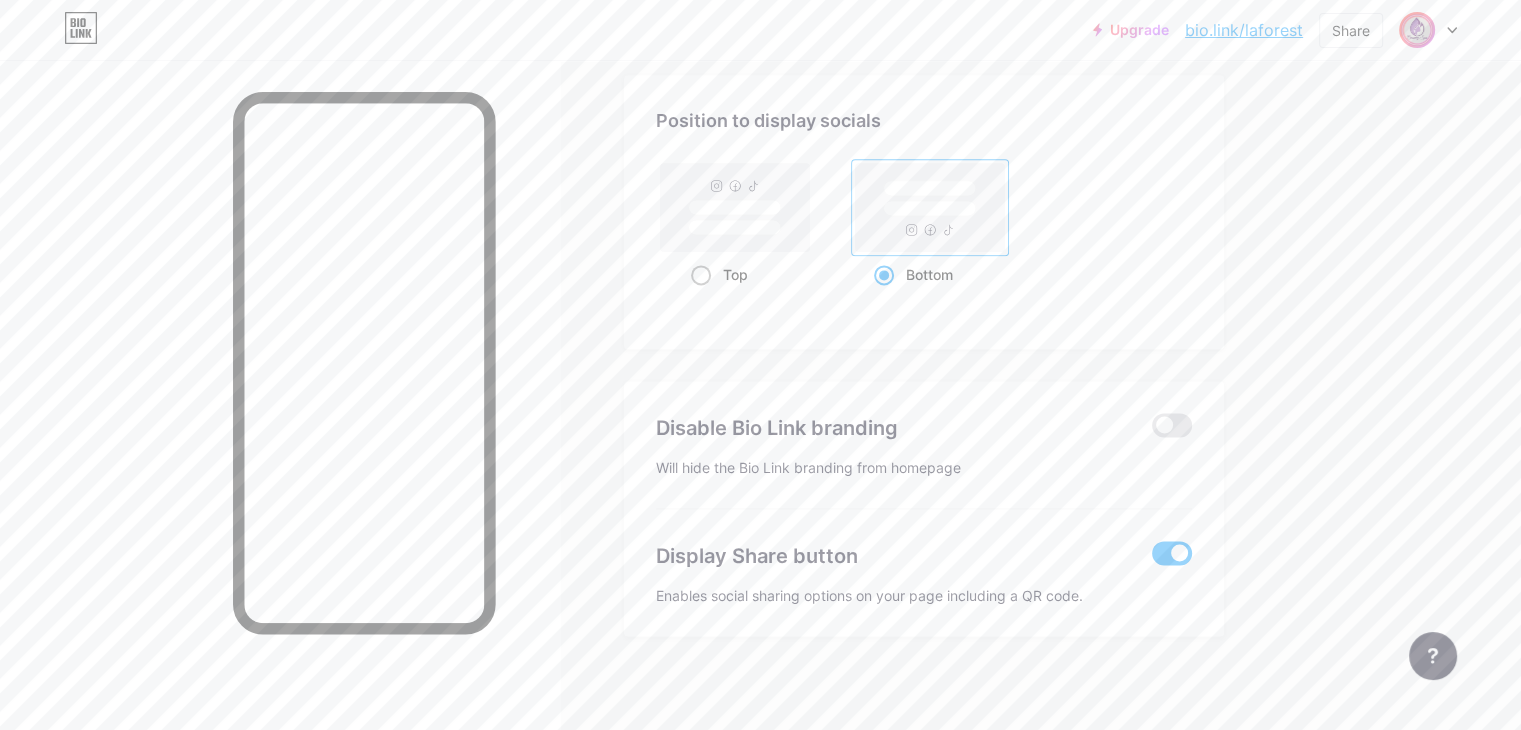 click at bounding box center (701, 275) 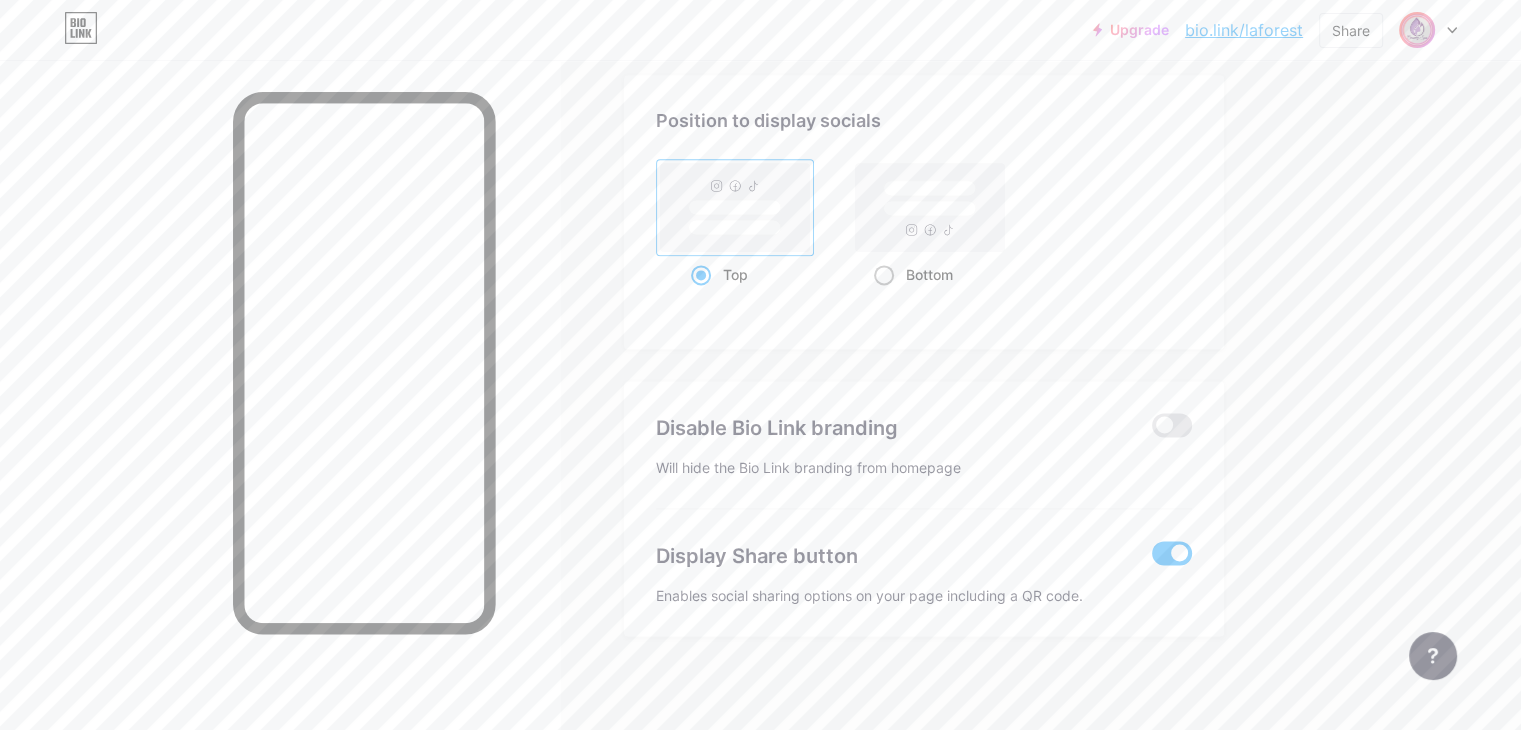 click at bounding box center (884, 275) 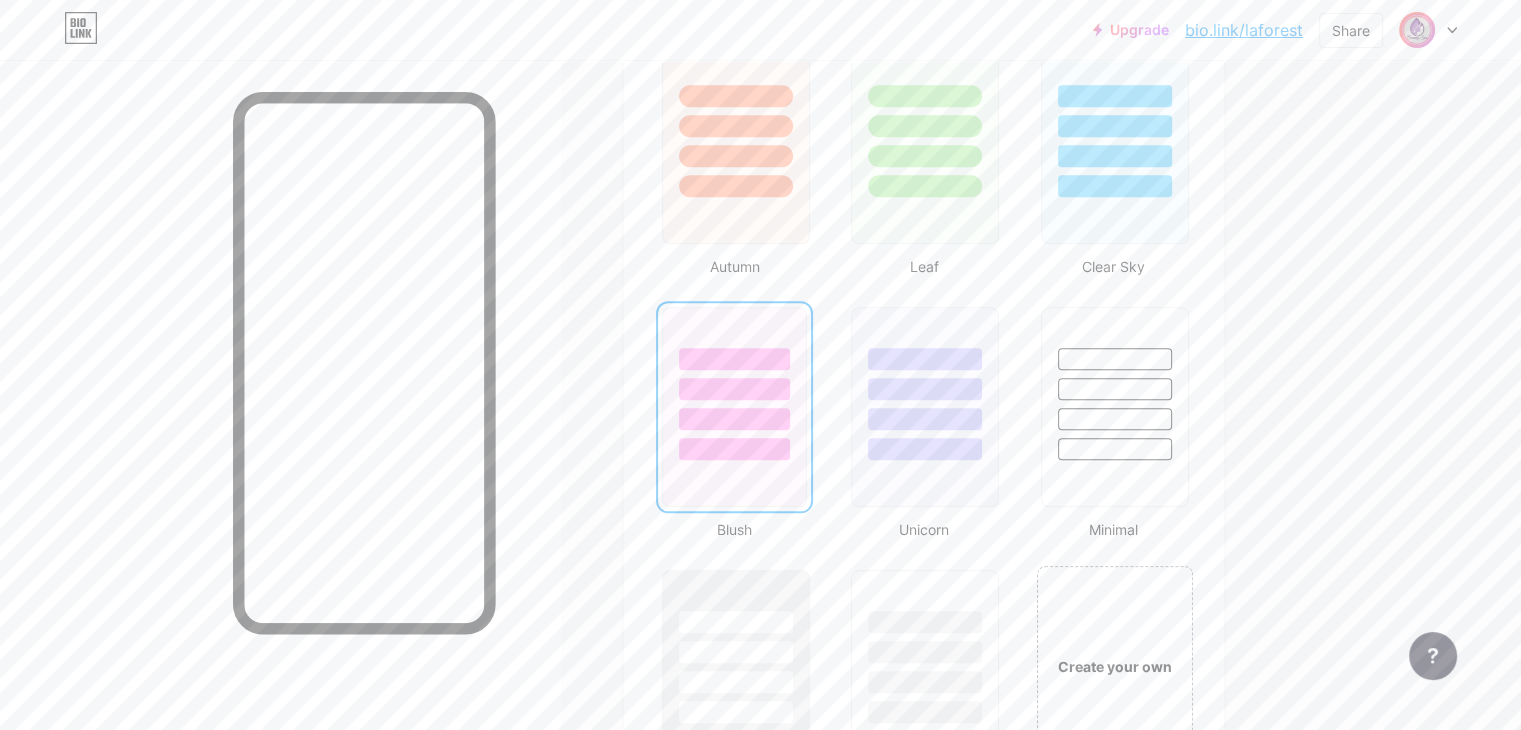 scroll, scrollTop: 1939, scrollLeft: 0, axis: vertical 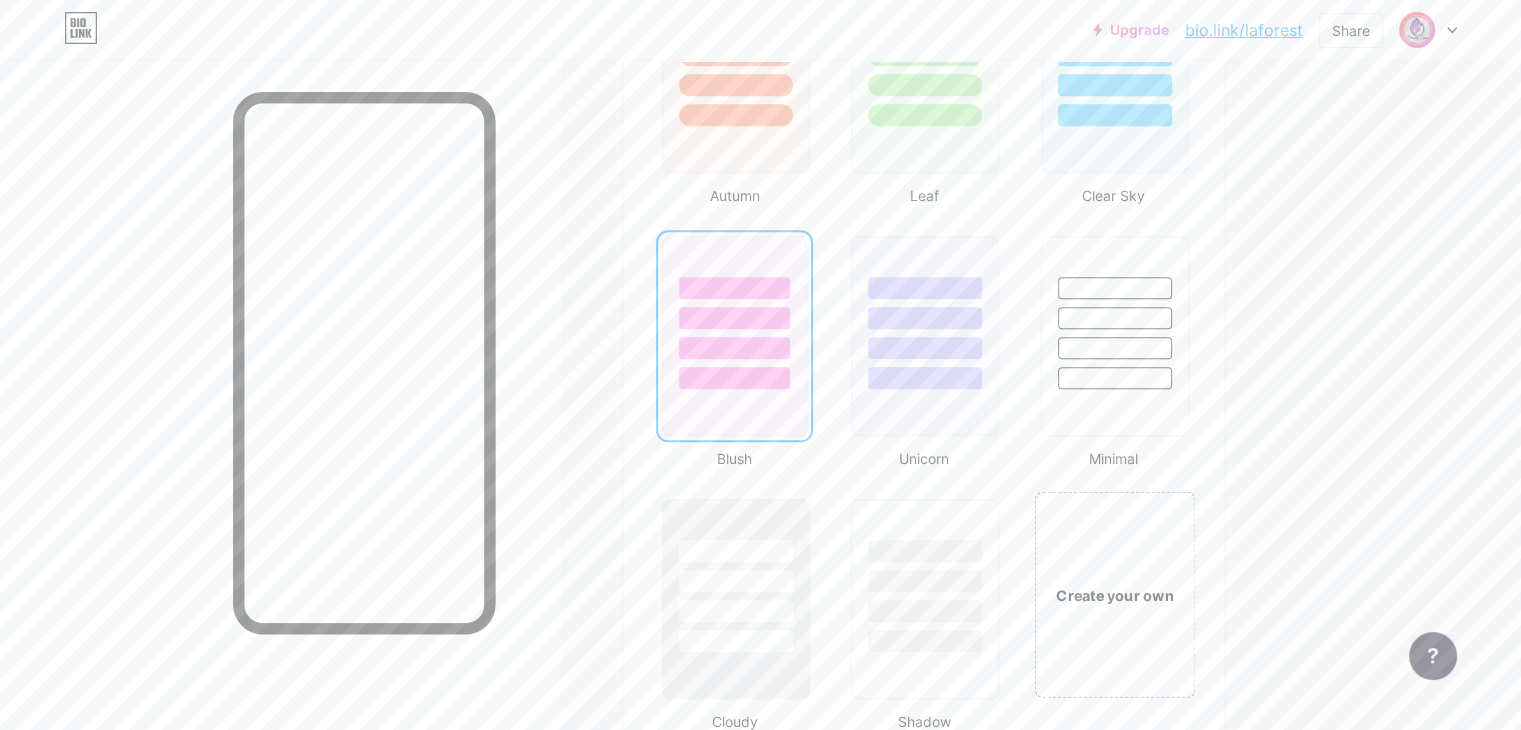 click on "Create your own" at bounding box center (1114, 594) 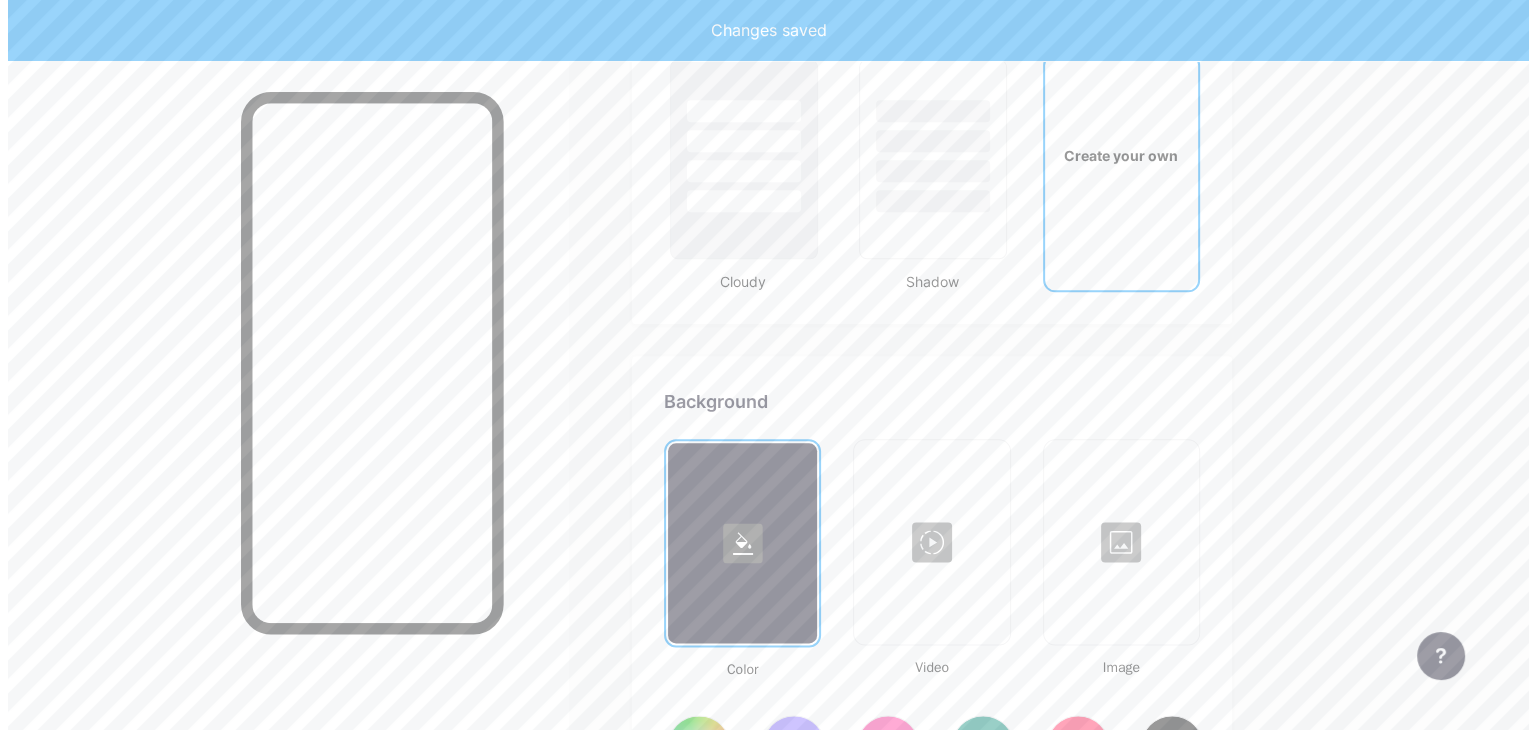 scroll, scrollTop: 2648, scrollLeft: 0, axis: vertical 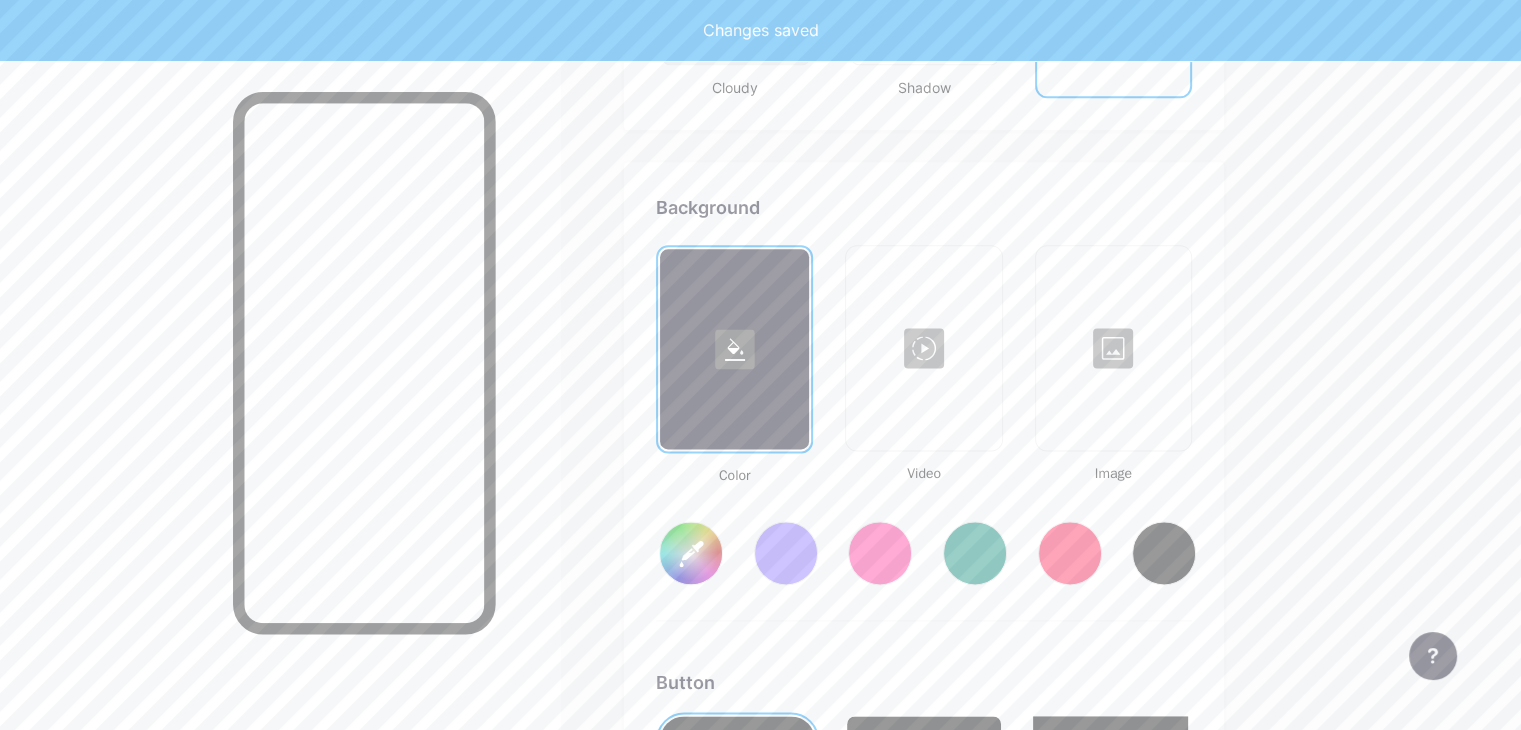 type on "#ffffff" 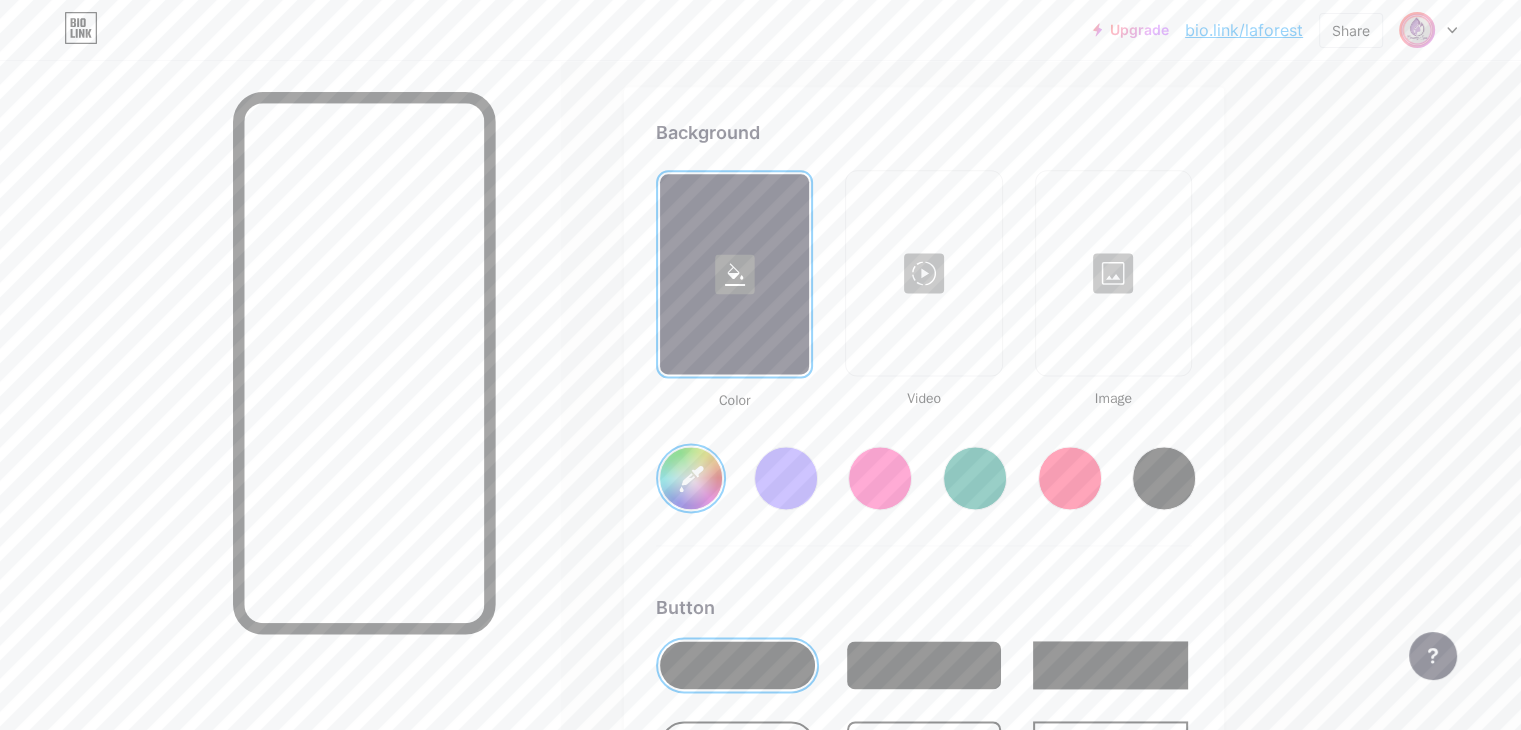 click at bounding box center [880, 478] 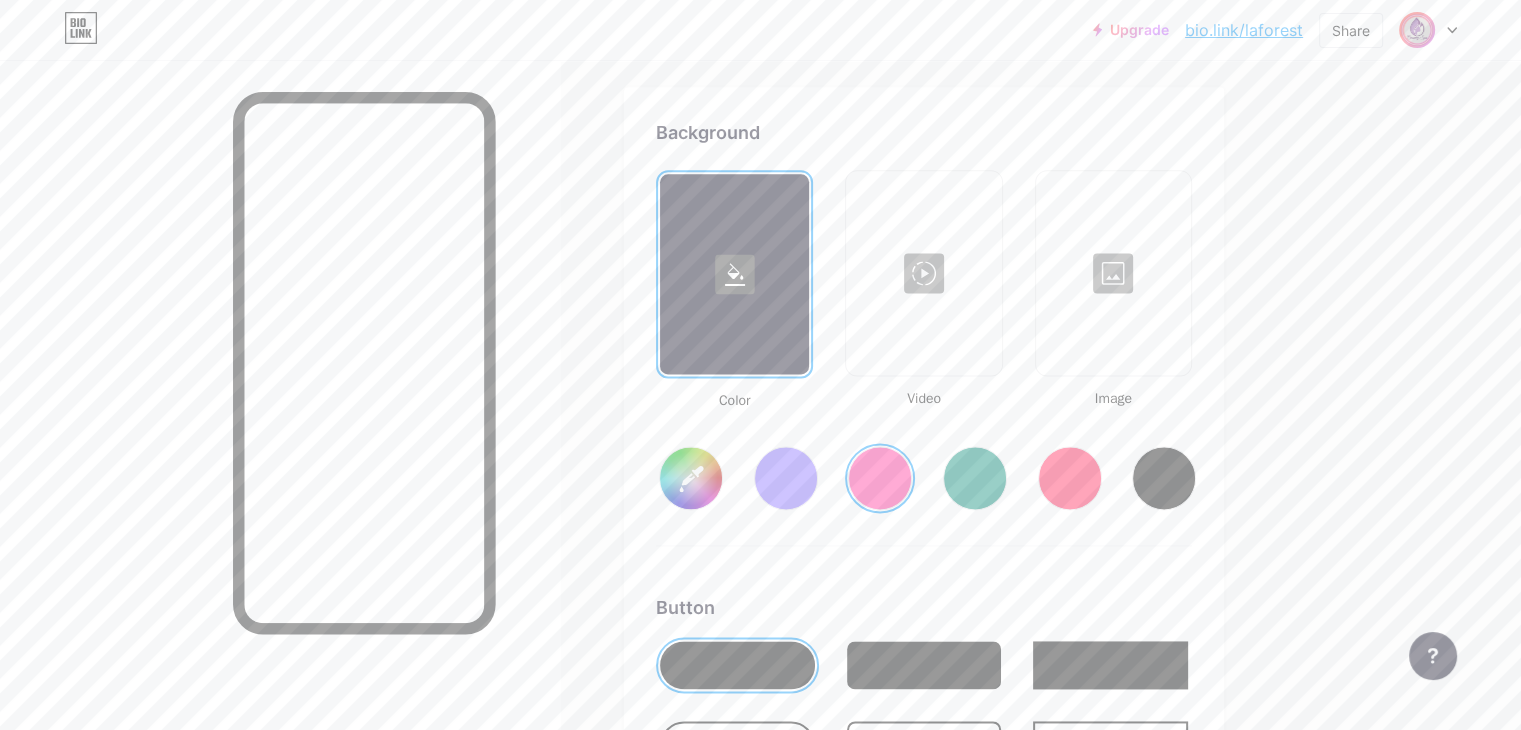 click on "#ff2e96" at bounding box center (691, 478) 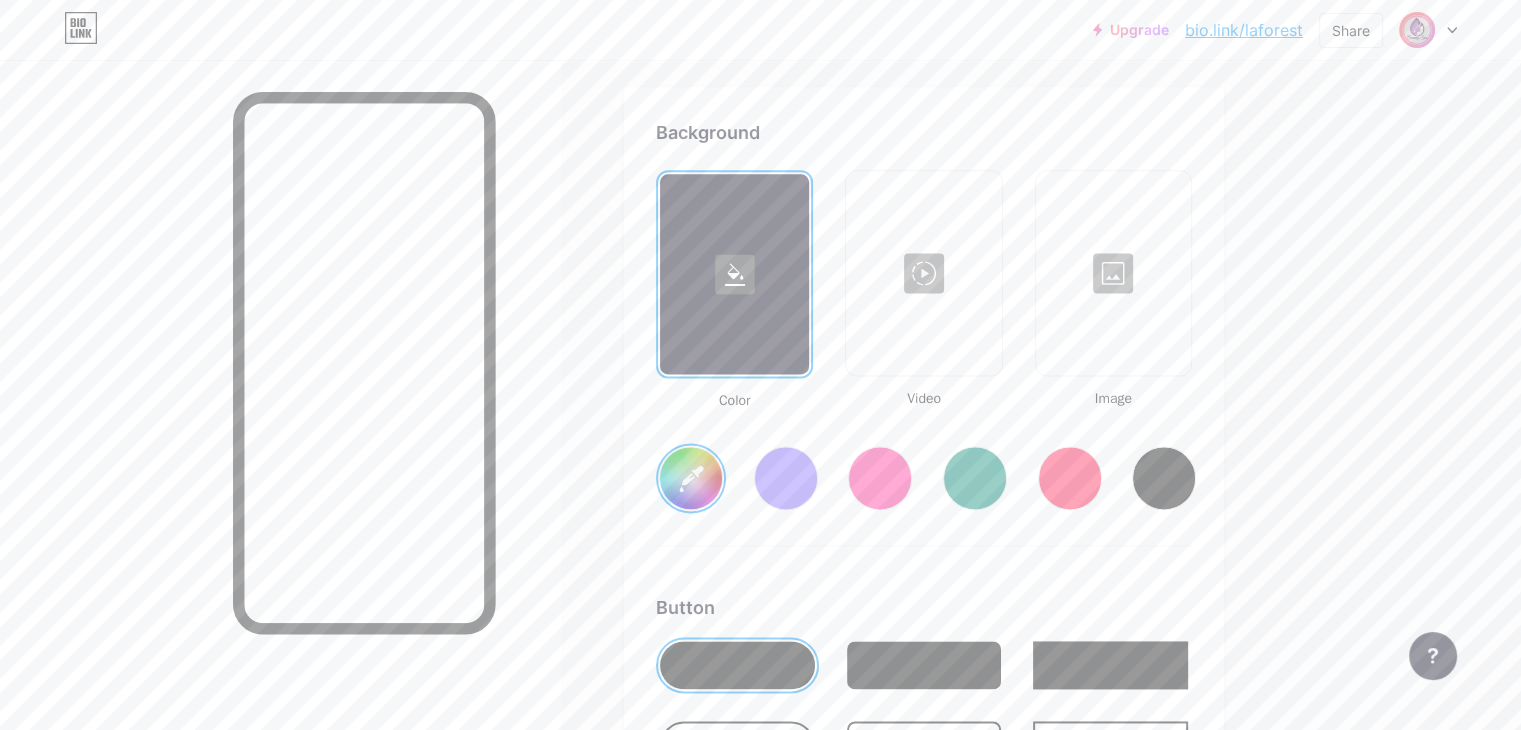 click on "#a04673" at bounding box center [691, 478] 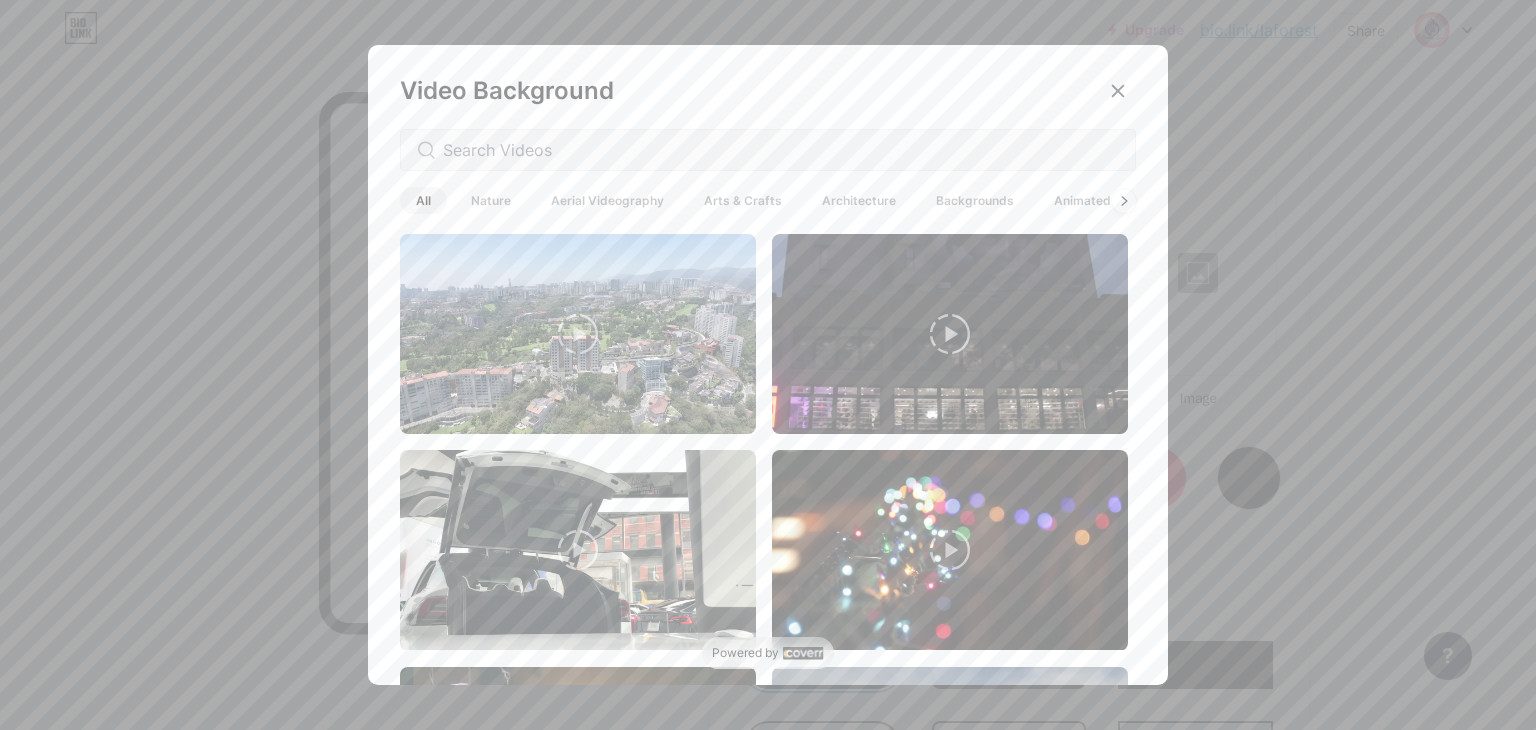click on "Backgrounds" at bounding box center (975, 200) 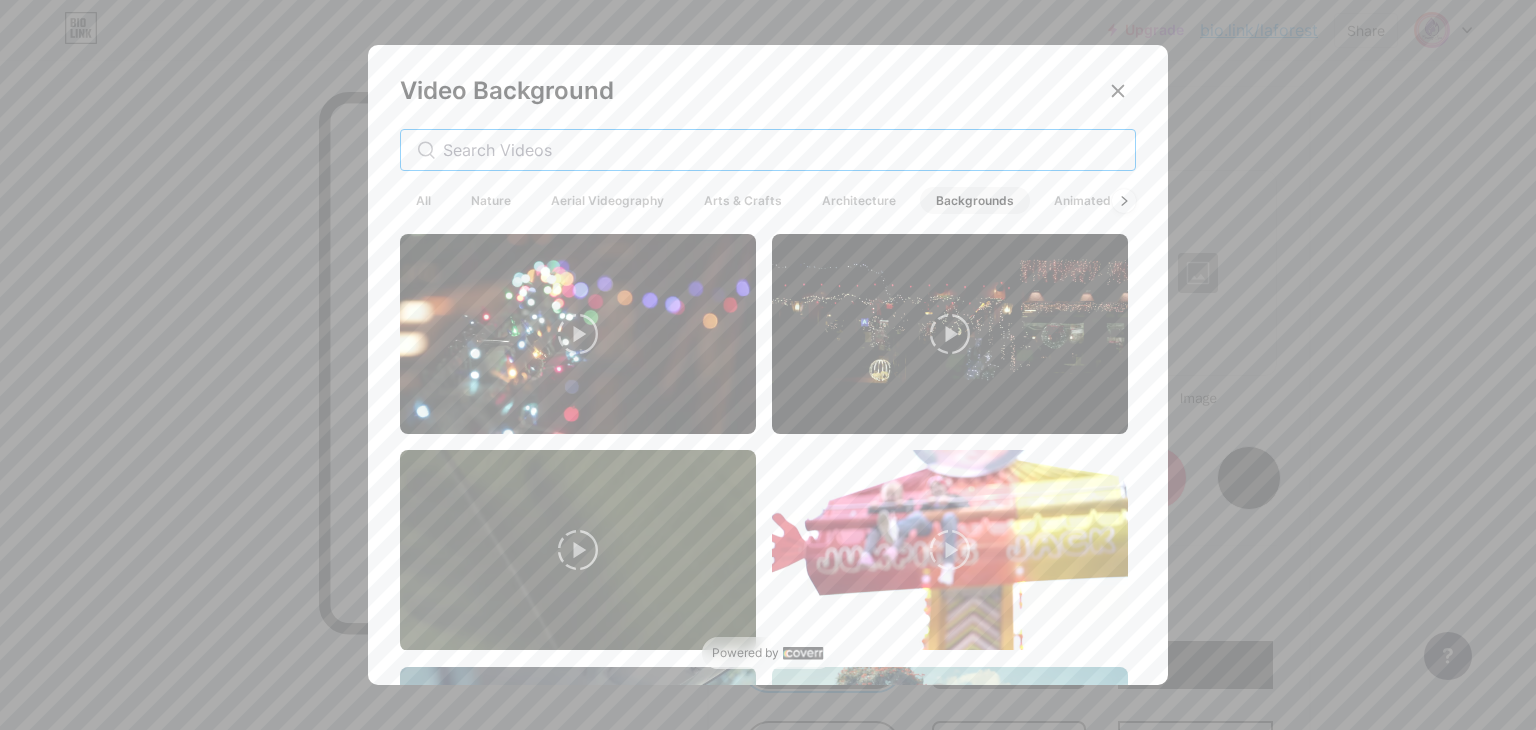 click at bounding box center [781, 150] 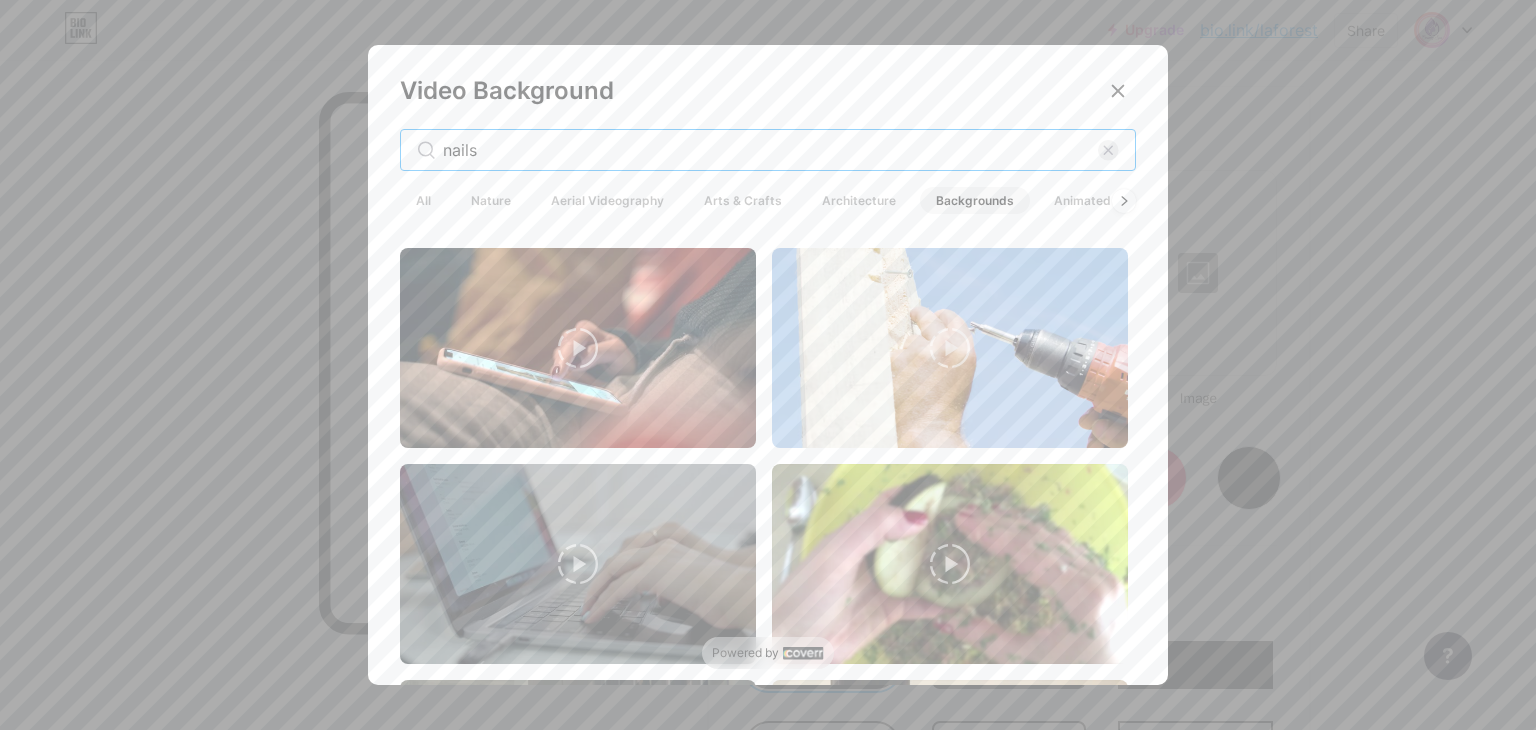scroll, scrollTop: 1298, scrollLeft: 0, axis: vertical 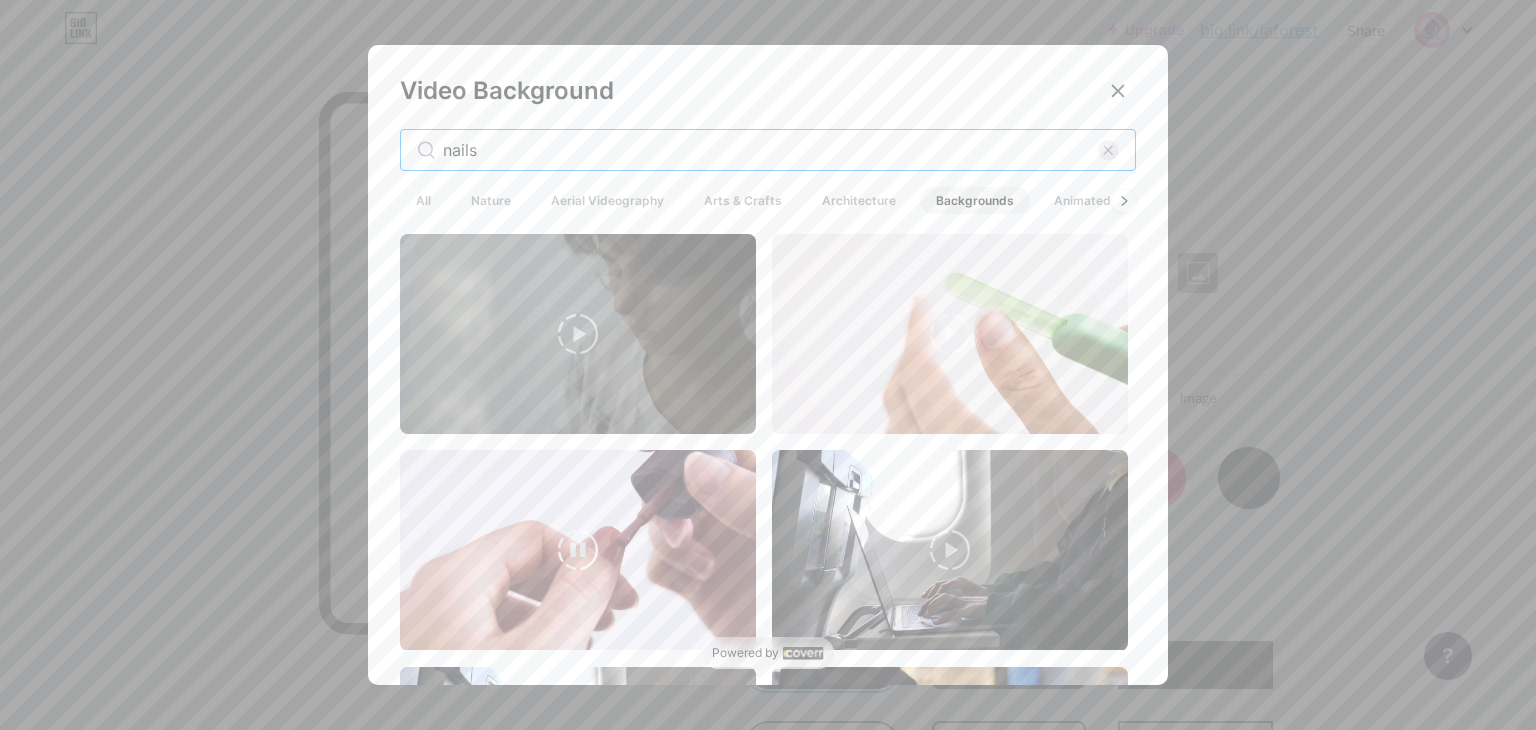type on "nails" 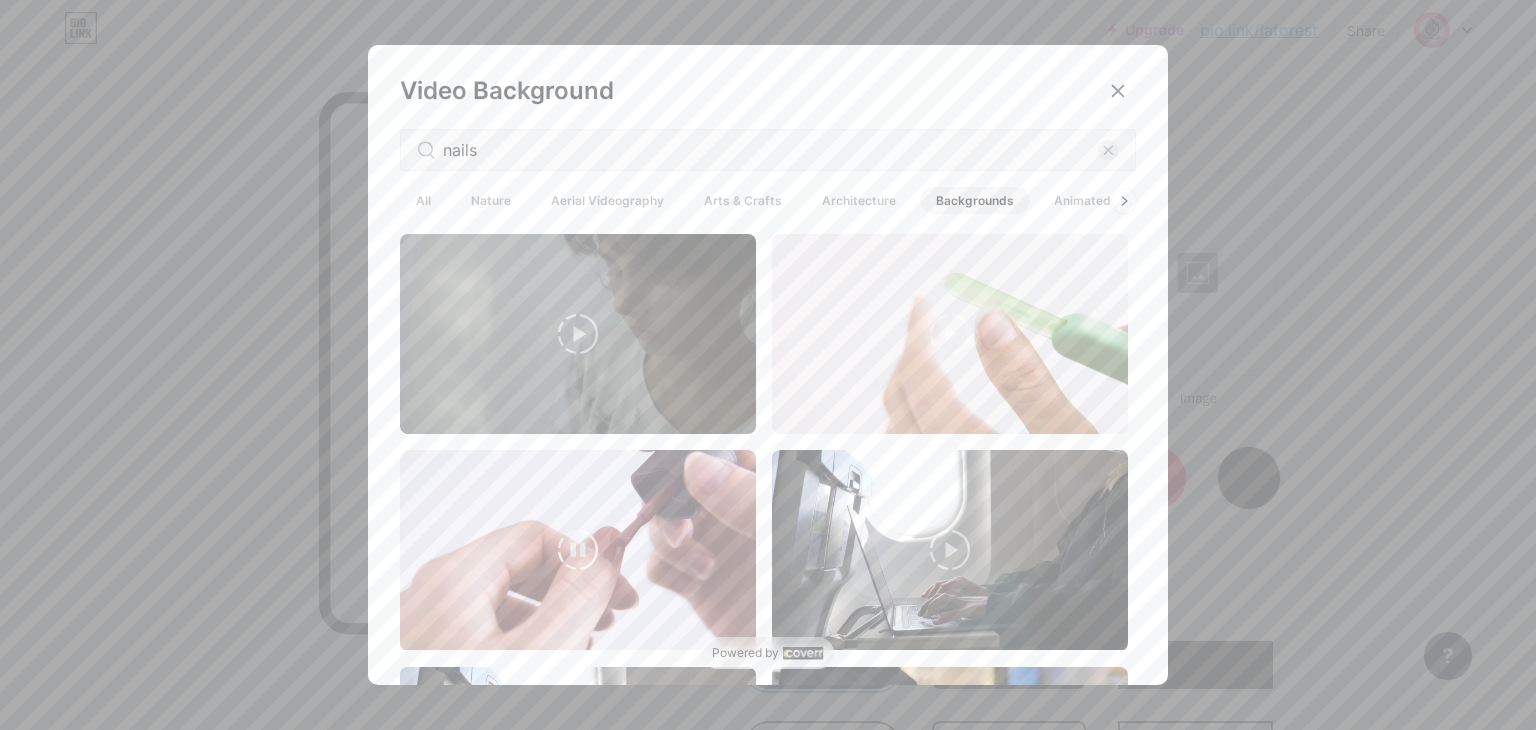 click on "Animated" at bounding box center [1082, 200] 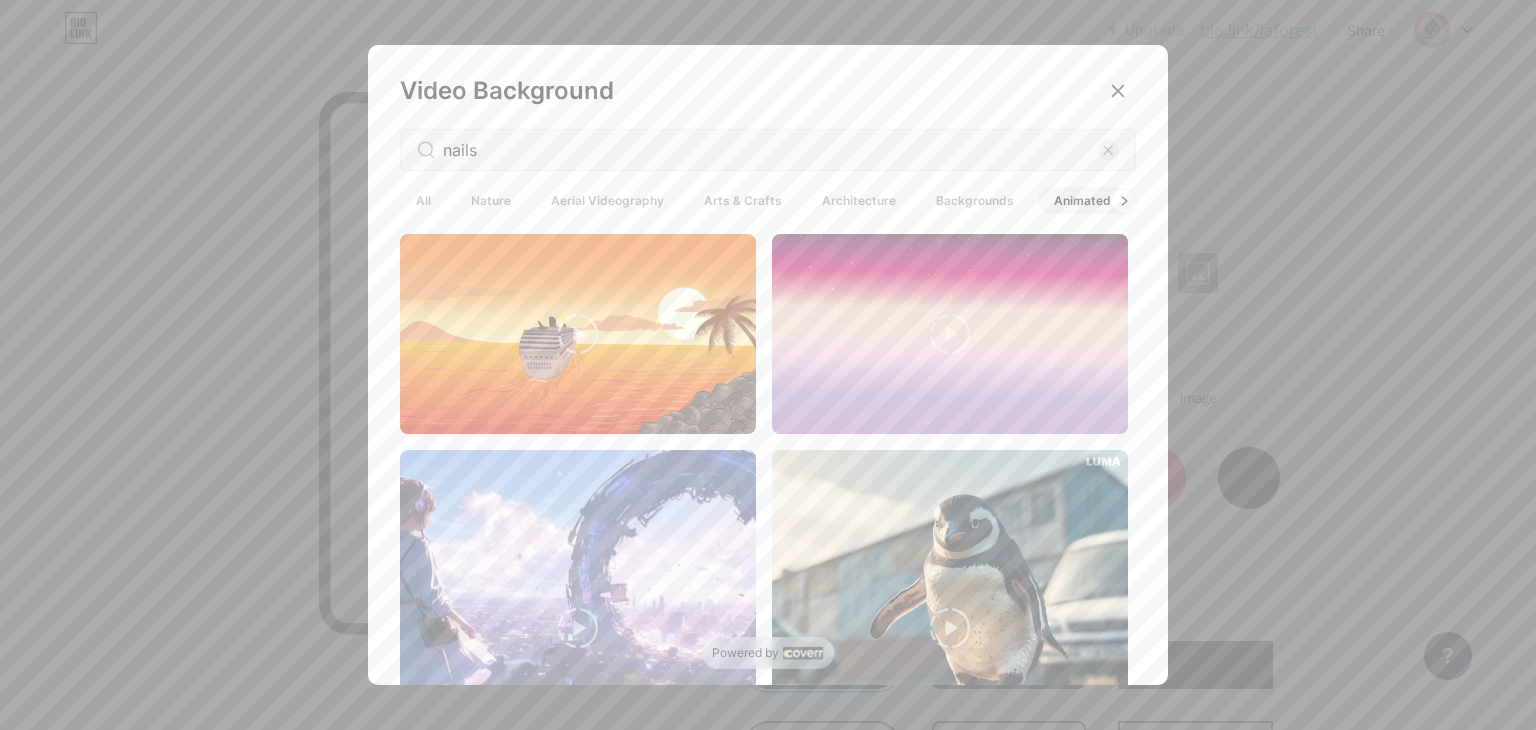click 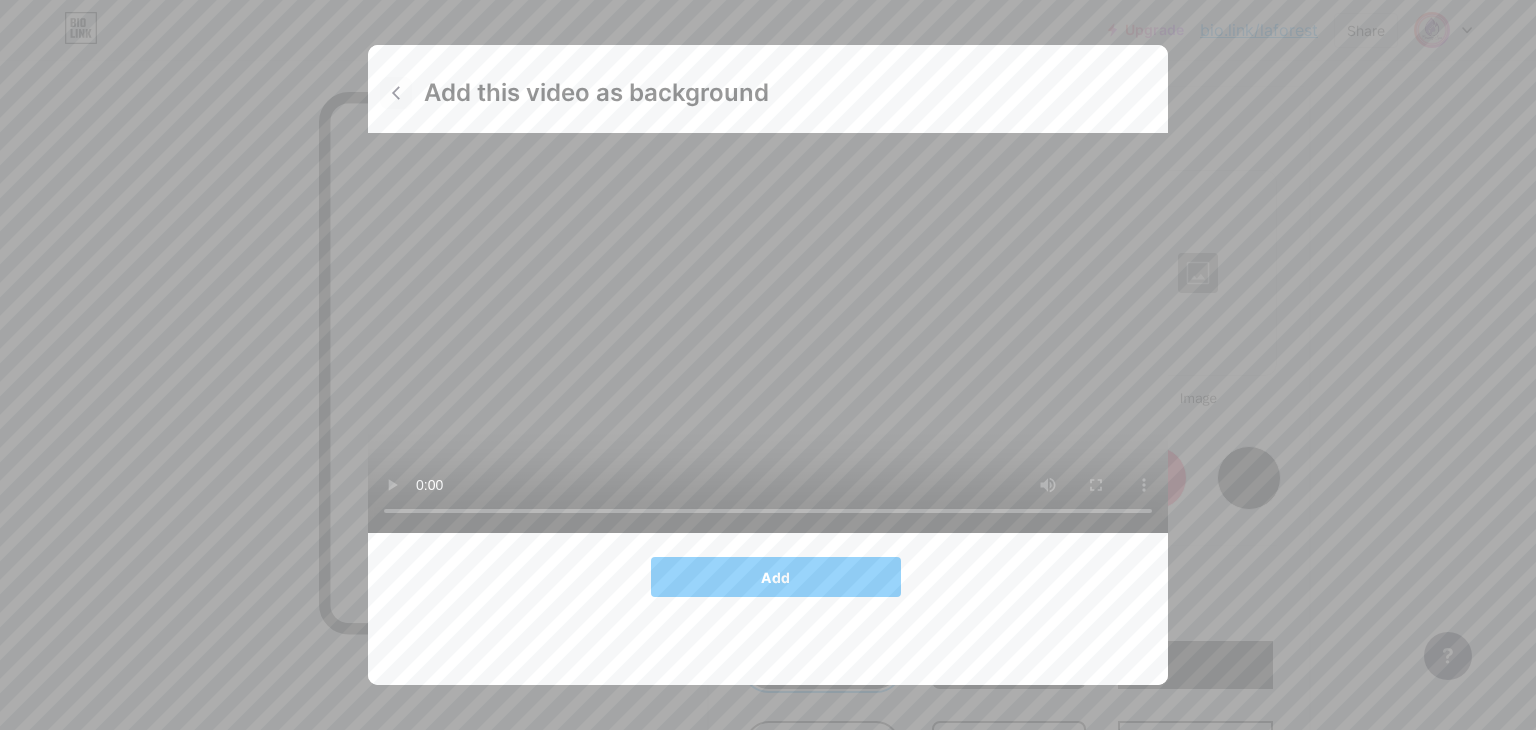 click at bounding box center [396, 93] 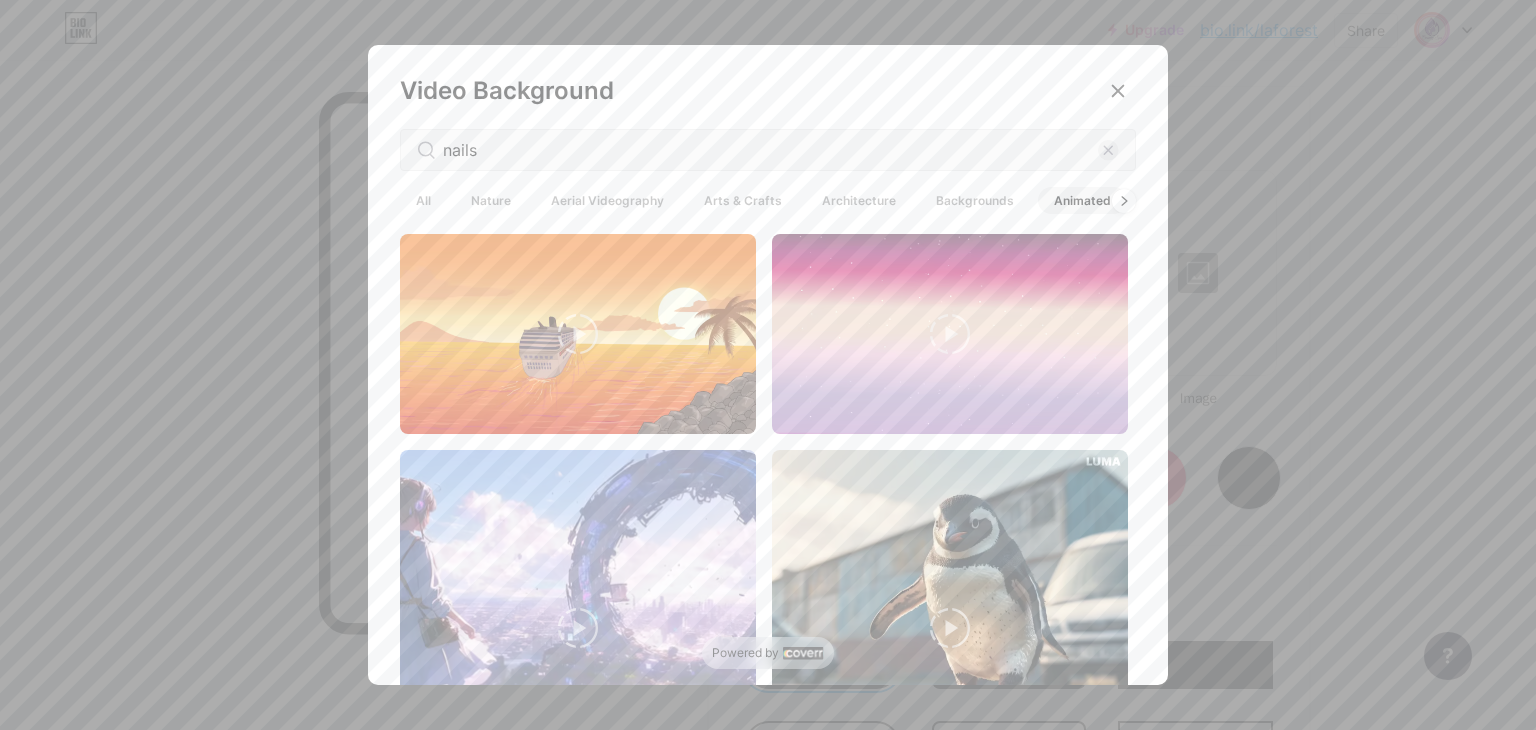 click on "Arts & Crafts" at bounding box center [743, 200] 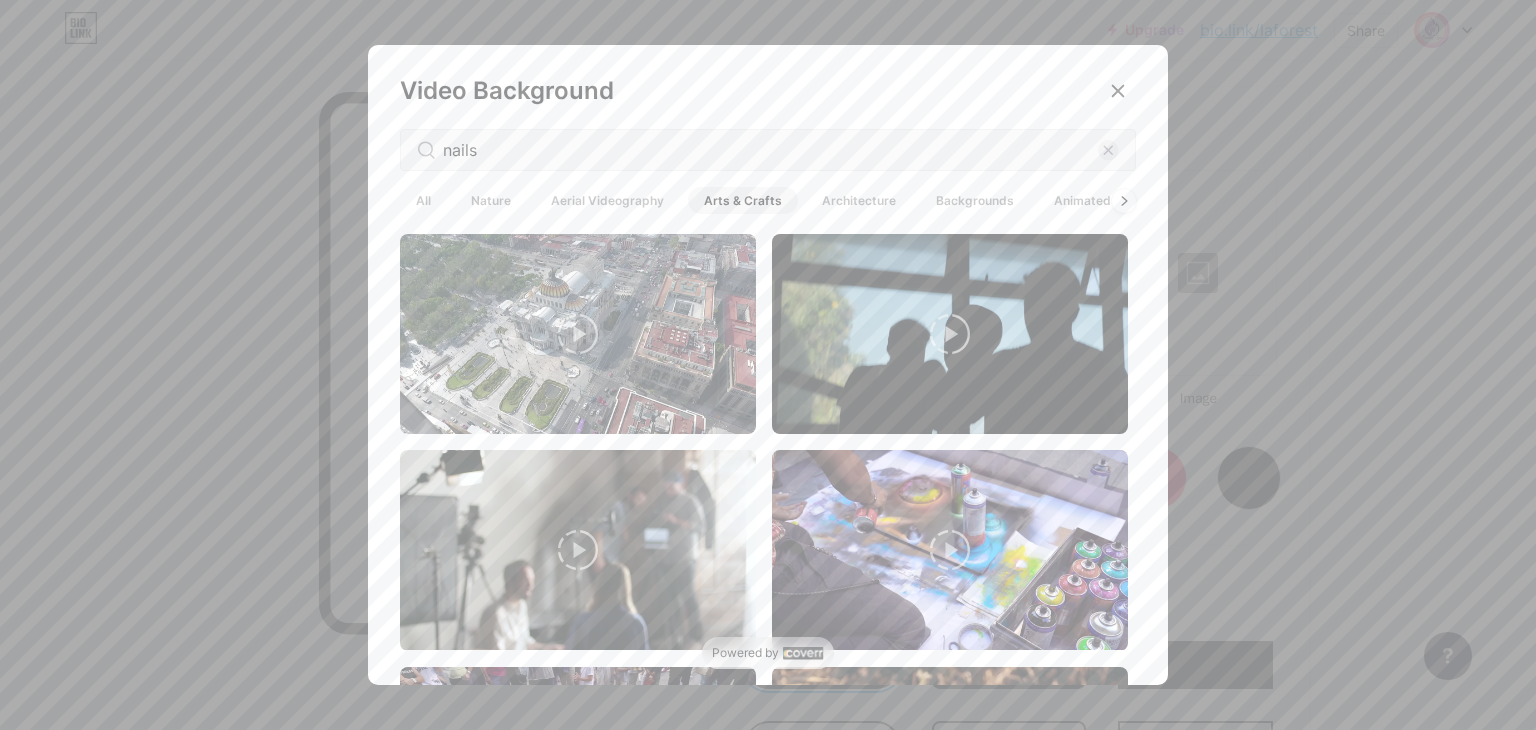 click on "Aerial Videography" at bounding box center (607, 200) 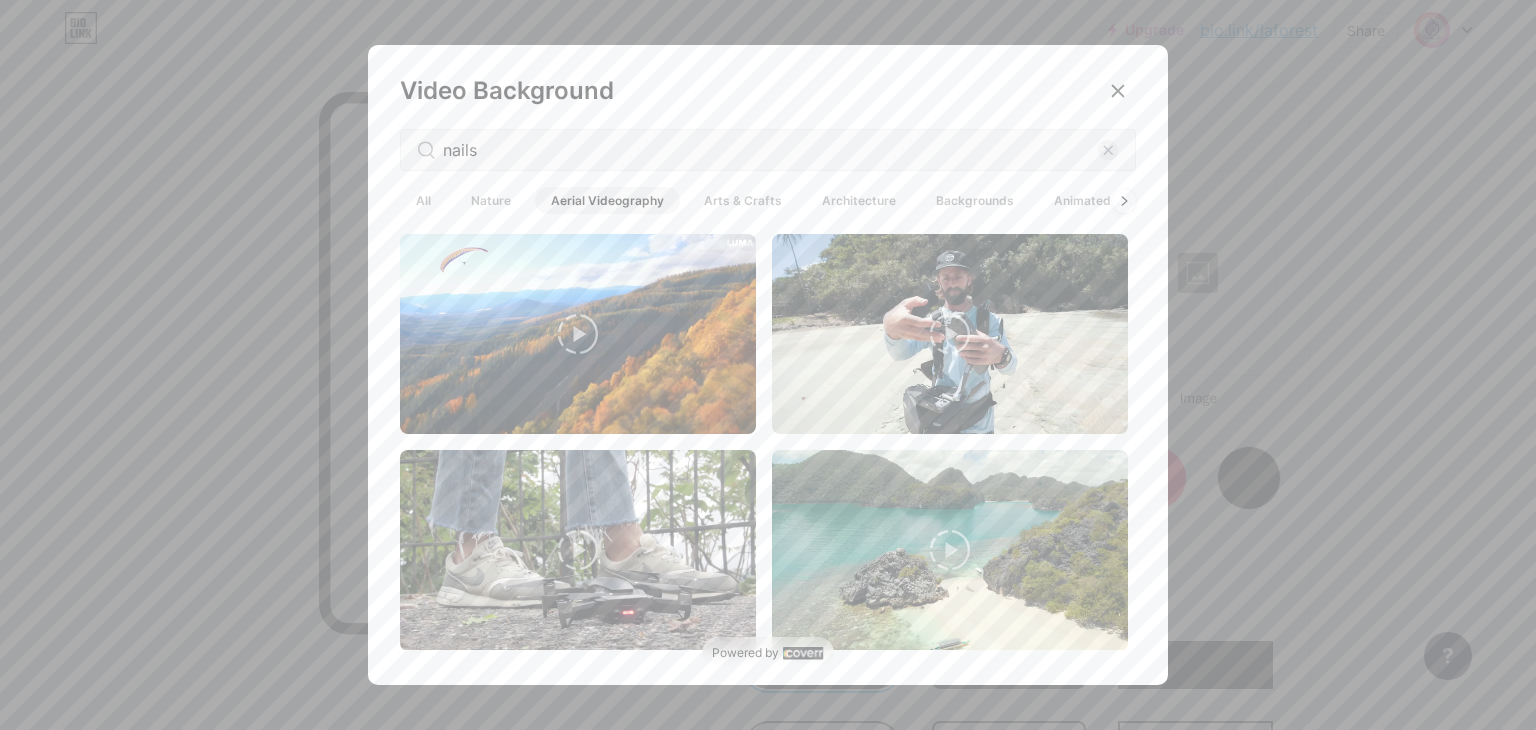 click on "Nature" at bounding box center [491, 200] 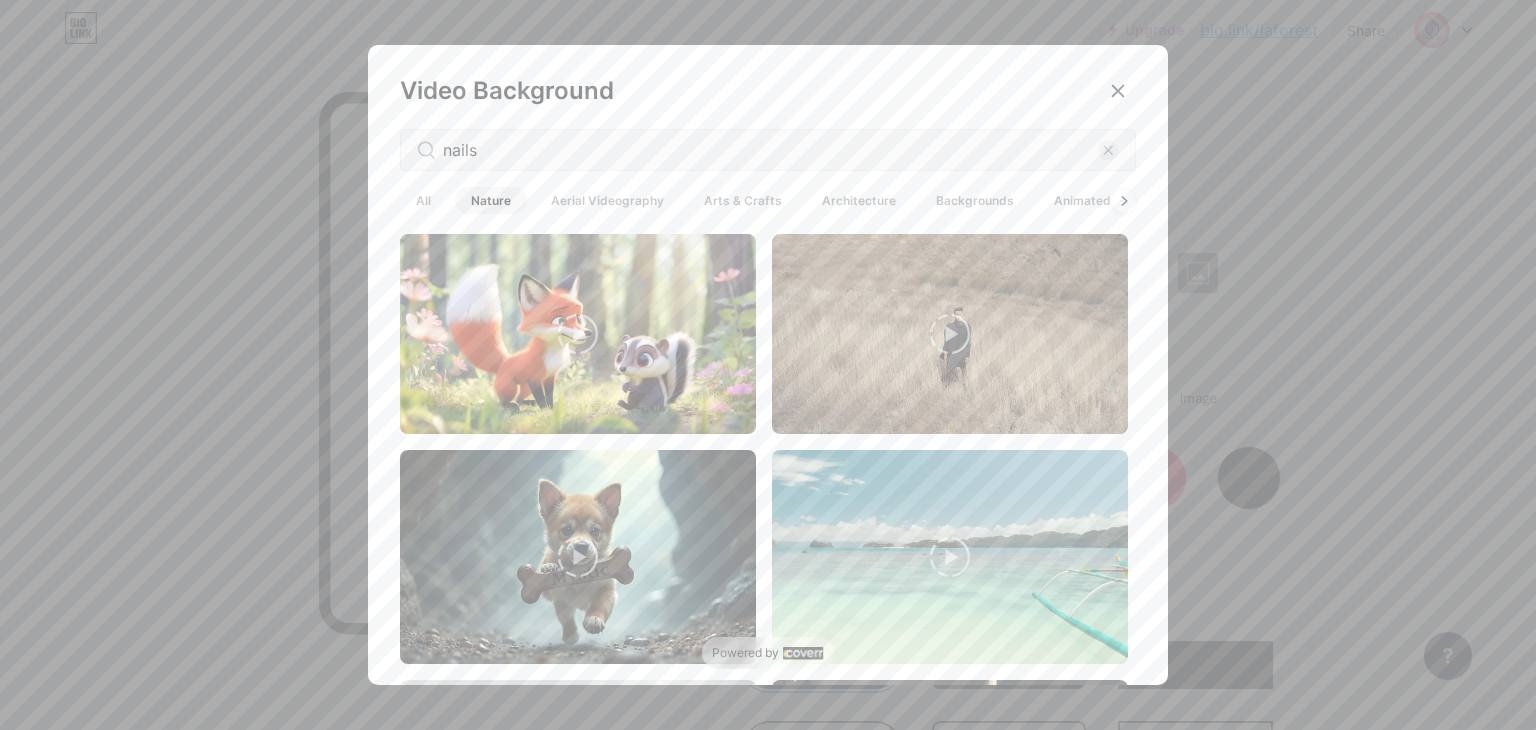 click on "All" at bounding box center (423, 200) 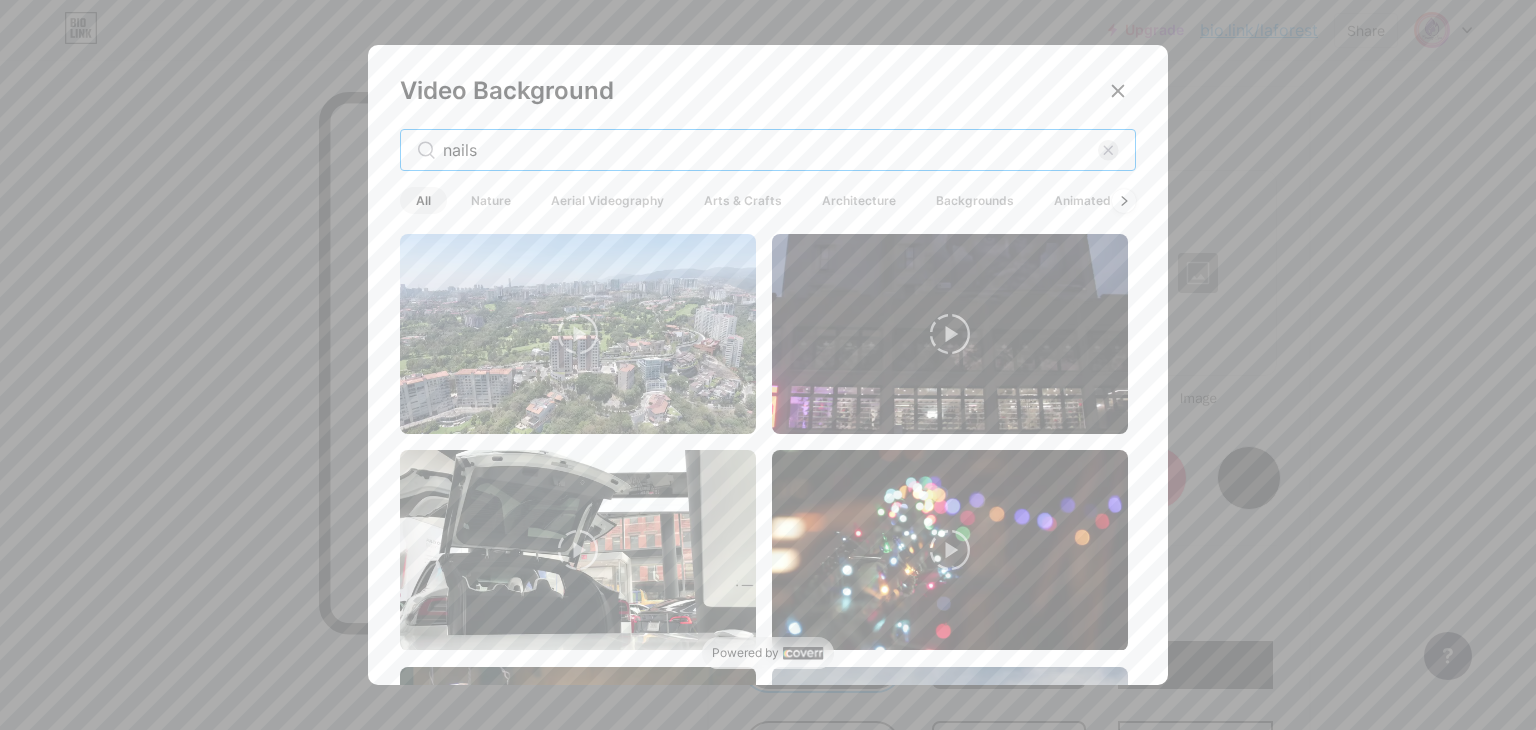 click on "nails" at bounding box center (770, 150) 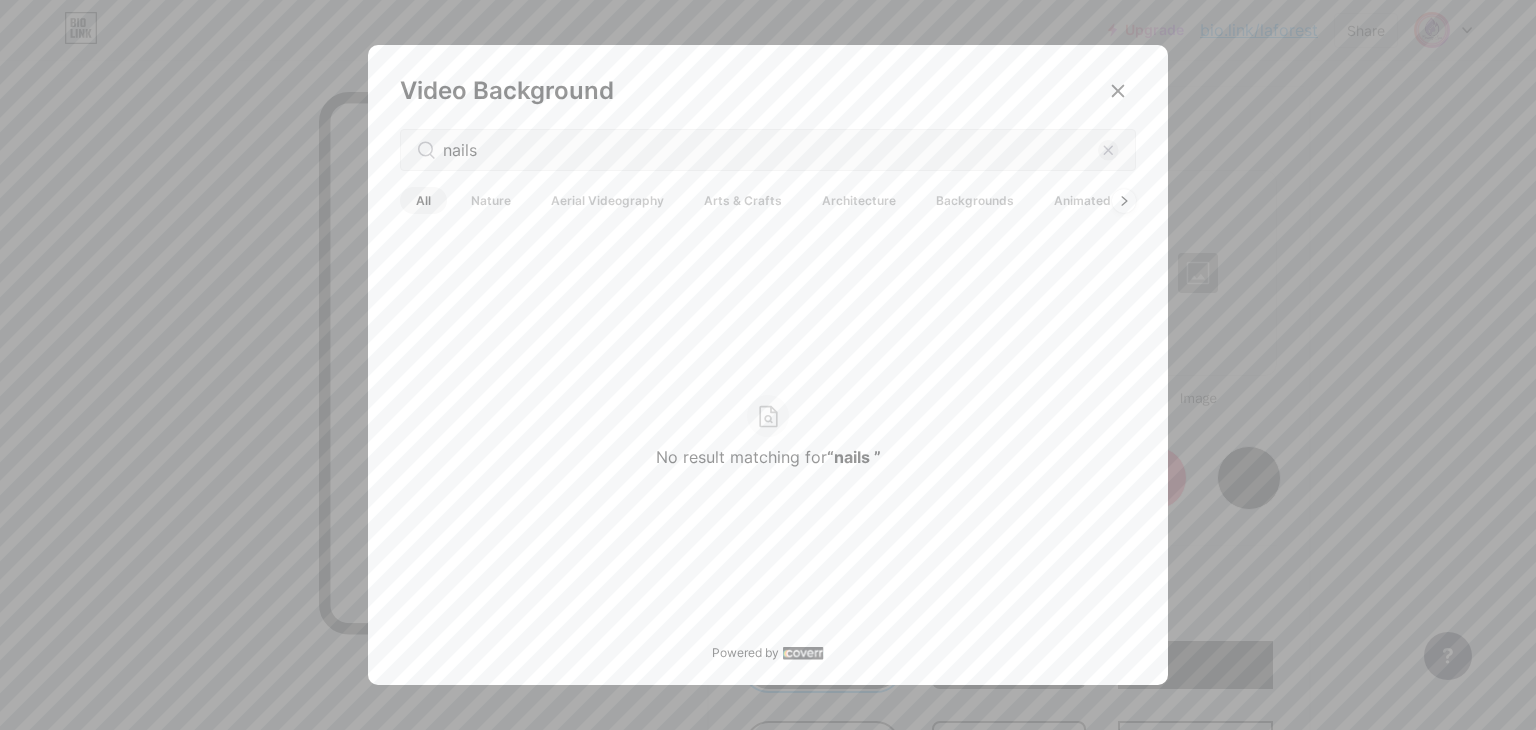 click on "Nature" at bounding box center [491, 200] 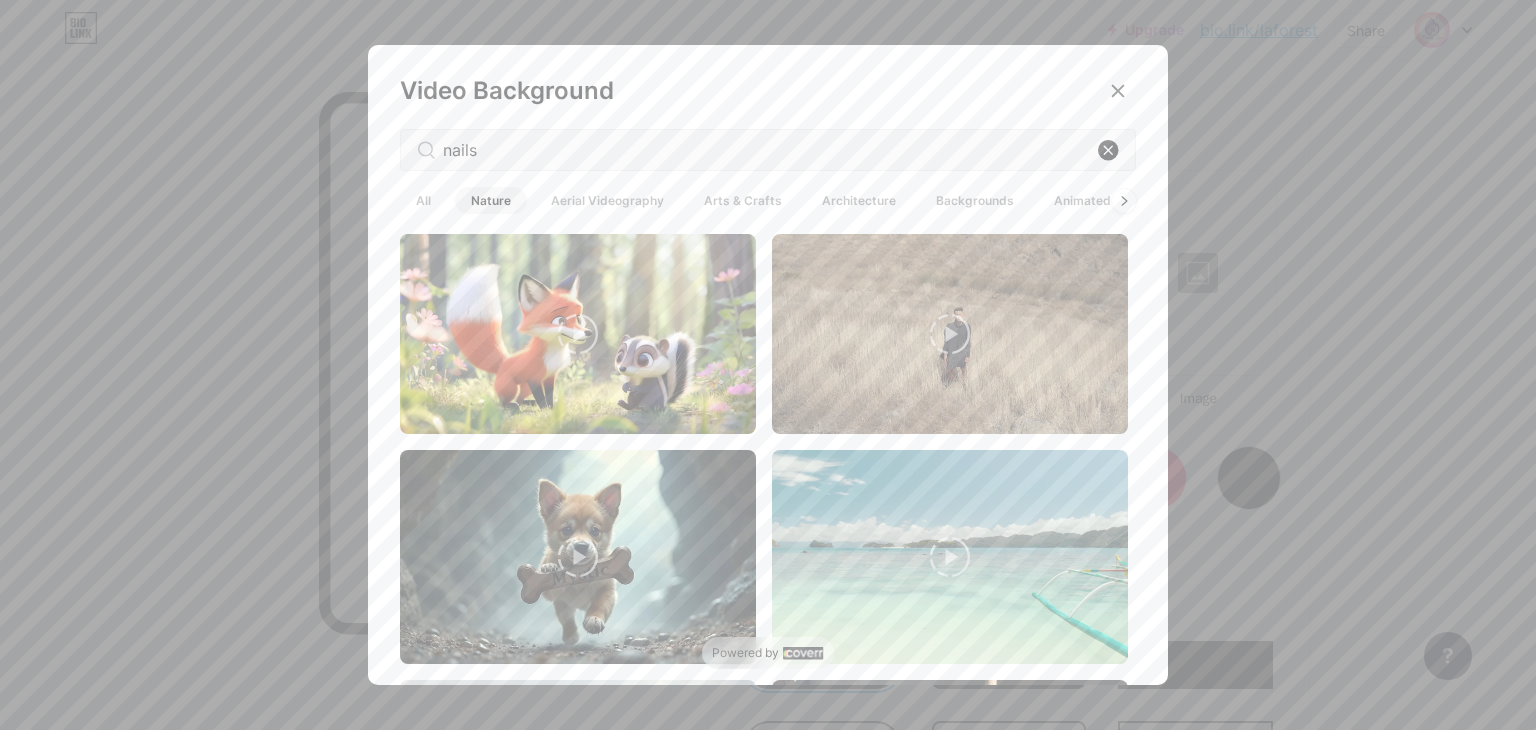click 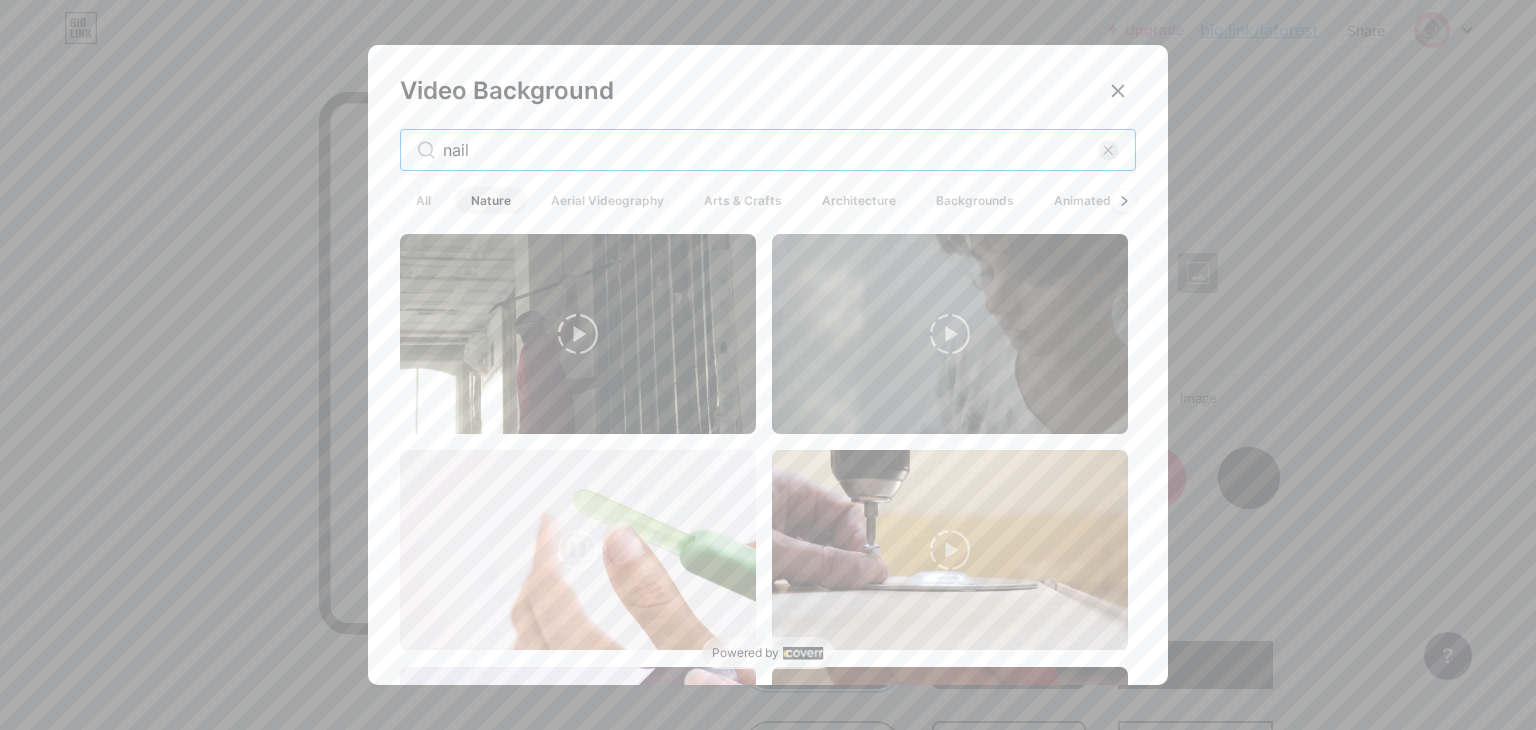 type on "nail" 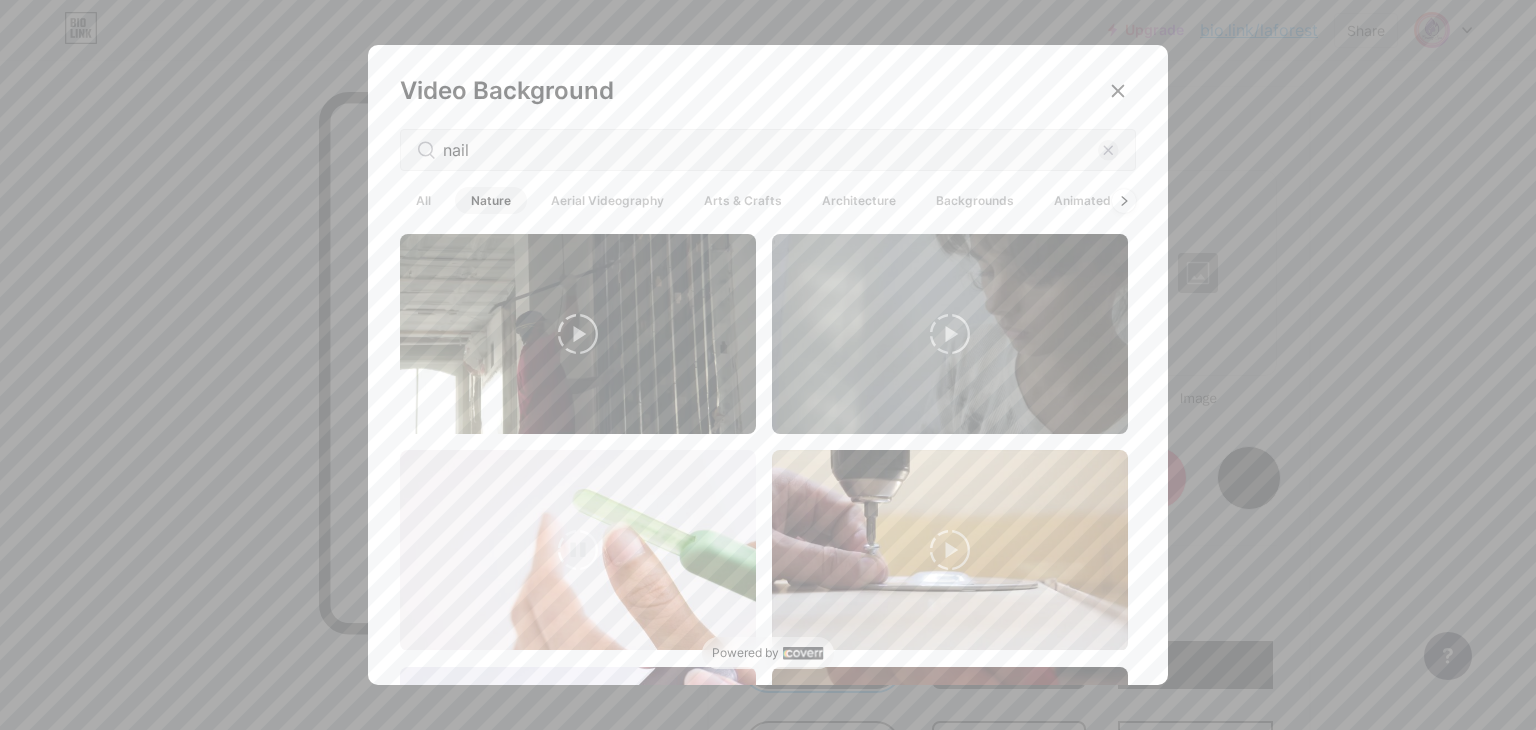 click at bounding box center [578, 550] 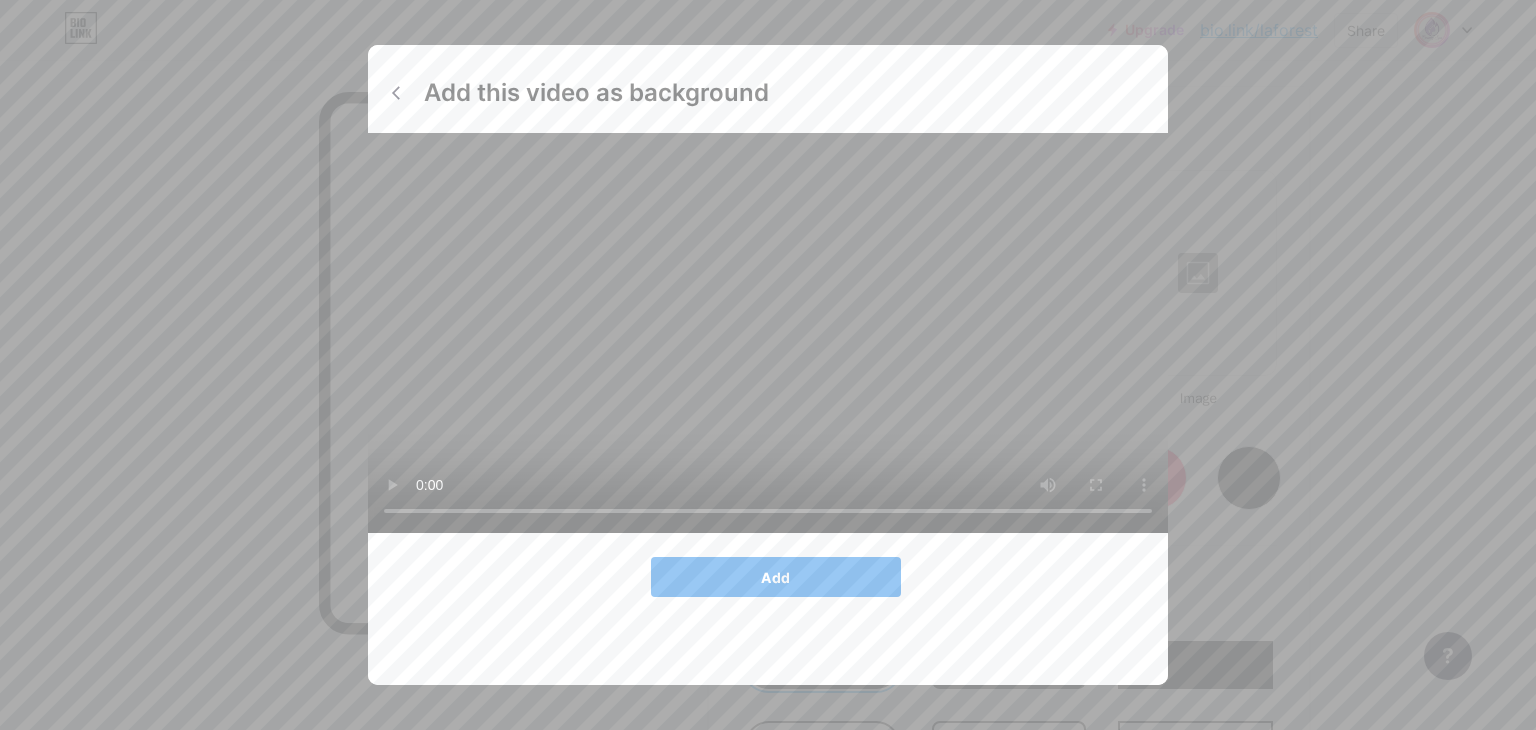click on "Add" at bounding box center (776, 577) 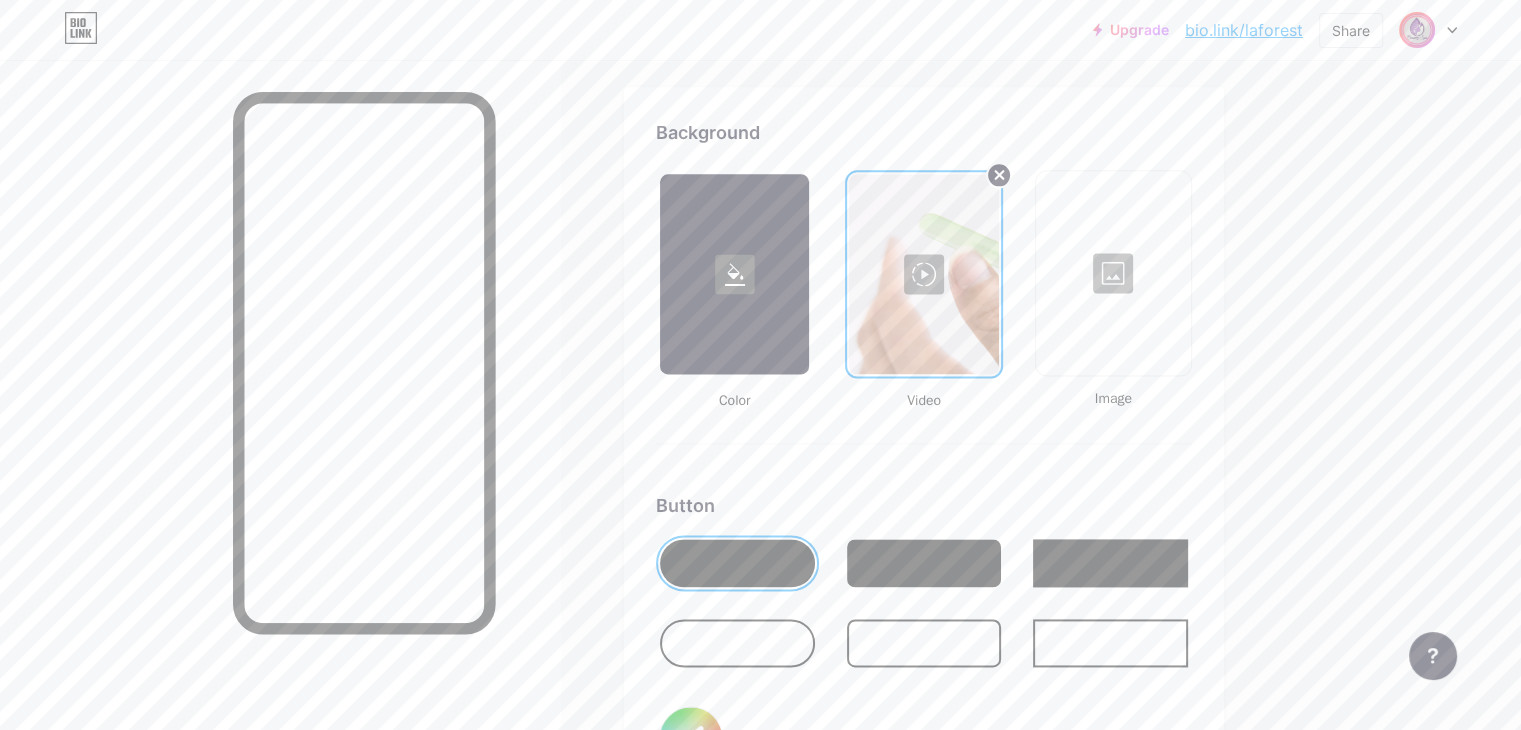 click 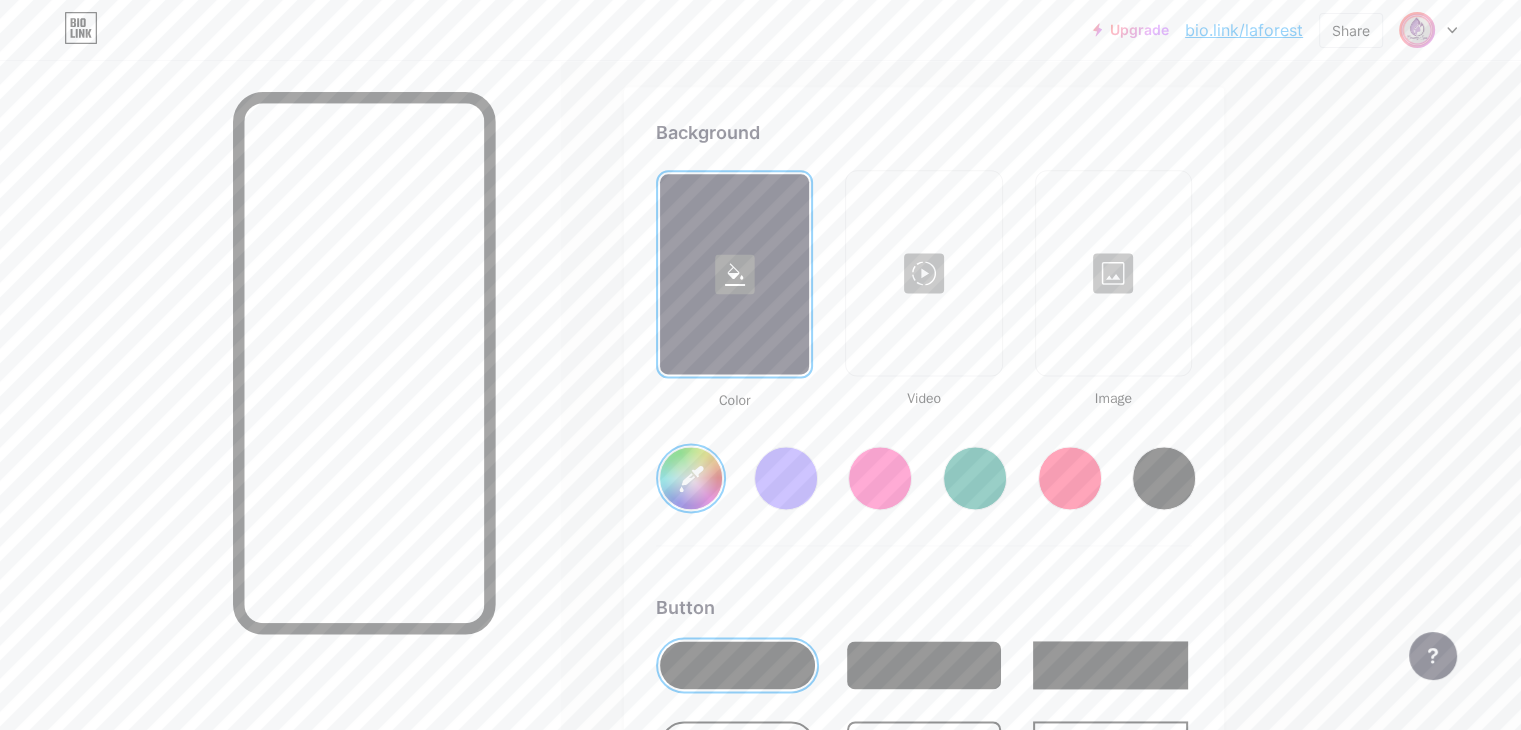 click on "#a04673" at bounding box center (691, 478) 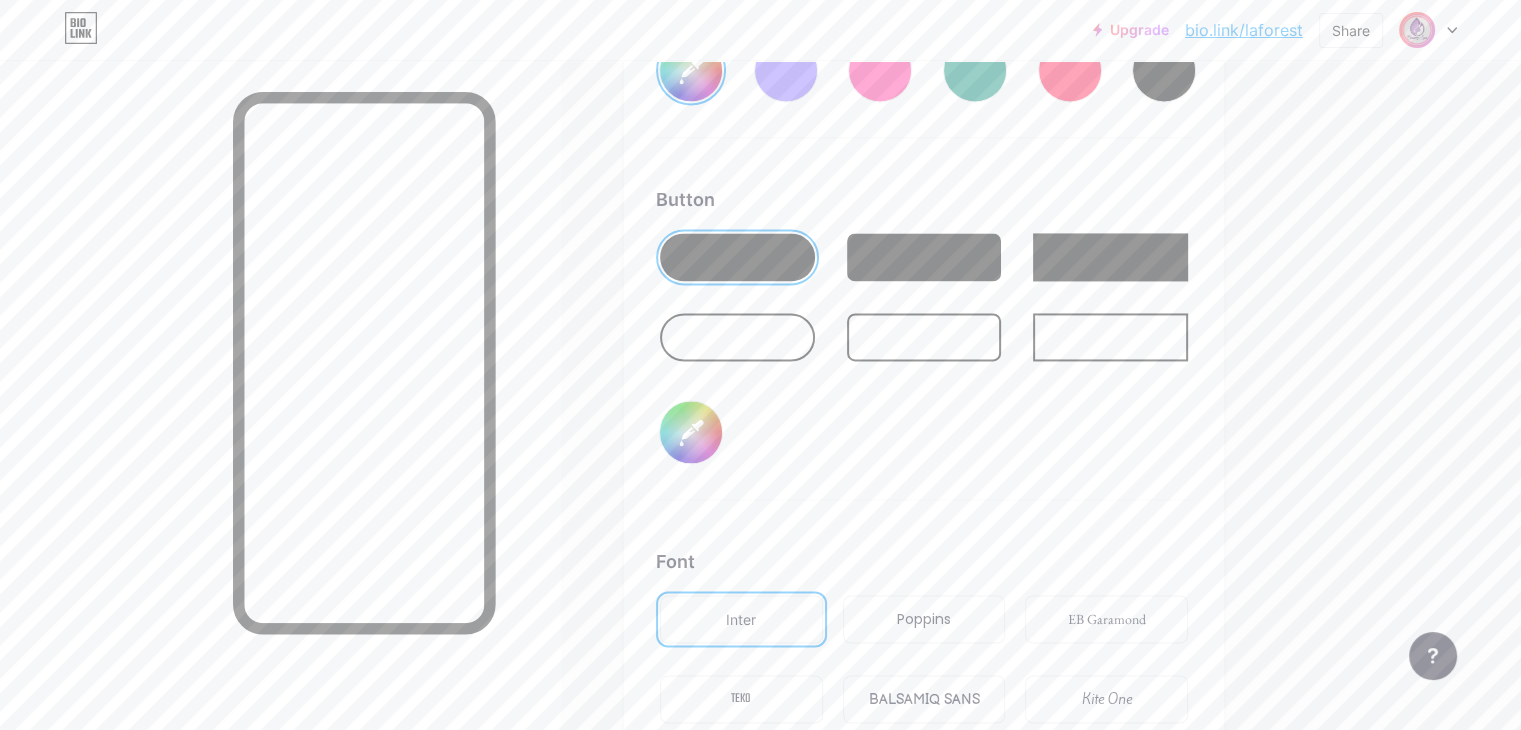 scroll, scrollTop: 3072, scrollLeft: 0, axis: vertical 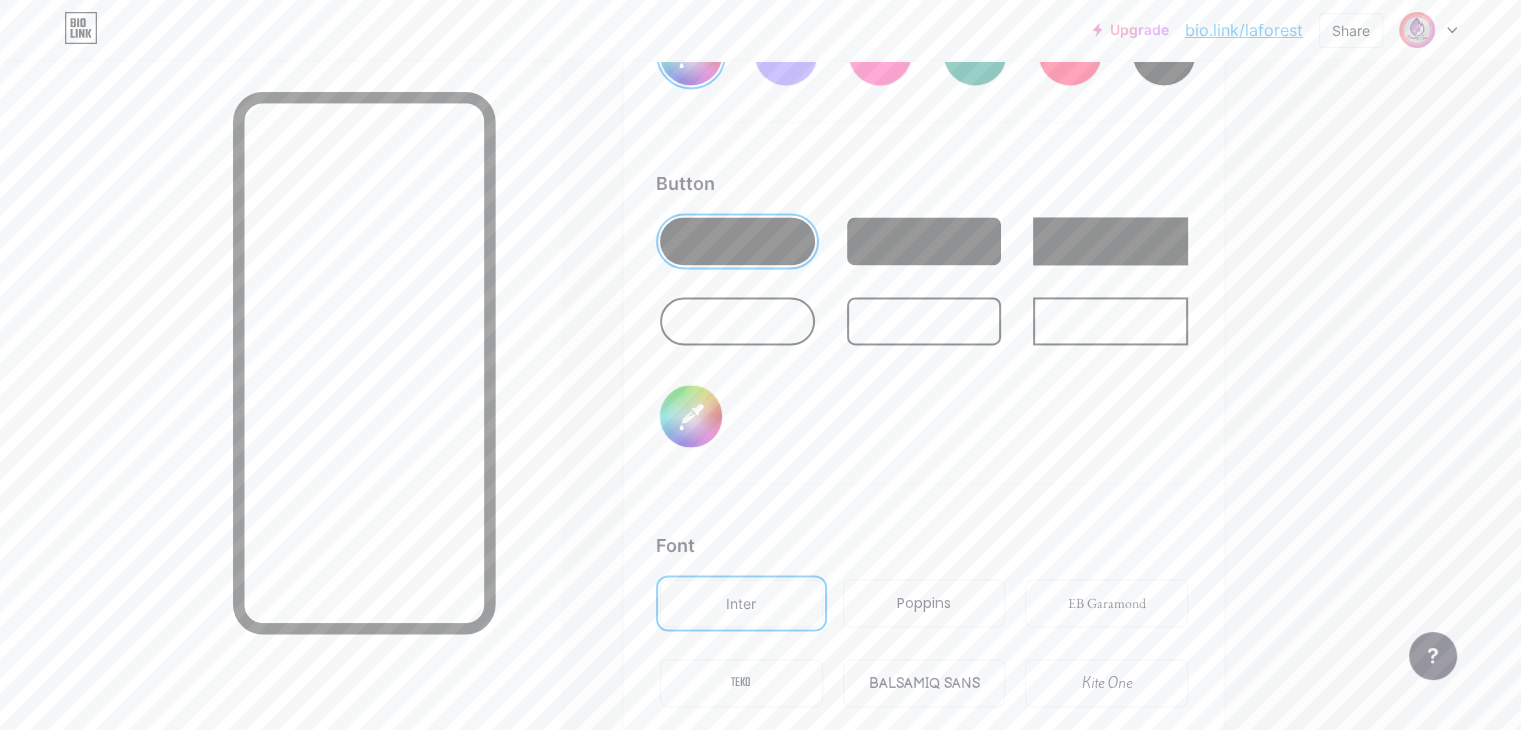 click at bounding box center (924, 241) 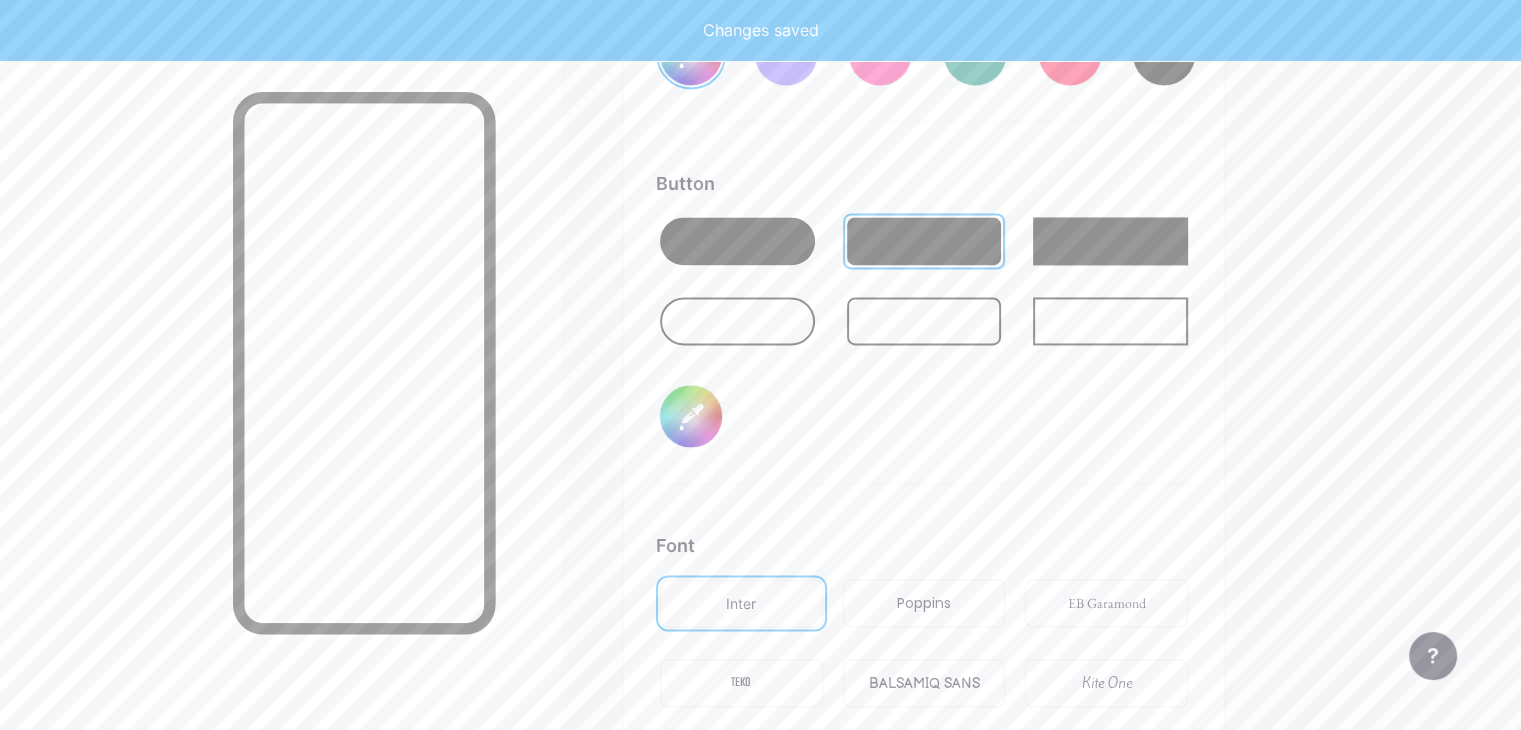 click at bounding box center [1110, 241] 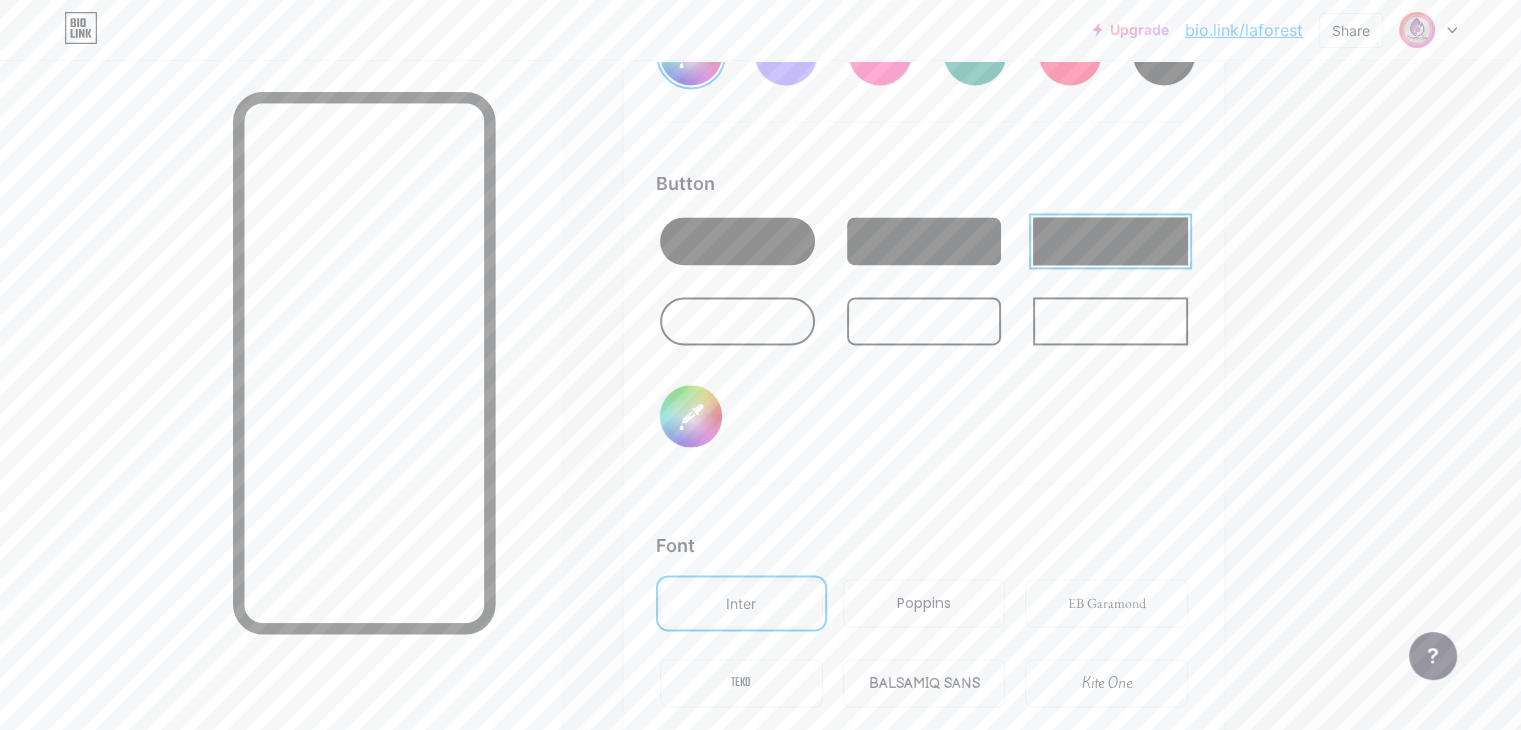 click at bounding box center [737, 241] 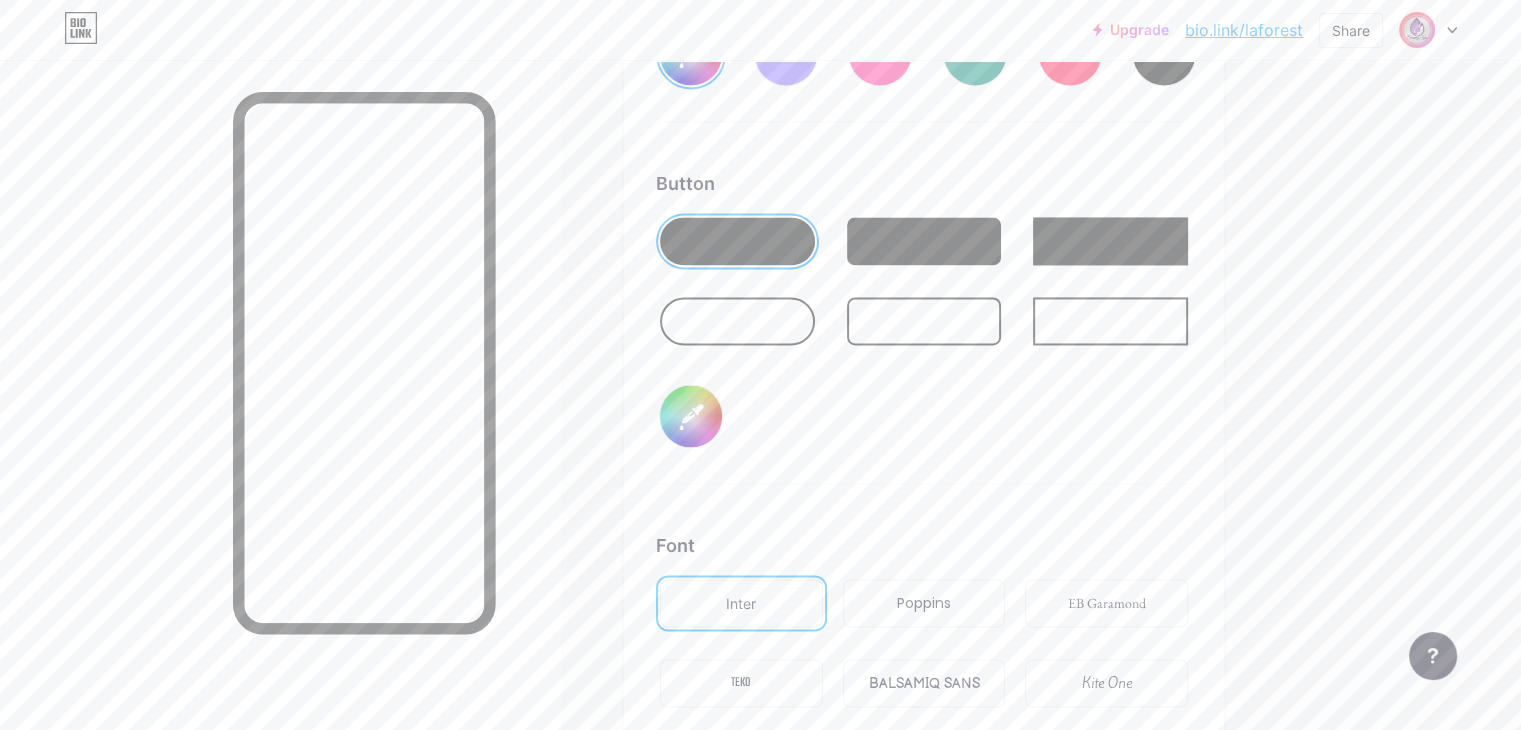 click on "#000000" at bounding box center [691, 416] 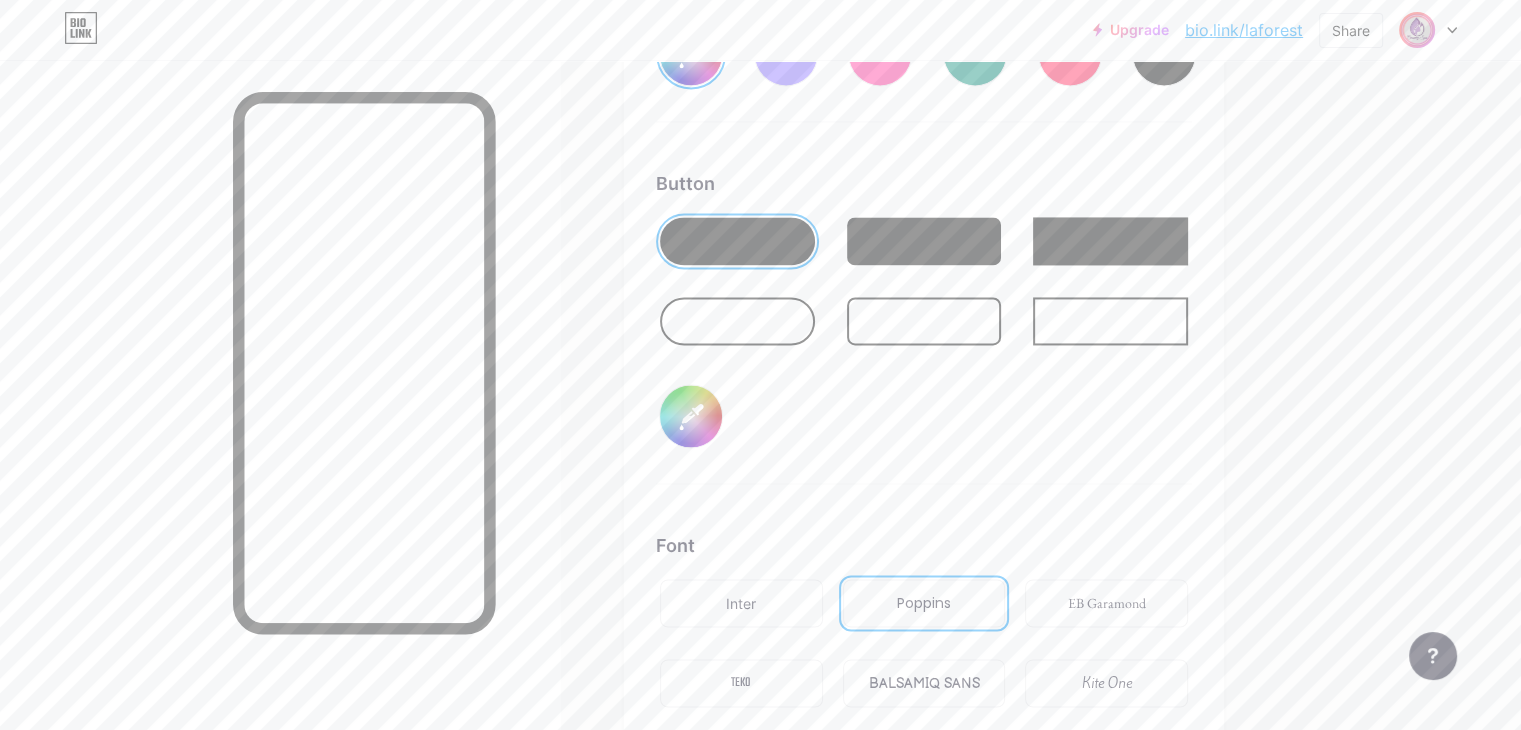 click on "EB Garamond" at bounding box center [1107, 603] 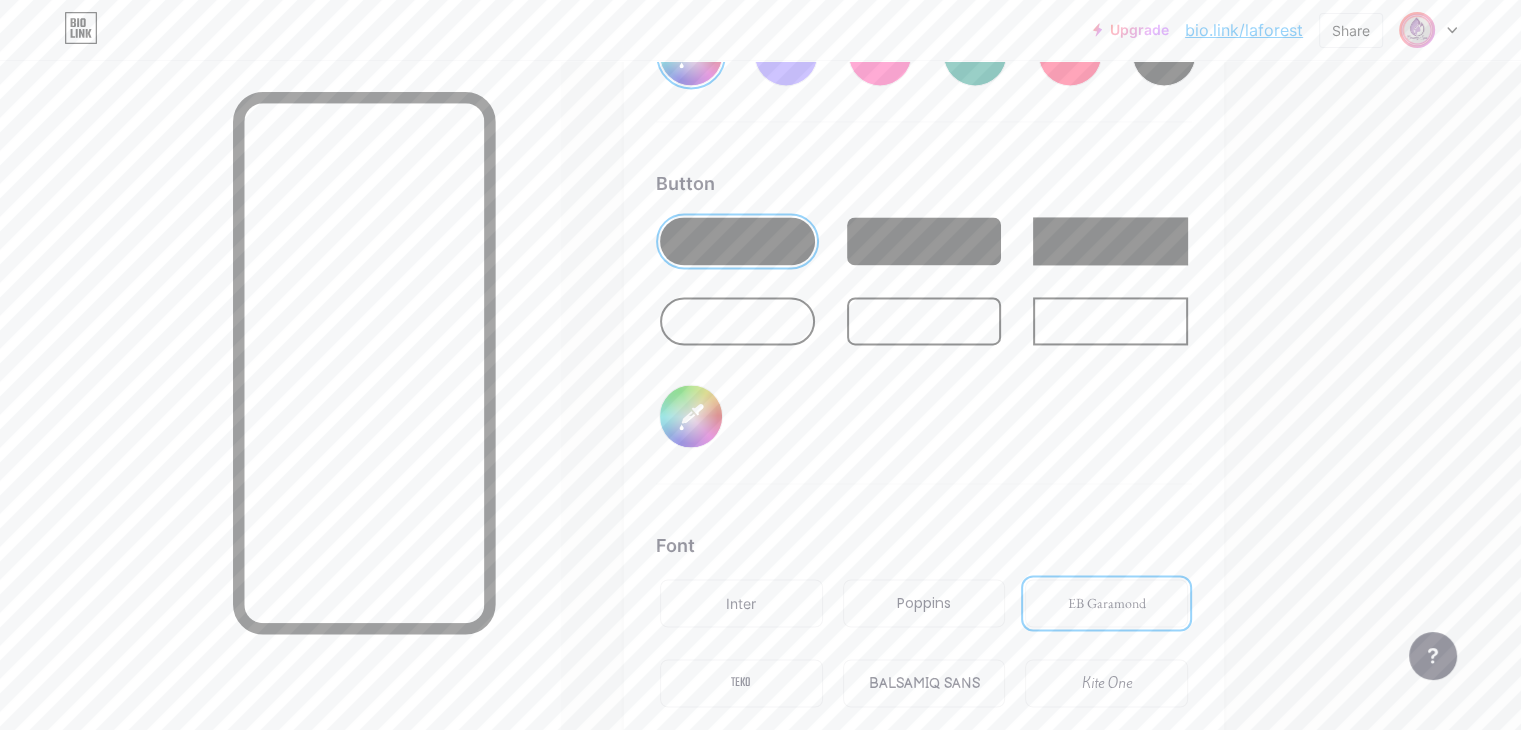 click on "Poppins" at bounding box center [924, 603] 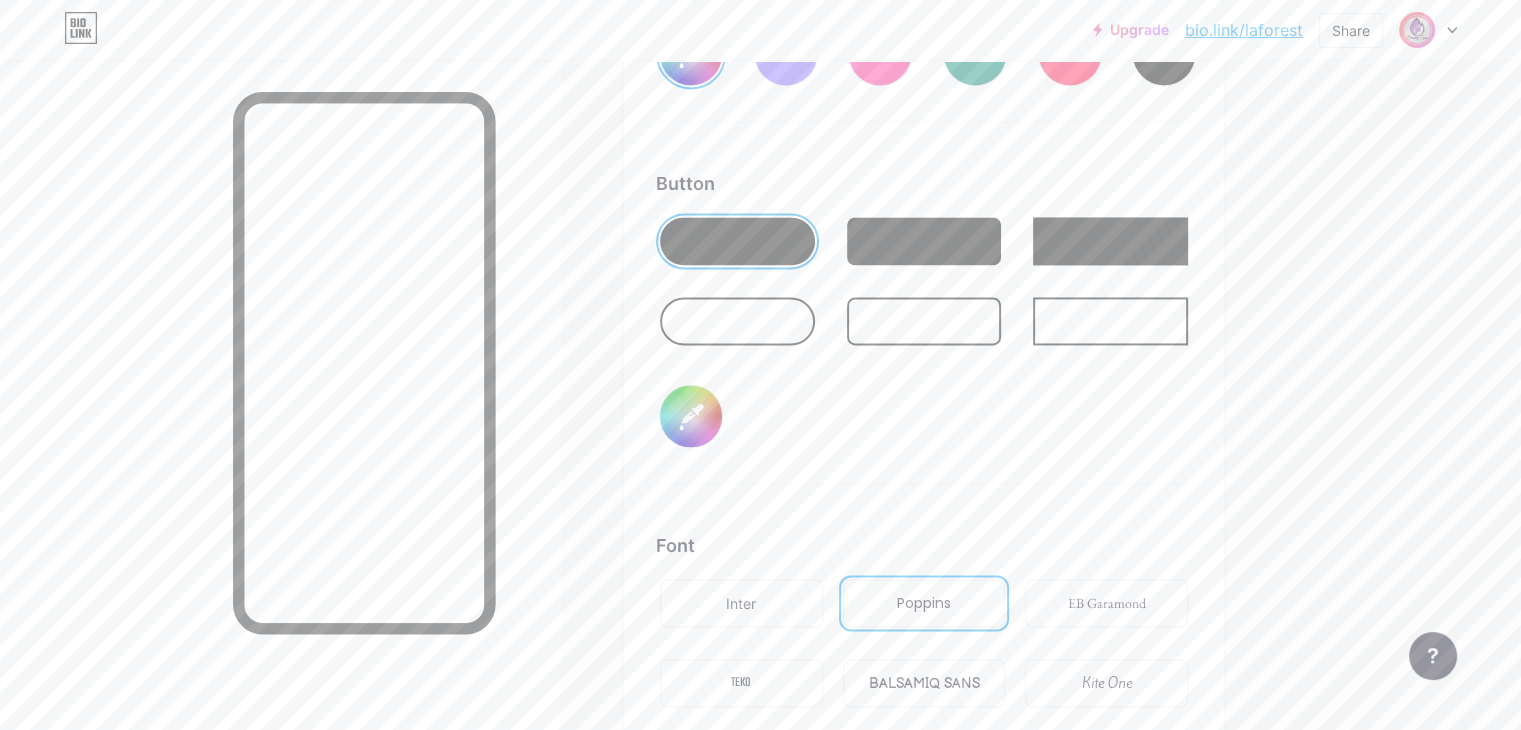 click on "Inter" at bounding box center (741, 603) 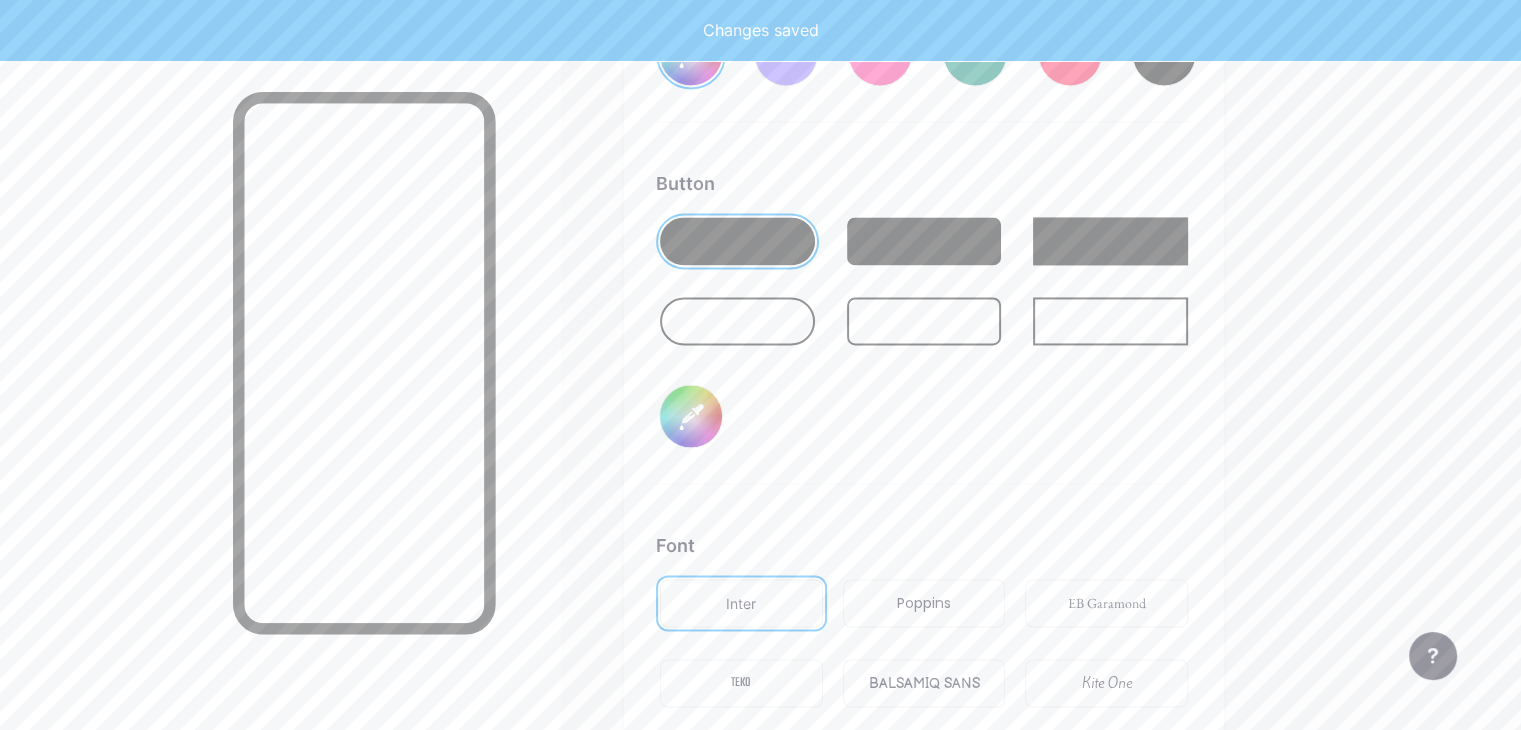 click on "Poppins" at bounding box center (924, 603) 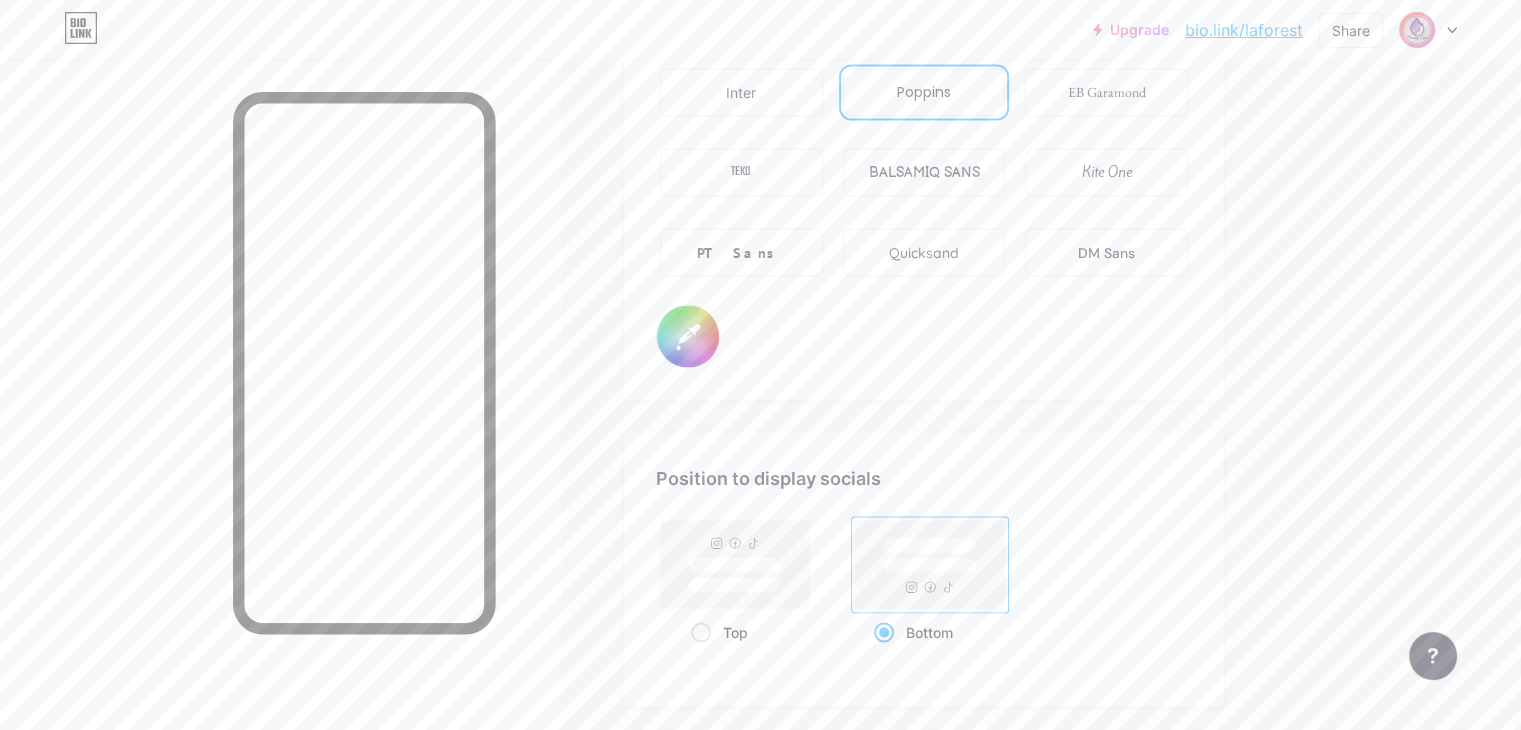 scroll, scrollTop: 3588, scrollLeft: 0, axis: vertical 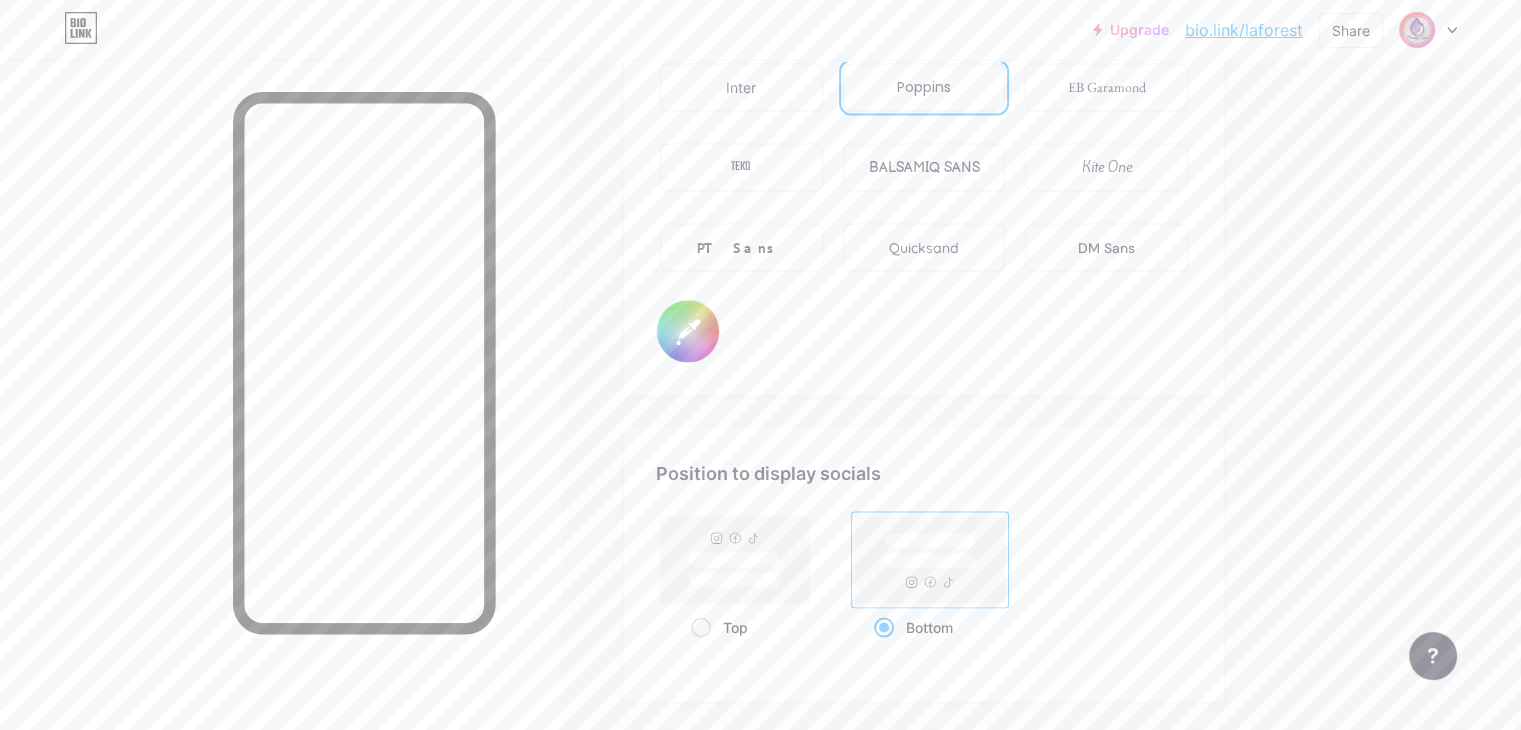 click on "Kite One" at bounding box center [1106, 167] 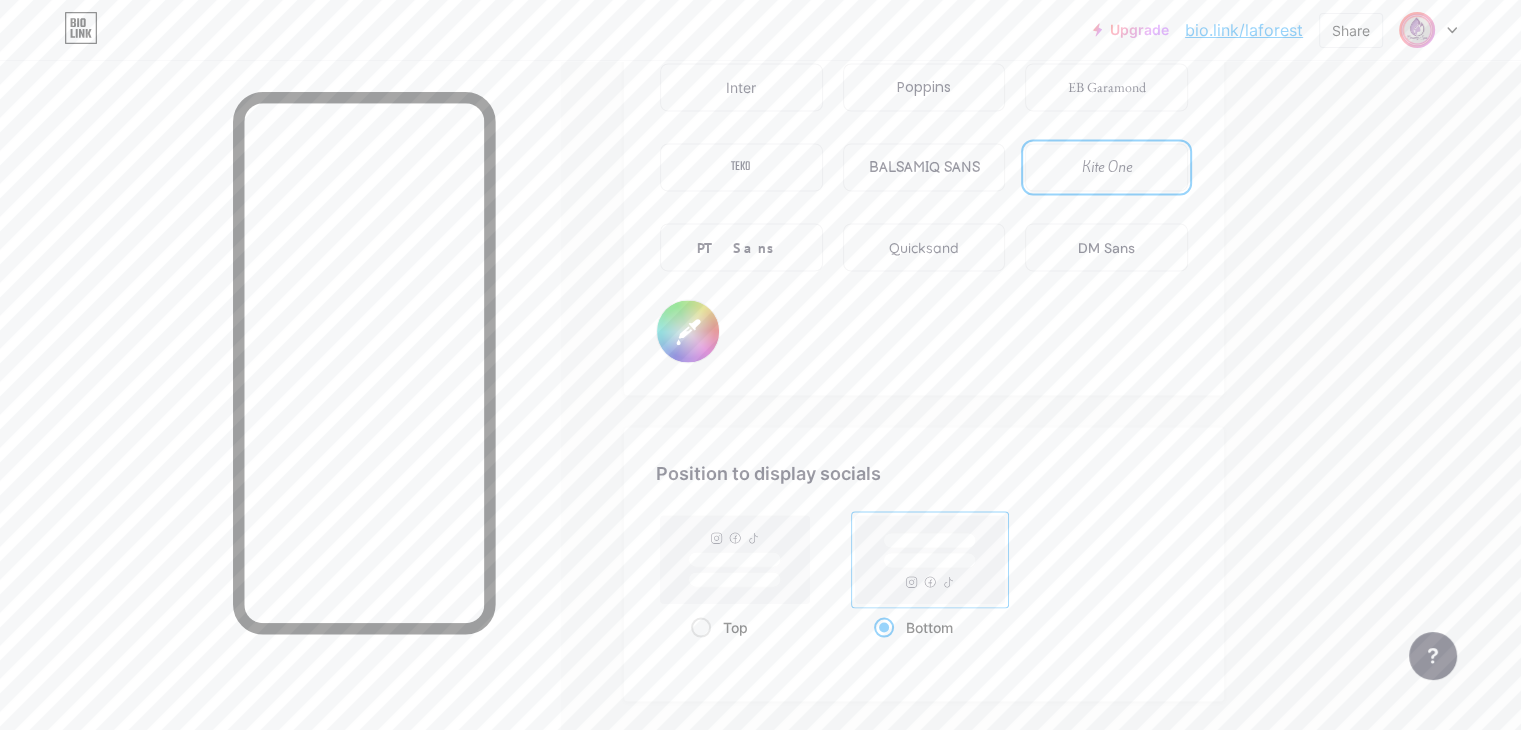 click on "Quicksand" at bounding box center [924, 247] 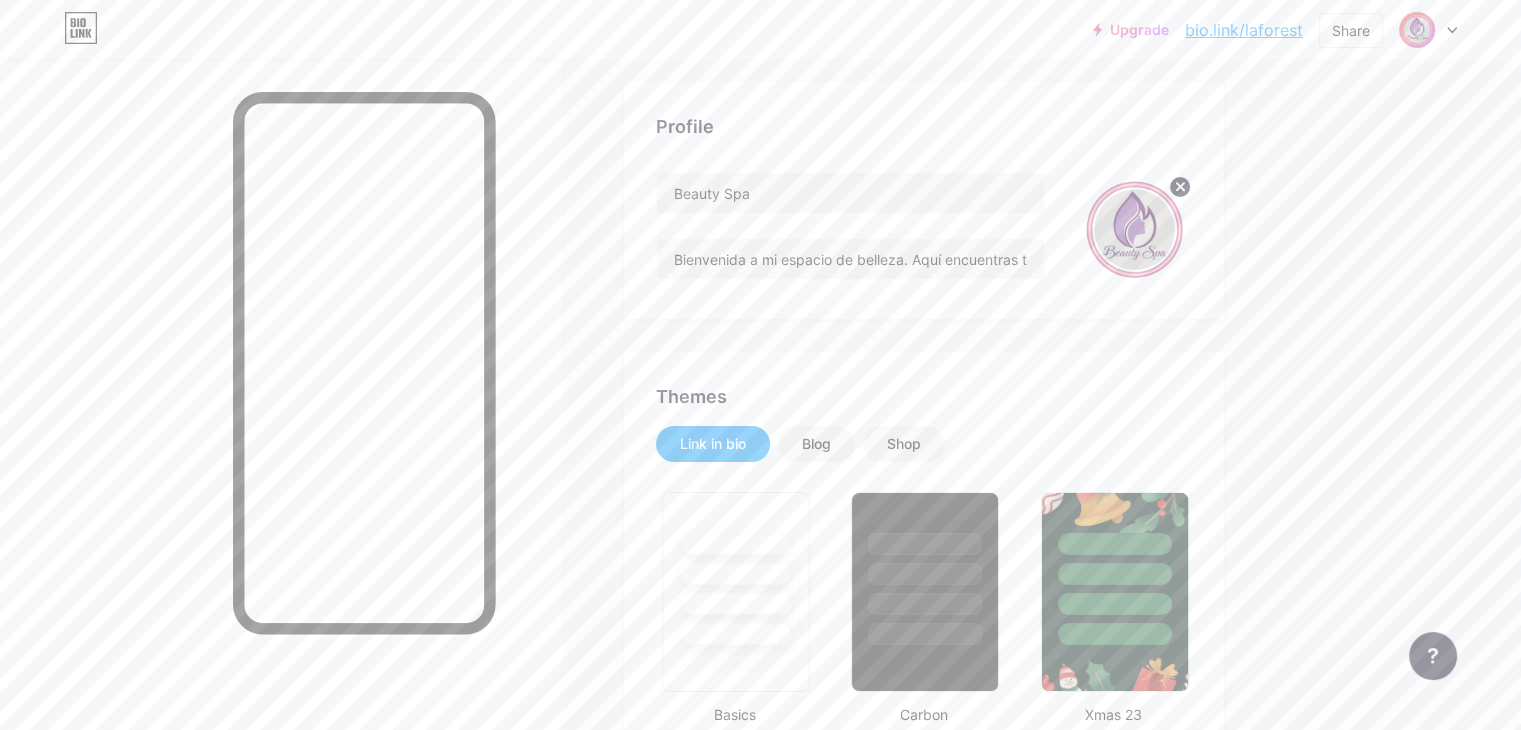 scroll, scrollTop: 0, scrollLeft: 0, axis: both 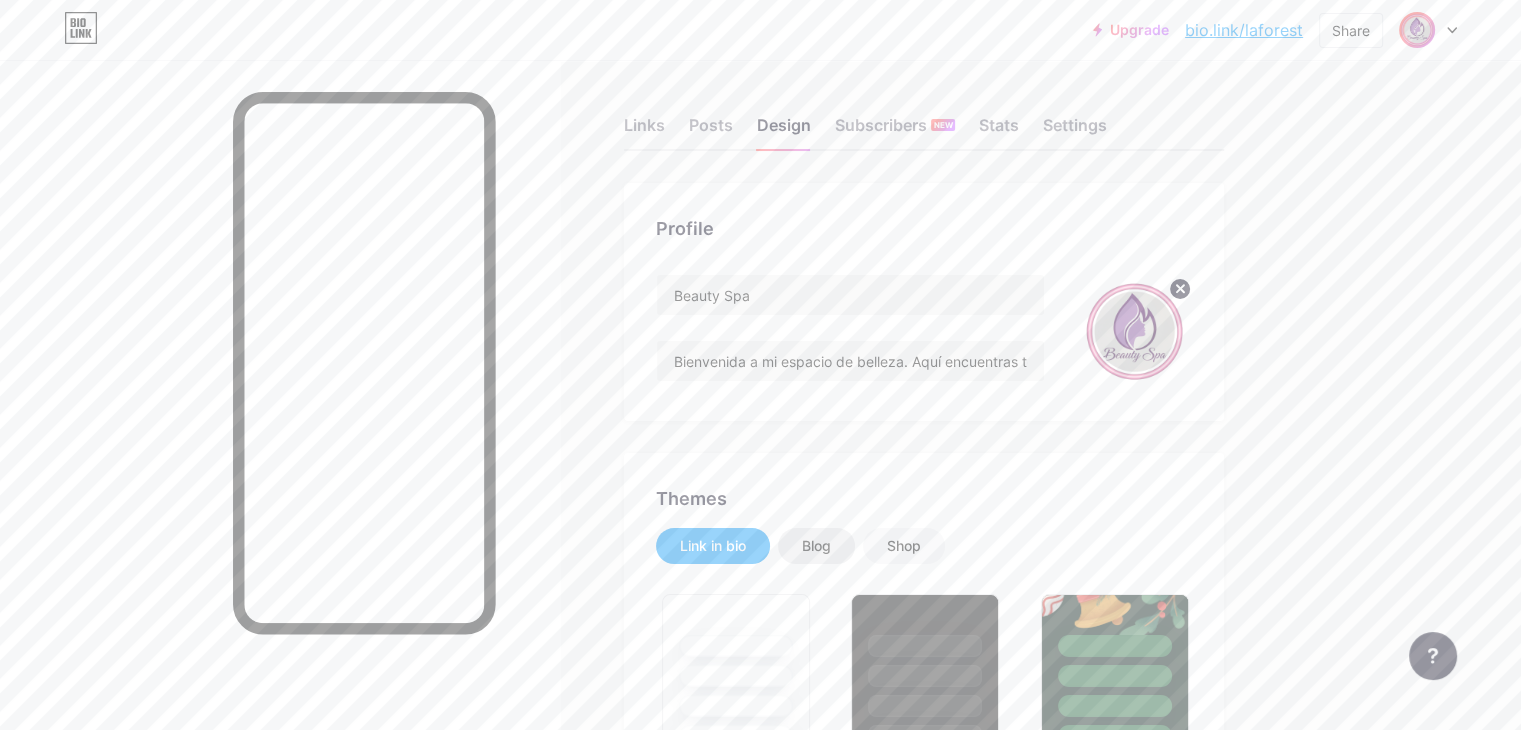 click on "Blog" at bounding box center (816, 546) 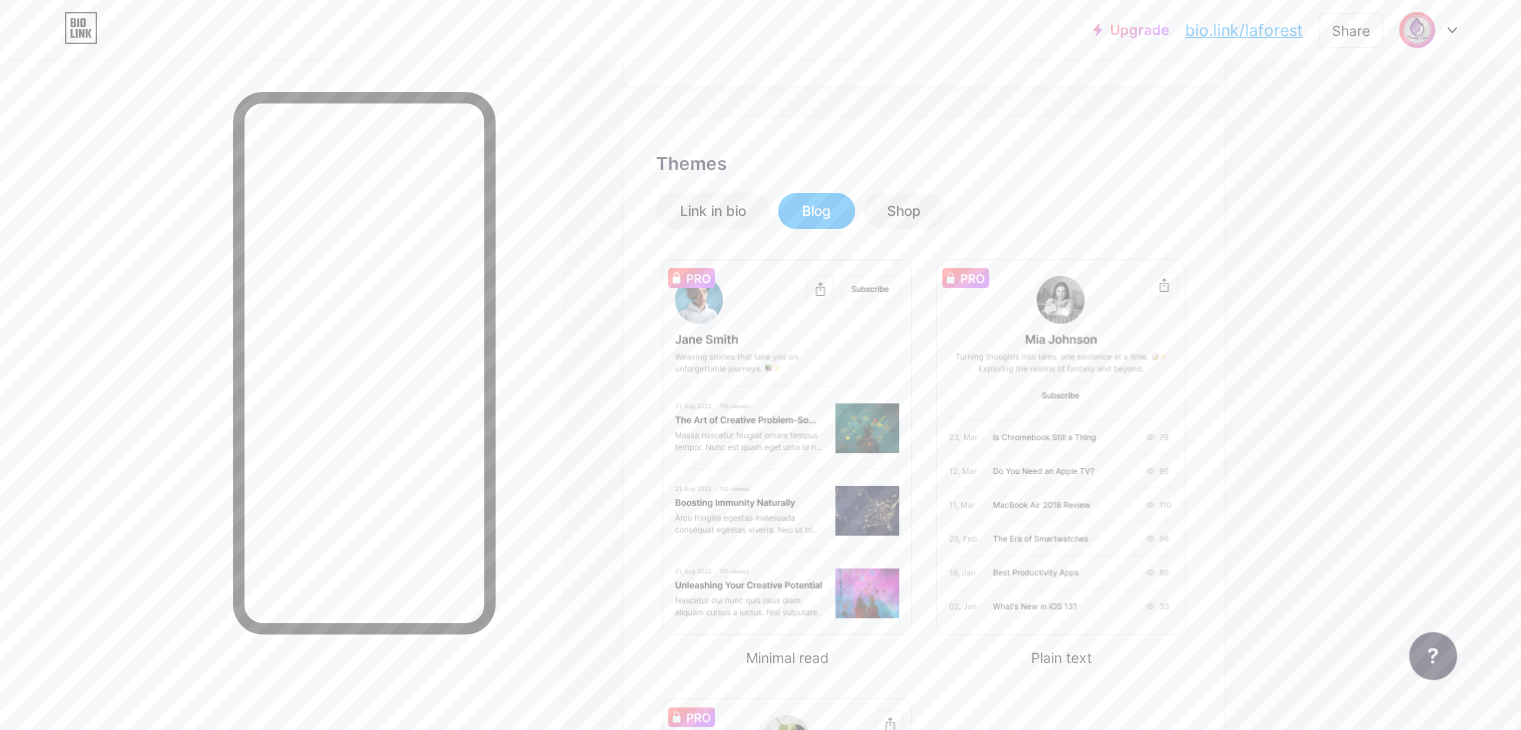 scroll, scrollTop: 358, scrollLeft: 0, axis: vertical 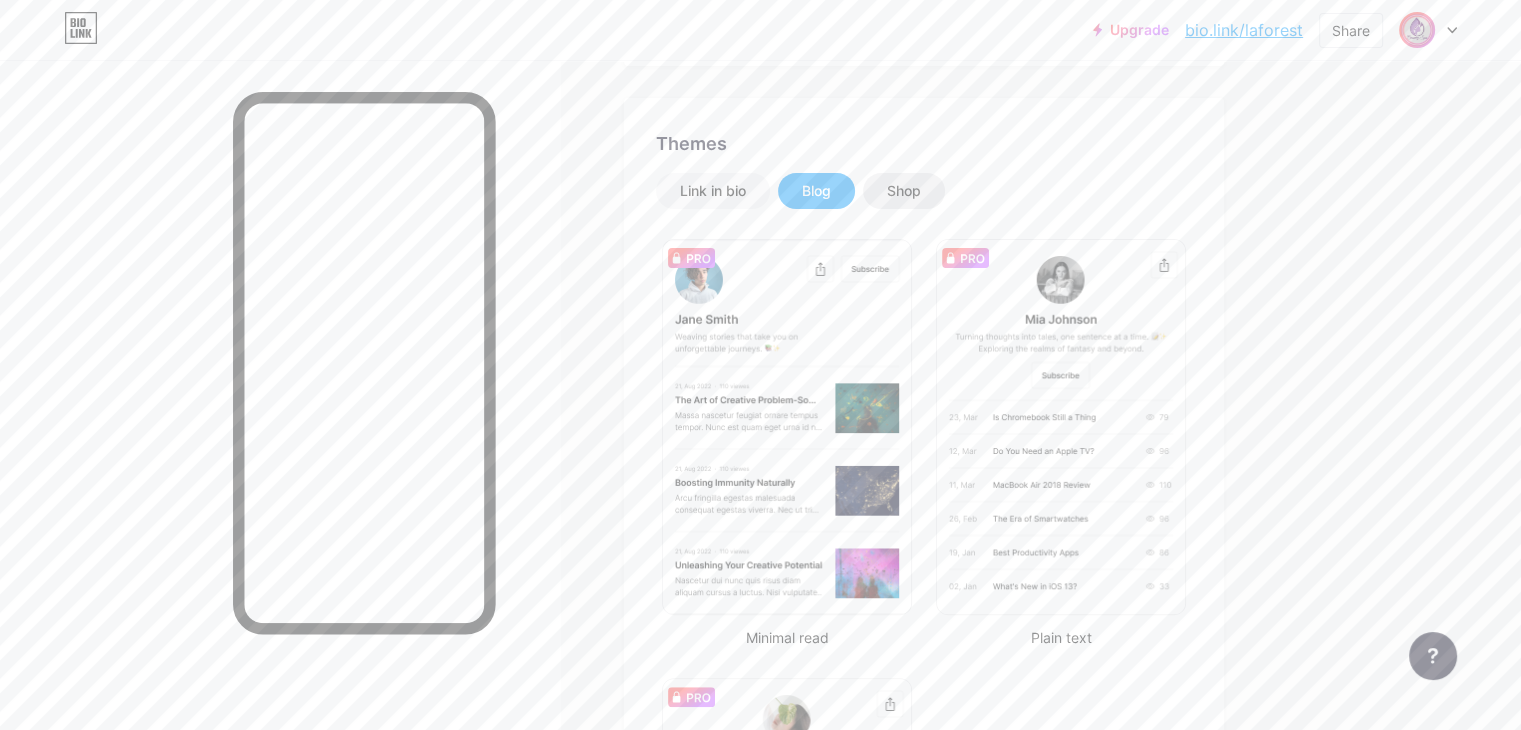 click on "Shop" at bounding box center (904, 191) 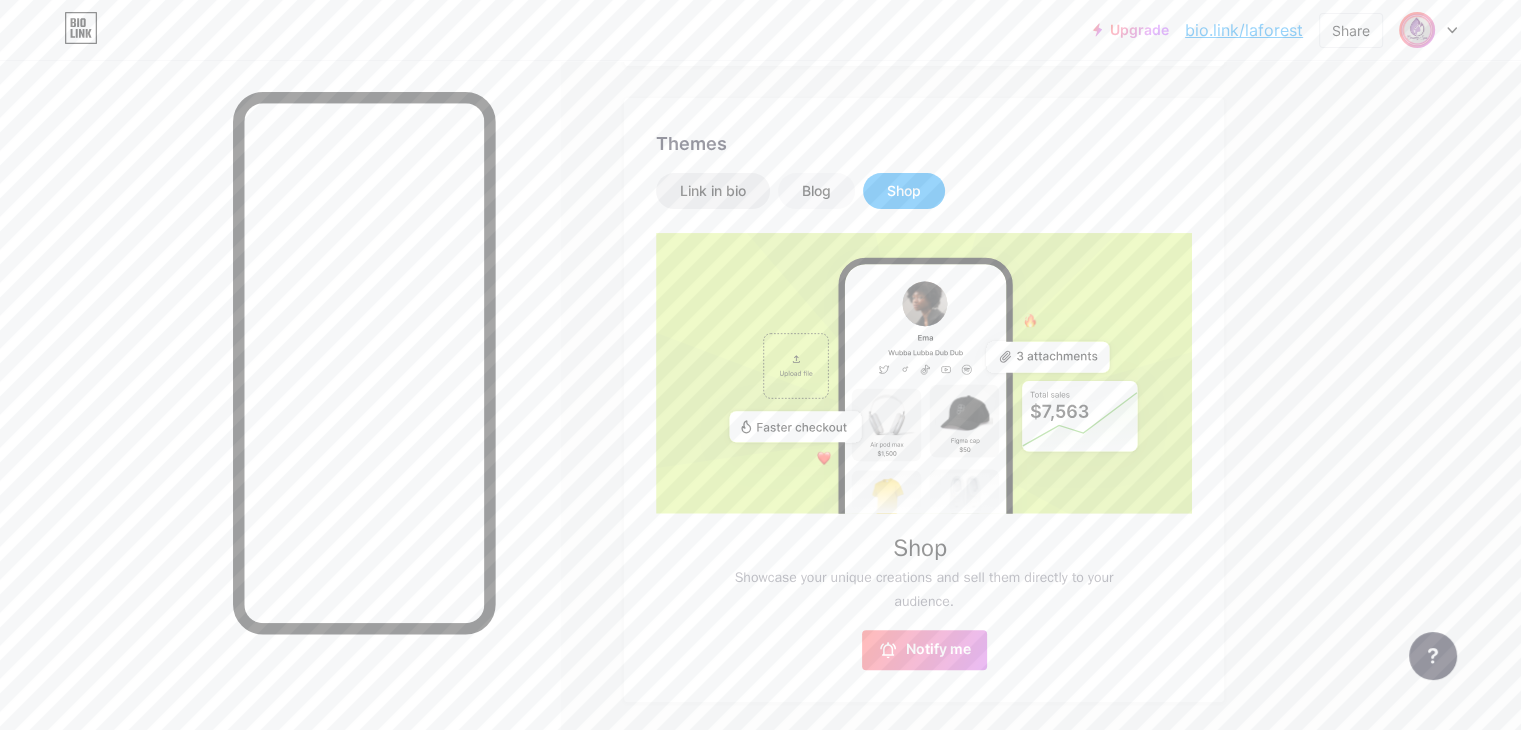 click on "Link in bio" at bounding box center (713, 191) 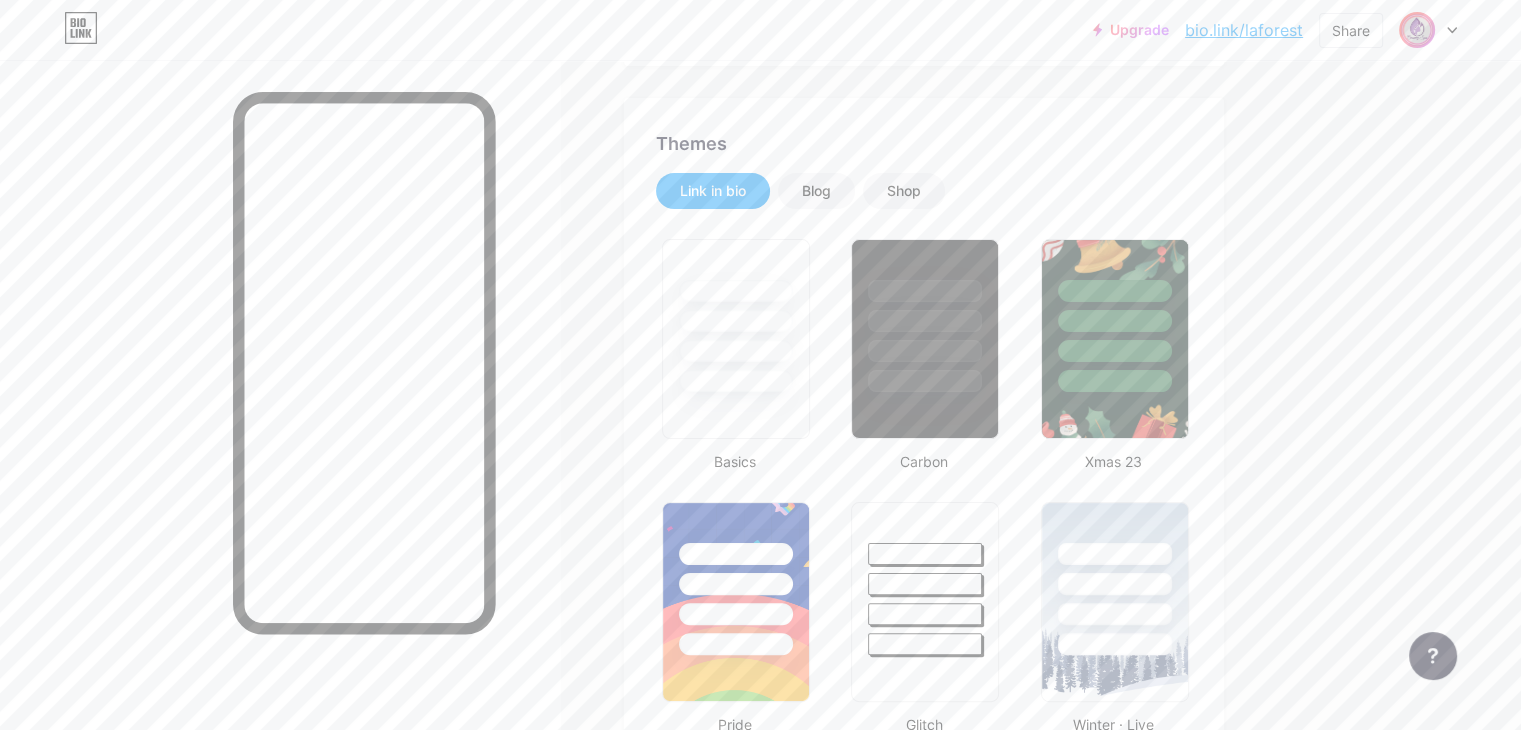 scroll, scrollTop: 0, scrollLeft: 0, axis: both 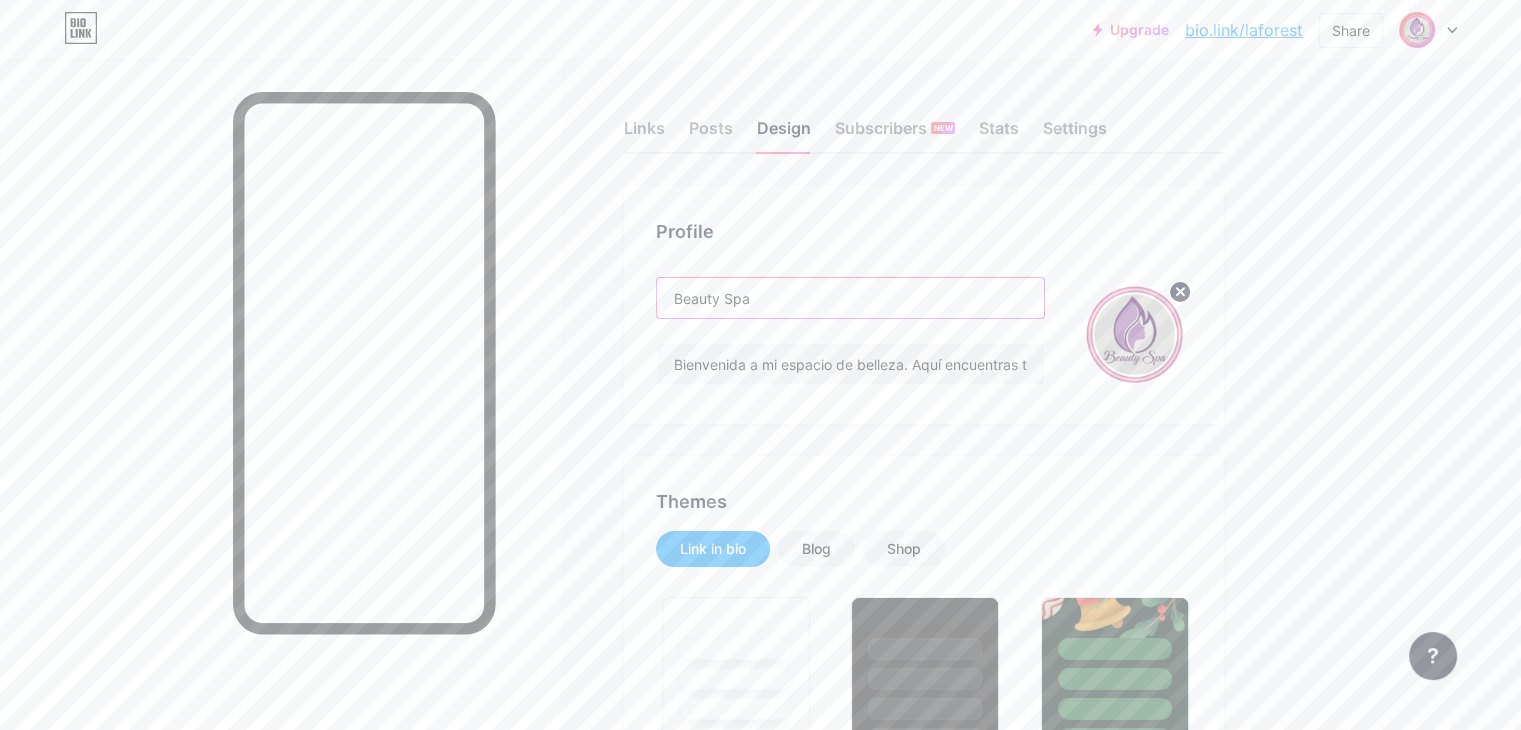 click on "Beauty Spa" at bounding box center [850, 298] 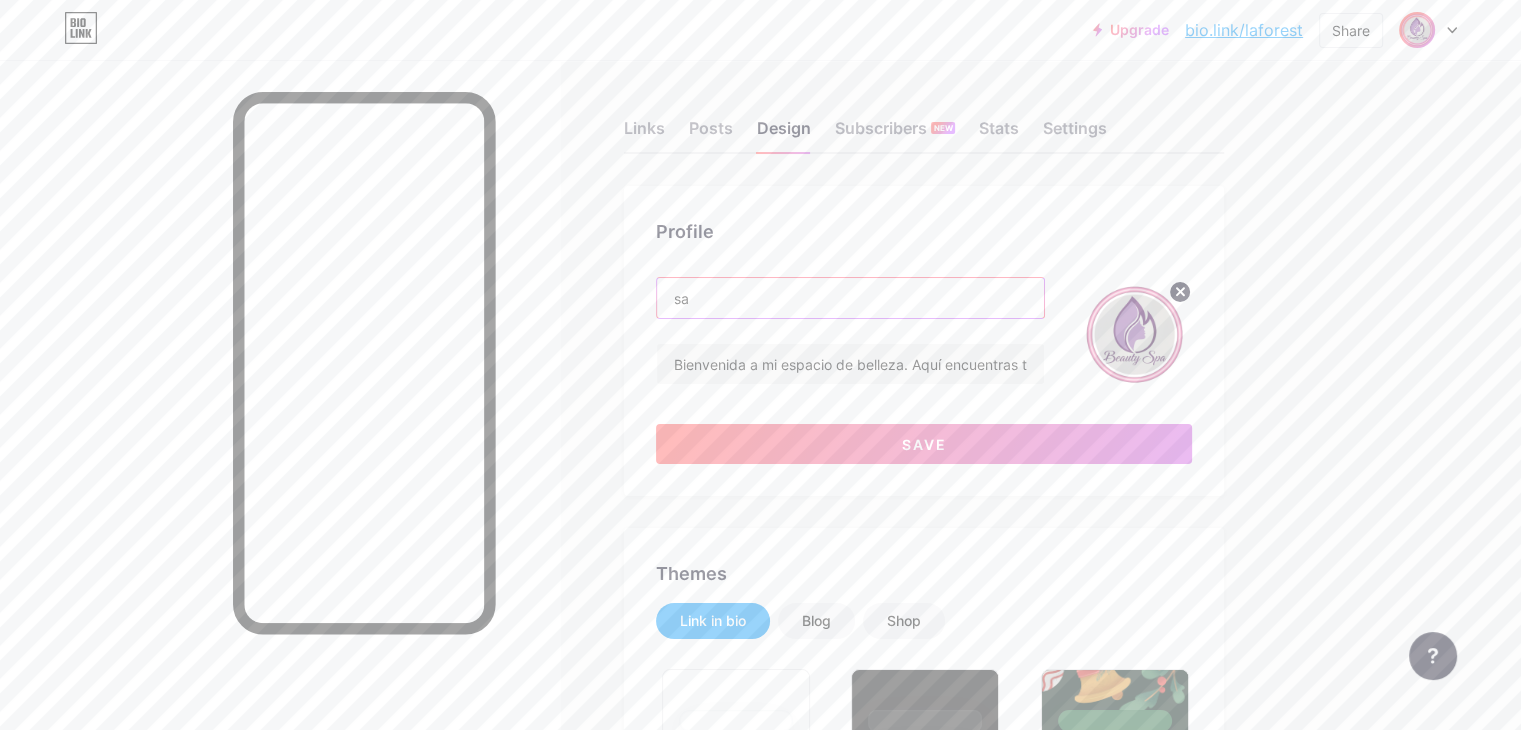 type on "s" 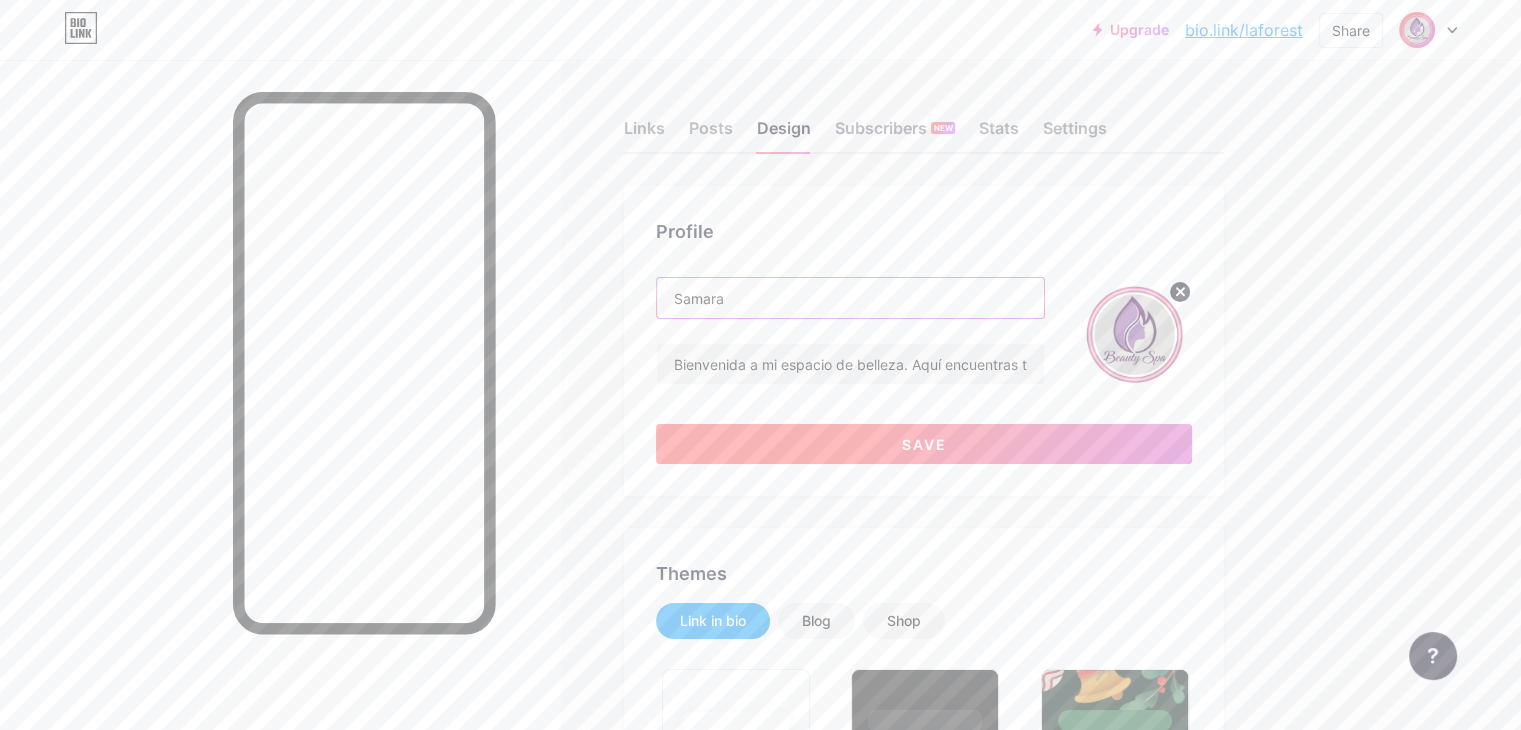type on "Samara" 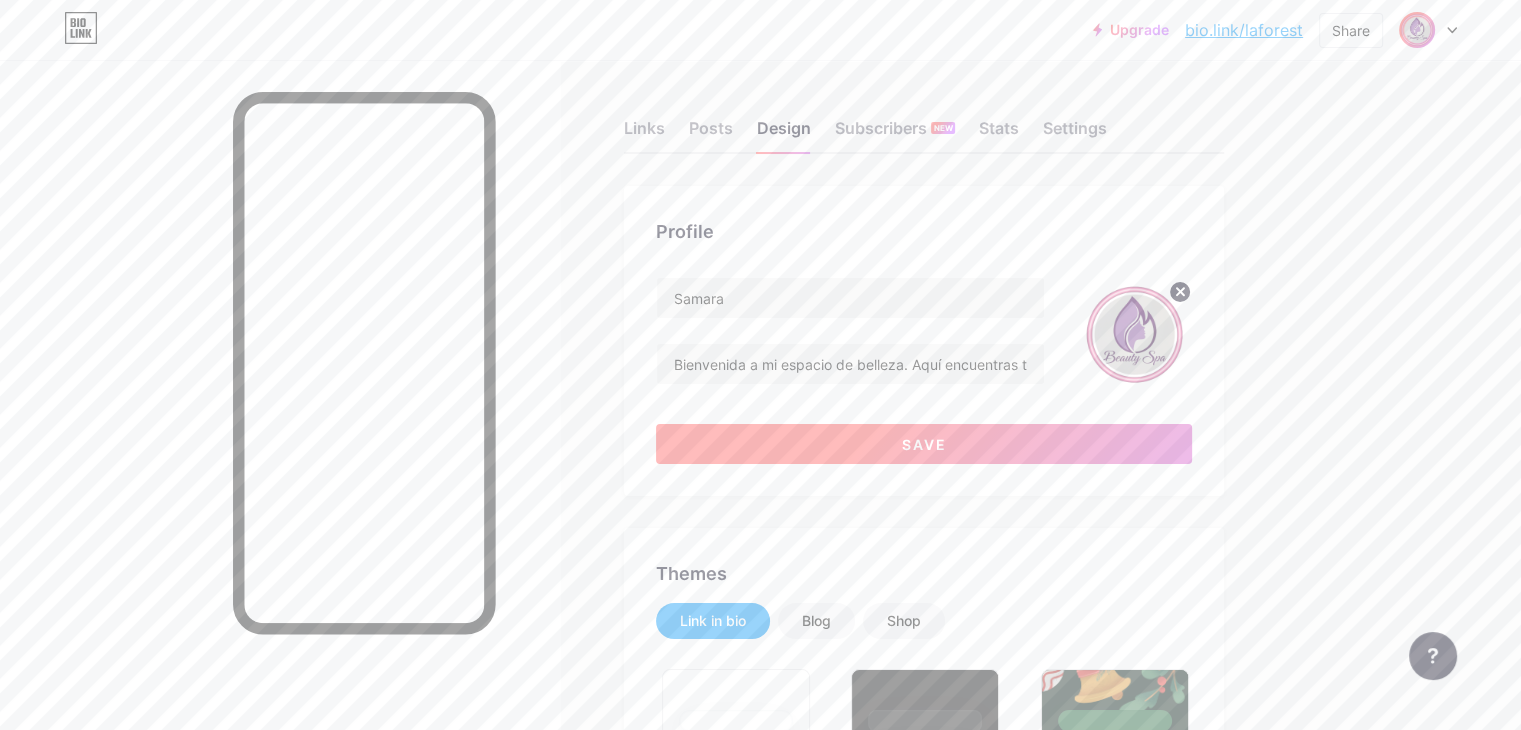 click on "Save" at bounding box center [924, 444] 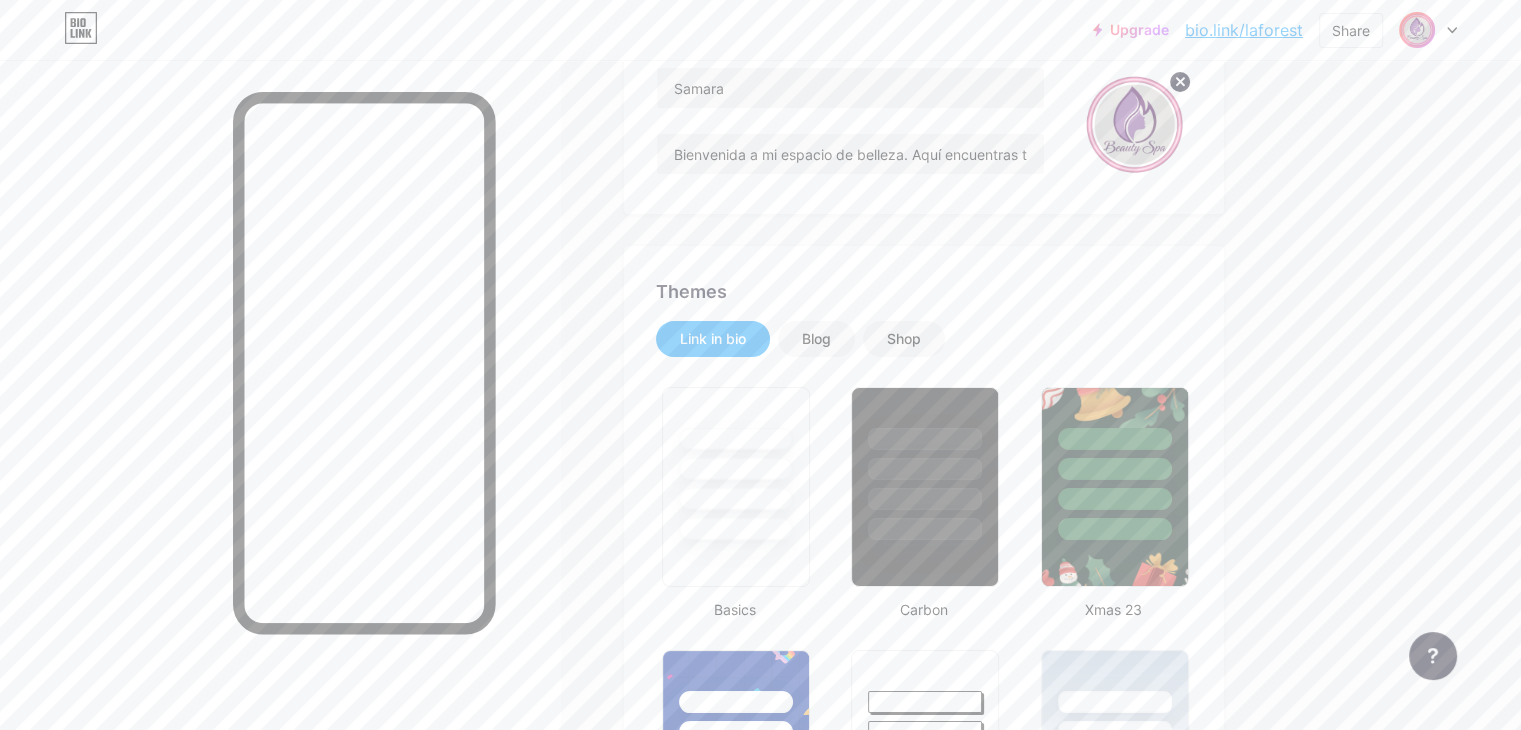 scroll, scrollTop: 214, scrollLeft: 0, axis: vertical 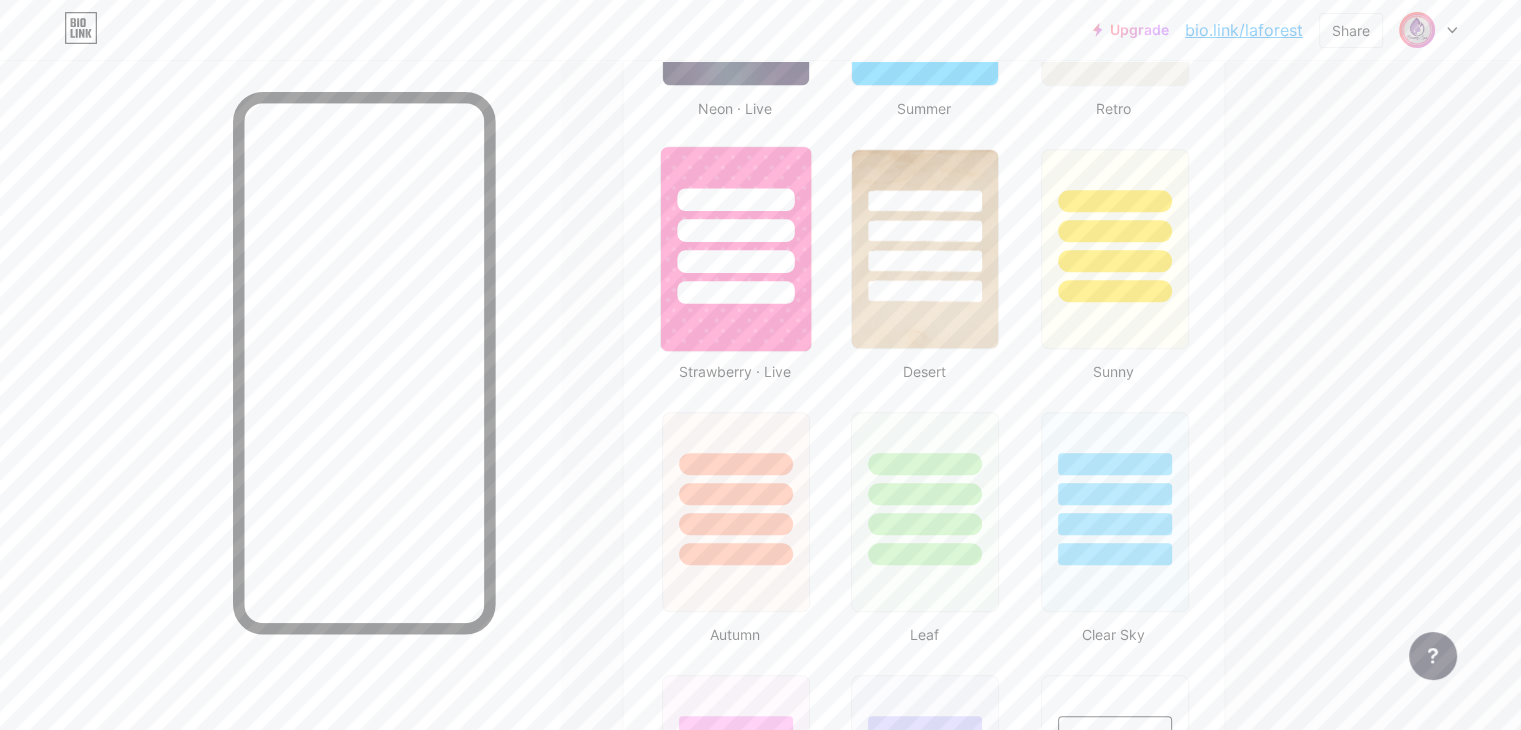 click at bounding box center [735, 230] 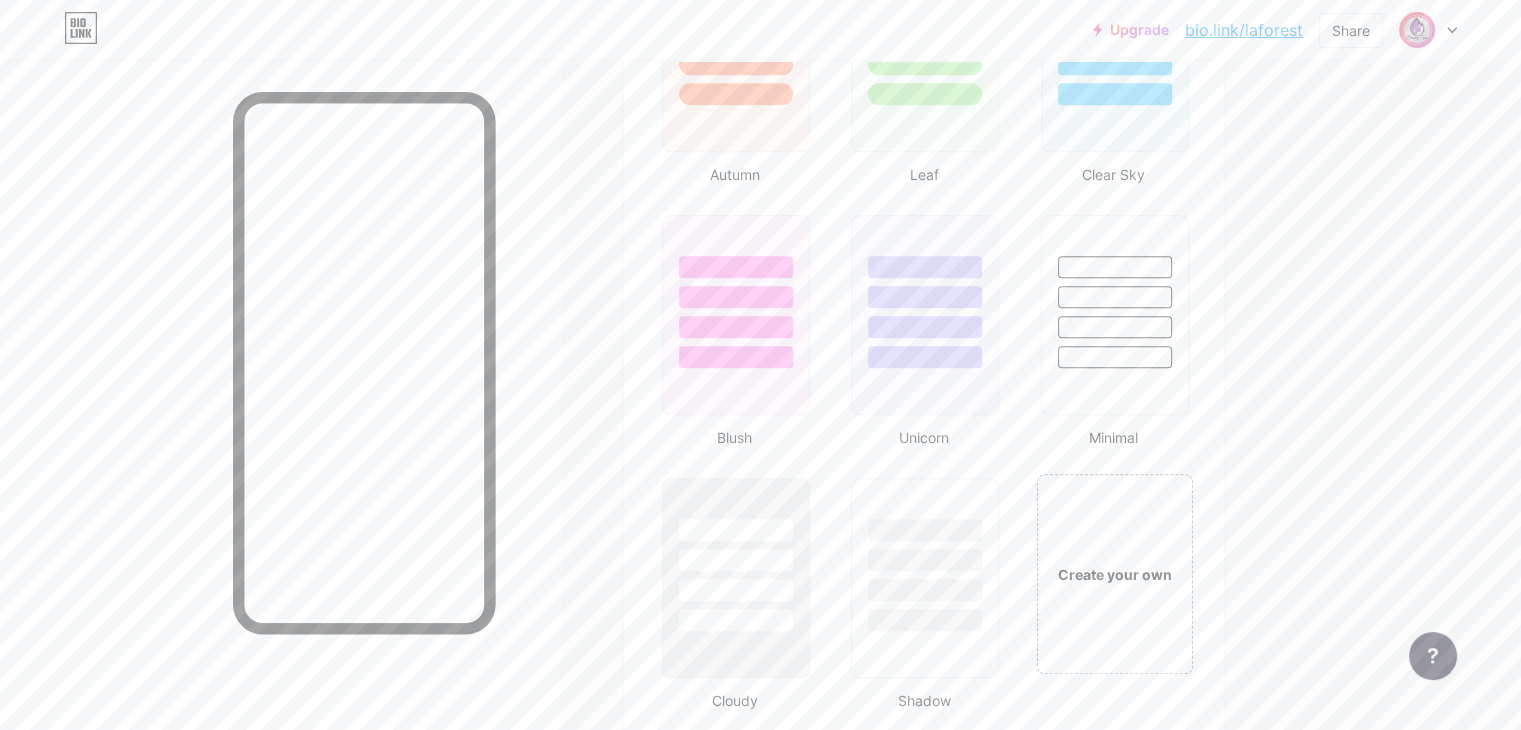 scroll, scrollTop: 1984, scrollLeft: 0, axis: vertical 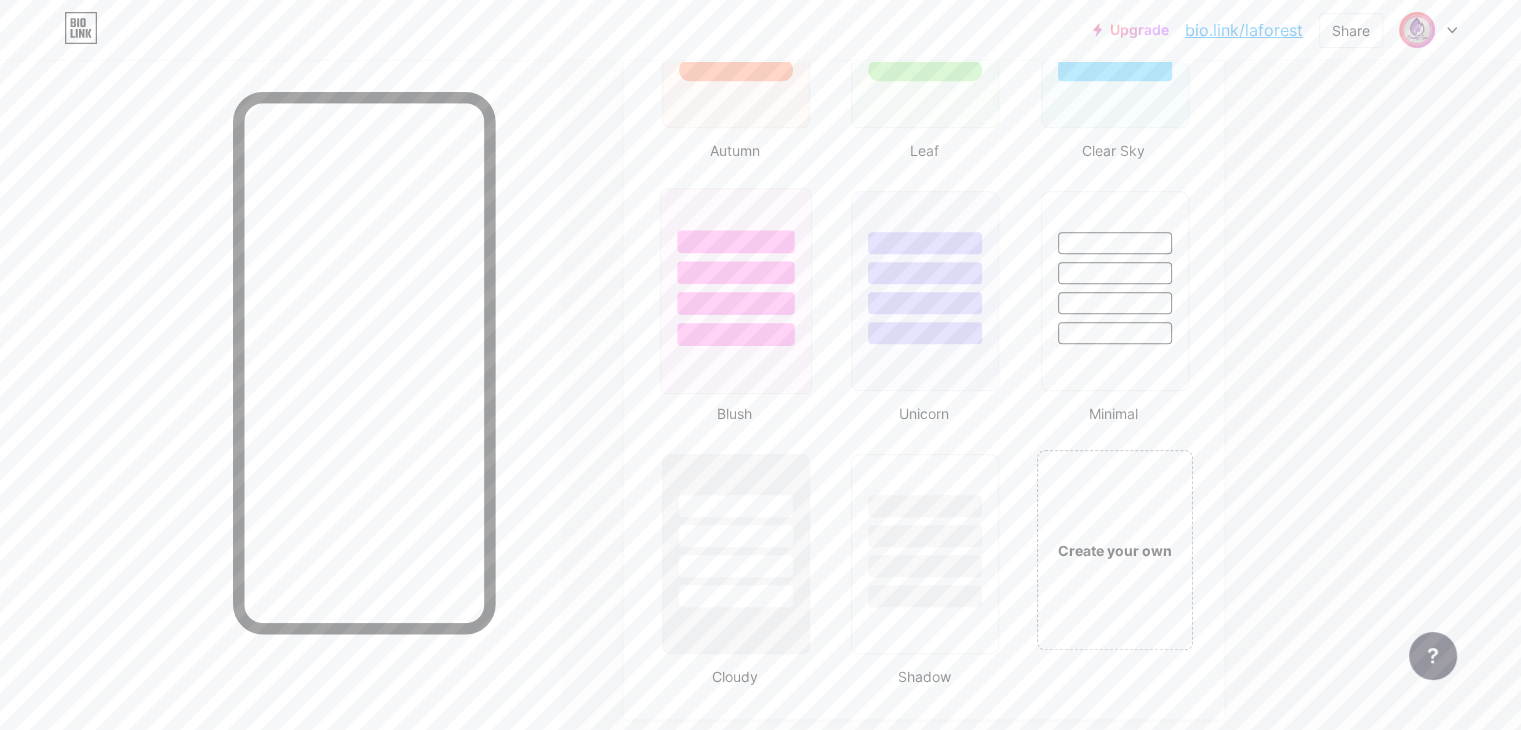 click at bounding box center [735, 241] 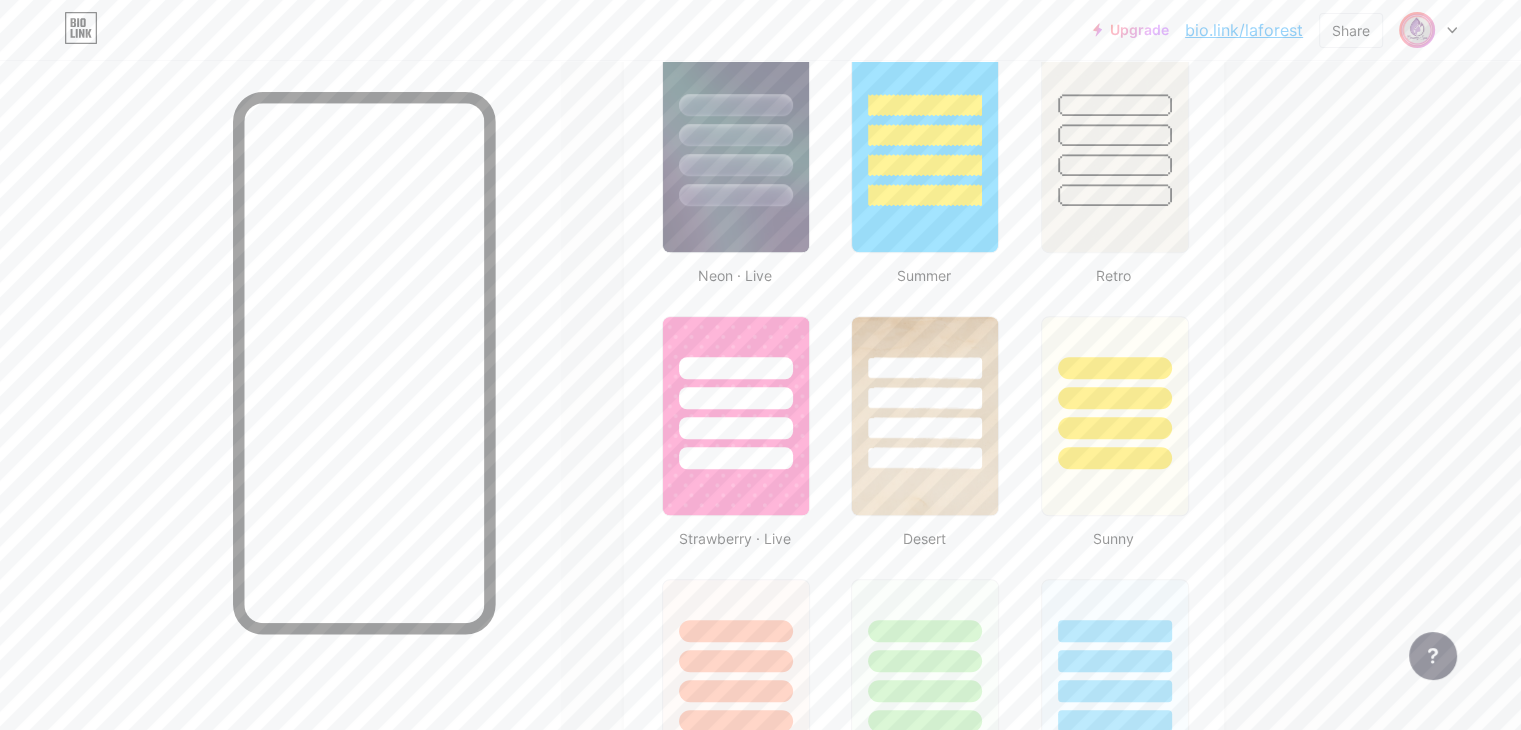 scroll, scrollTop: 1326, scrollLeft: 0, axis: vertical 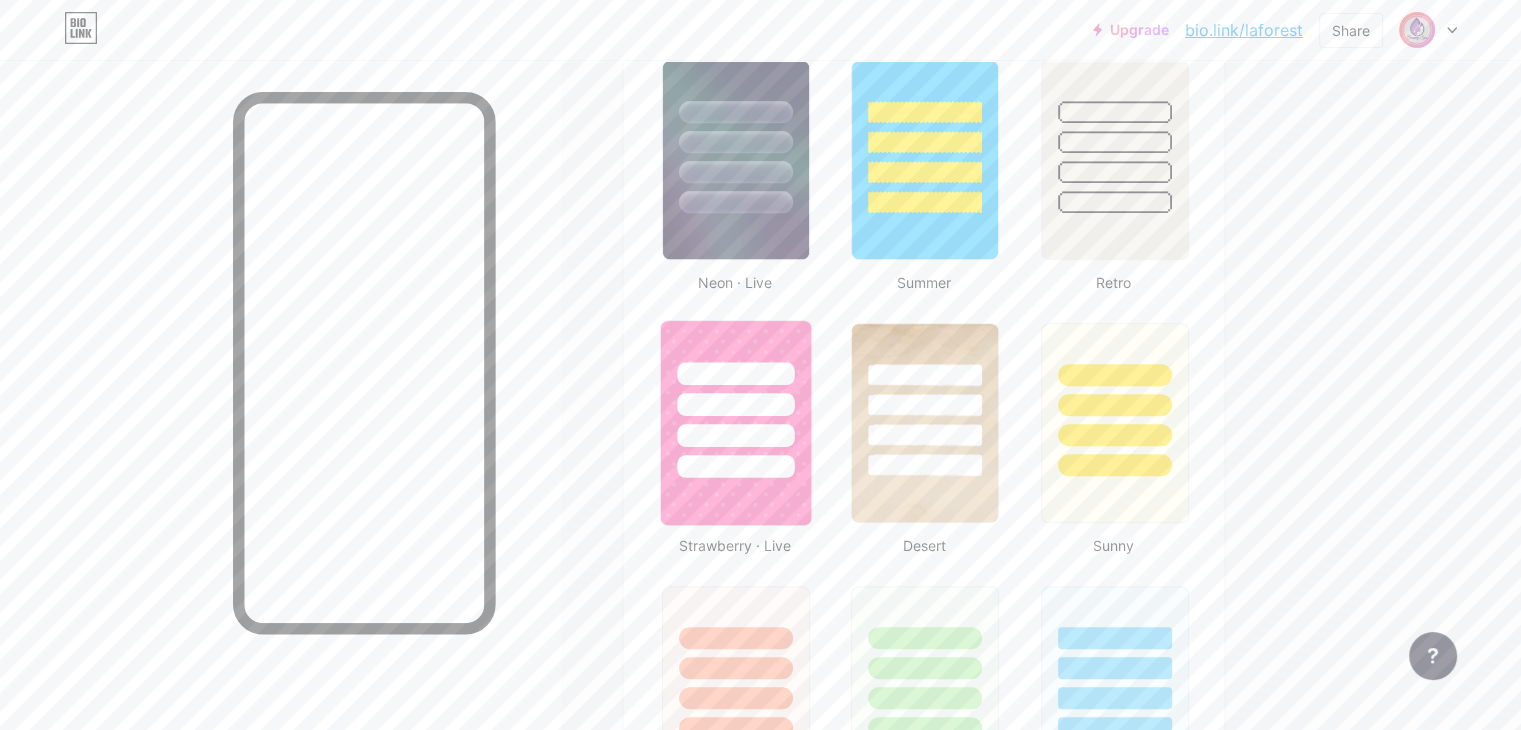 click at bounding box center (735, 373) 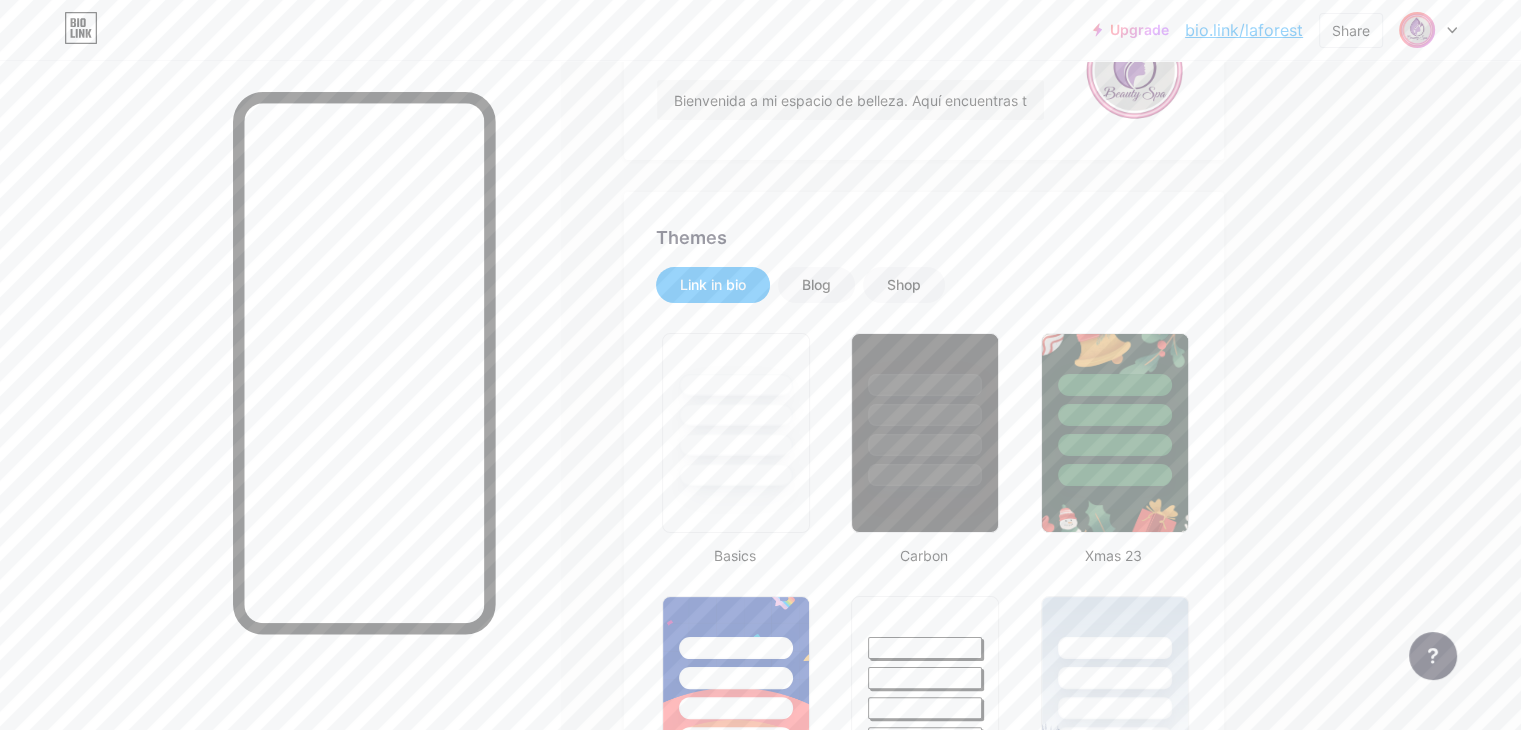 scroll, scrollTop: 241, scrollLeft: 0, axis: vertical 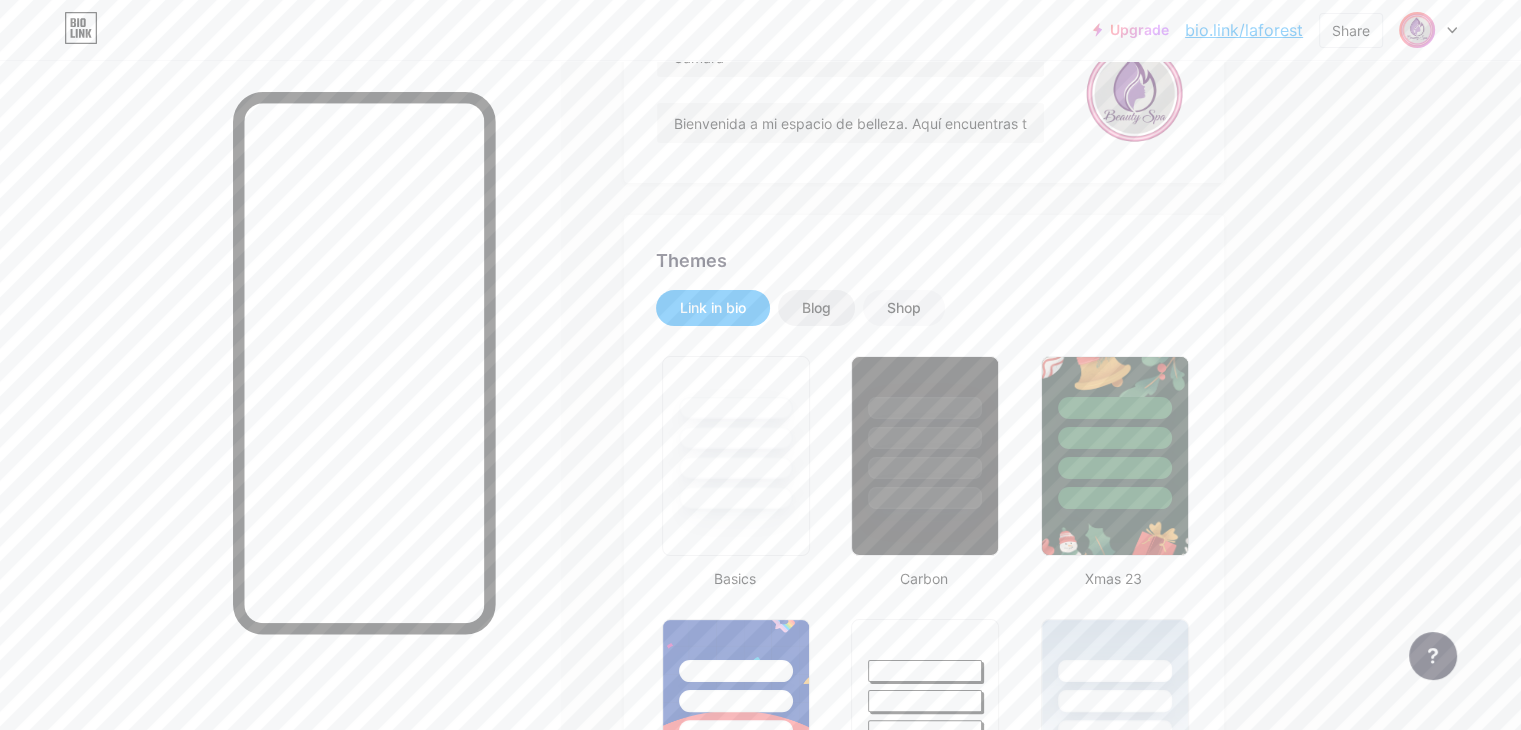 click on "Blog" at bounding box center [816, 308] 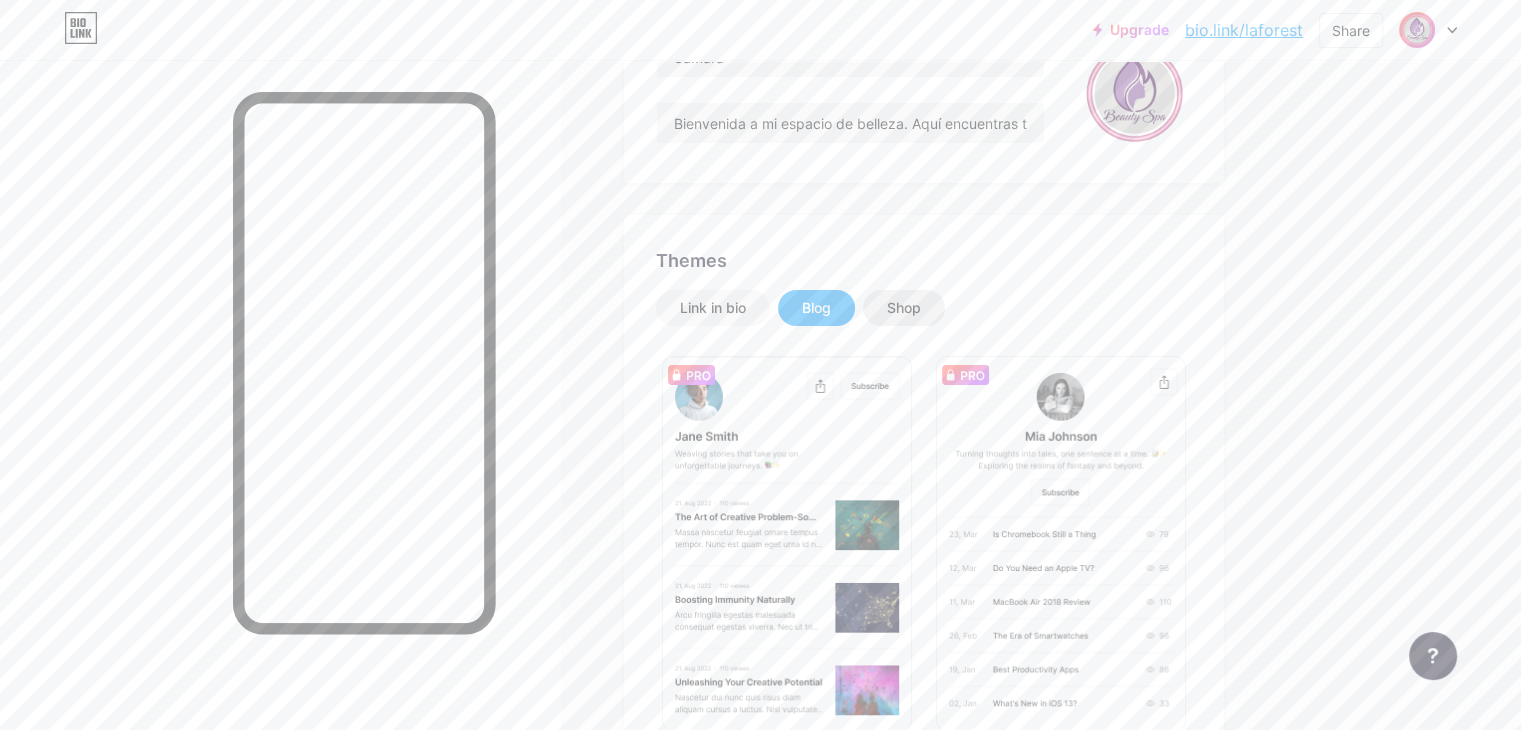 click on "Shop" at bounding box center [904, 308] 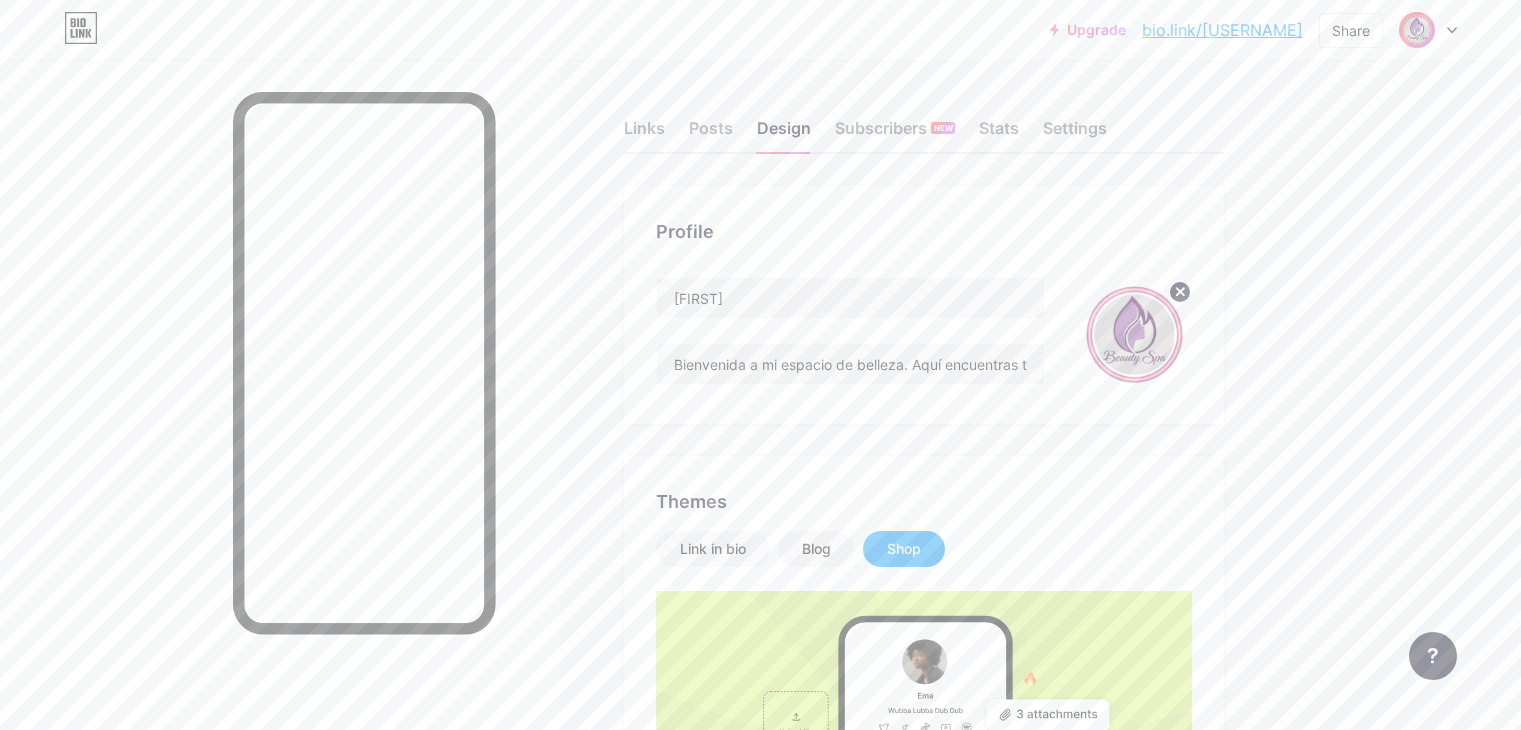 scroll, scrollTop: 79, scrollLeft: 0, axis: vertical 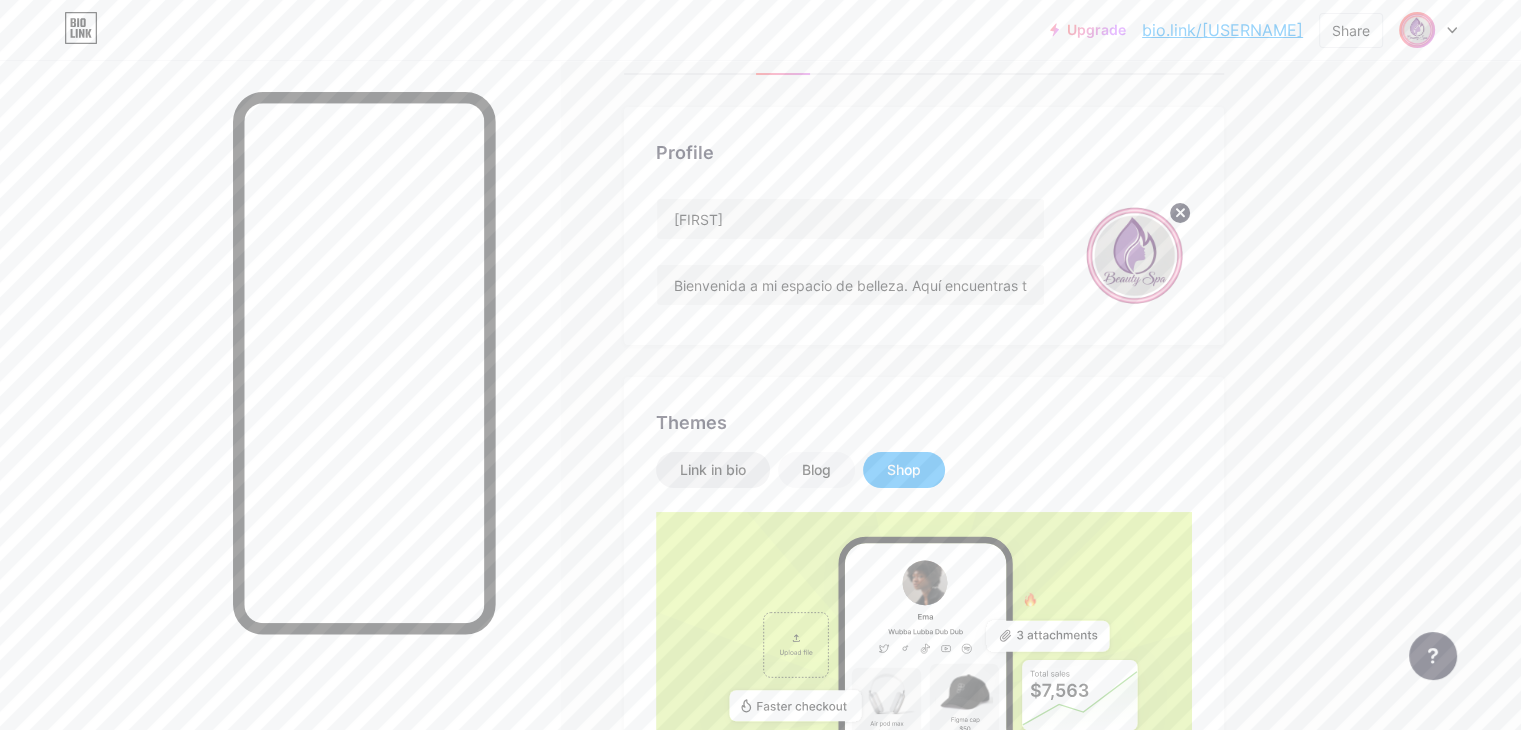 click on "Link in bio" at bounding box center (713, 470) 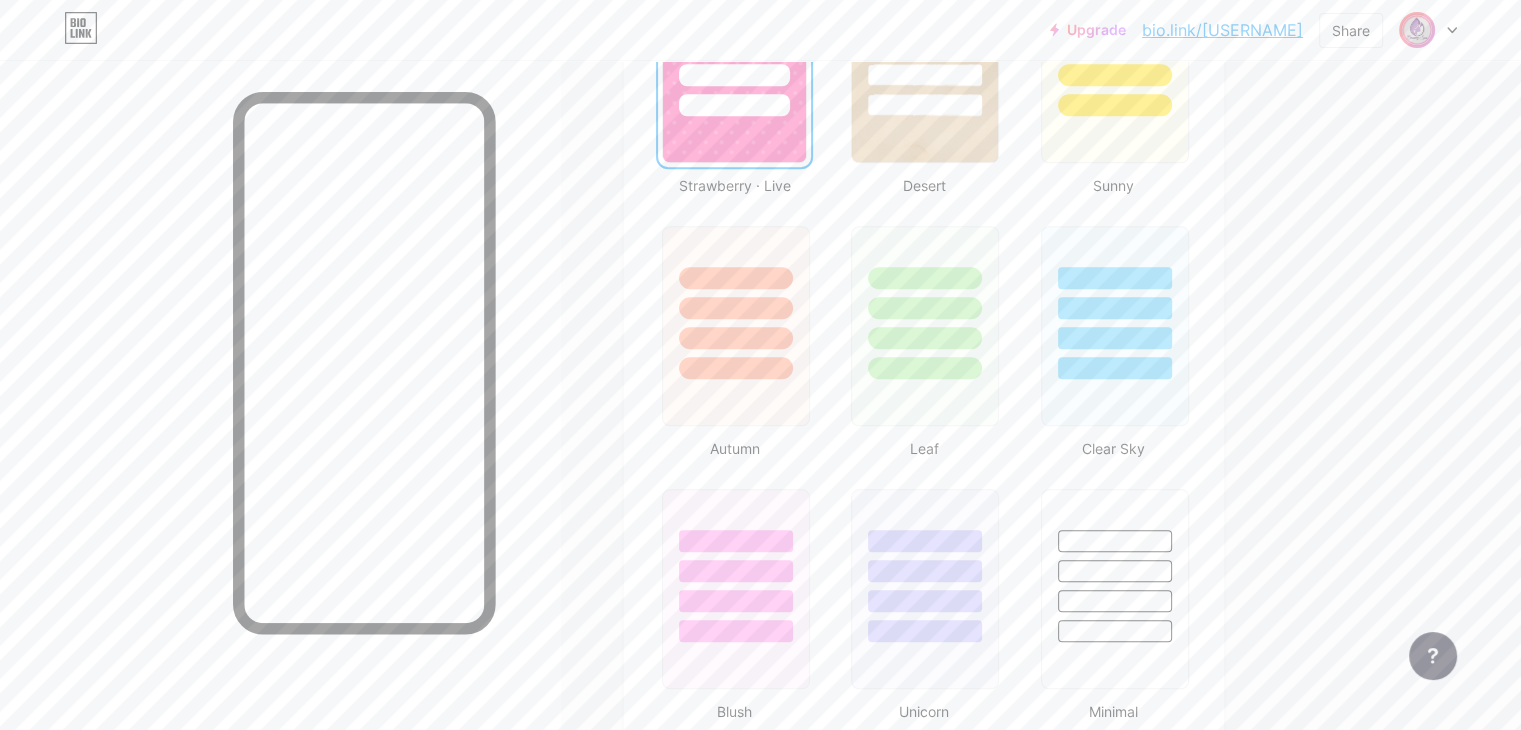 scroll, scrollTop: 1924, scrollLeft: 0, axis: vertical 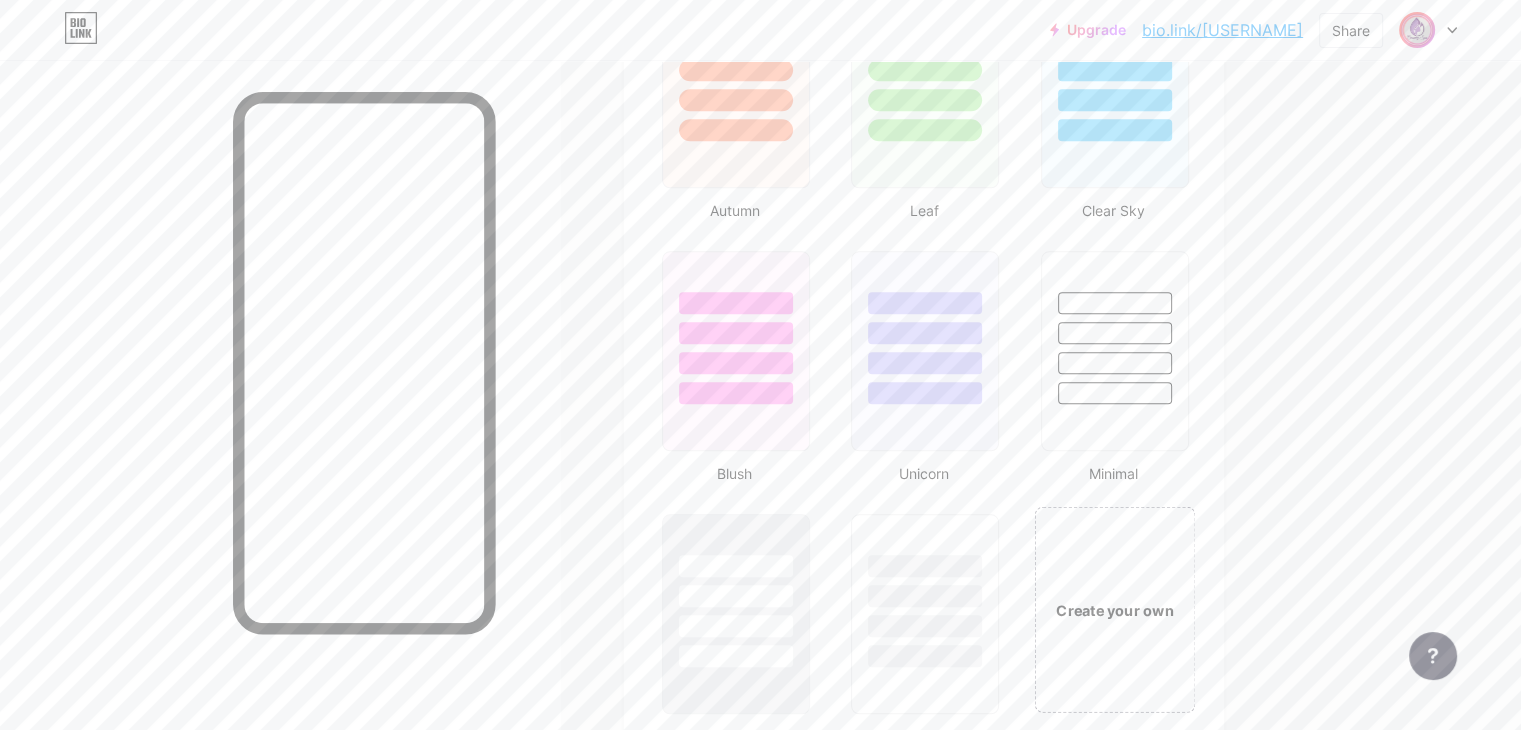 click on "Create your own" at bounding box center [1114, 609] 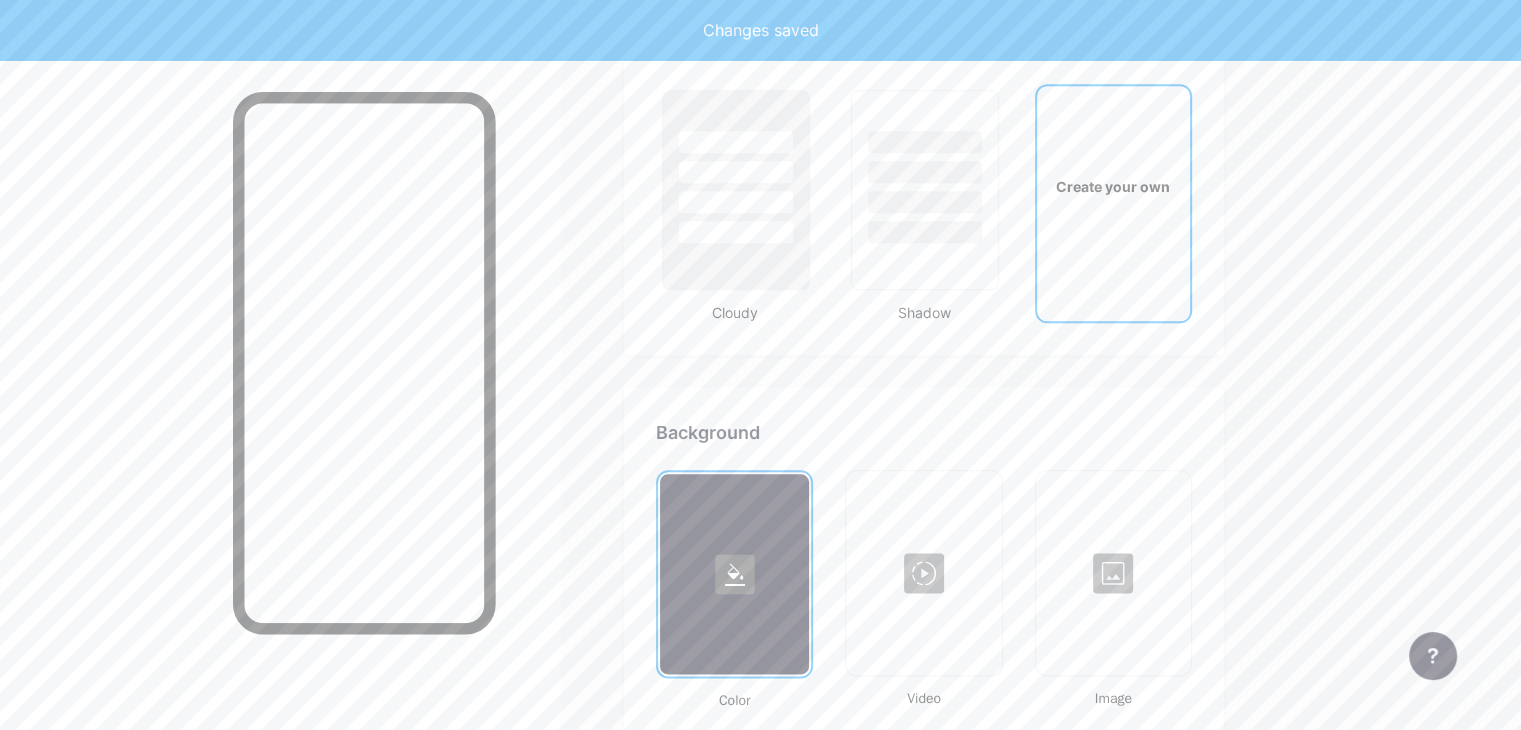 type on "#ffffff" 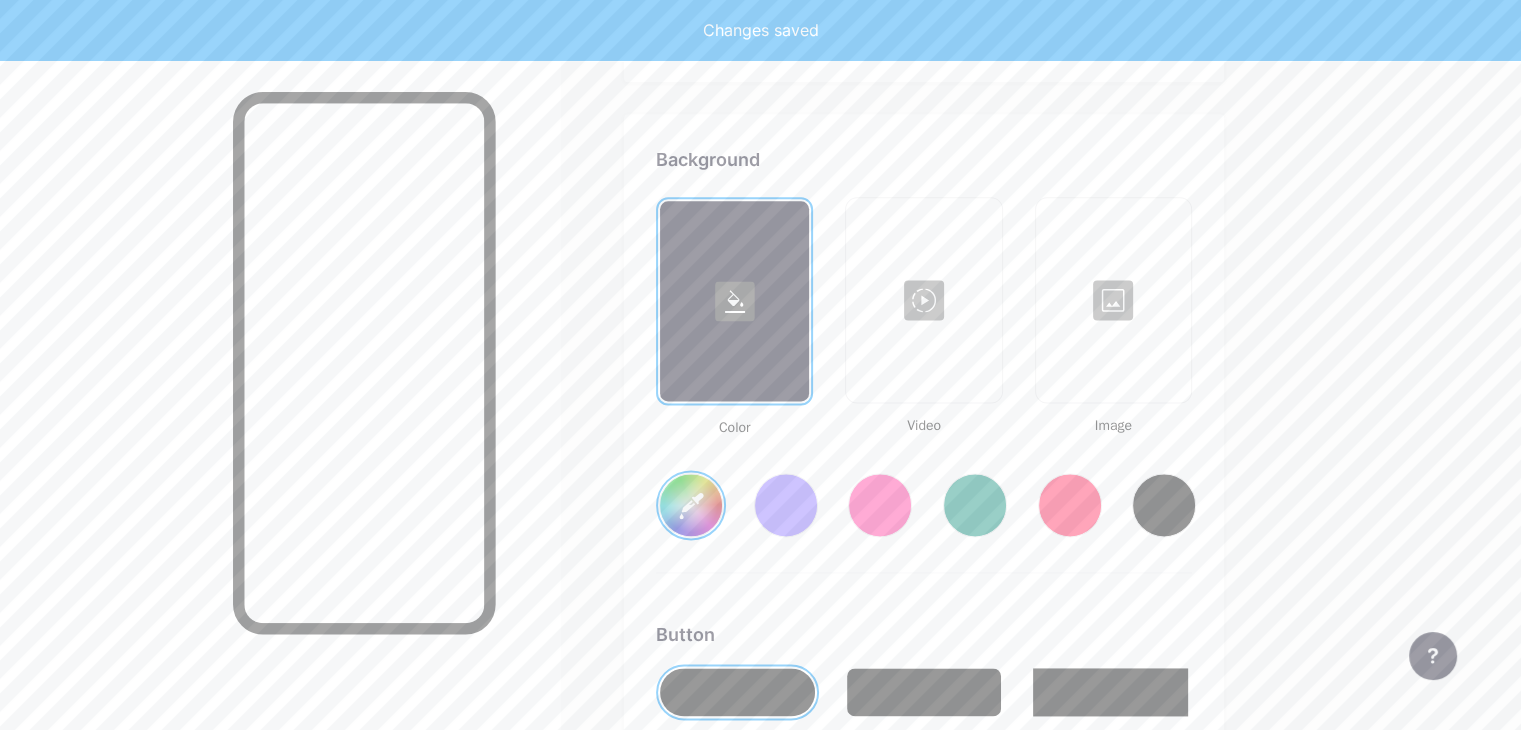 scroll, scrollTop: 2648, scrollLeft: 0, axis: vertical 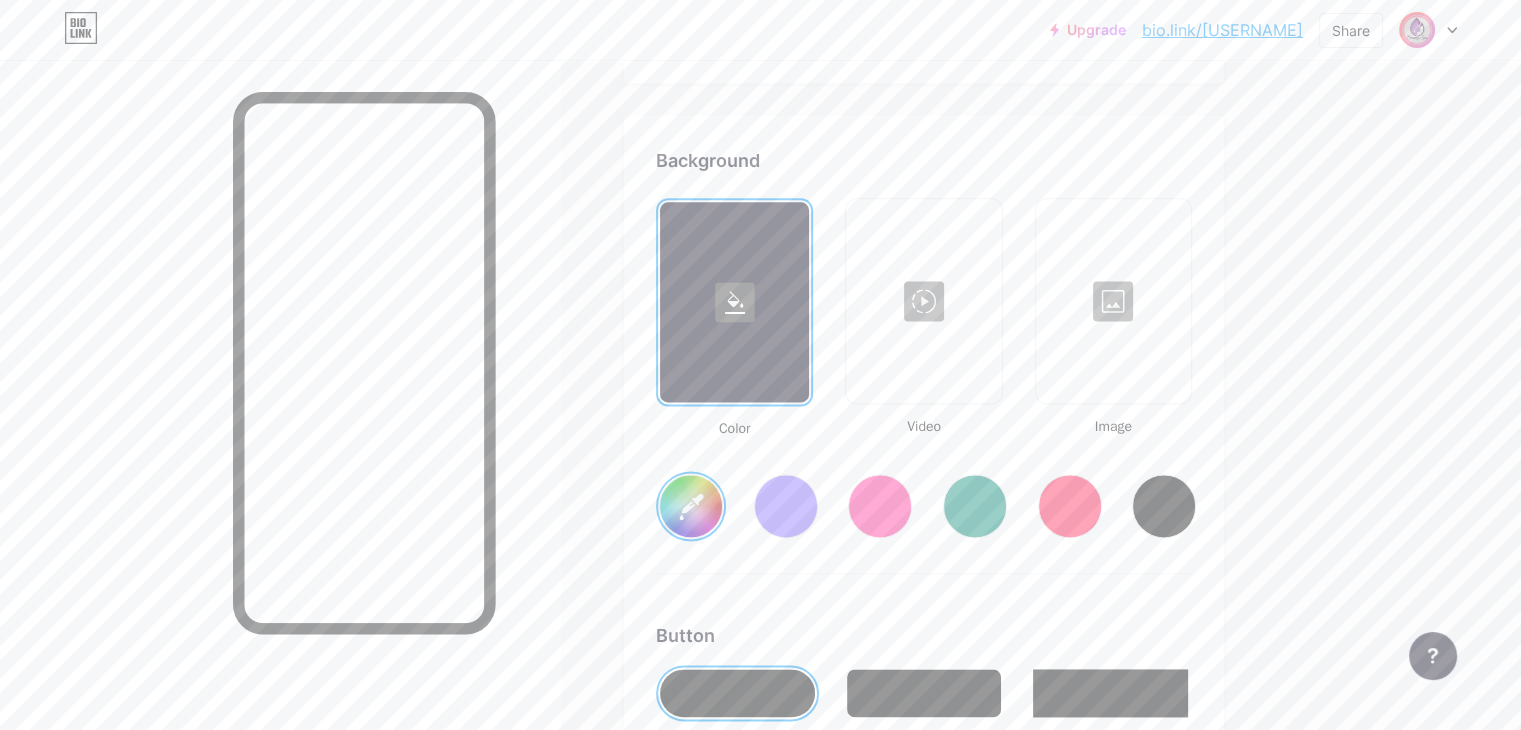 click at bounding box center (1113, 301) 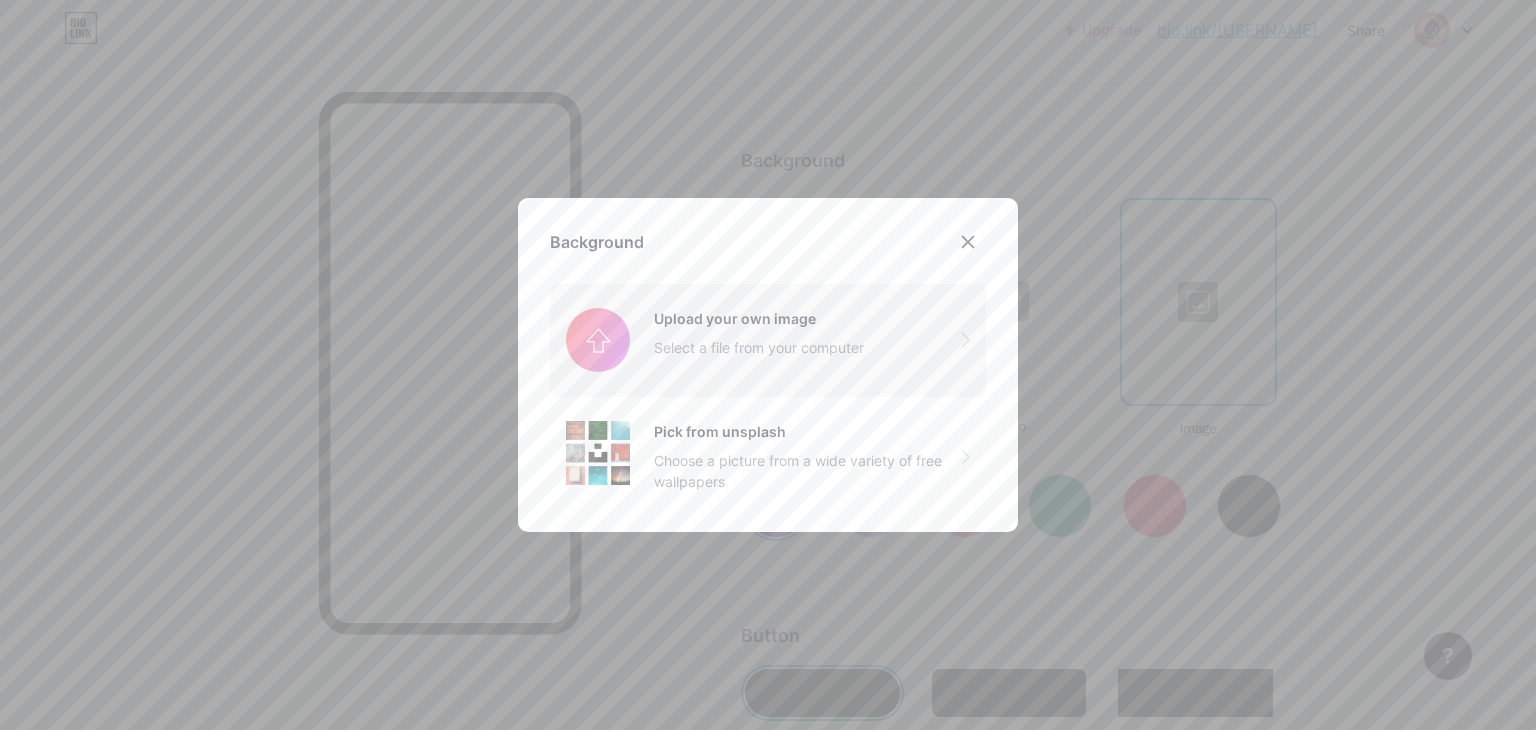 click at bounding box center (768, 340) 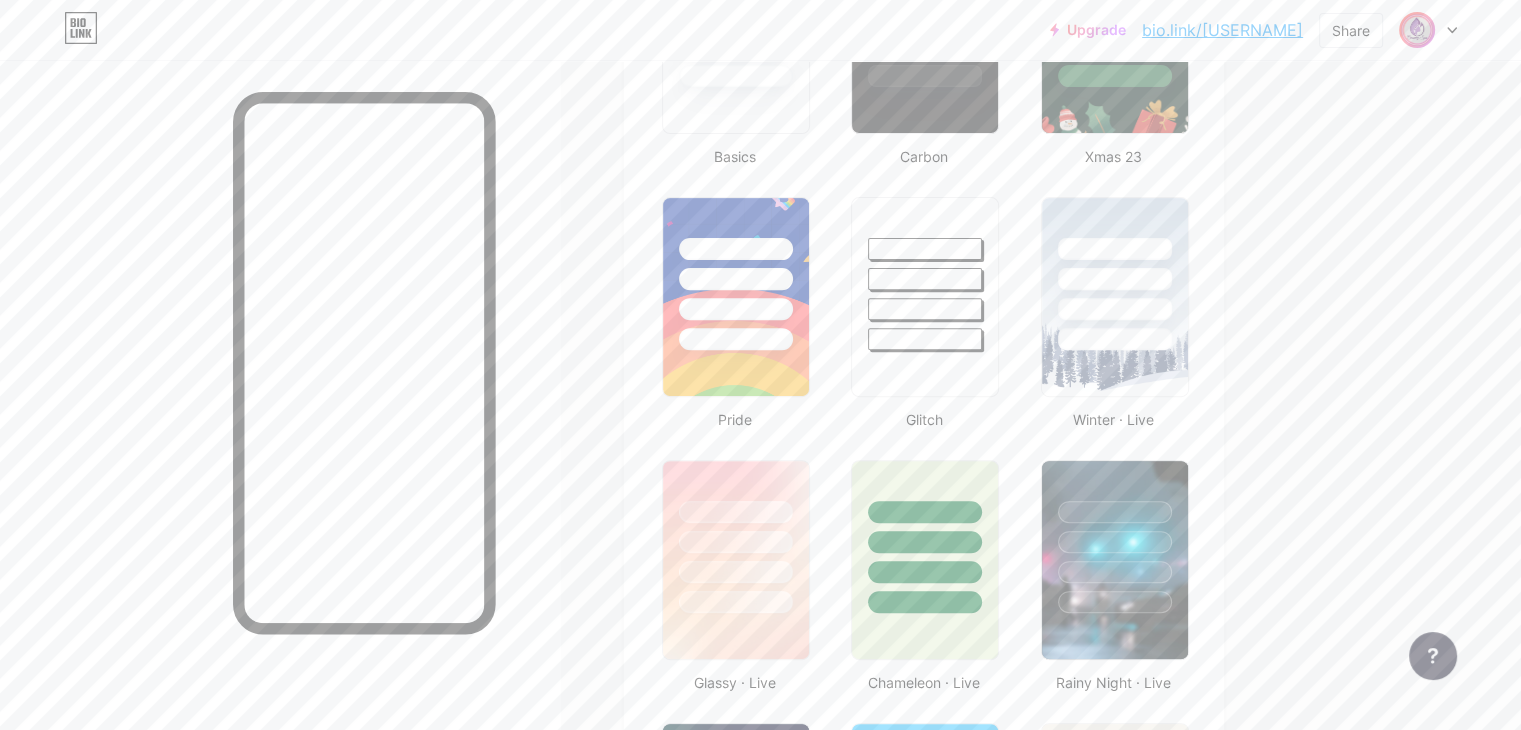 scroll, scrollTop: 563, scrollLeft: 0, axis: vertical 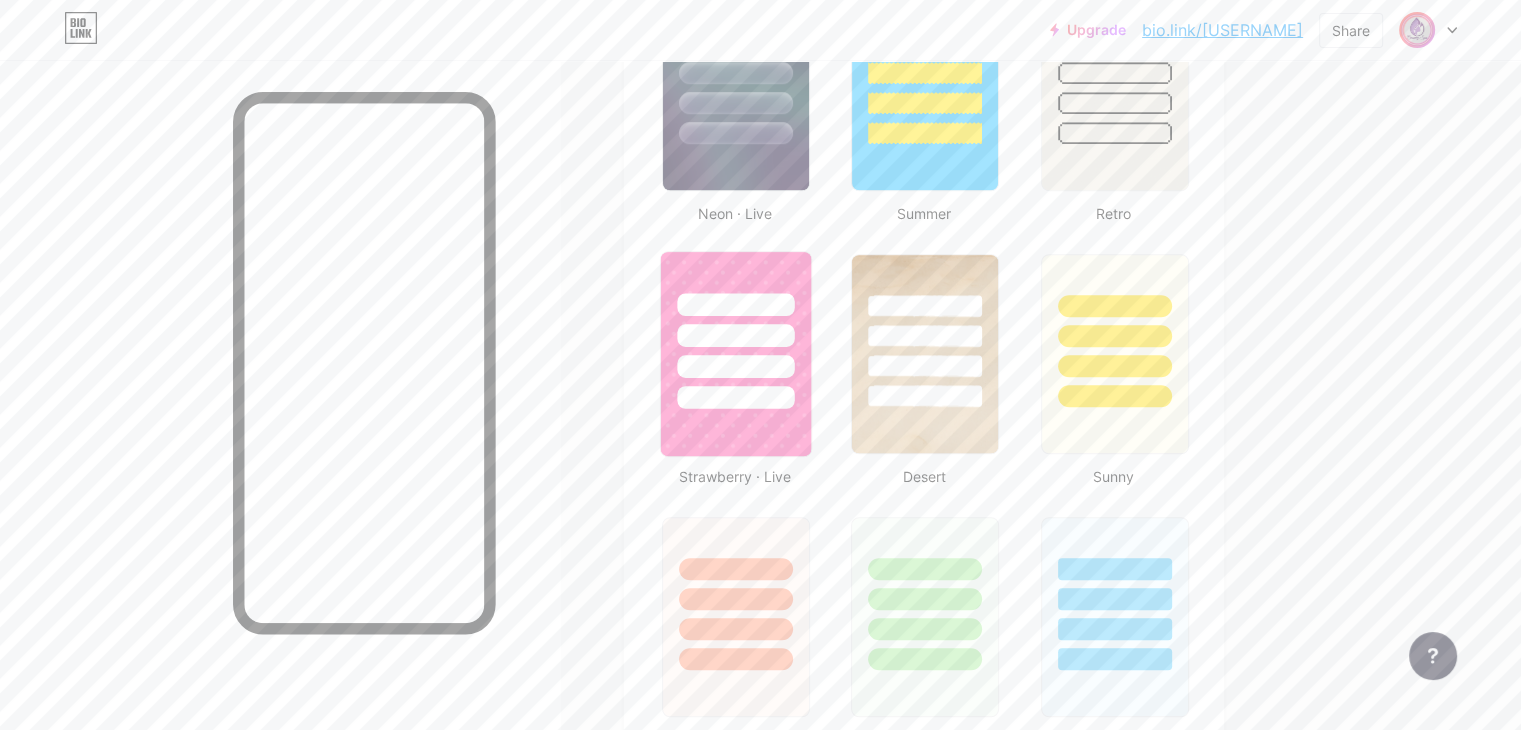 click at bounding box center (735, 397) 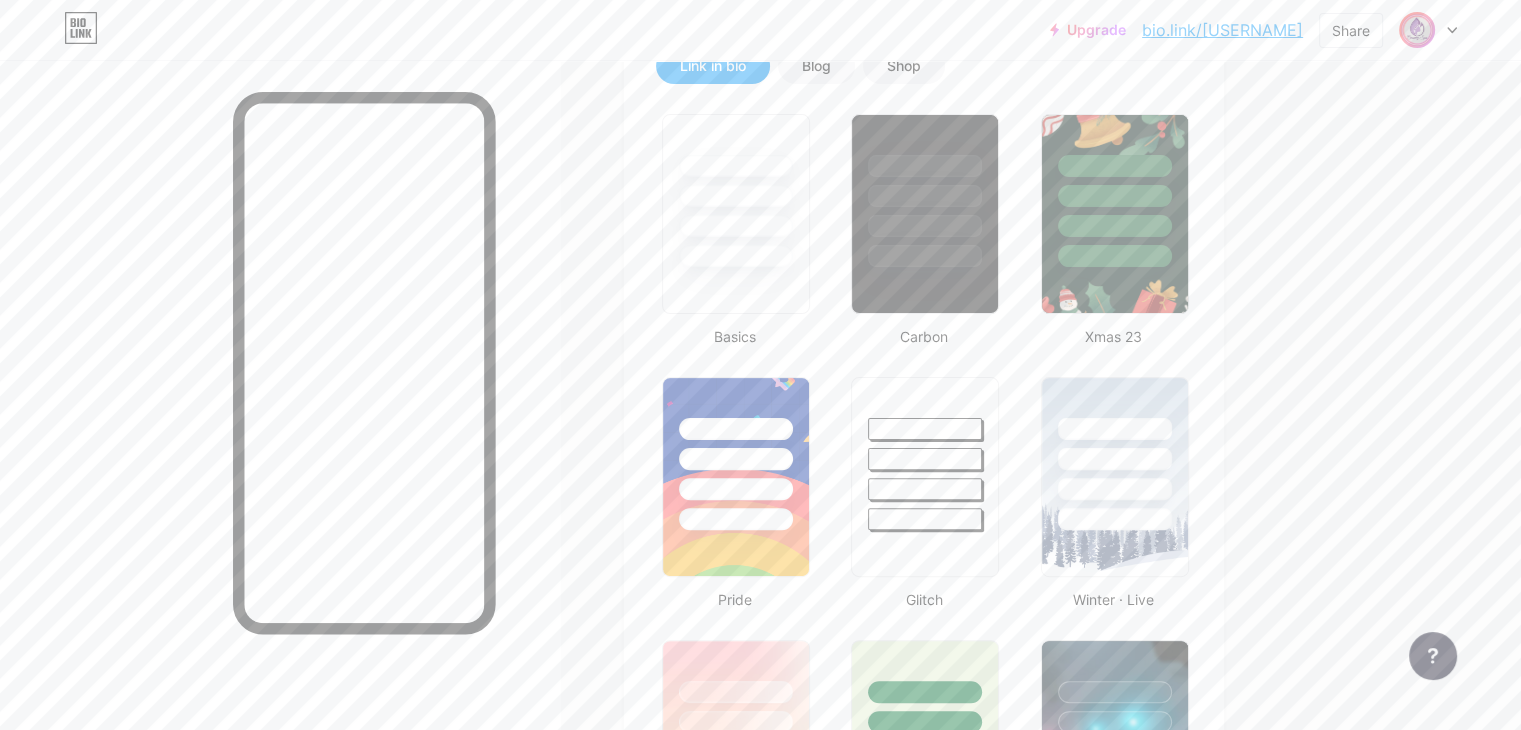 scroll, scrollTop: 0, scrollLeft: 0, axis: both 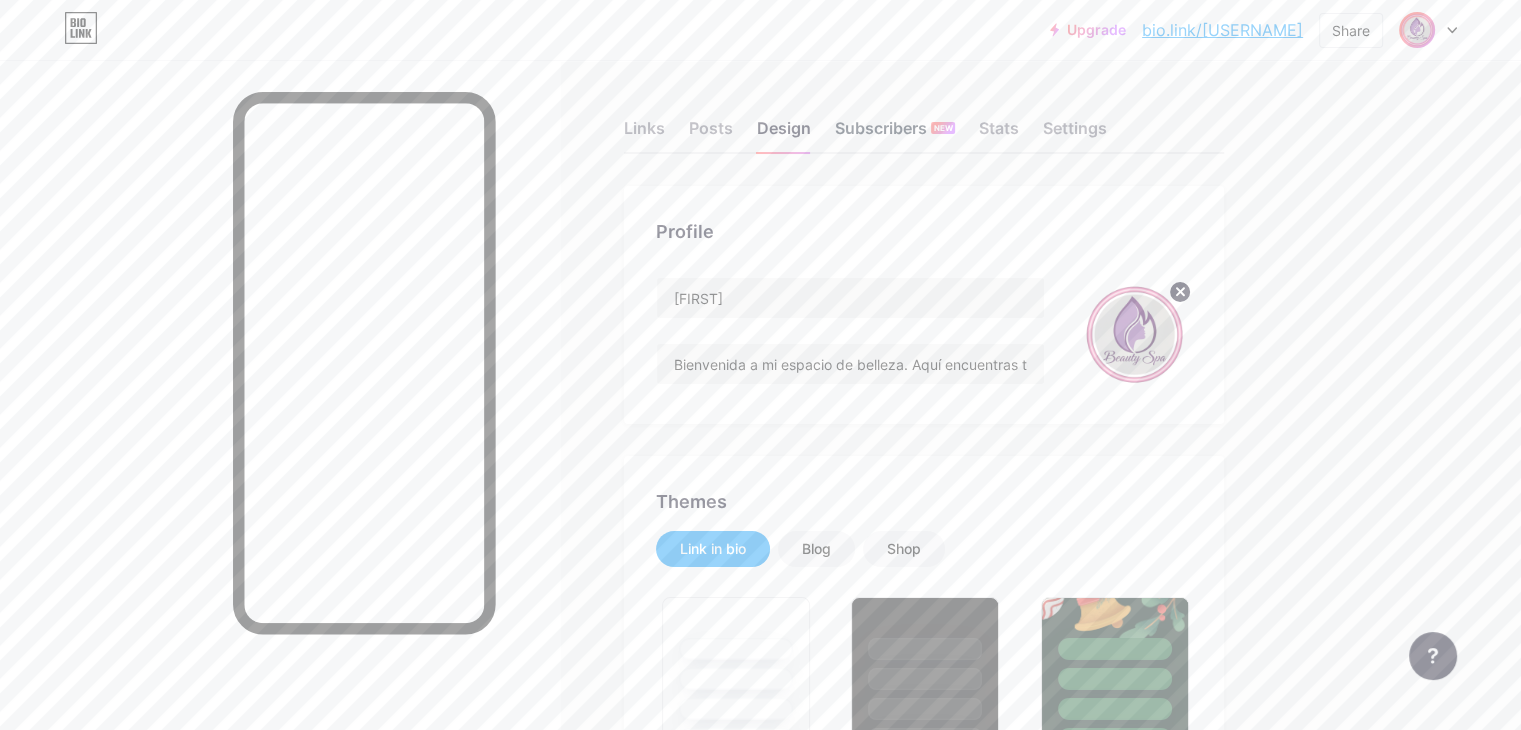 click on "Subscribers
NEW" at bounding box center (895, 134) 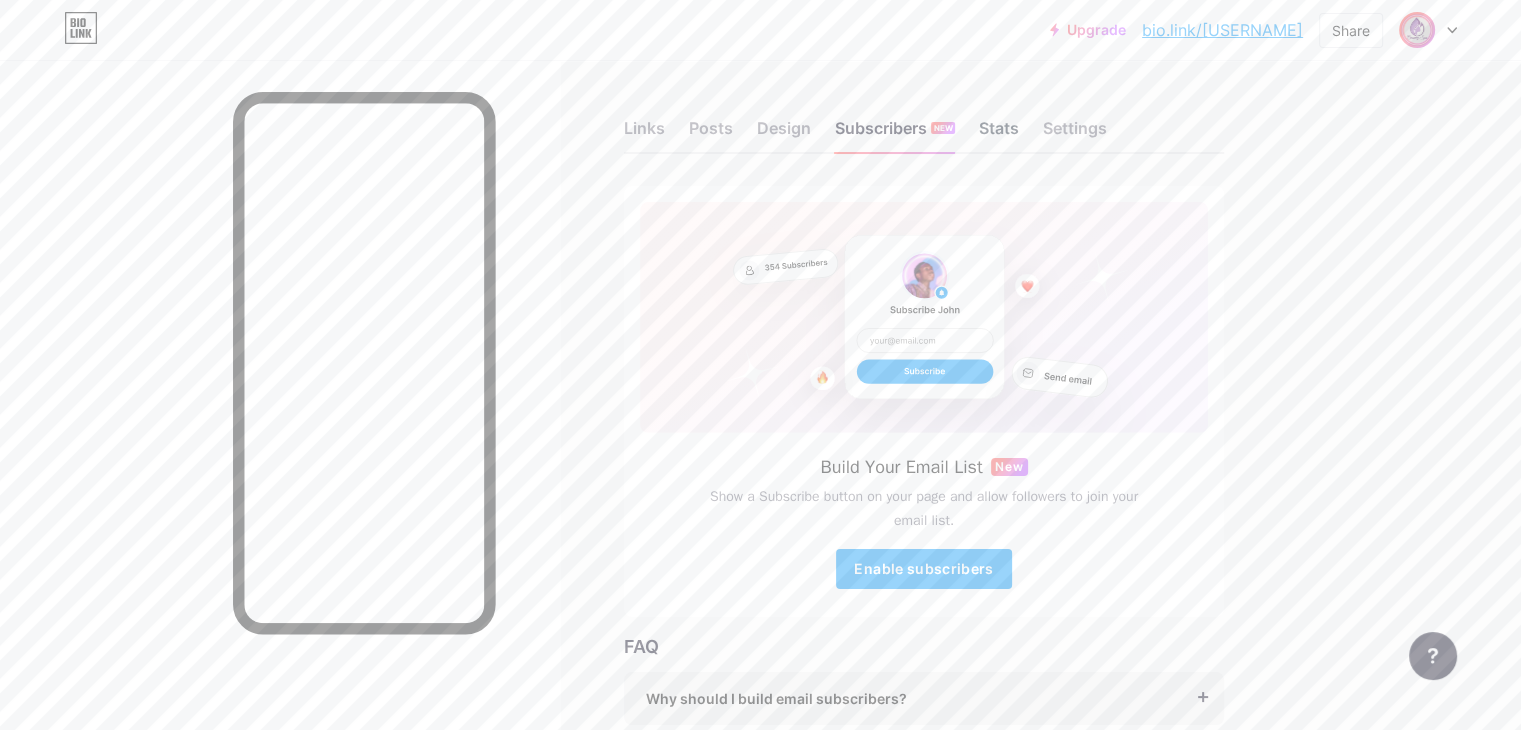 click on "Stats" at bounding box center [999, 134] 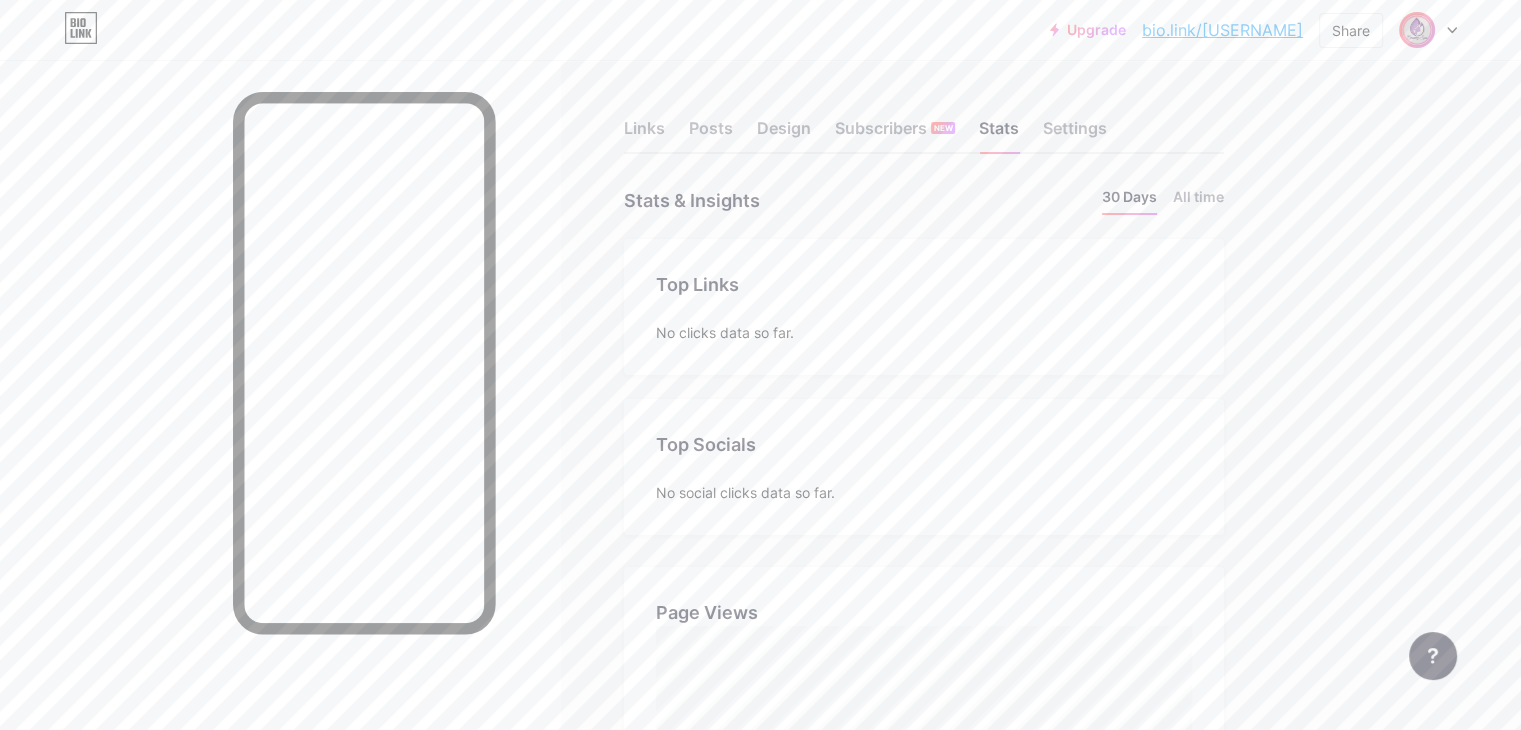 scroll, scrollTop: 999270, scrollLeft: 998479, axis: both 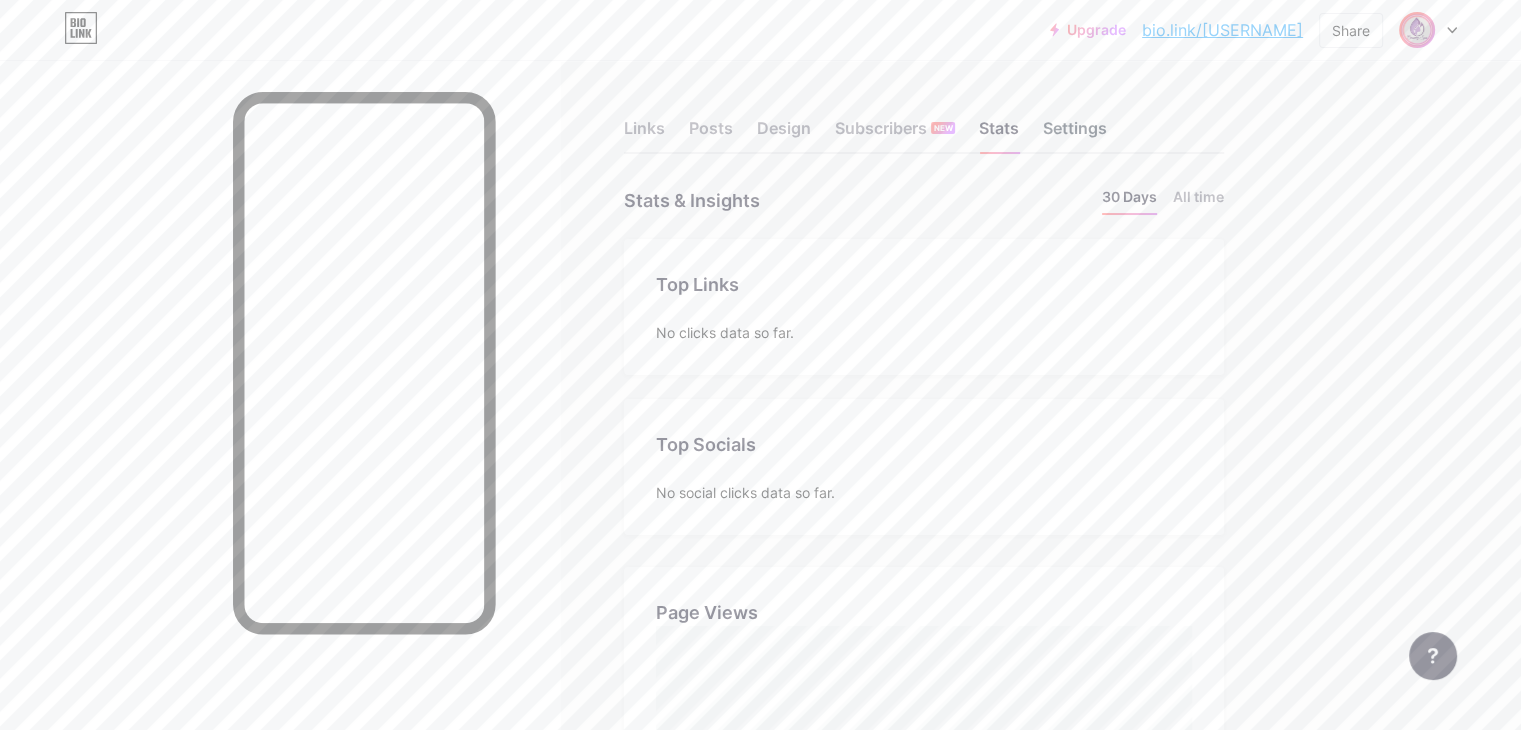 click on "Settings" at bounding box center [1075, 134] 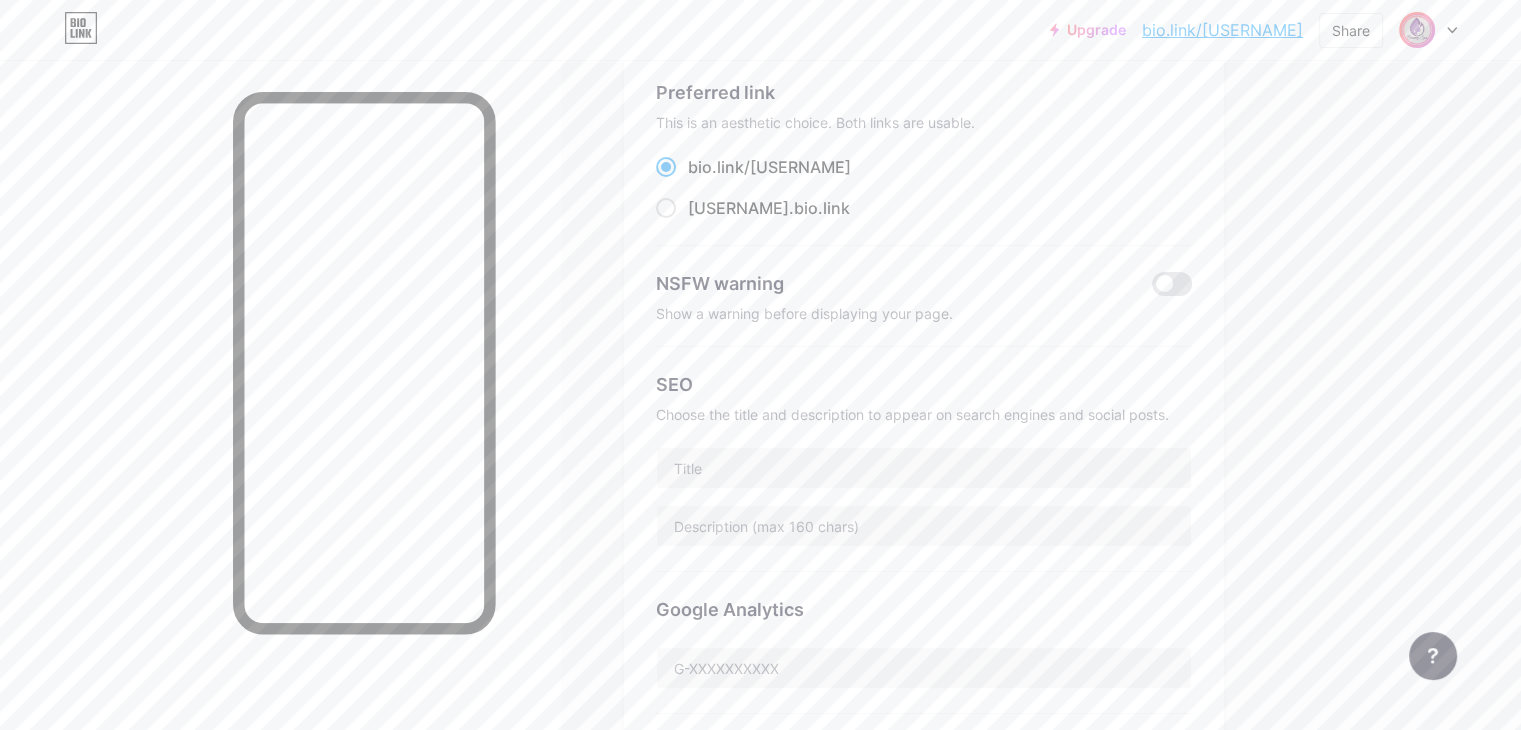 scroll, scrollTop: 0, scrollLeft: 0, axis: both 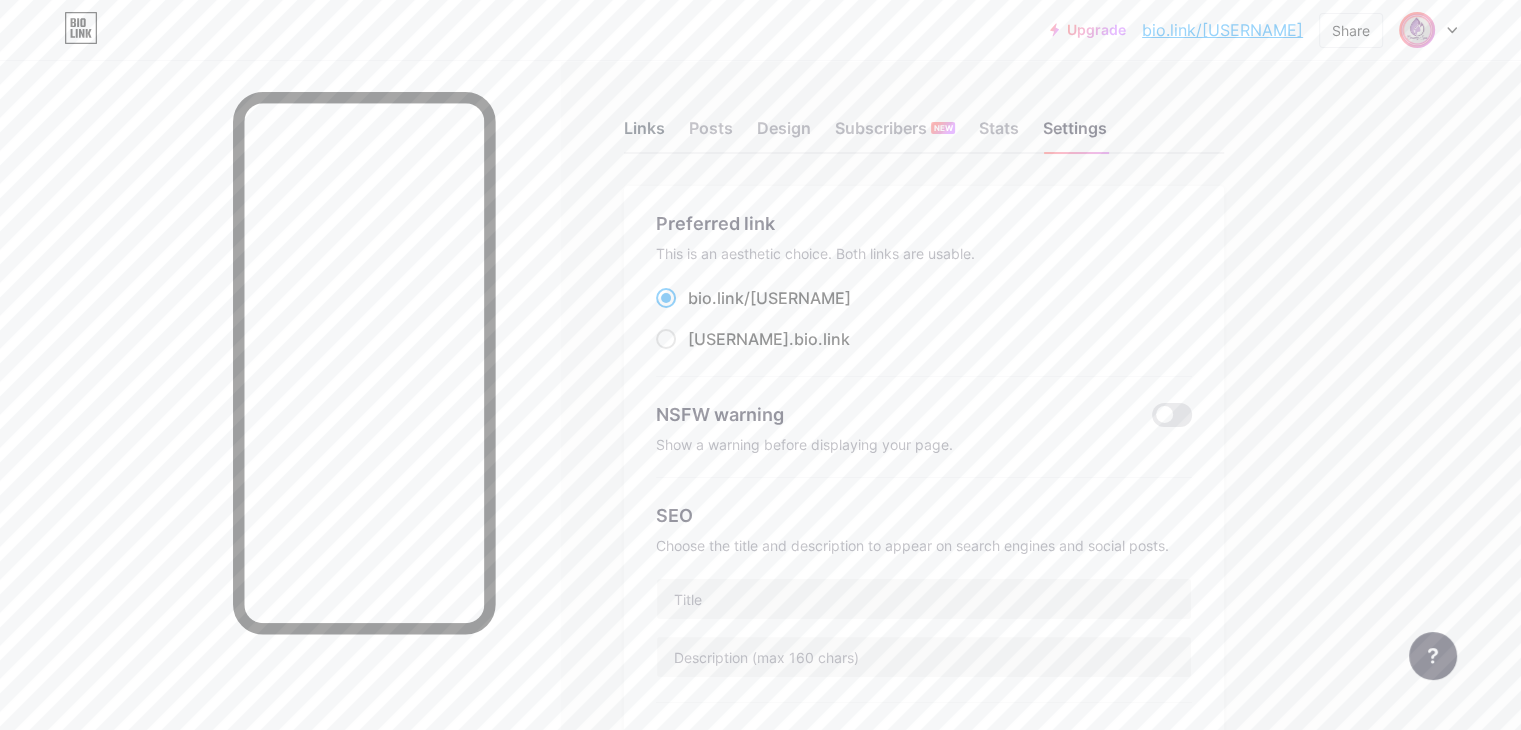 click on "Links" at bounding box center [644, 134] 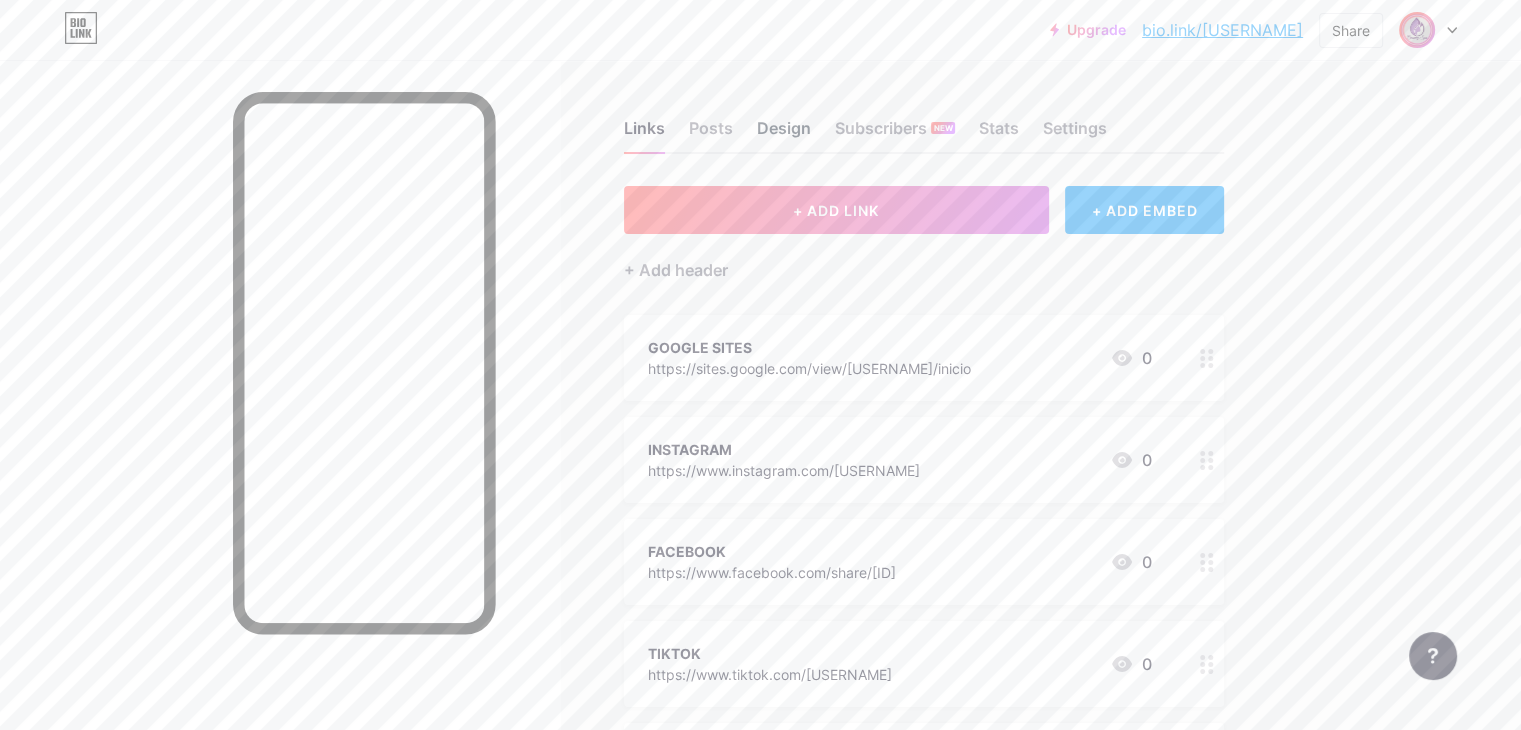 click on "Design" at bounding box center [784, 134] 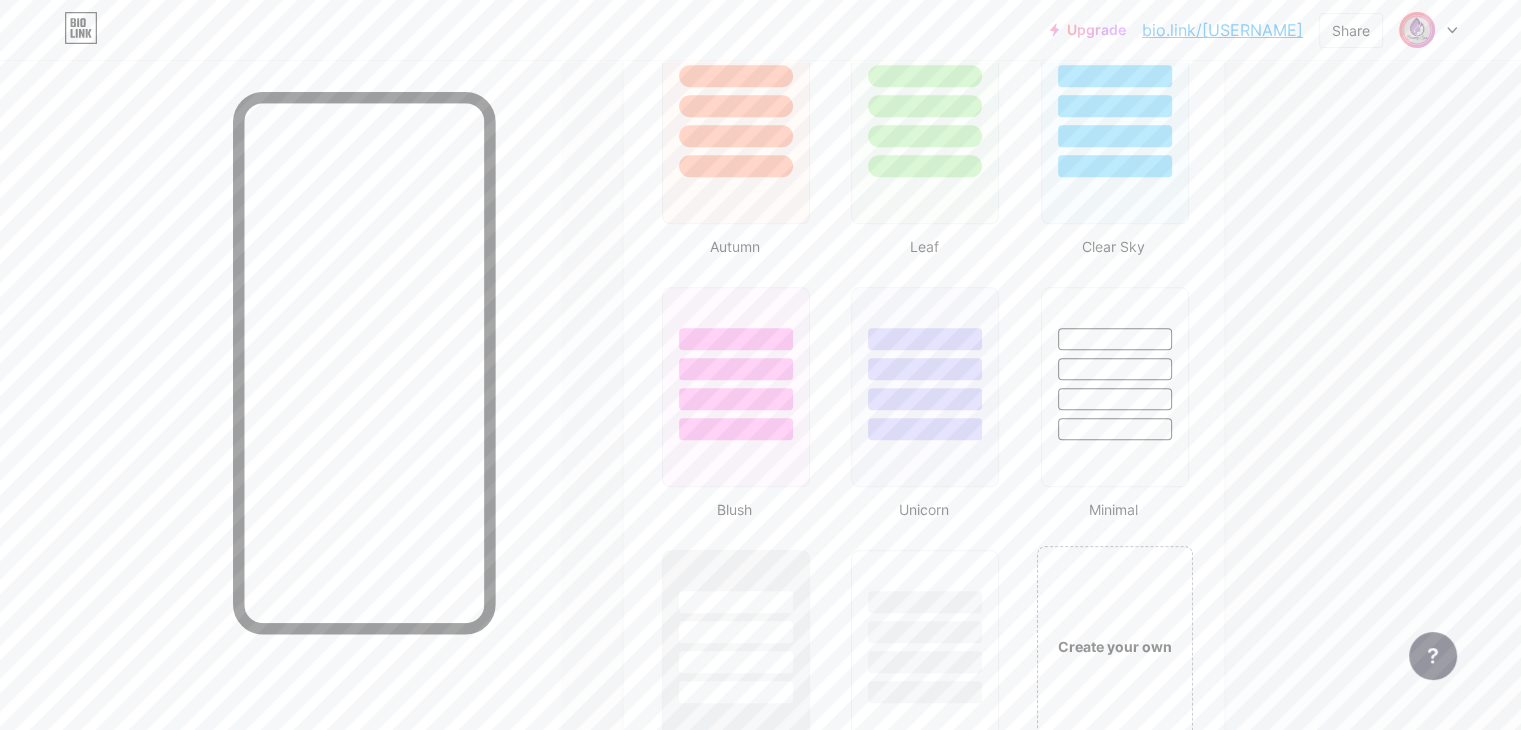 scroll, scrollTop: 1876, scrollLeft: 0, axis: vertical 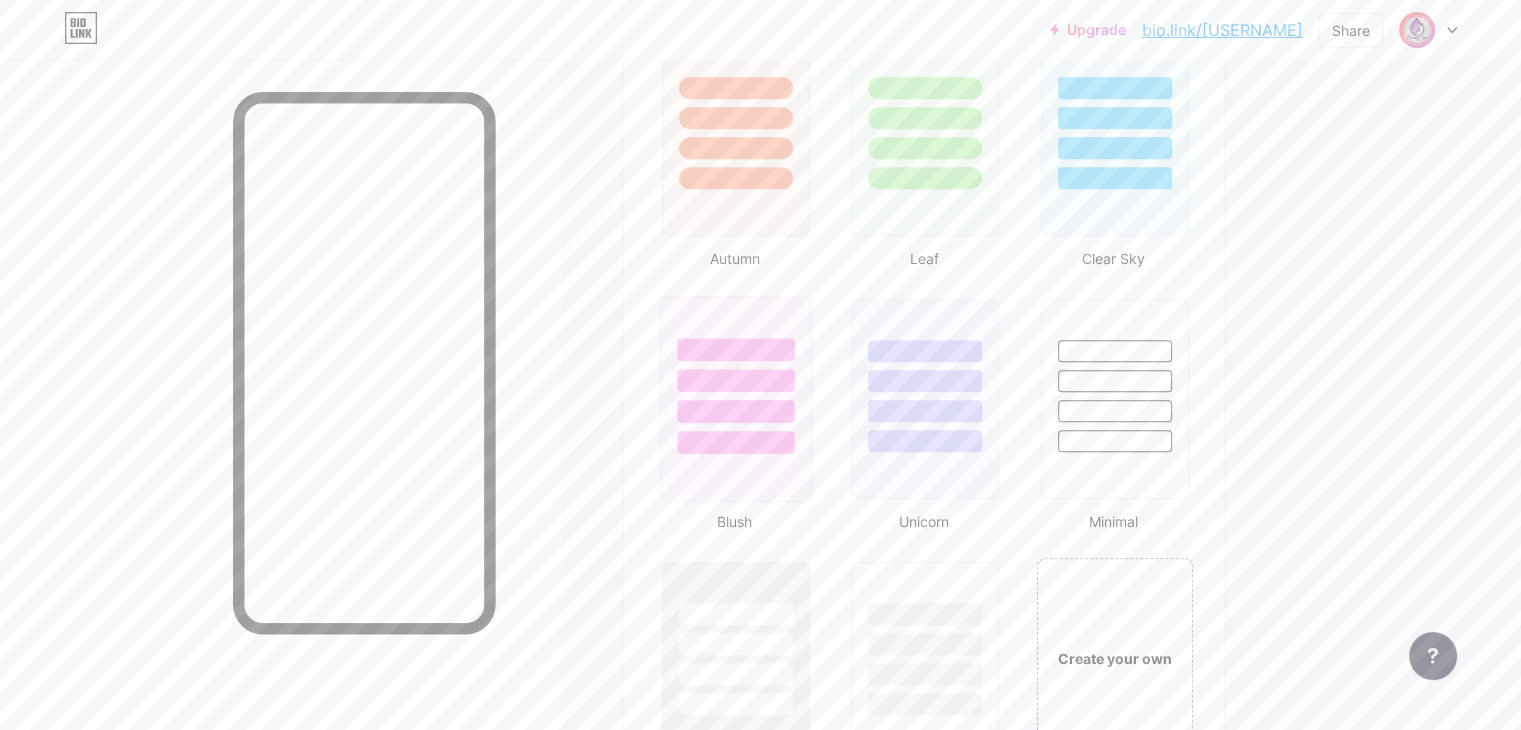 click at bounding box center (735, 411) 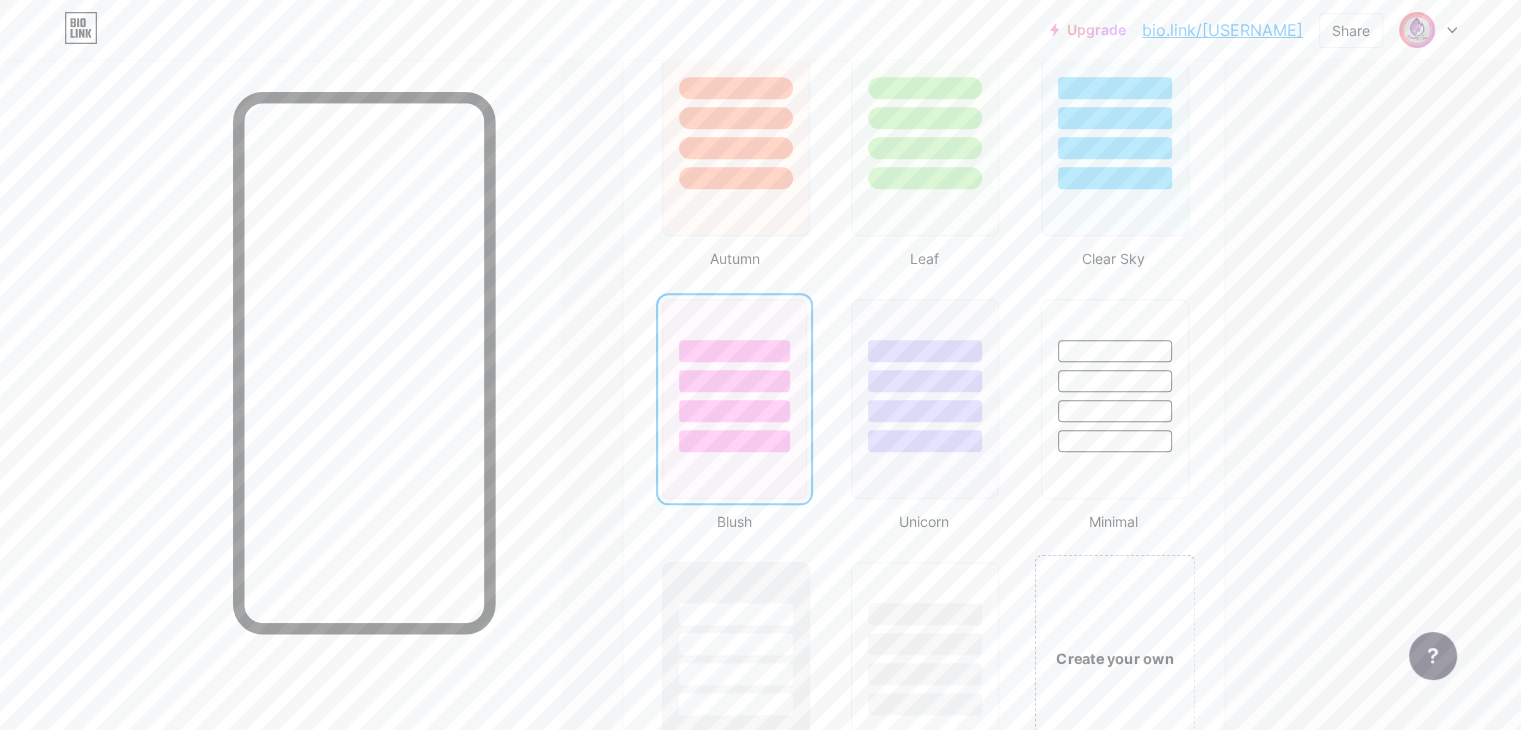 click on "Create your own" at bounding box center (1114, 657) 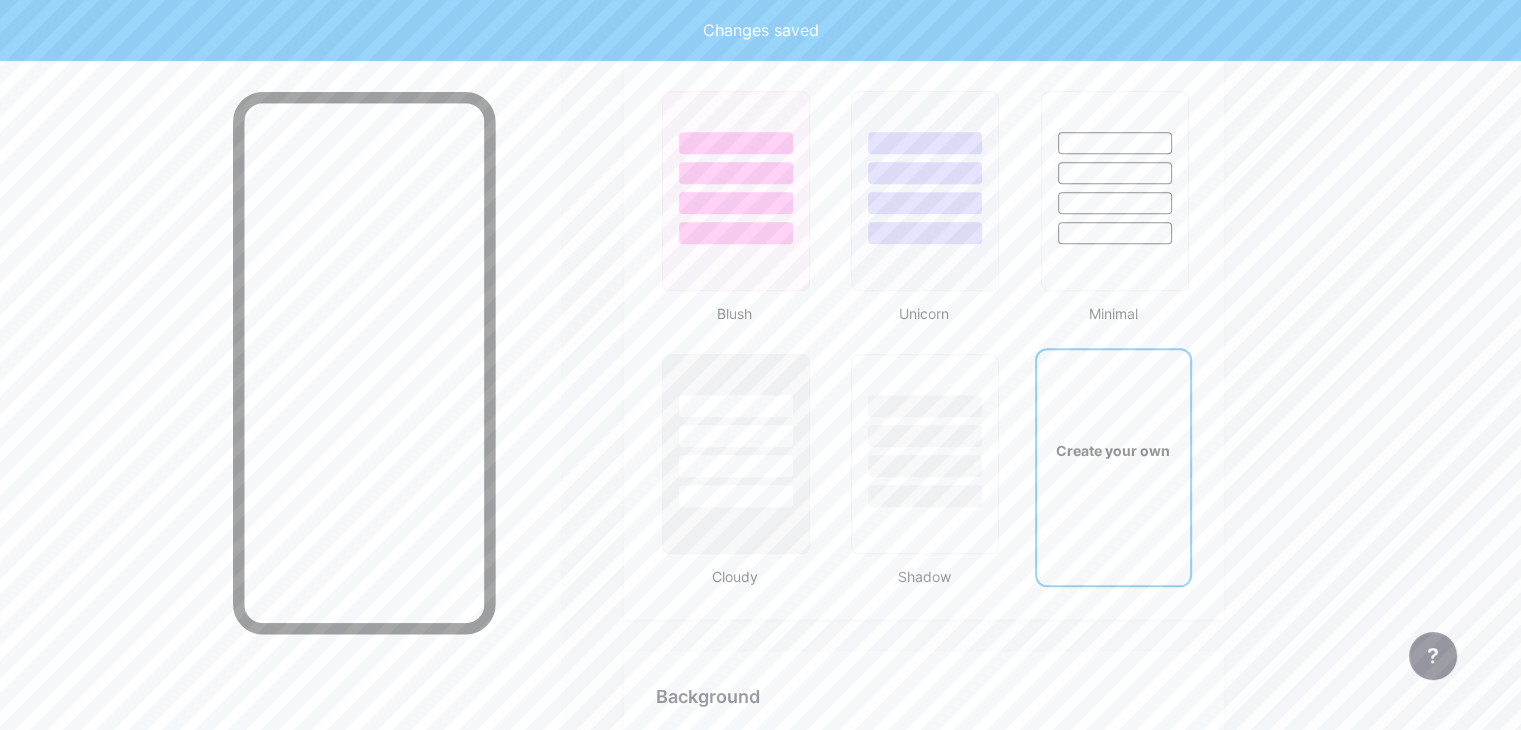 type on "#ffffff" 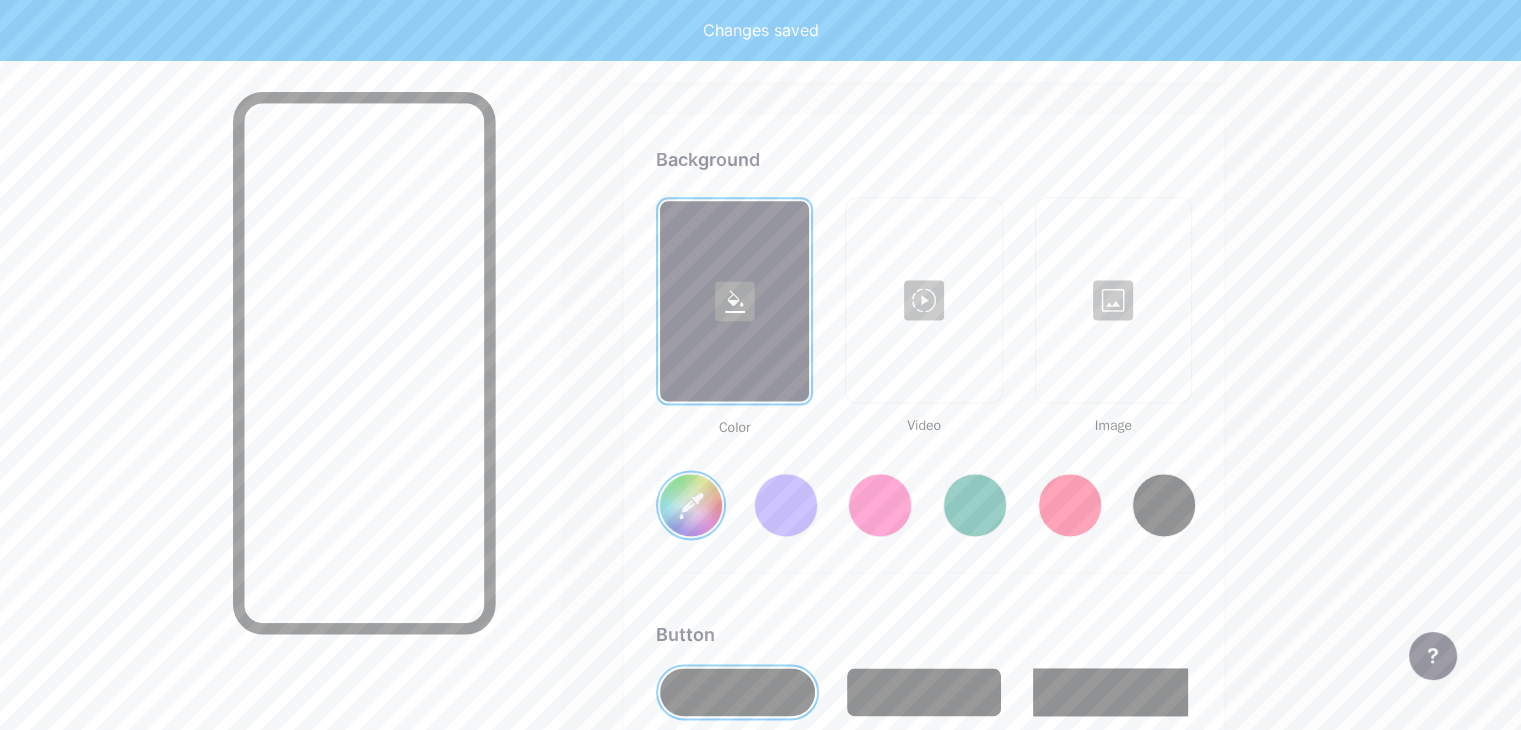 scroll, scrollTop: 2648, scrollLeft: 0, axis: vertical 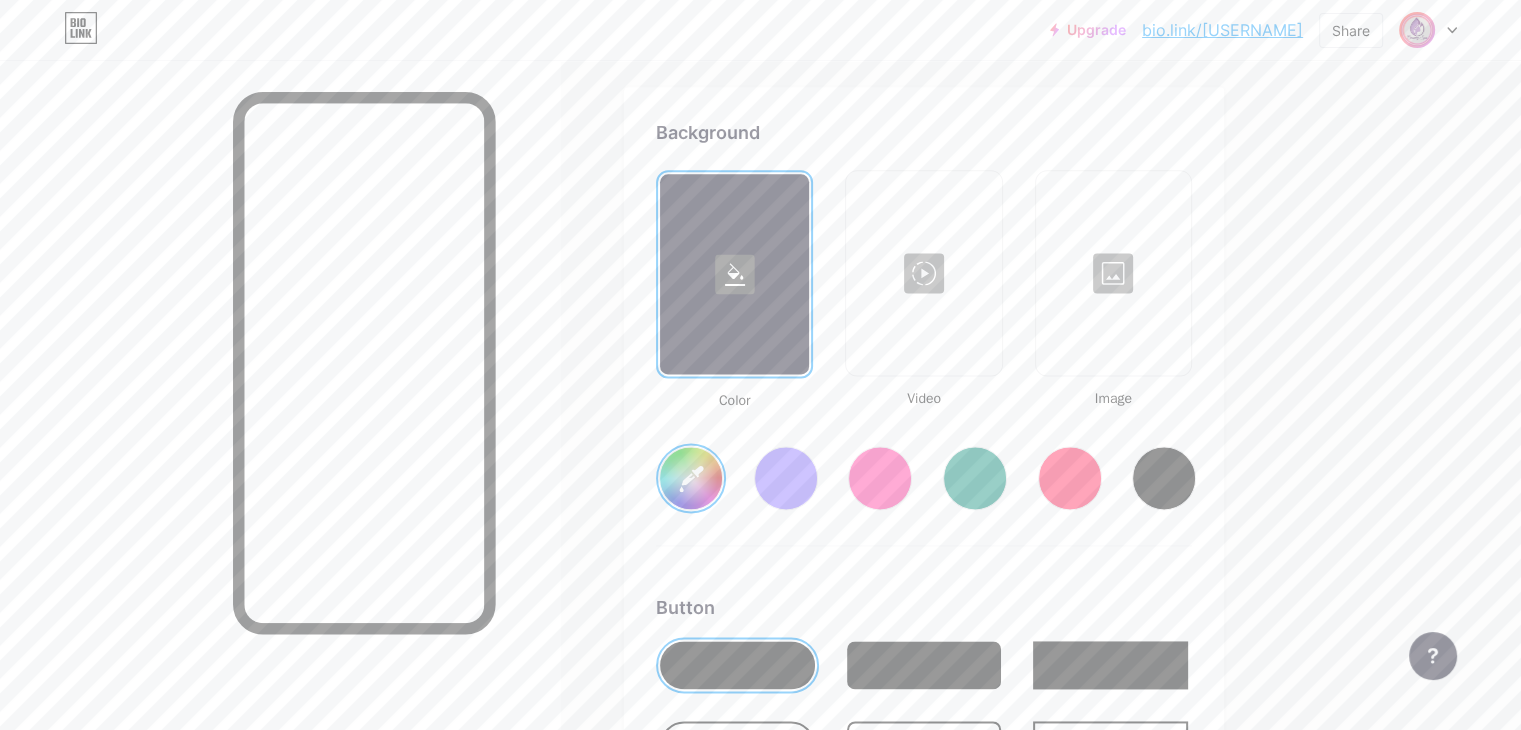 click on "#ffffff" at bounding box center [691, 478] 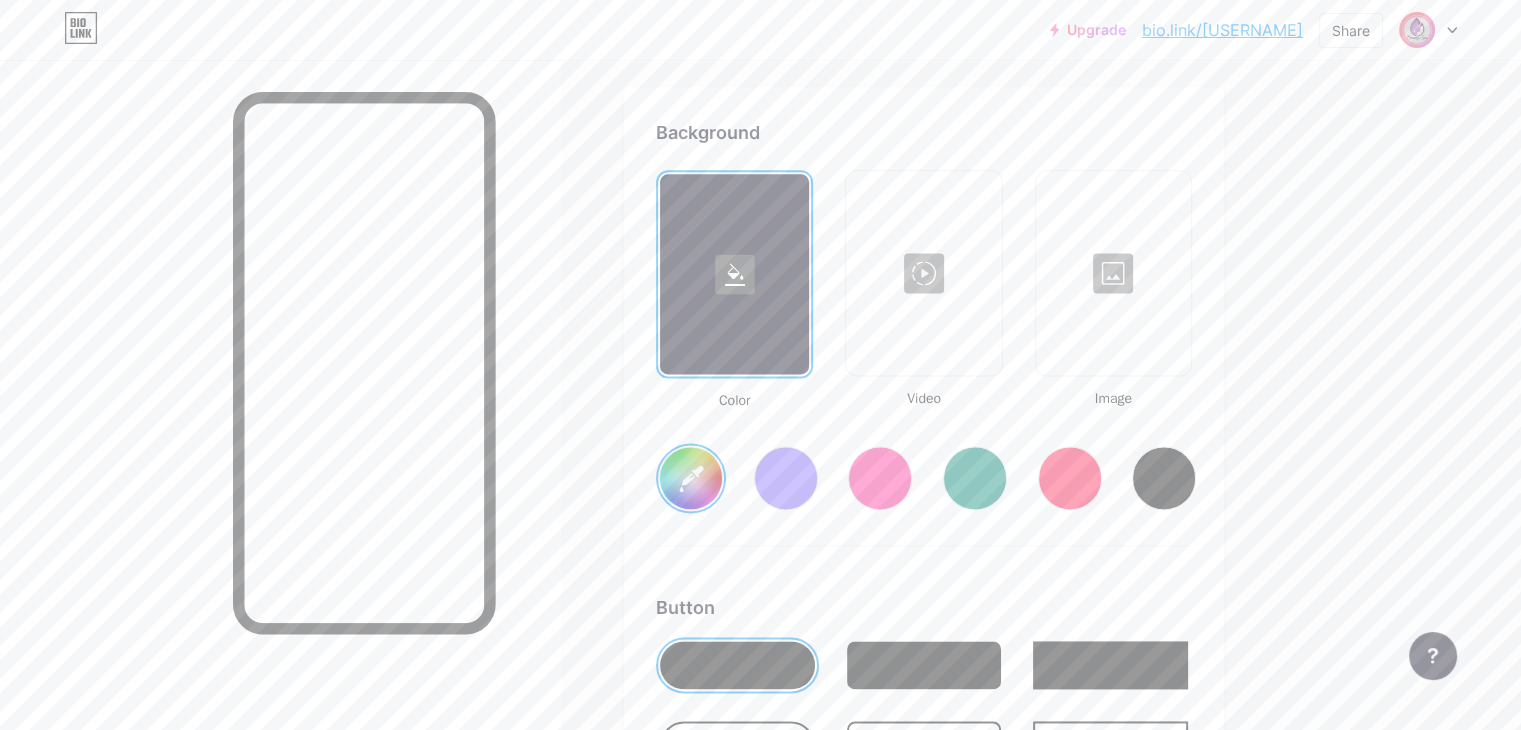 click on "#d06cbb" at bounding box center (691, 478) 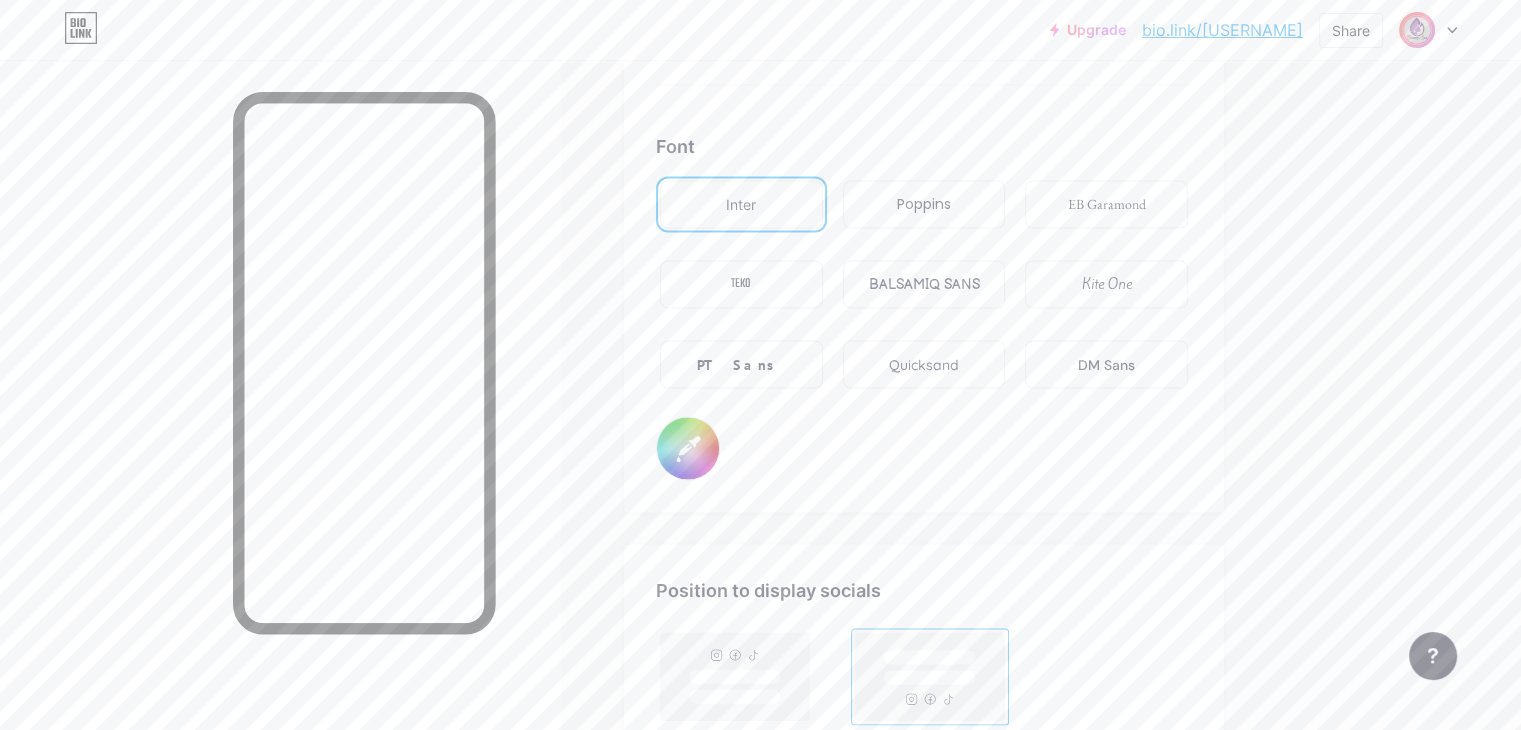 scroll, scrollTop: 3476, scrollLeft: 0, axis: vertical 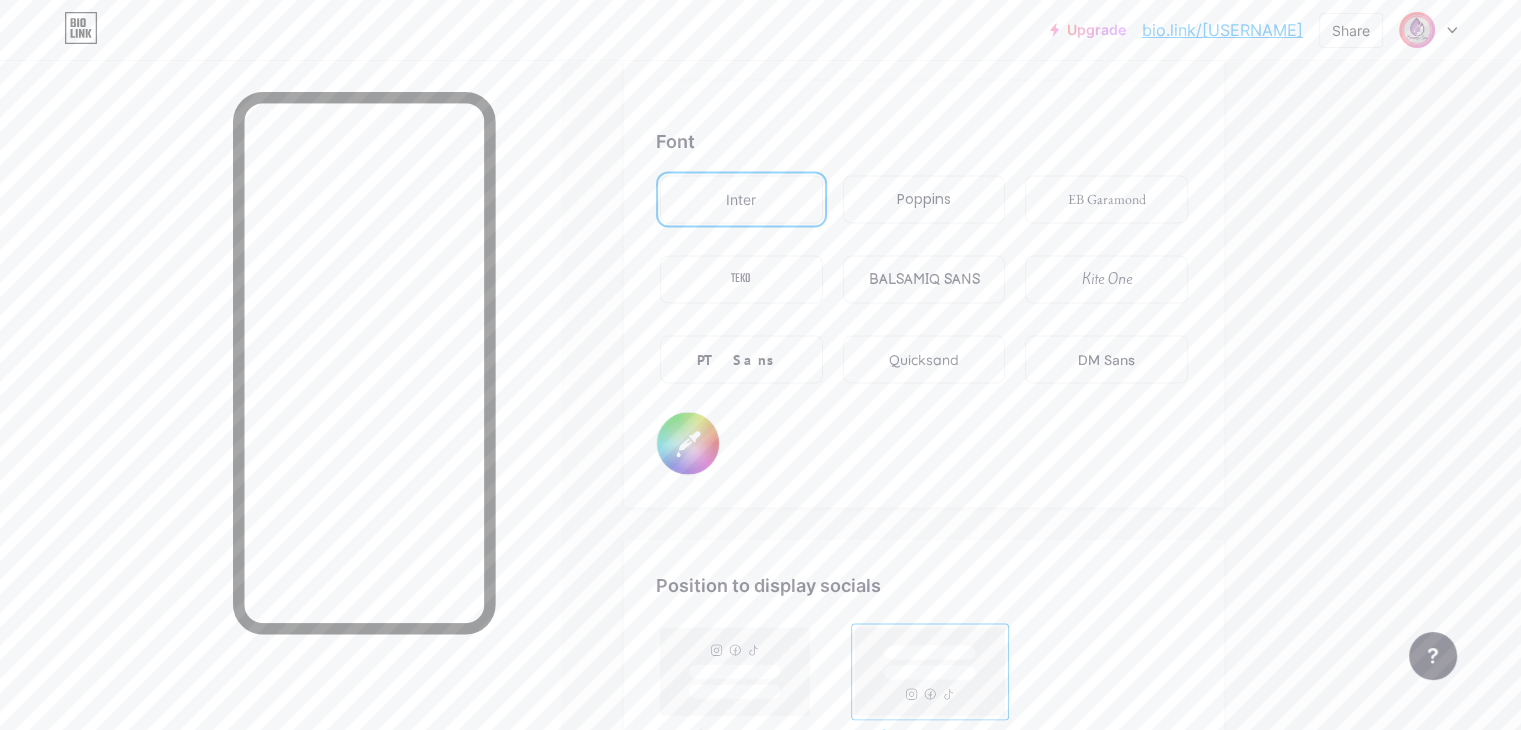click on "EB Garamond" at bounding box center (1107, 199) 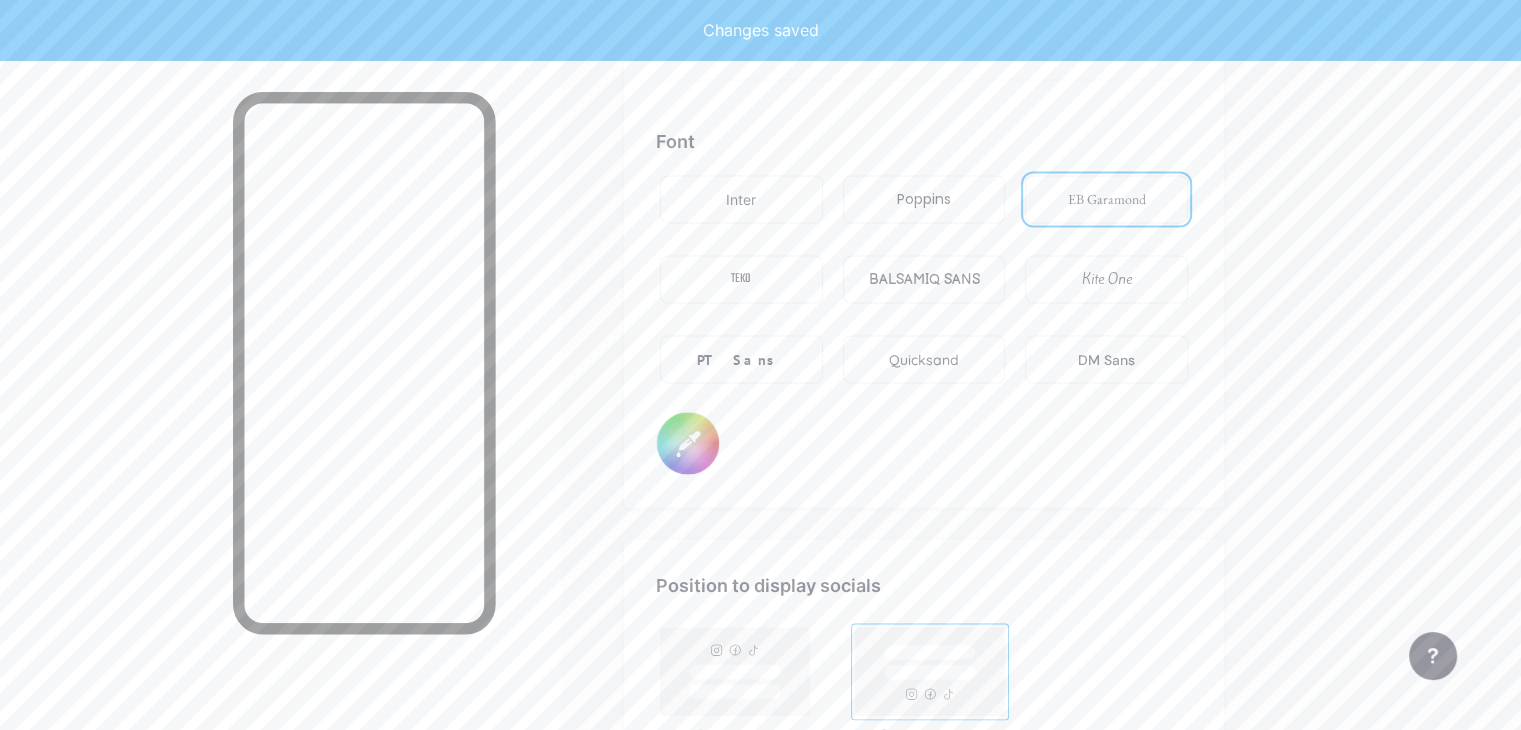 click on "BALSAMIQ SANS" at bounding box center [923, 279] 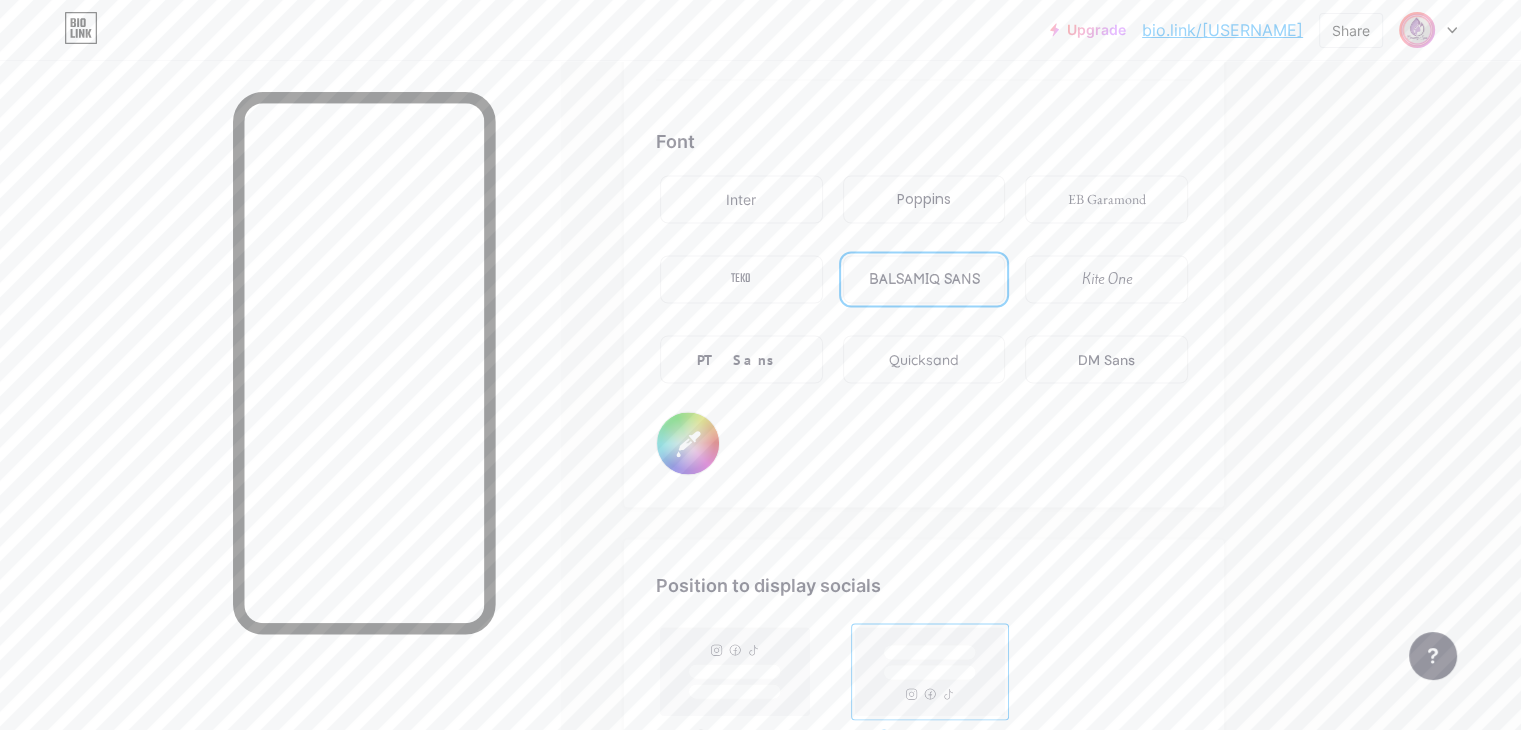 click on "Quicksand" at bounding box center [924, 359] 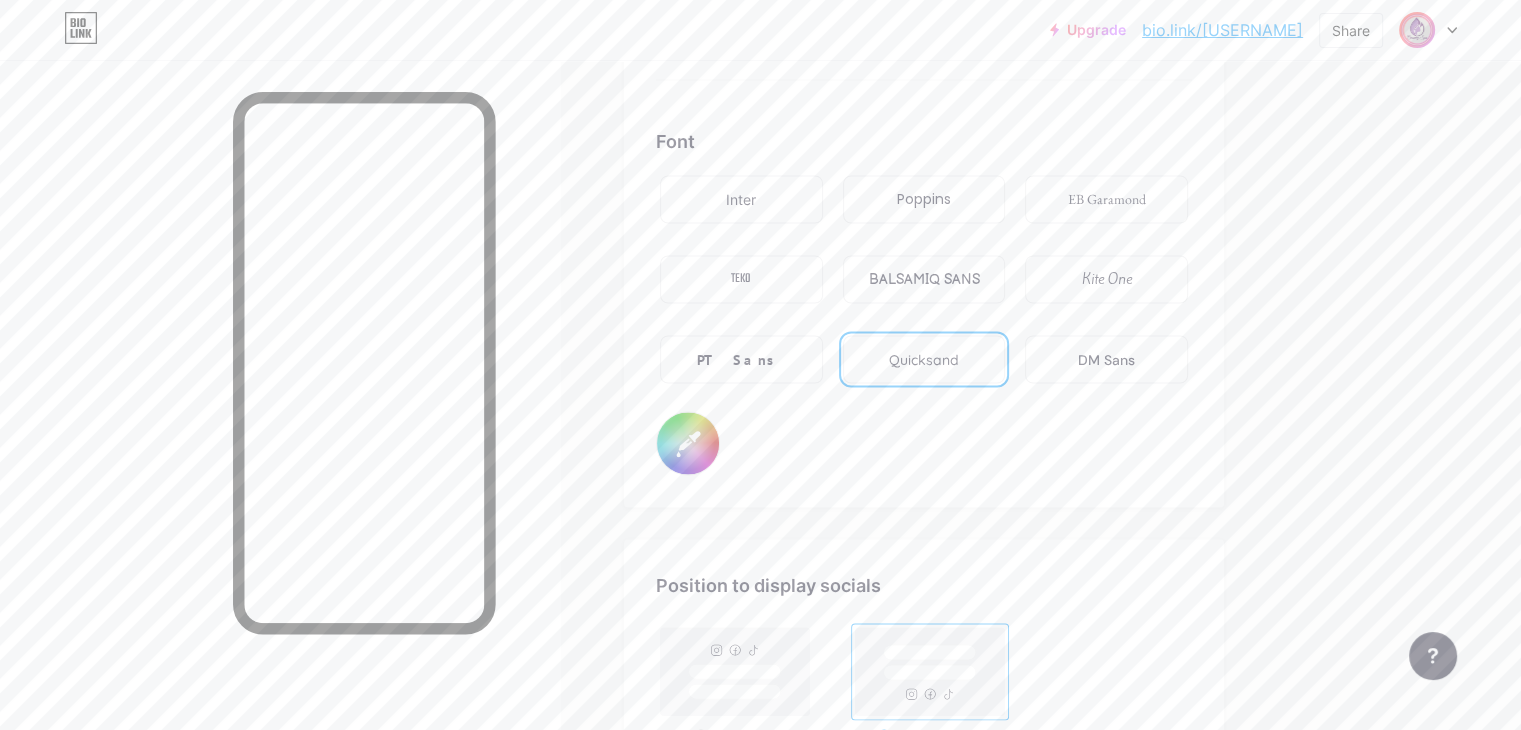click on "Poppins" at bounding box center (924, 199) 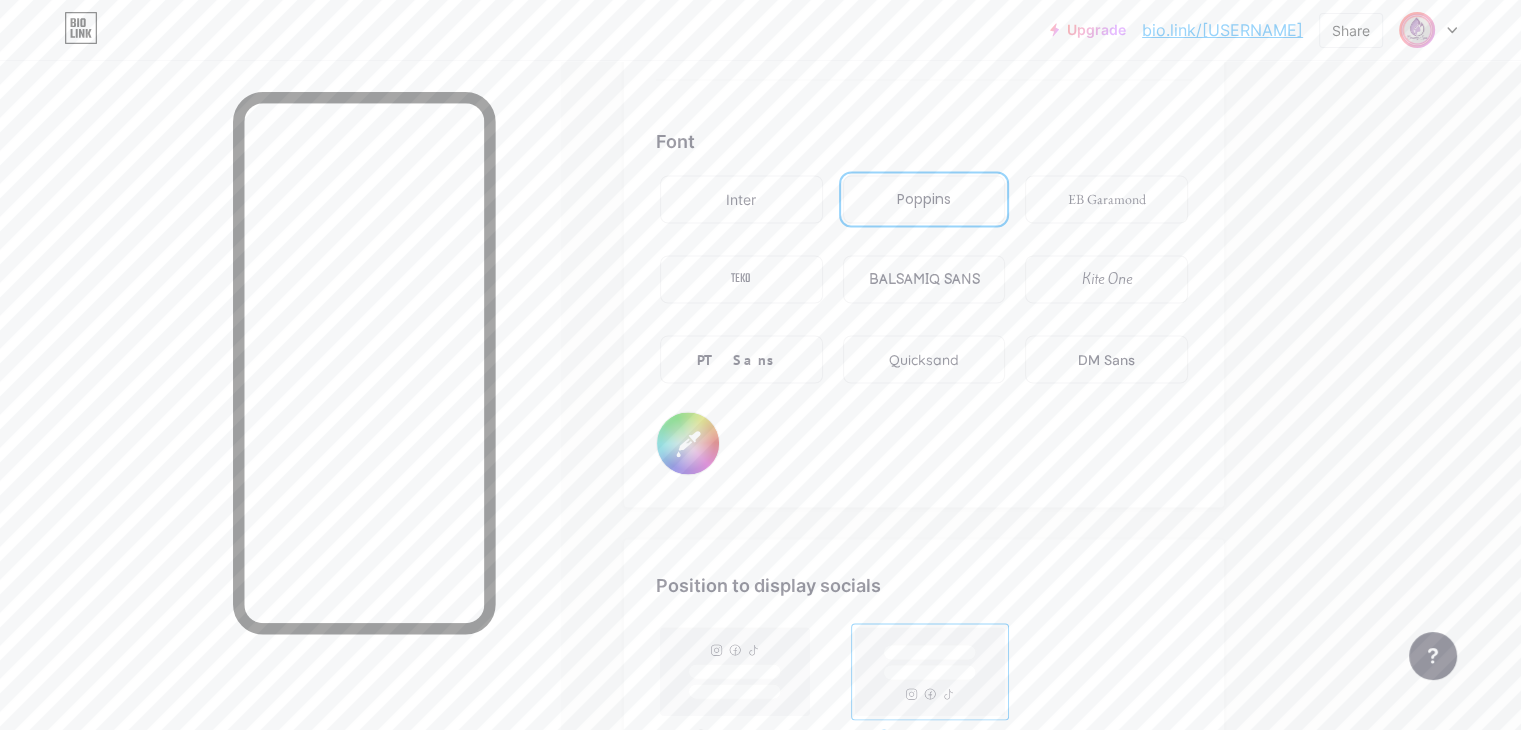 click on "BALSAMIQ SANS" at bounding box center (923, 279) 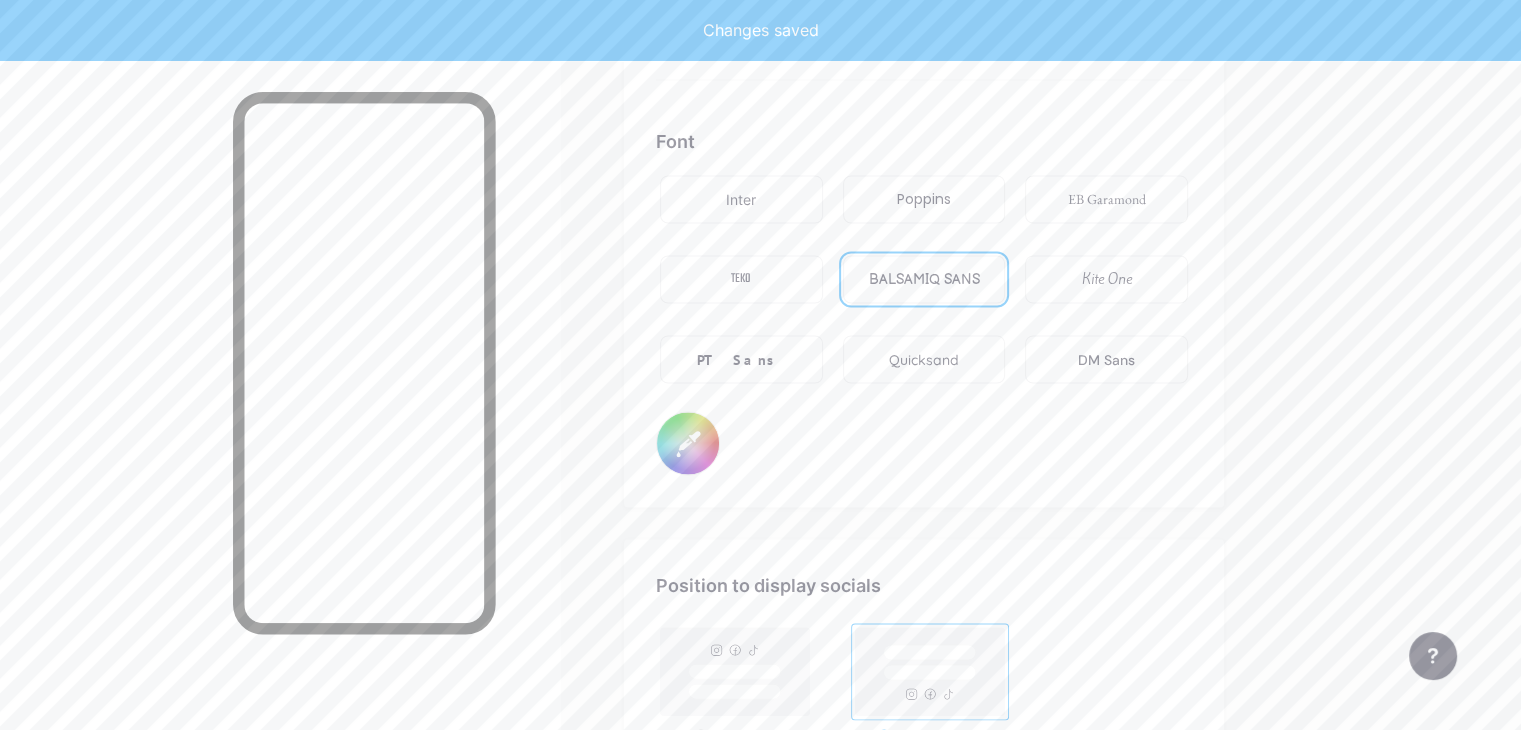 type on "#ab4f8e" 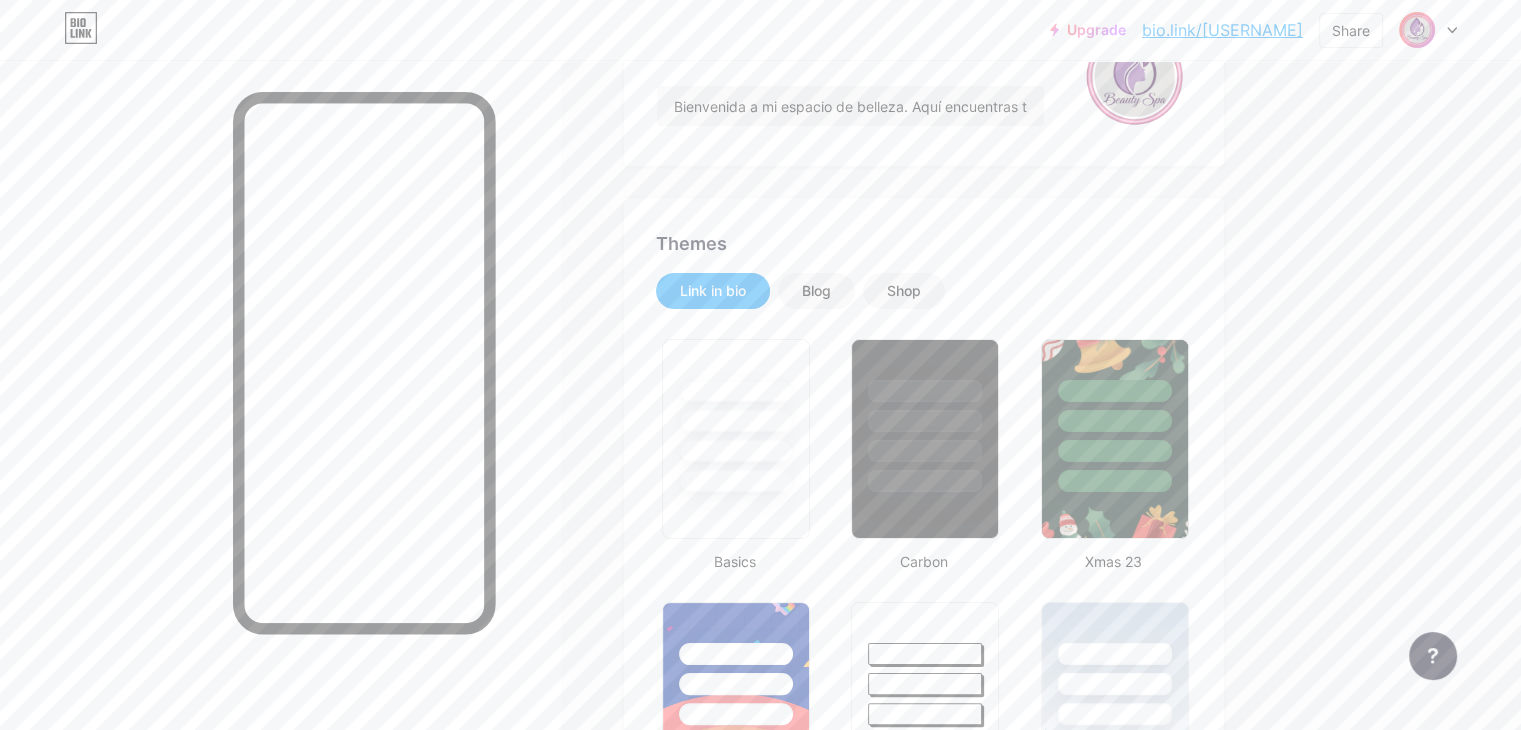 scroll, scrollTop: 0, scrollLeft: 0, axis: both 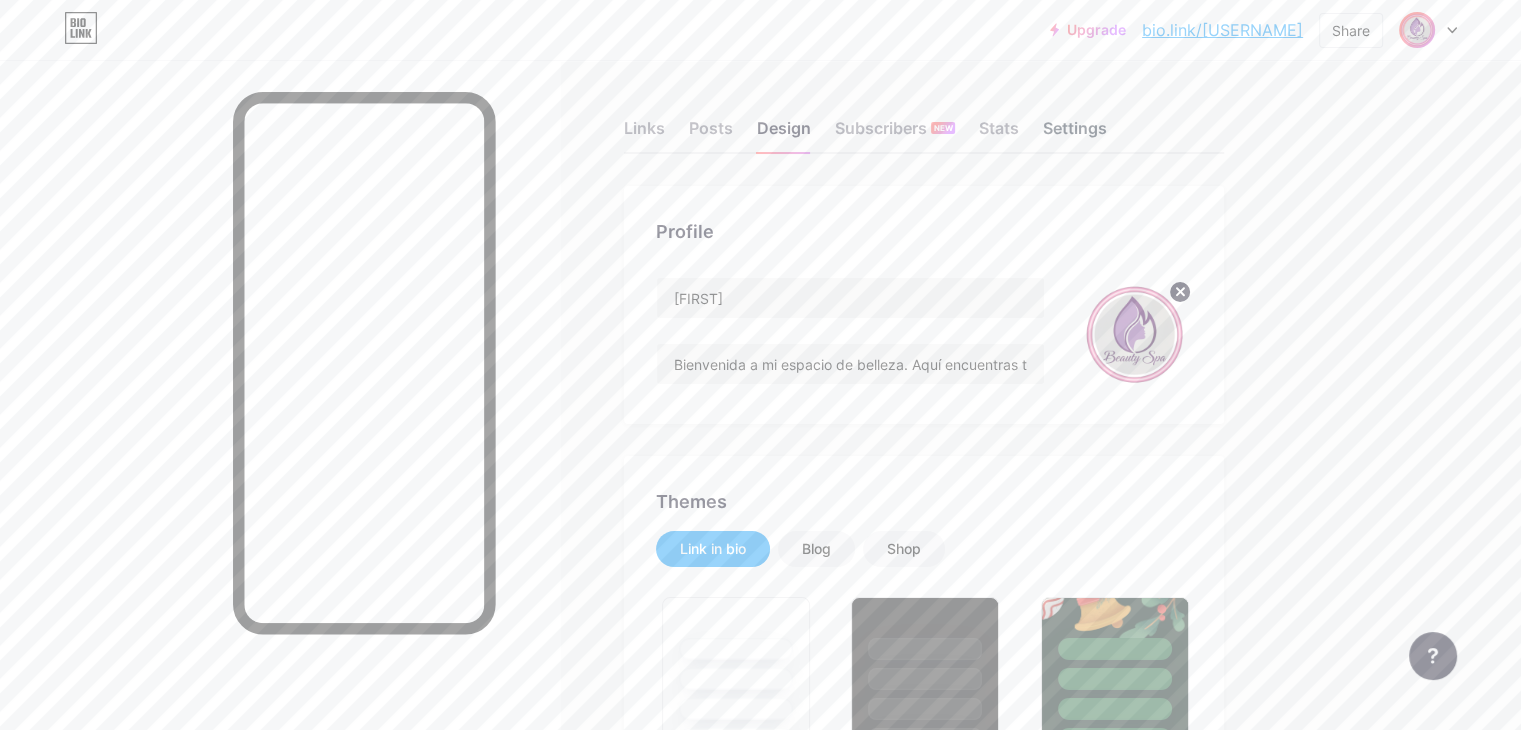 click on "Settings" at bounding box center (1075, 134) 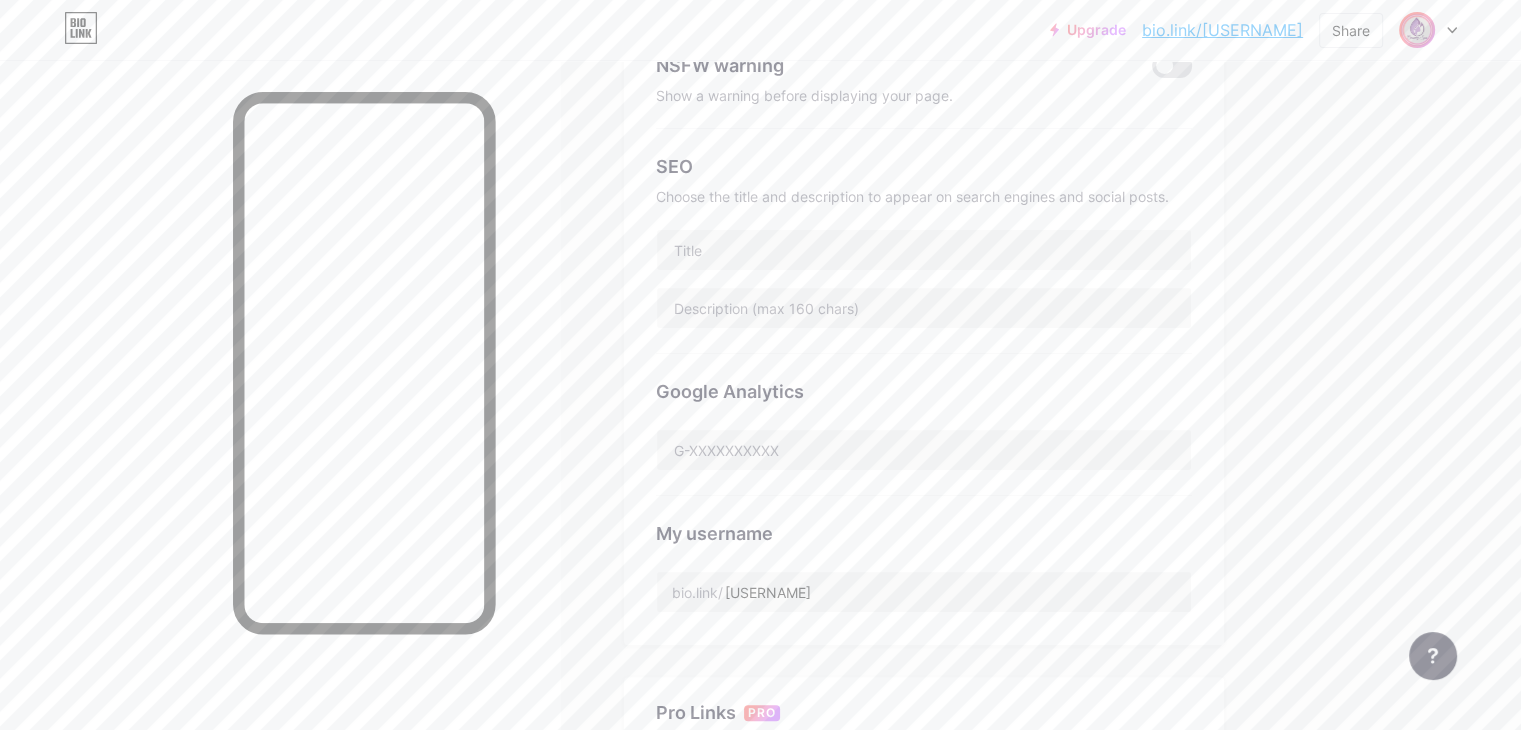 scroll, scrollTop: 0, scrollLeft: 0, axis: both 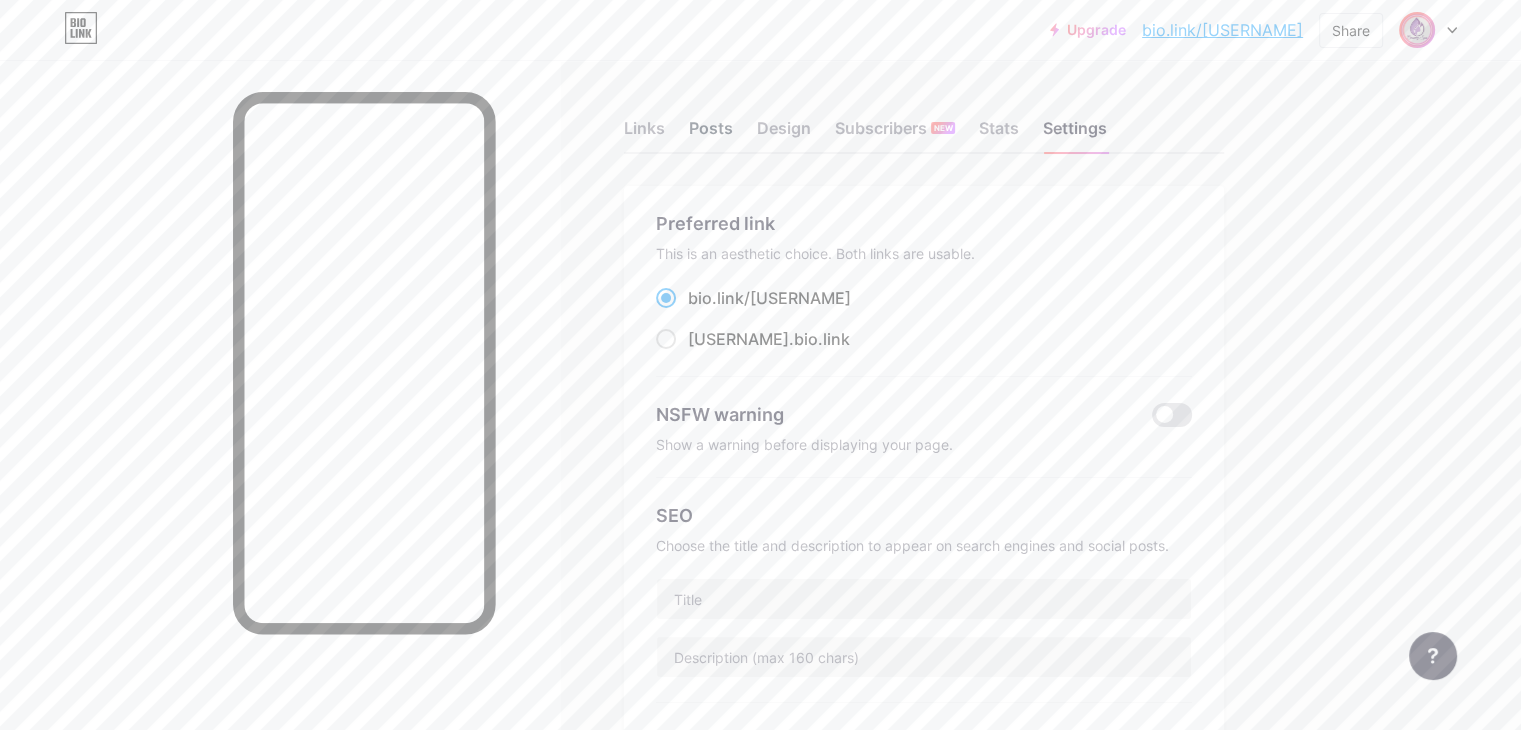 click on "Posts" at bounding box center [711, 134] 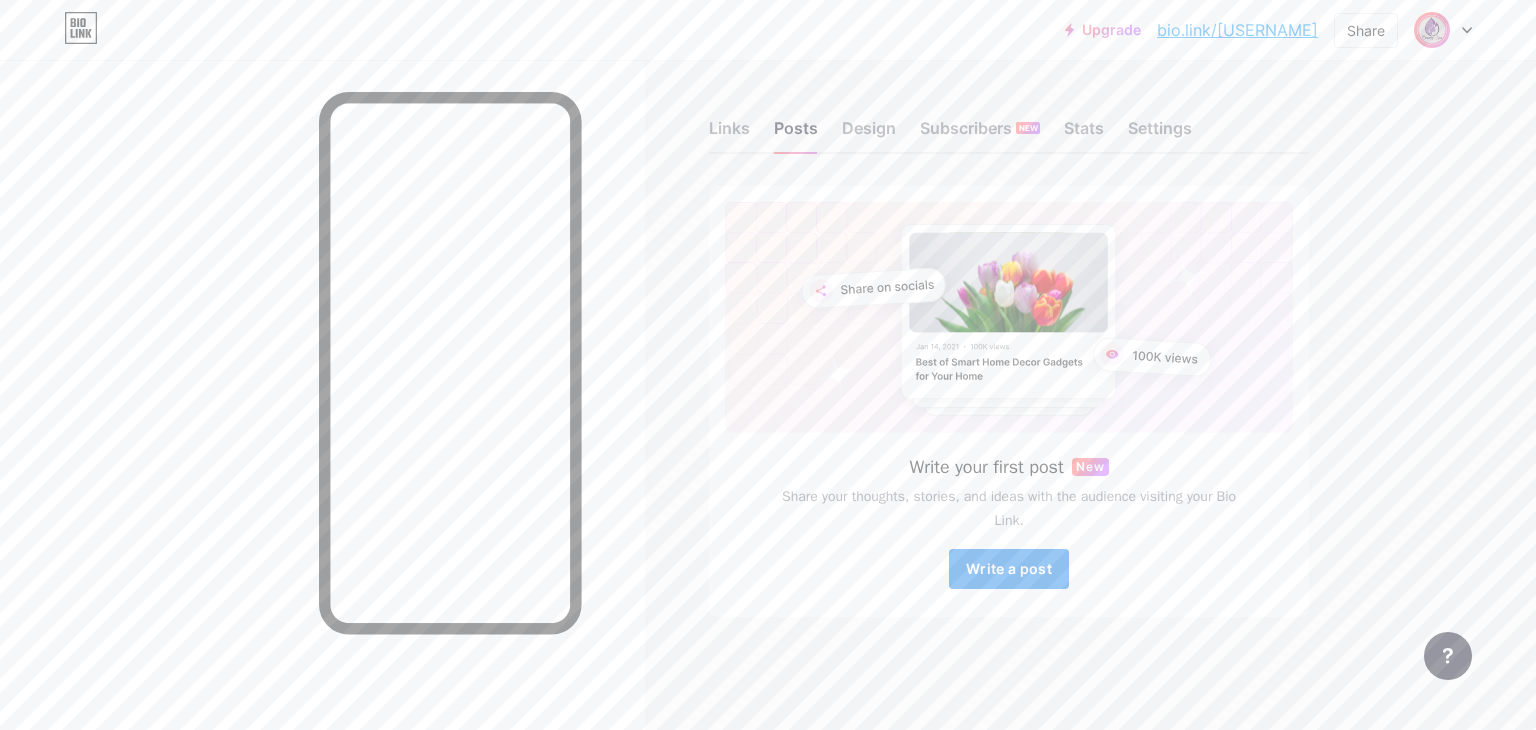 click on "Write a post" at bounding box center [1009, 568] 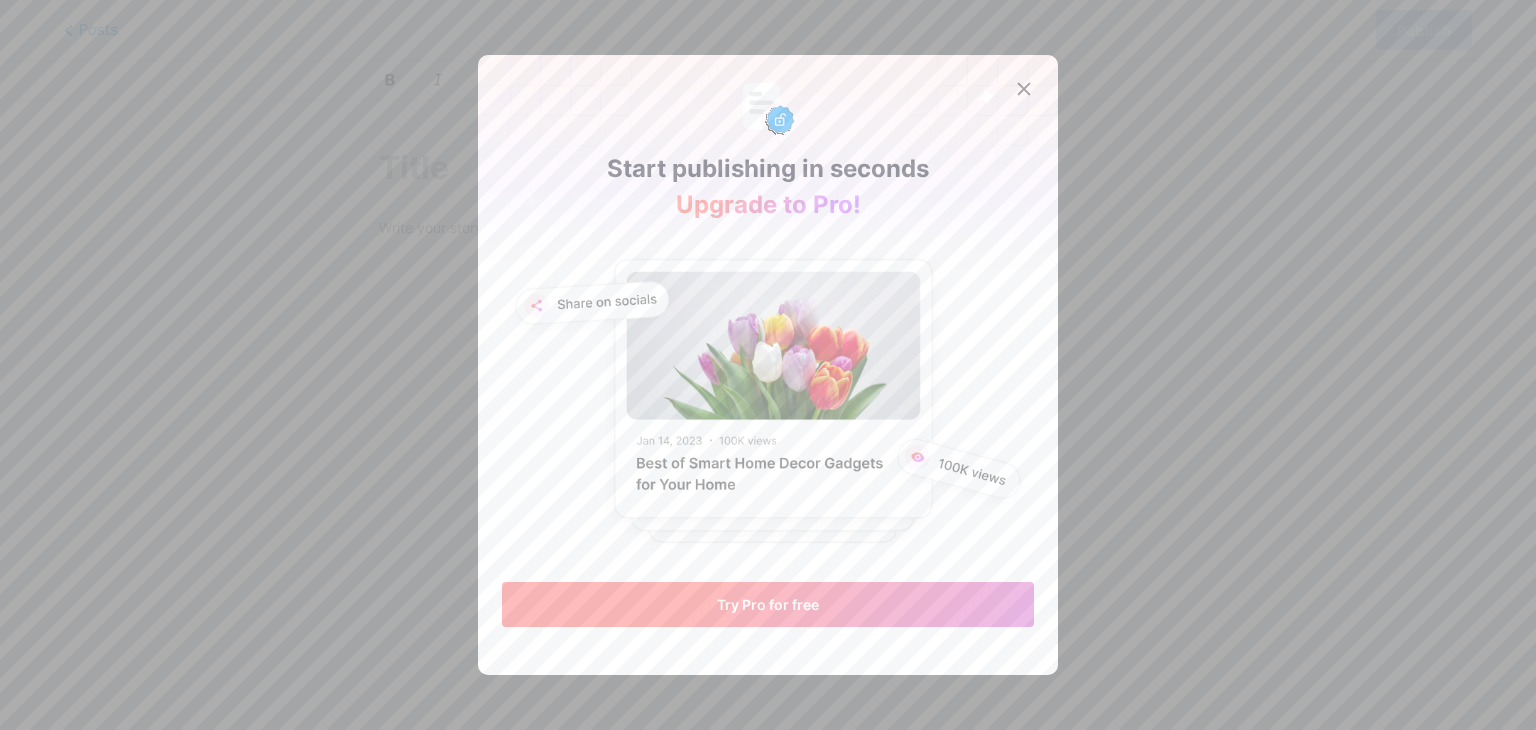 click on "Try Pro for free" at bounding box center [768, 604] 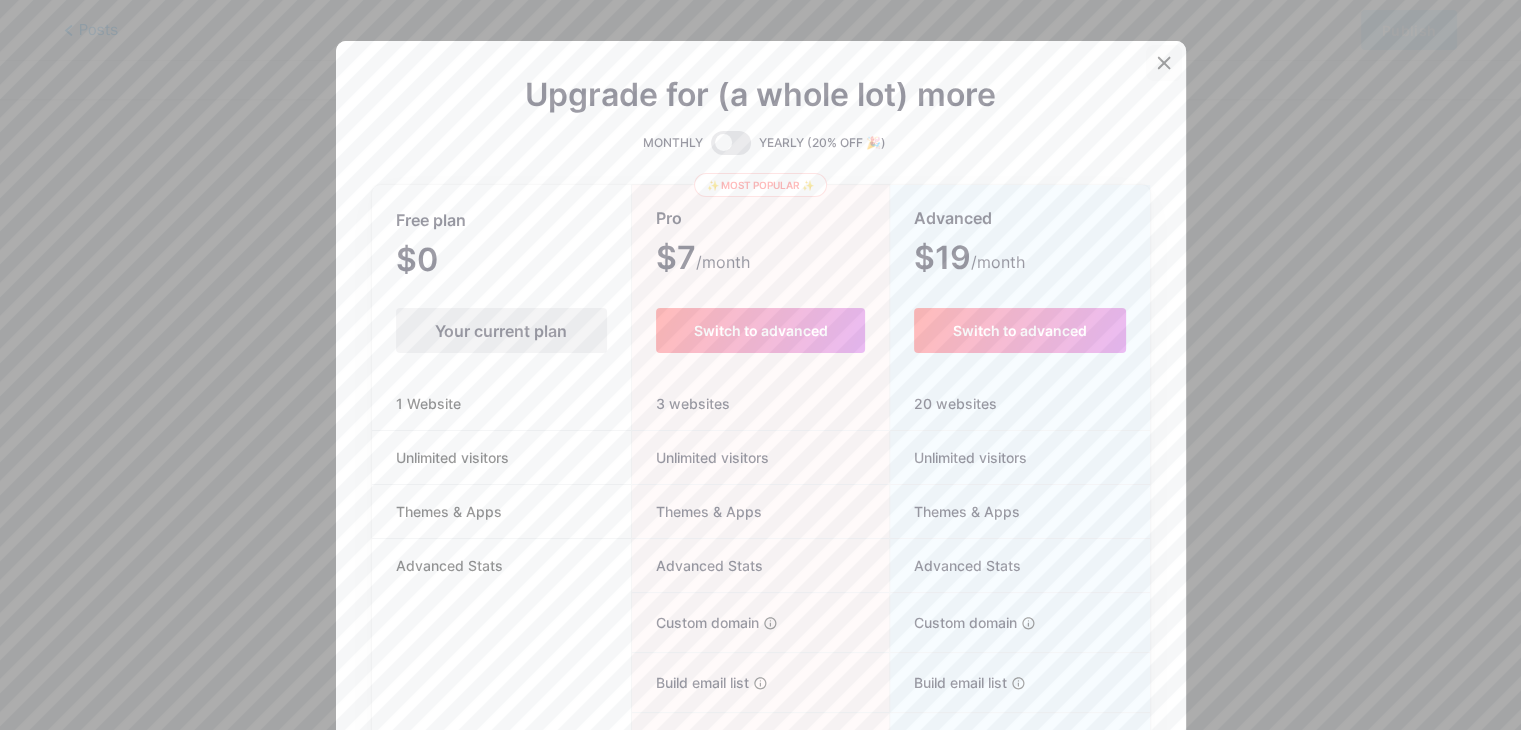 click 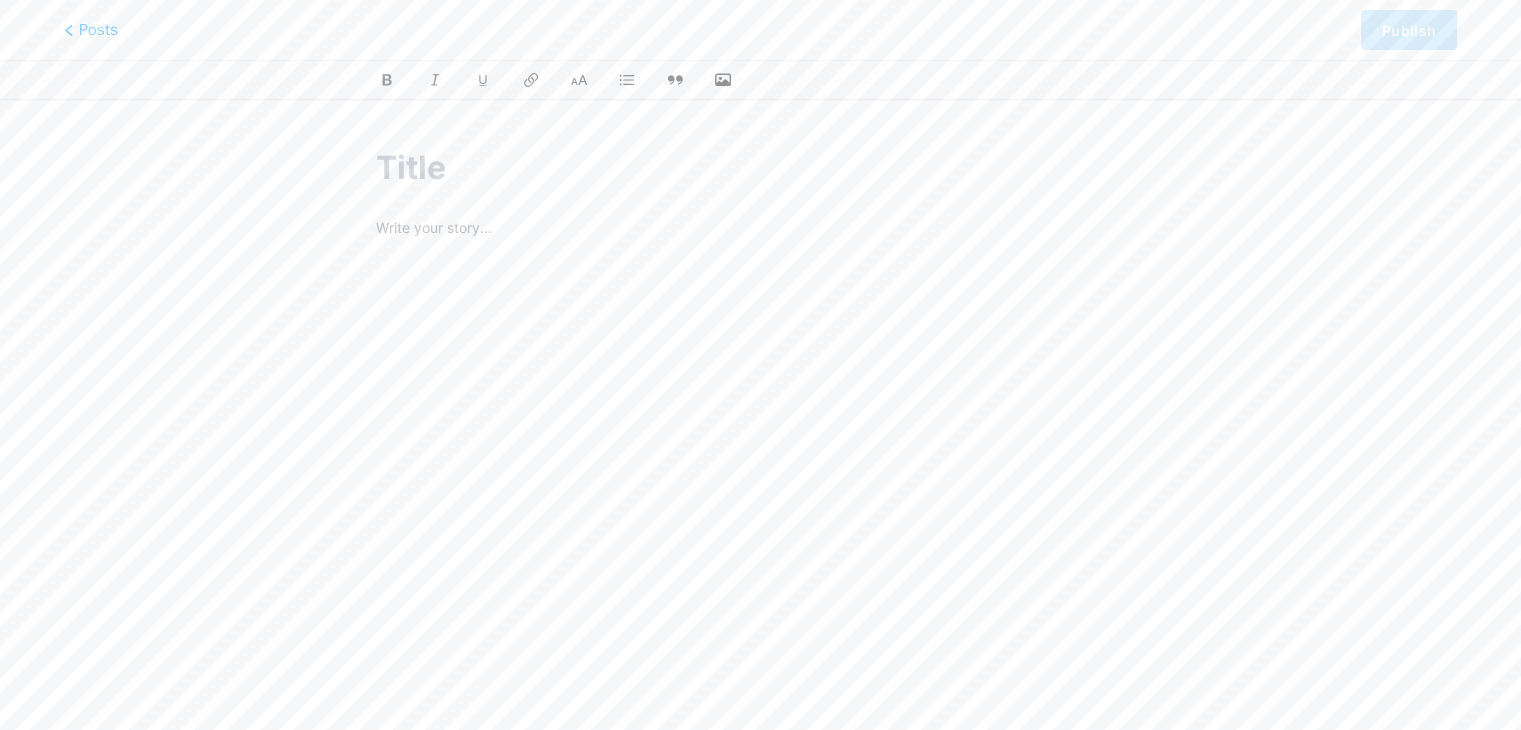 click at bounding box center (760, 168) 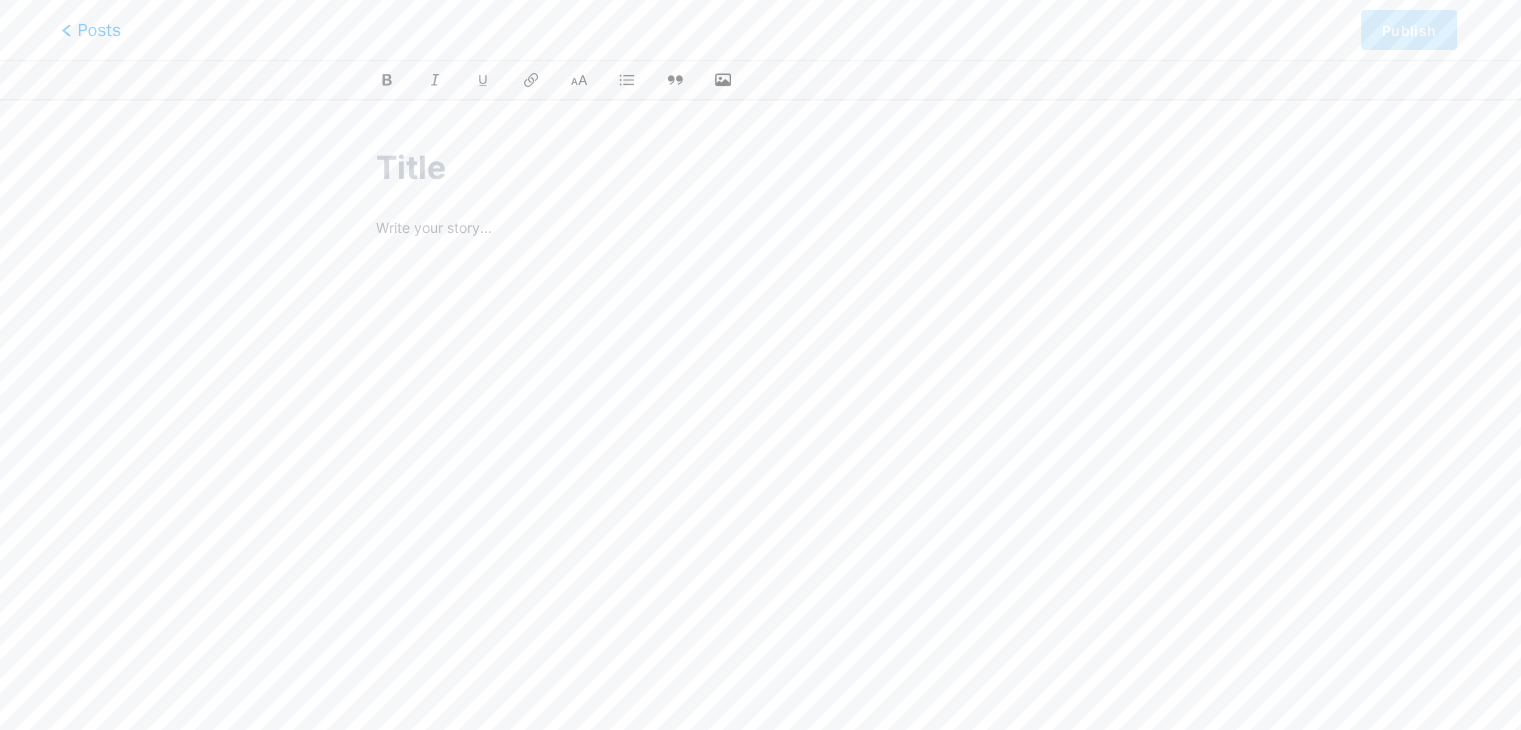 click on "Posts" at bounding box center [91, 30] 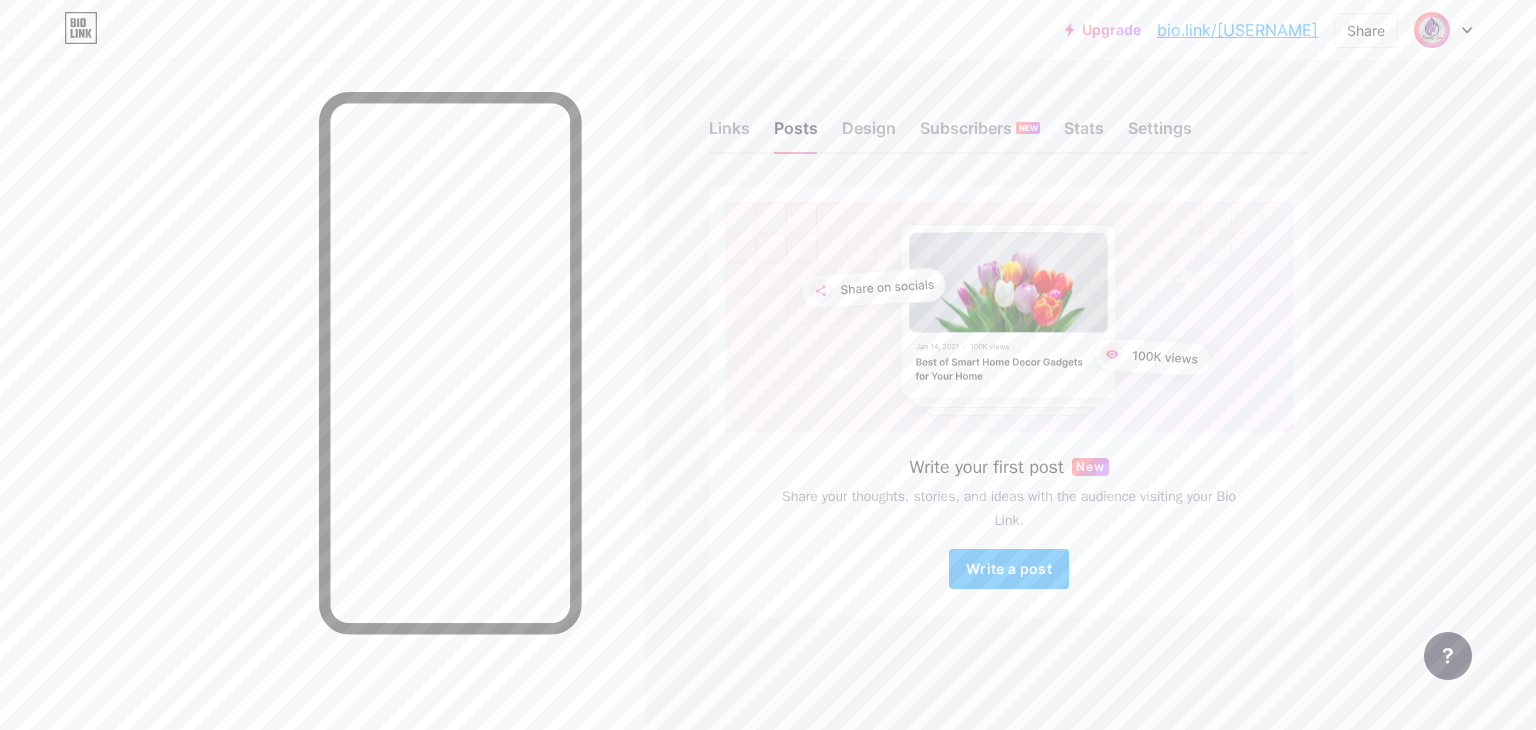 click at bounding box center (1443, 30) 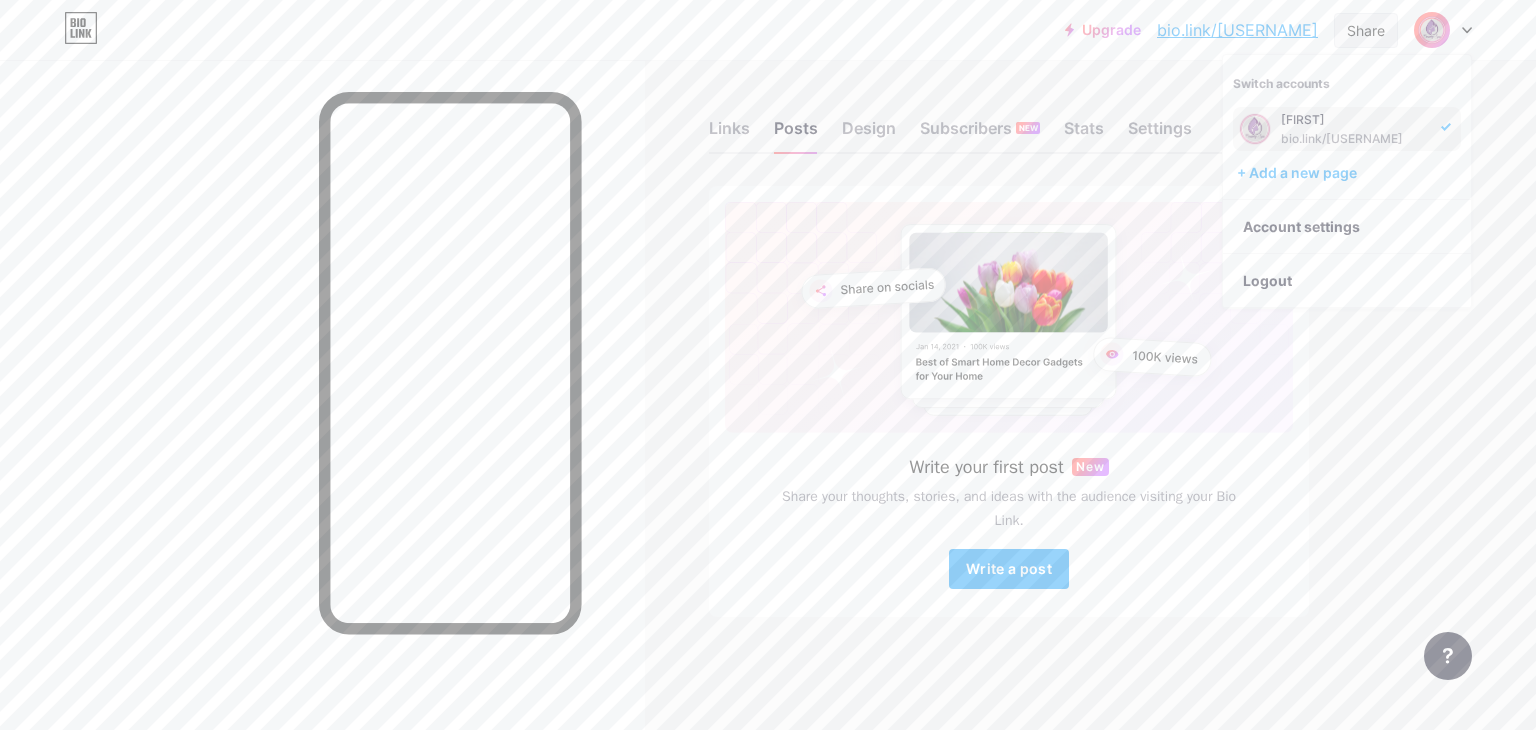 click on "Share" at bounding box center [1366, 30] 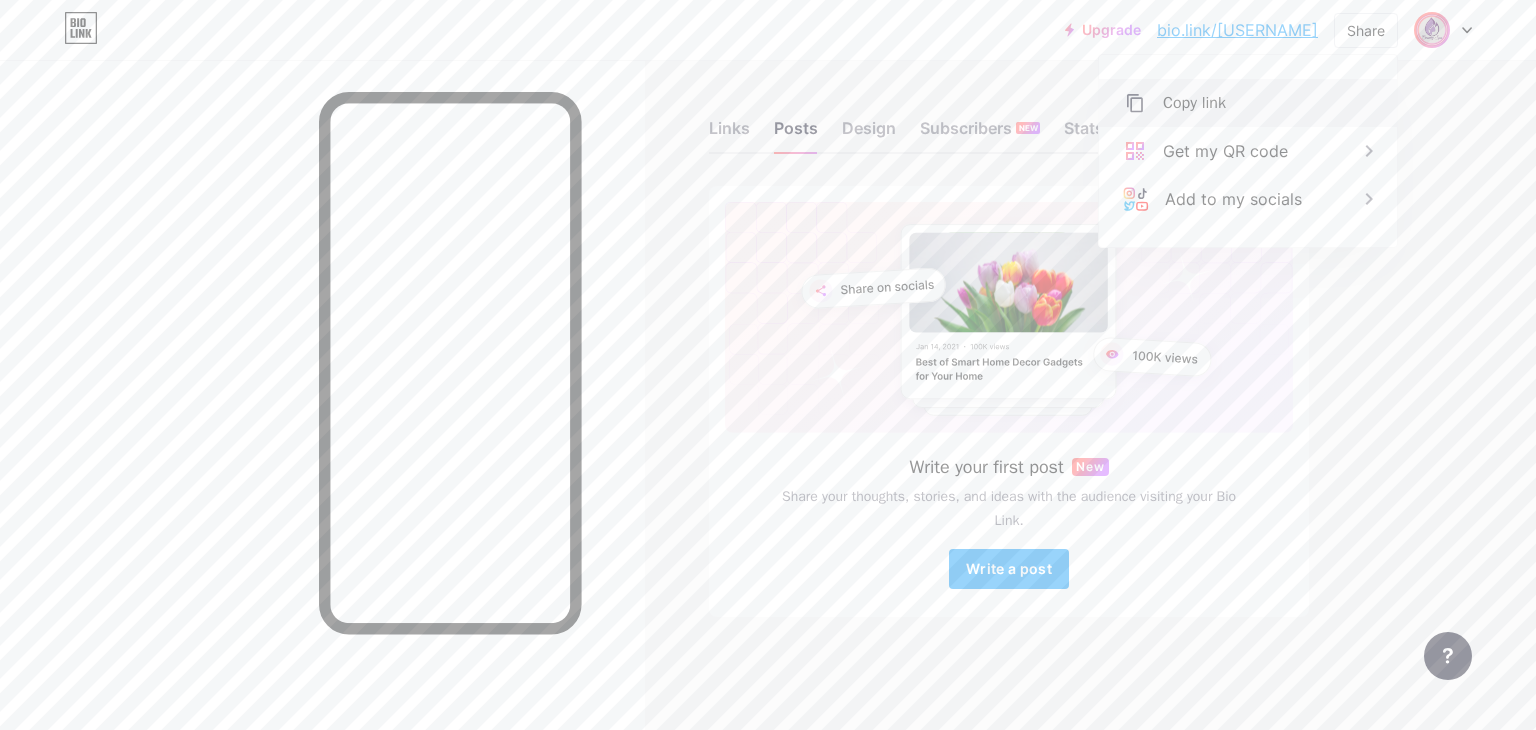 click on "Copy link" at bounding box center (1194, 103) 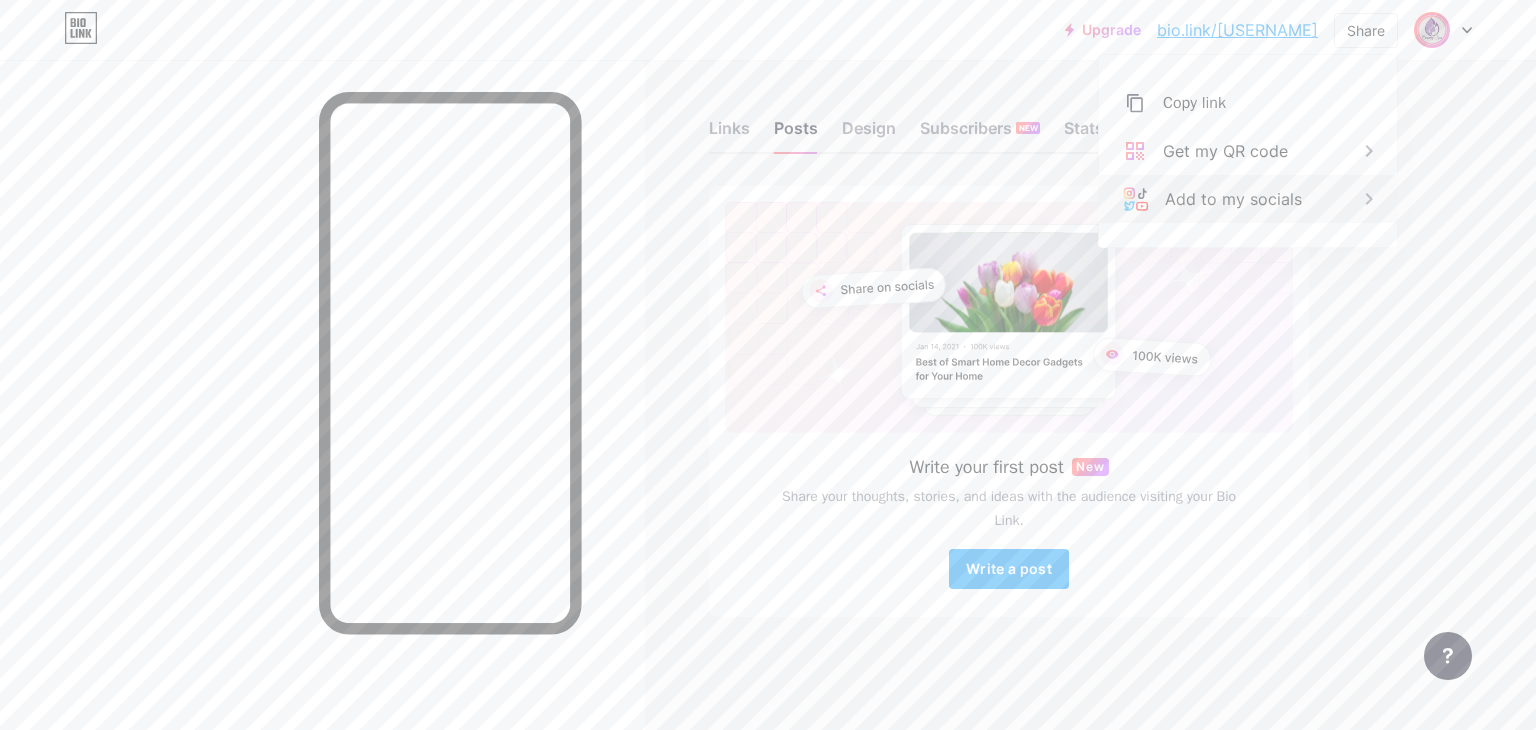 click on "Add to my socials" at bounding box center (1248, 199) 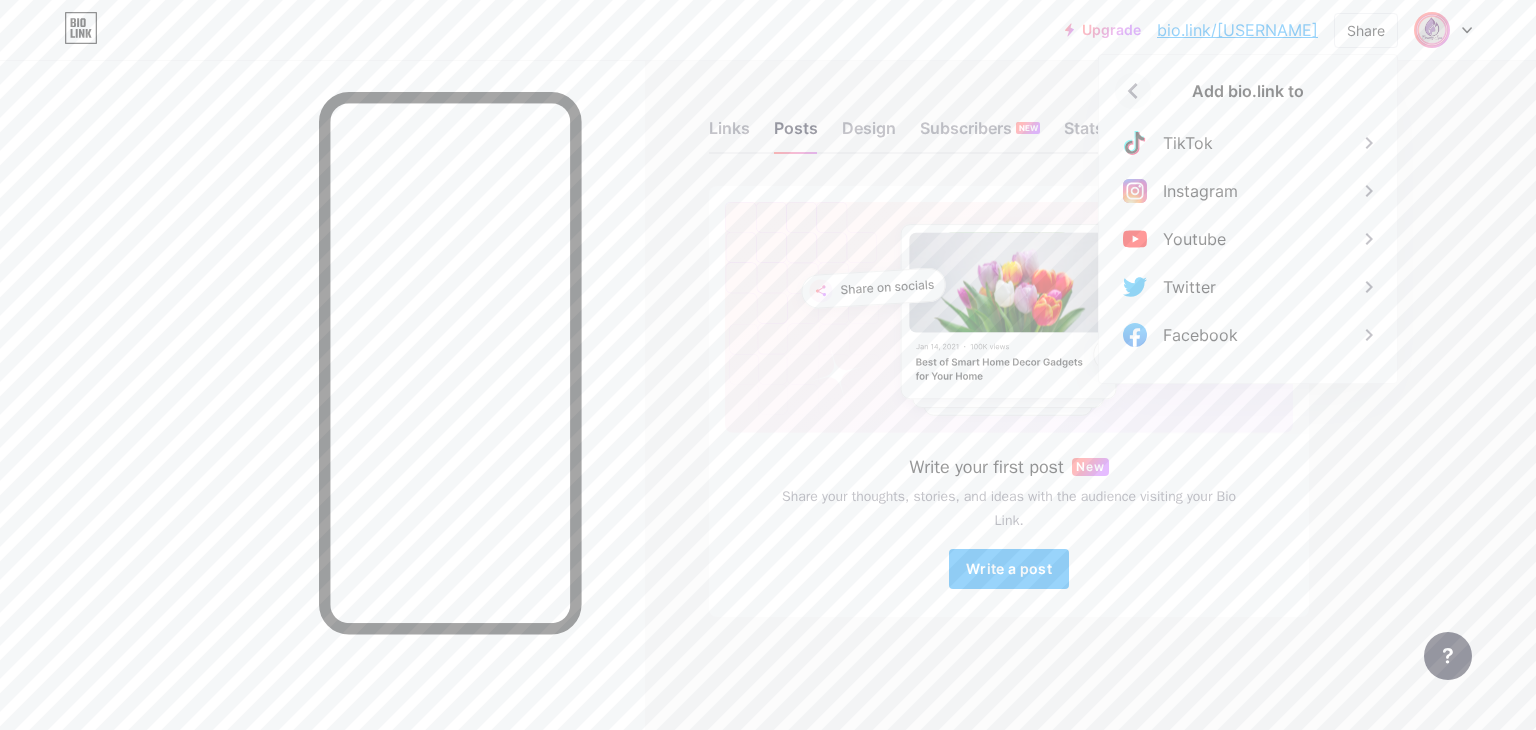 click 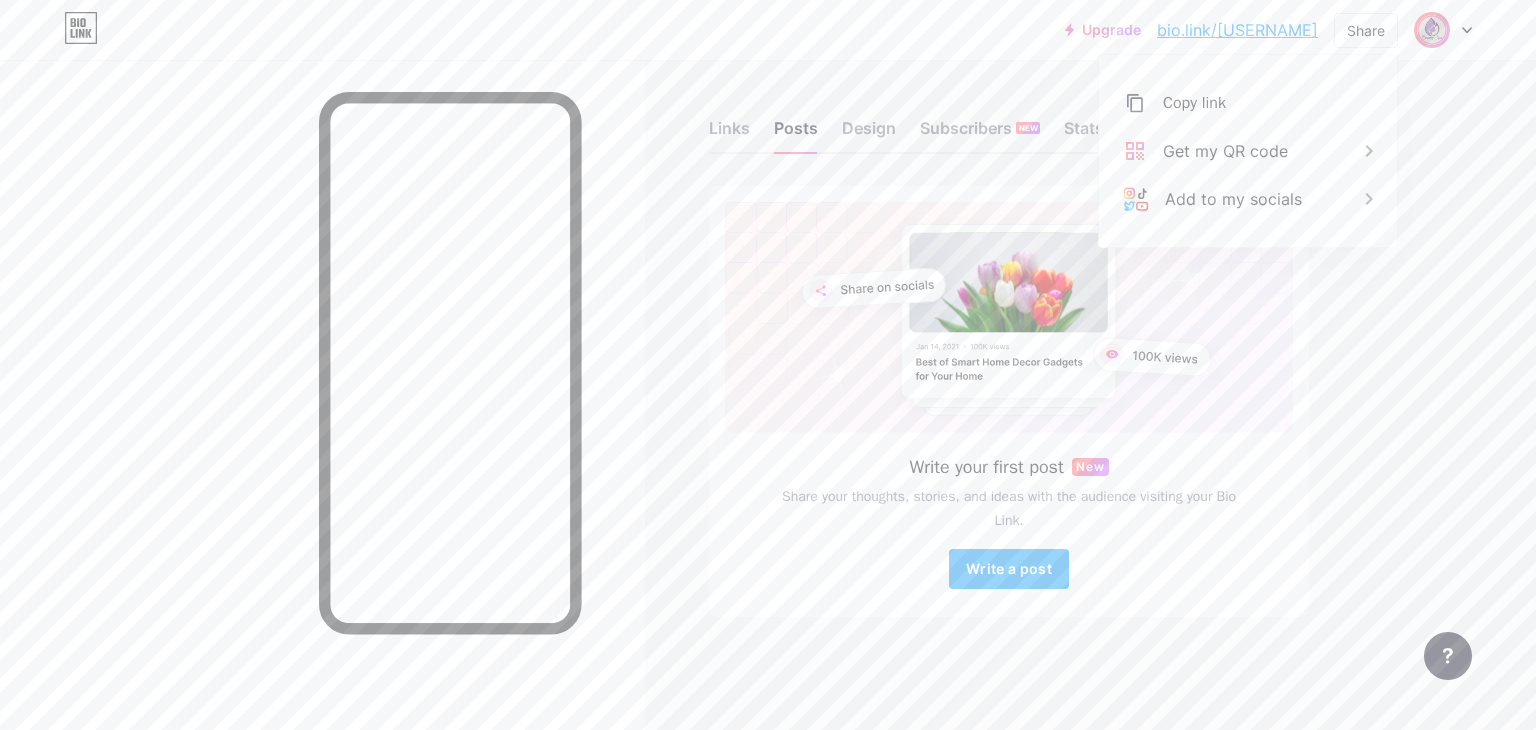 click on "Upgrade   bio.link/lafore...   bio.link/laforest   Share
Copy link   https://bio.link/laforest
Get my QR code
Add to my socials                   Switch accounts     Samara   bio.link/laforest       + Add a new page        Account settings   Logout   Link Copied
Links
Posts
Design
Subscribers
NEW
Stats
Settings                                                                                                                                                                 Write your first post   New
Share your thoughts, stories, and ideas with the audience visiting your Bio Link.
Write a post                   Feature requests             Help center         Contact support" at bounding box center [768, 365] 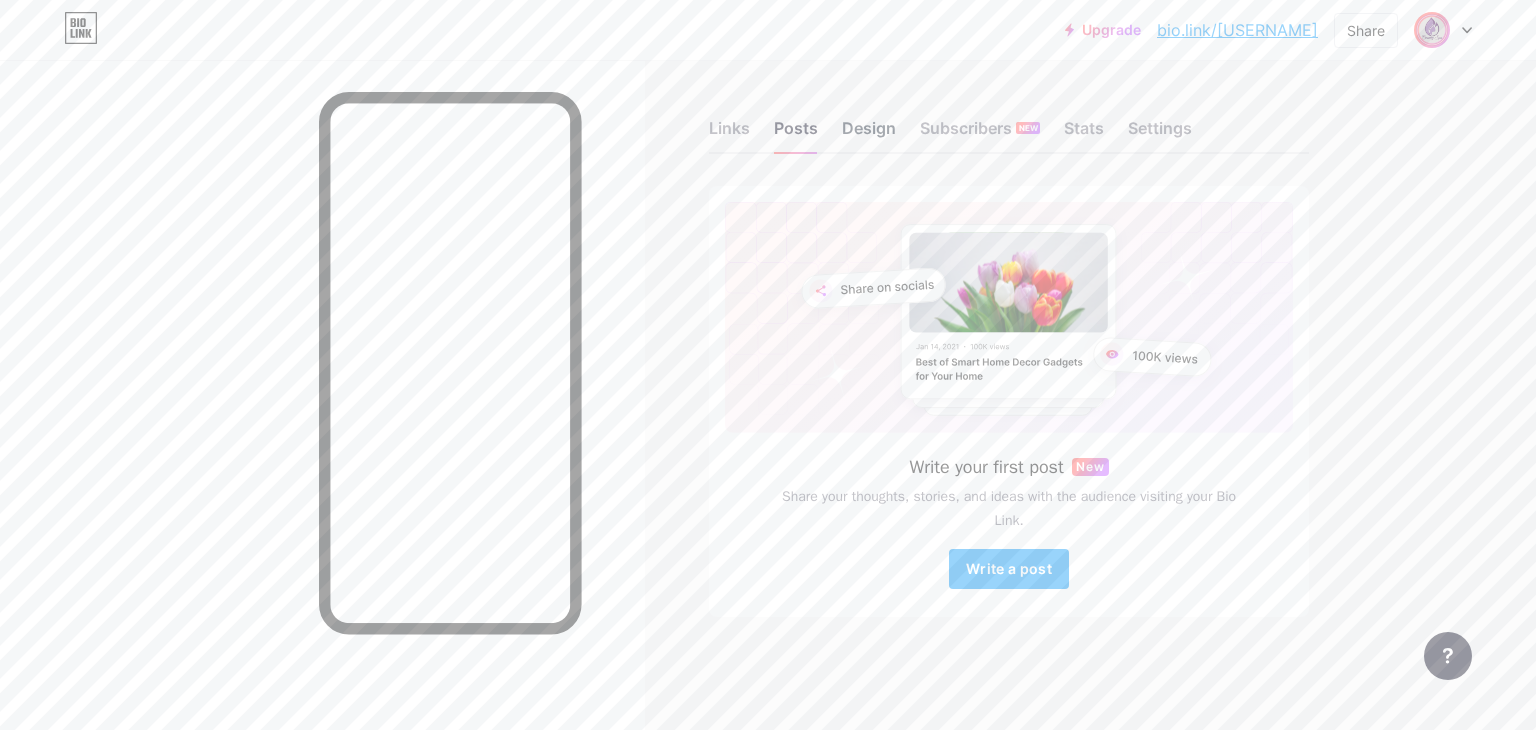 click on "Design" at bounding box center (869, 134) 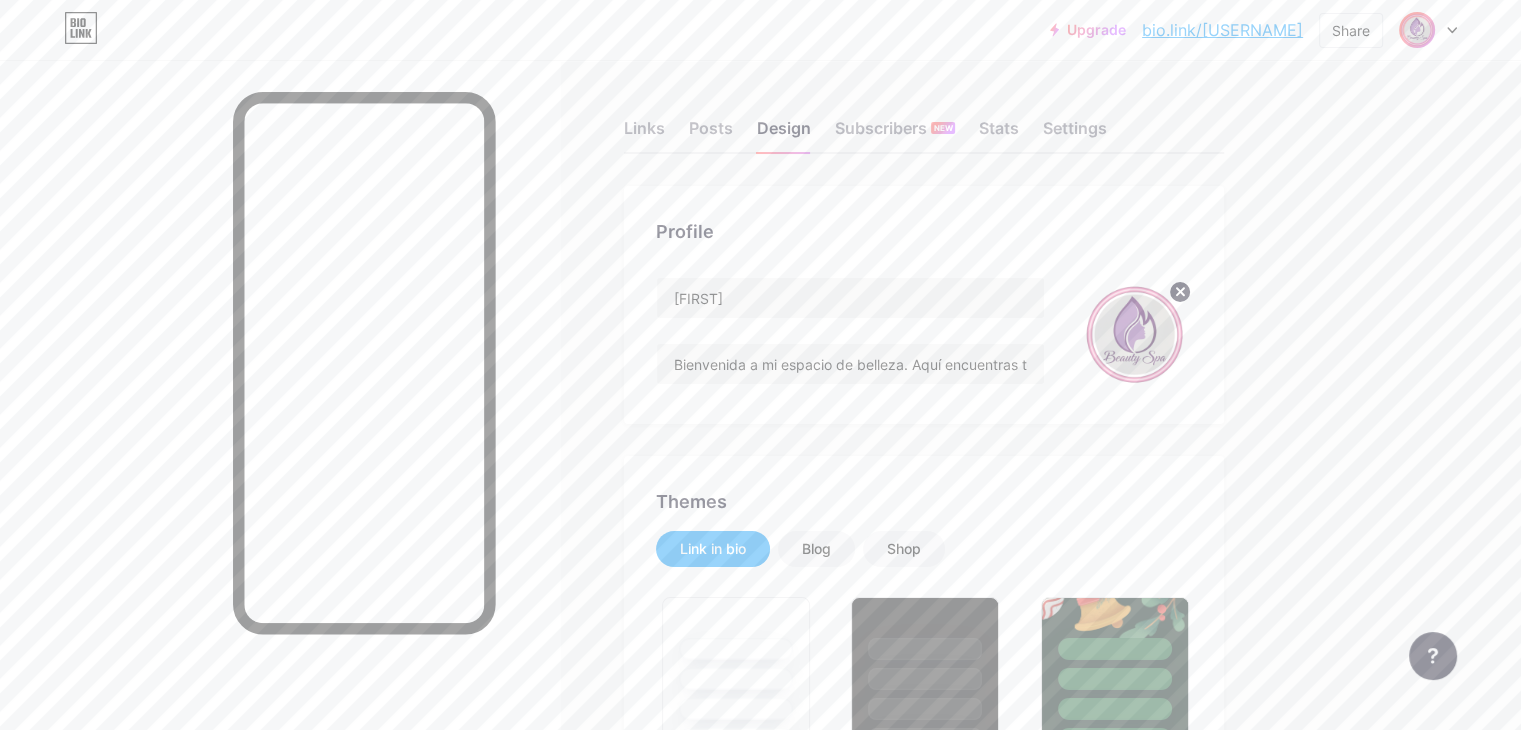 type on "#ab4f8e" 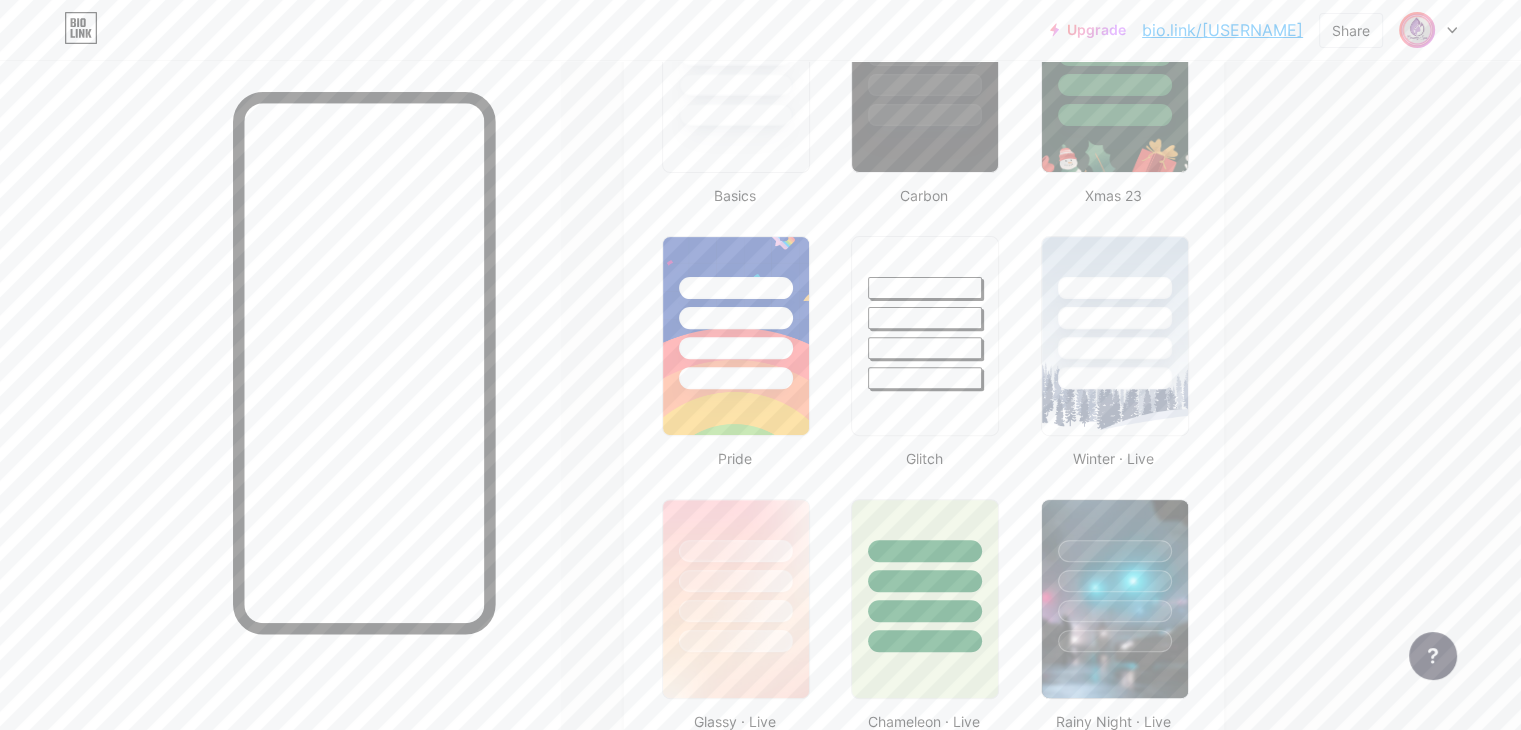 scroll, scrollTop: 638, scrollLeft: 0, axis: vertical 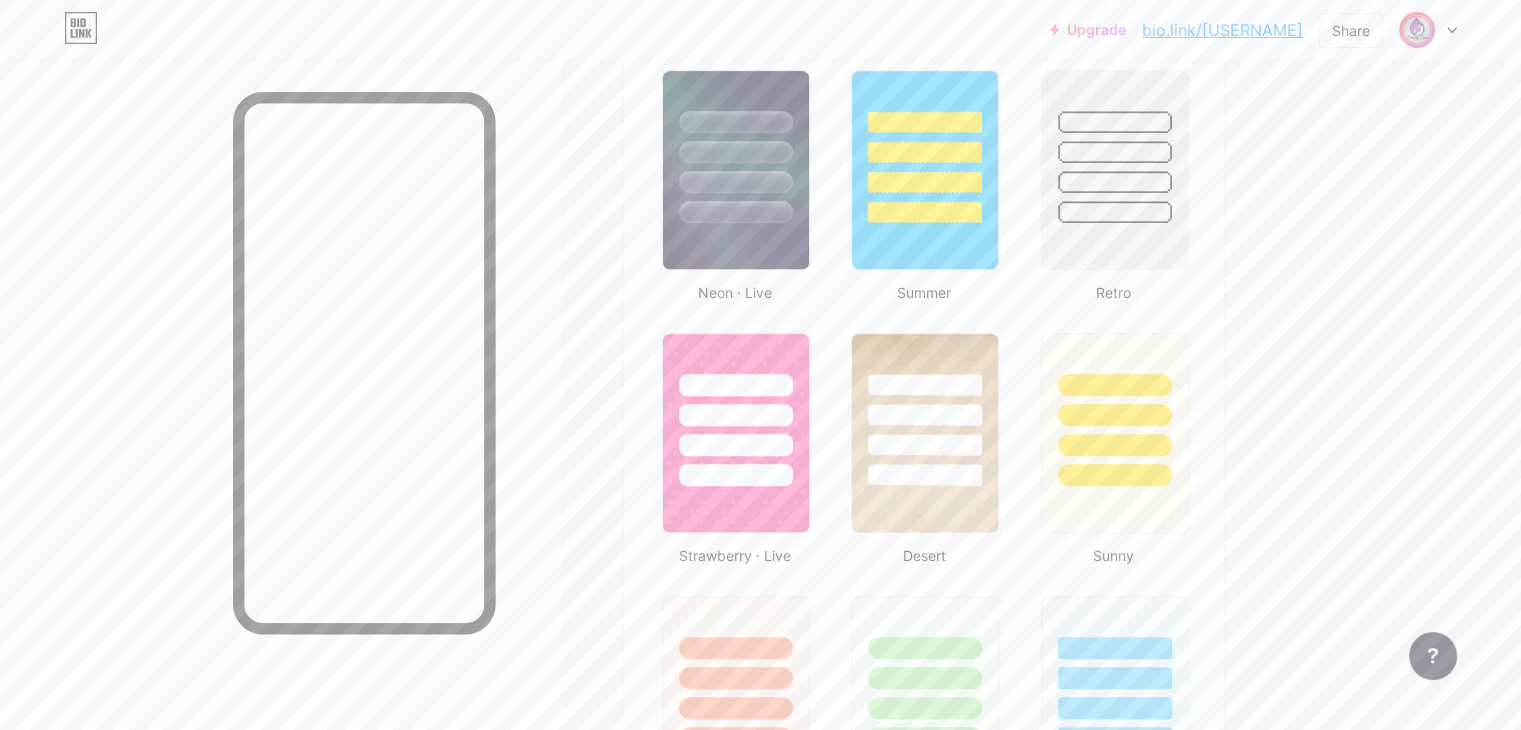 click on "Themes   Link in bio   Blog   Shop       Basics       Carbon       Xmas 23       Pride       Glitch       Winter · Live       Glassy · Live       Chameleon · Live       Rainy Night · Live       Neon · Live       Summer       Retro       Strawberry · Live       Desert       Sunny       Autumn       Leaf       Clear Sky       Blush       Unicorn       Minimal       Cloudy       Shadow     Create your own           Changes saved" at bounding box center [924, 263] 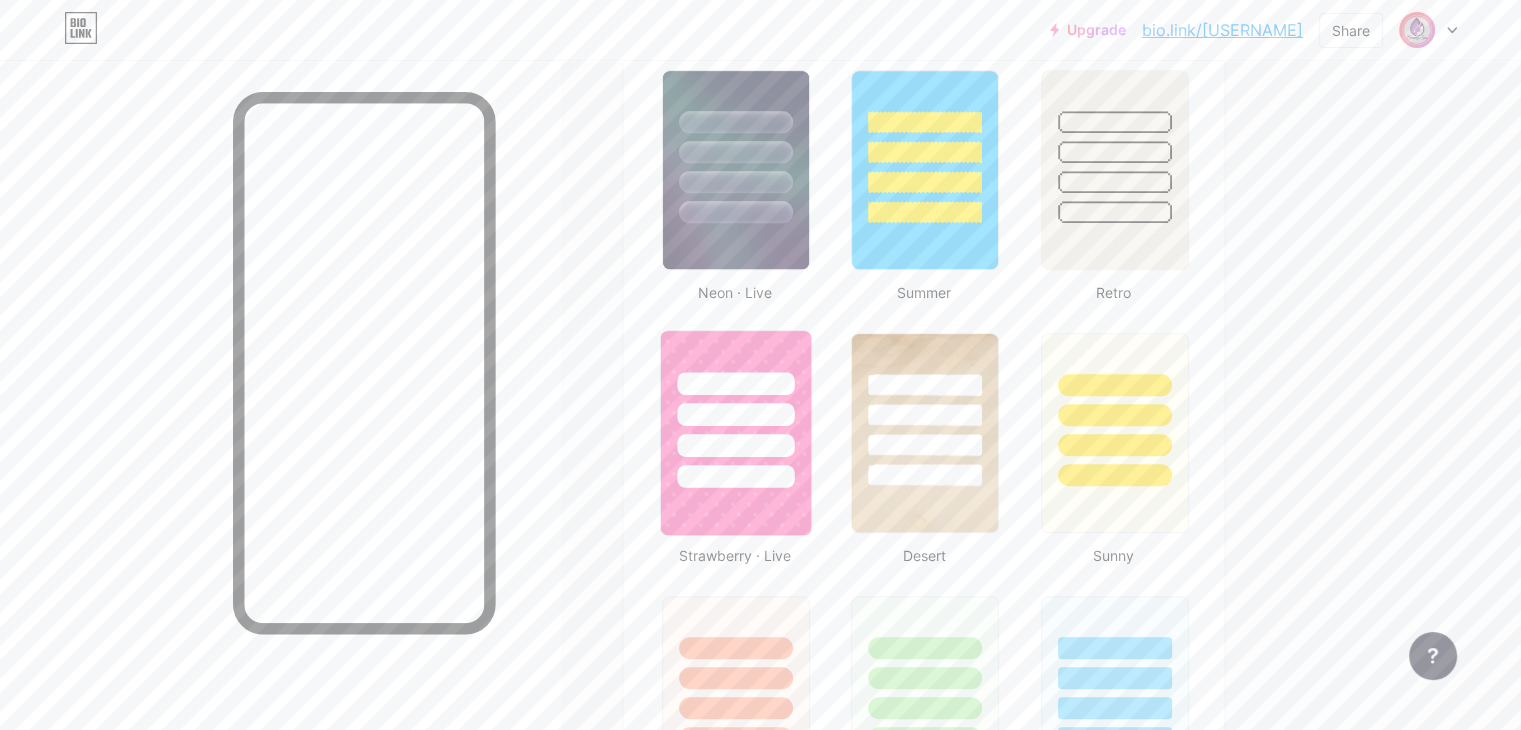 click at bounding box center (735, 445) 